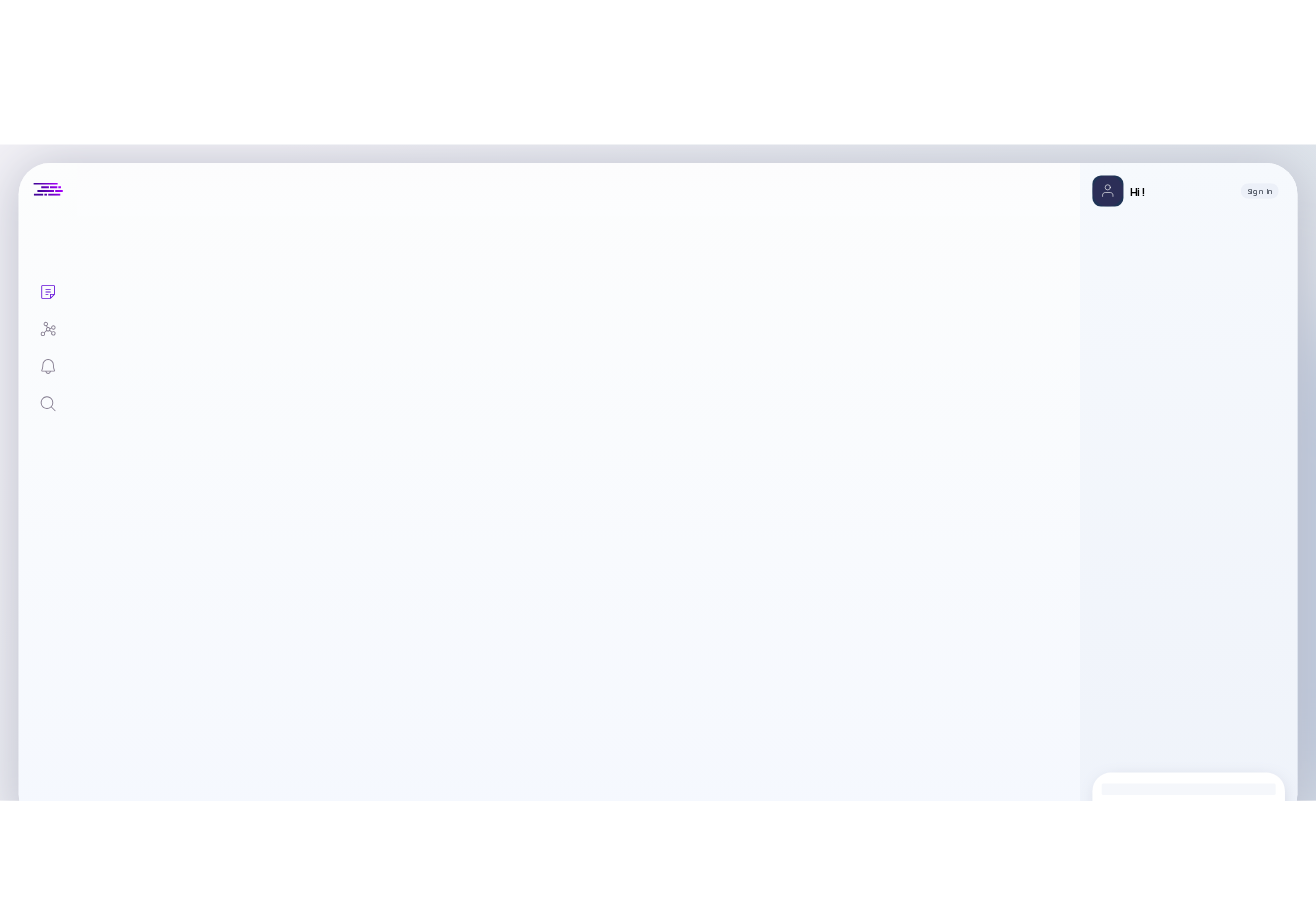 scroll, scrollTop: 0, scrollLeft: 0, axis: both 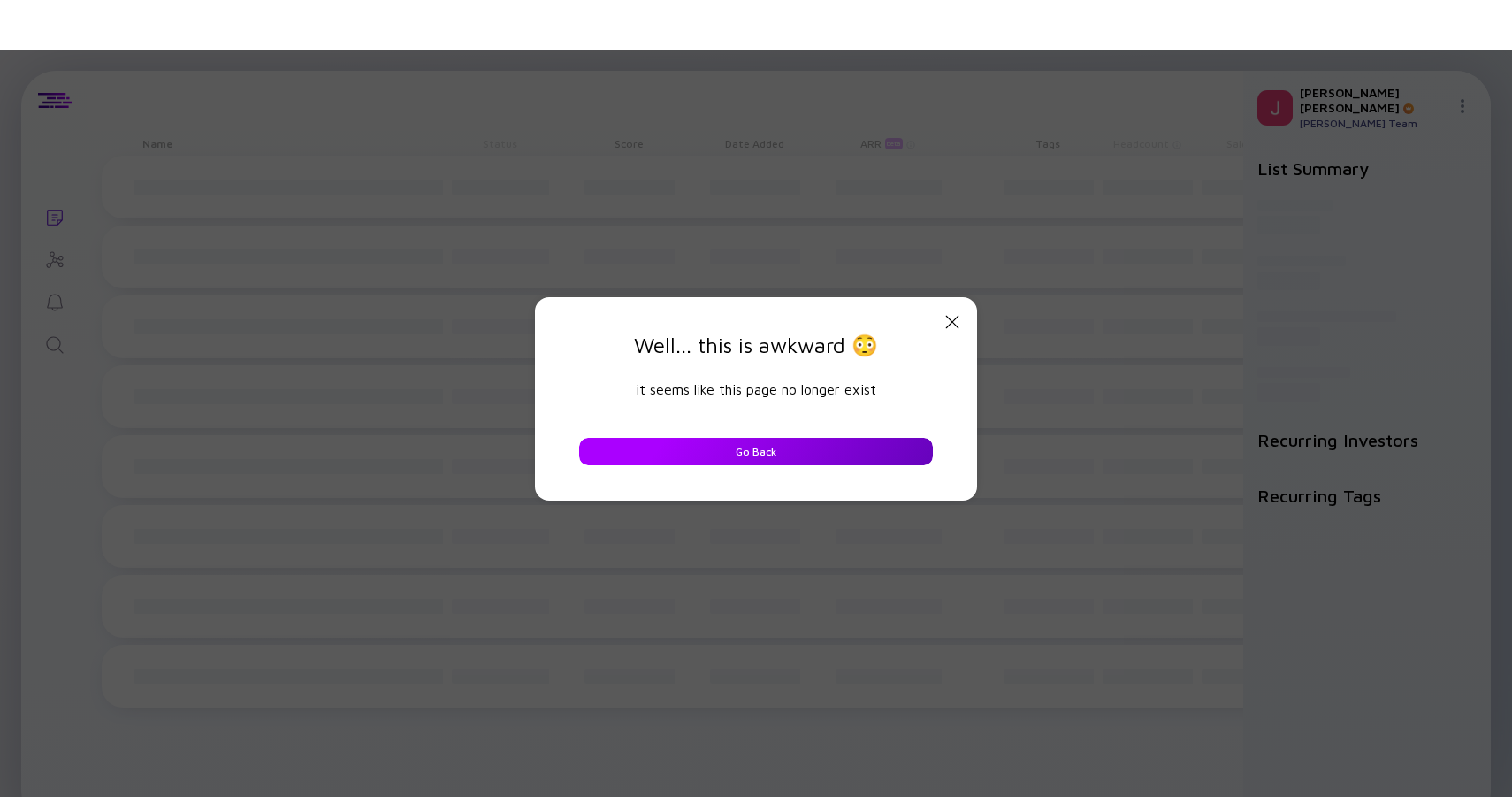 click on "Go Back" at bounding box center (756, 451) 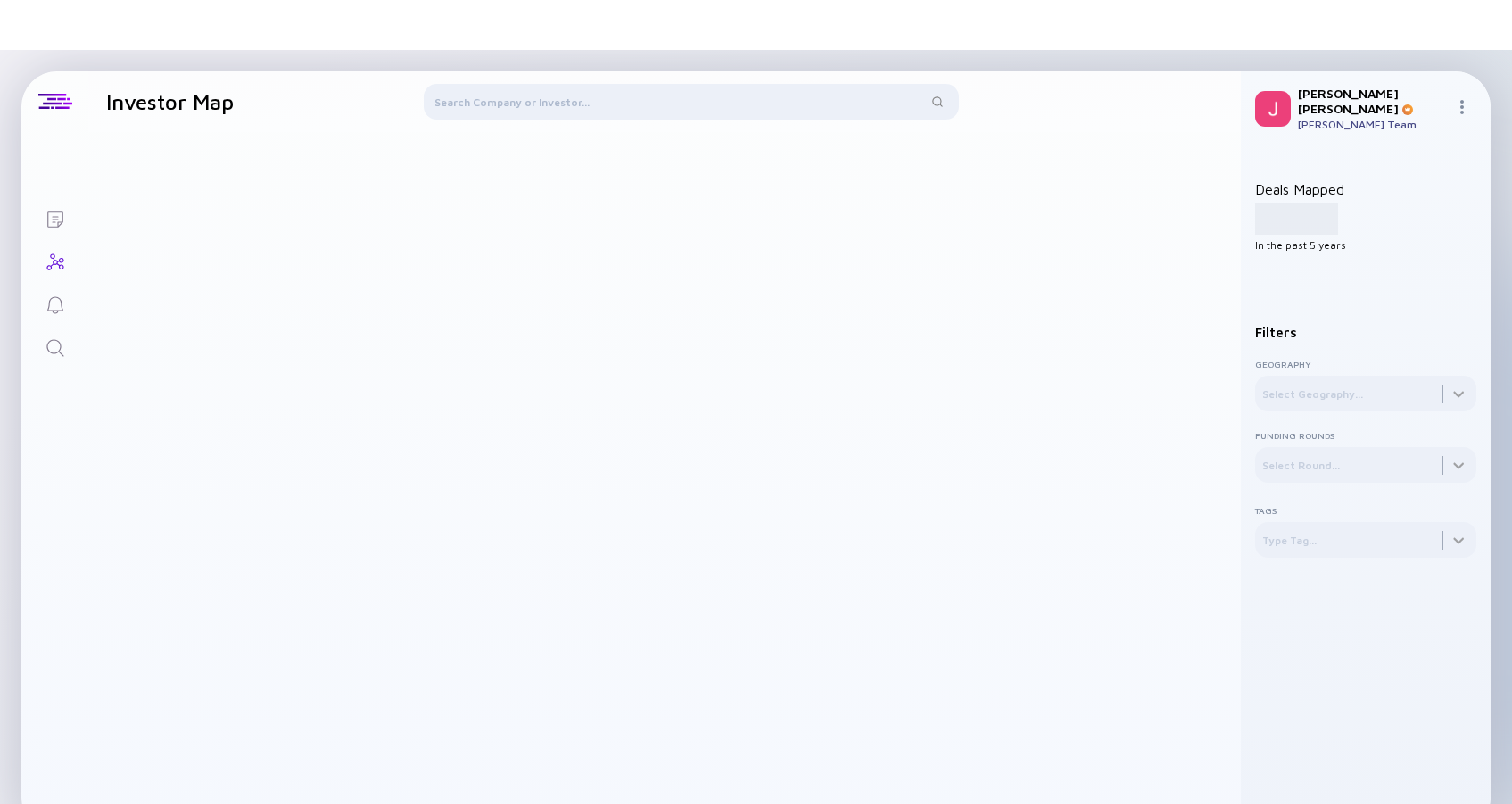click on "Lists" 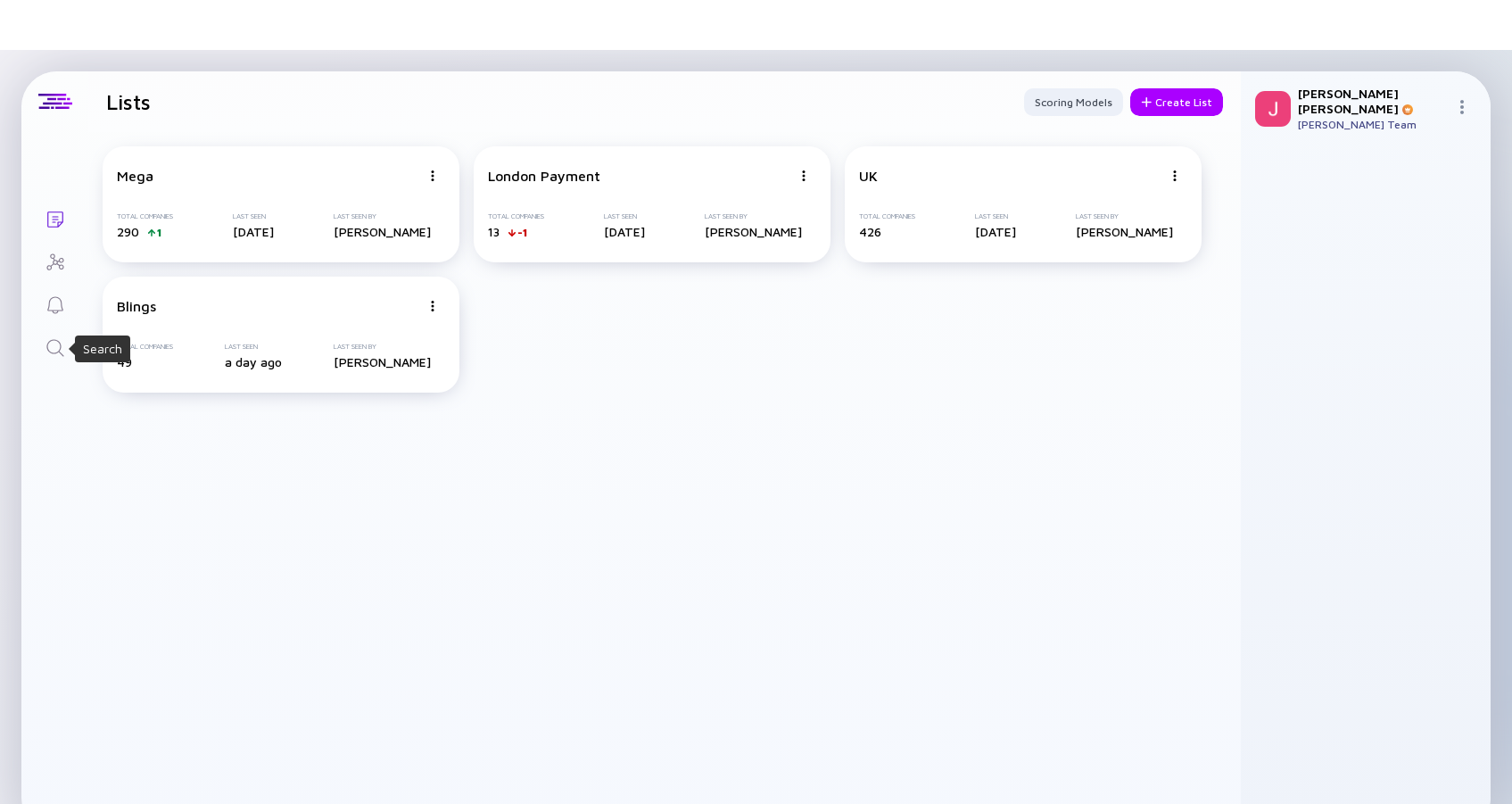 click 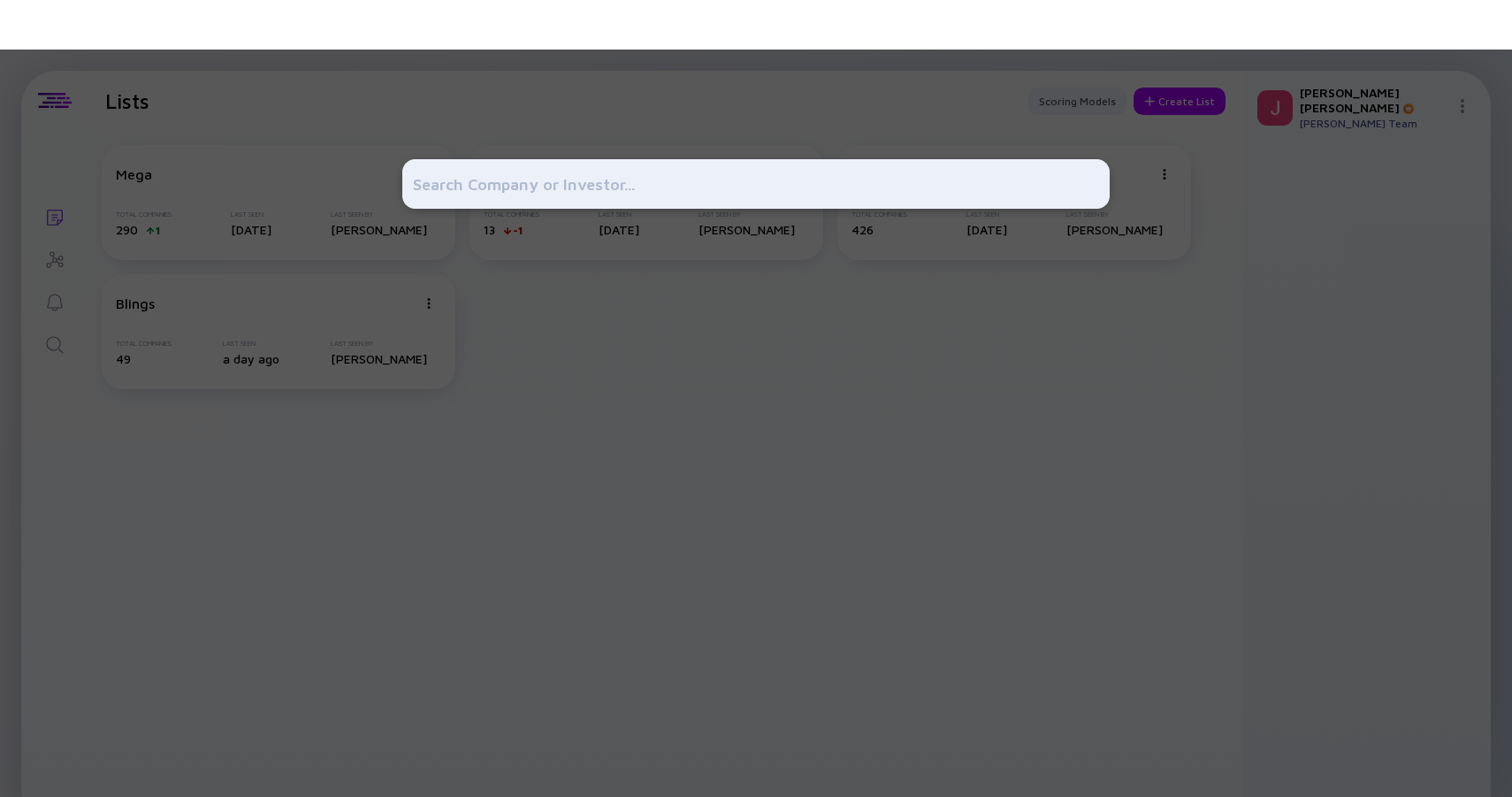 click at bounding box center (756, 398) 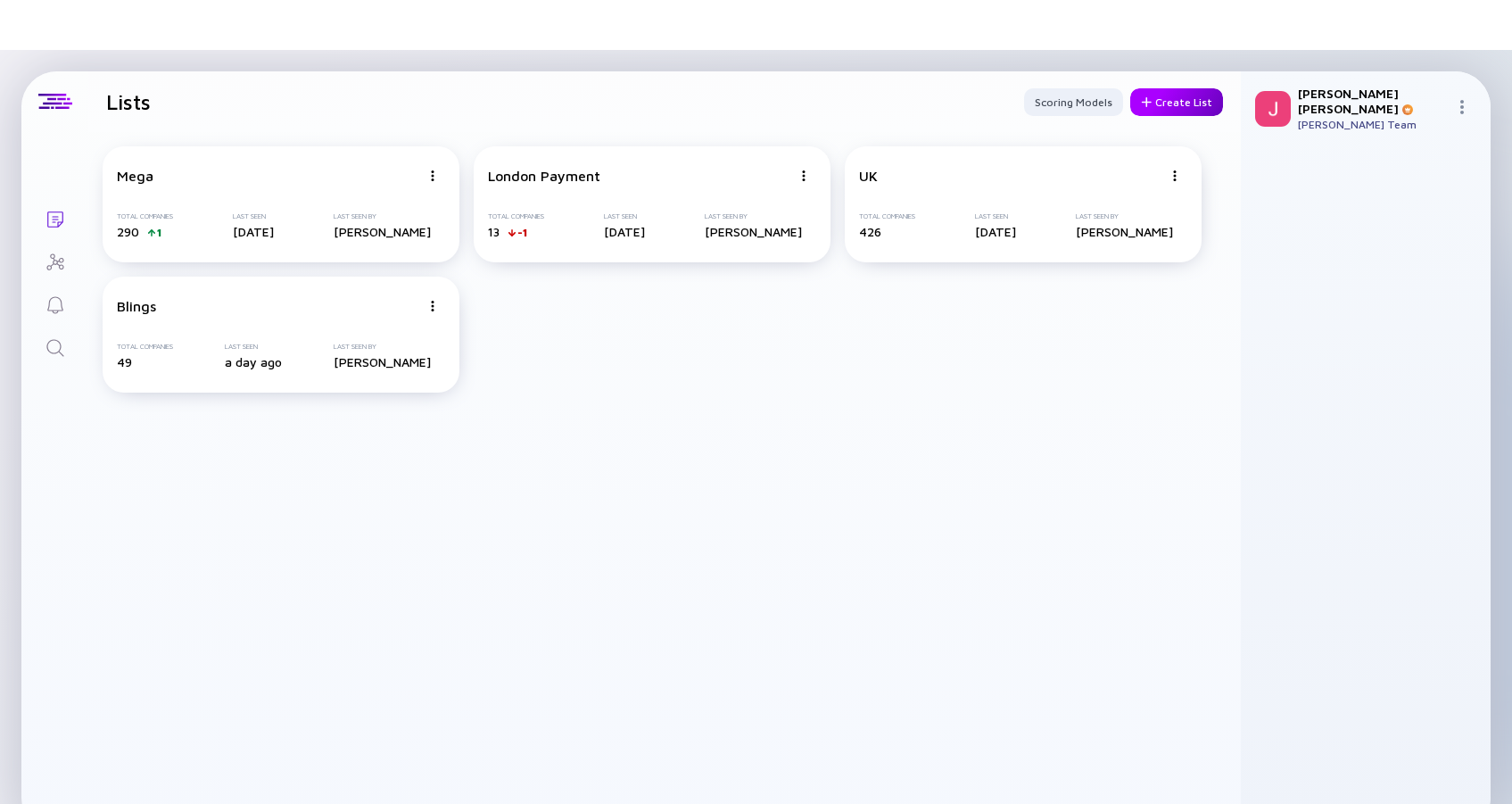 click on "Create List" at bounding box center (1177, 102) 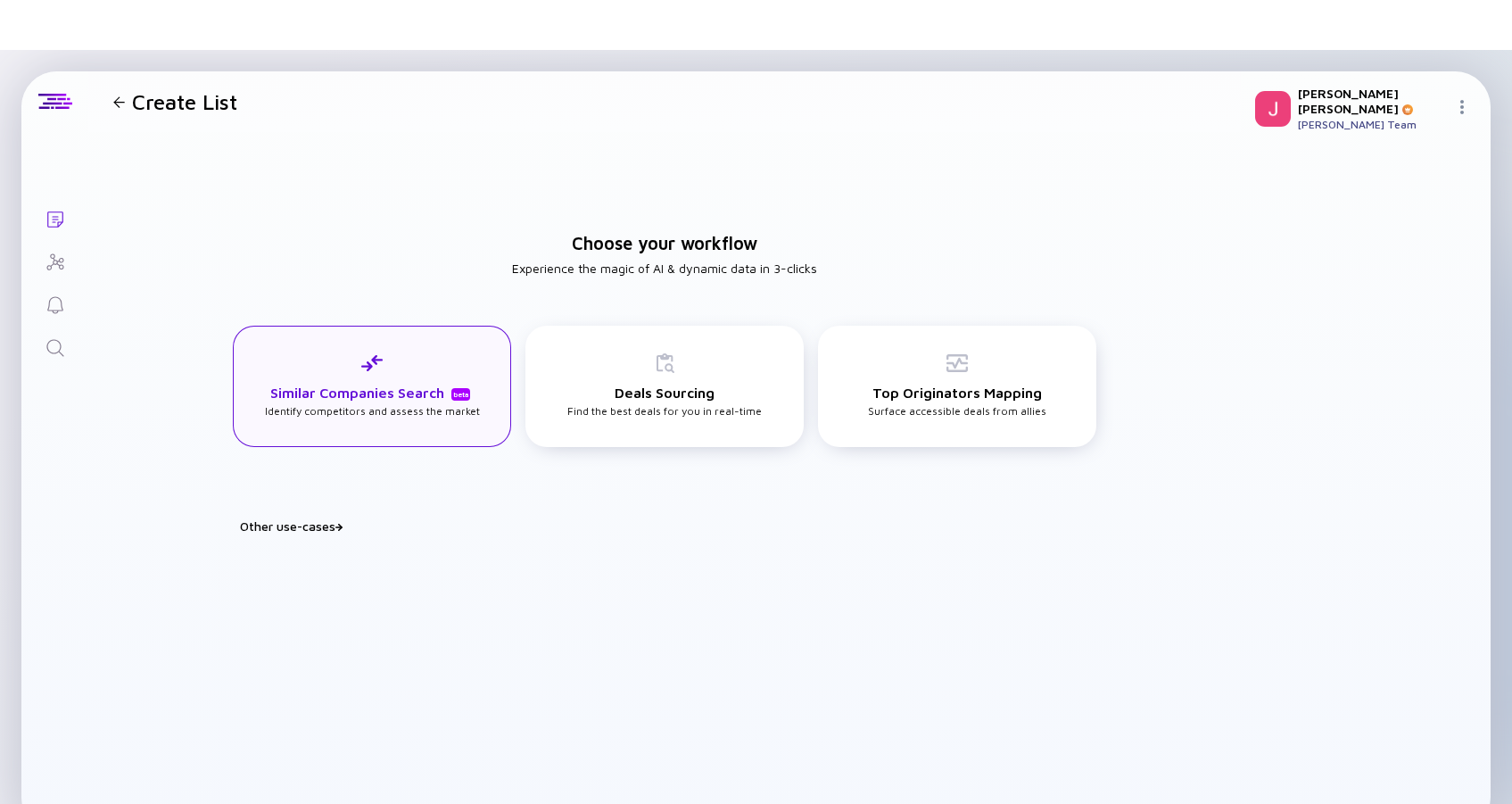 click on "Similar Companies Search beta Identify competitors and assess the market" at bounding box center (372, 385) 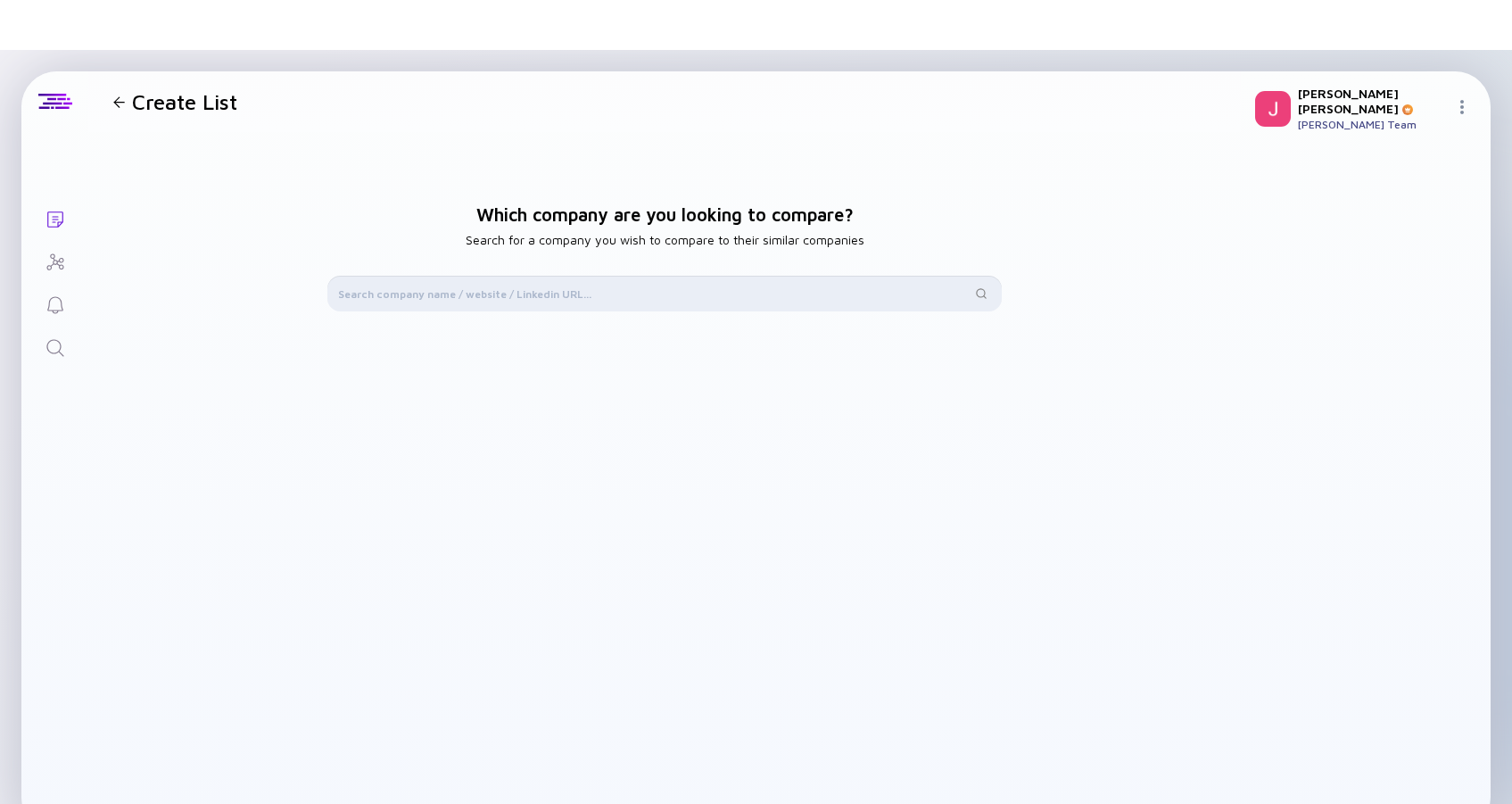 click at bounding box center (654, 294) 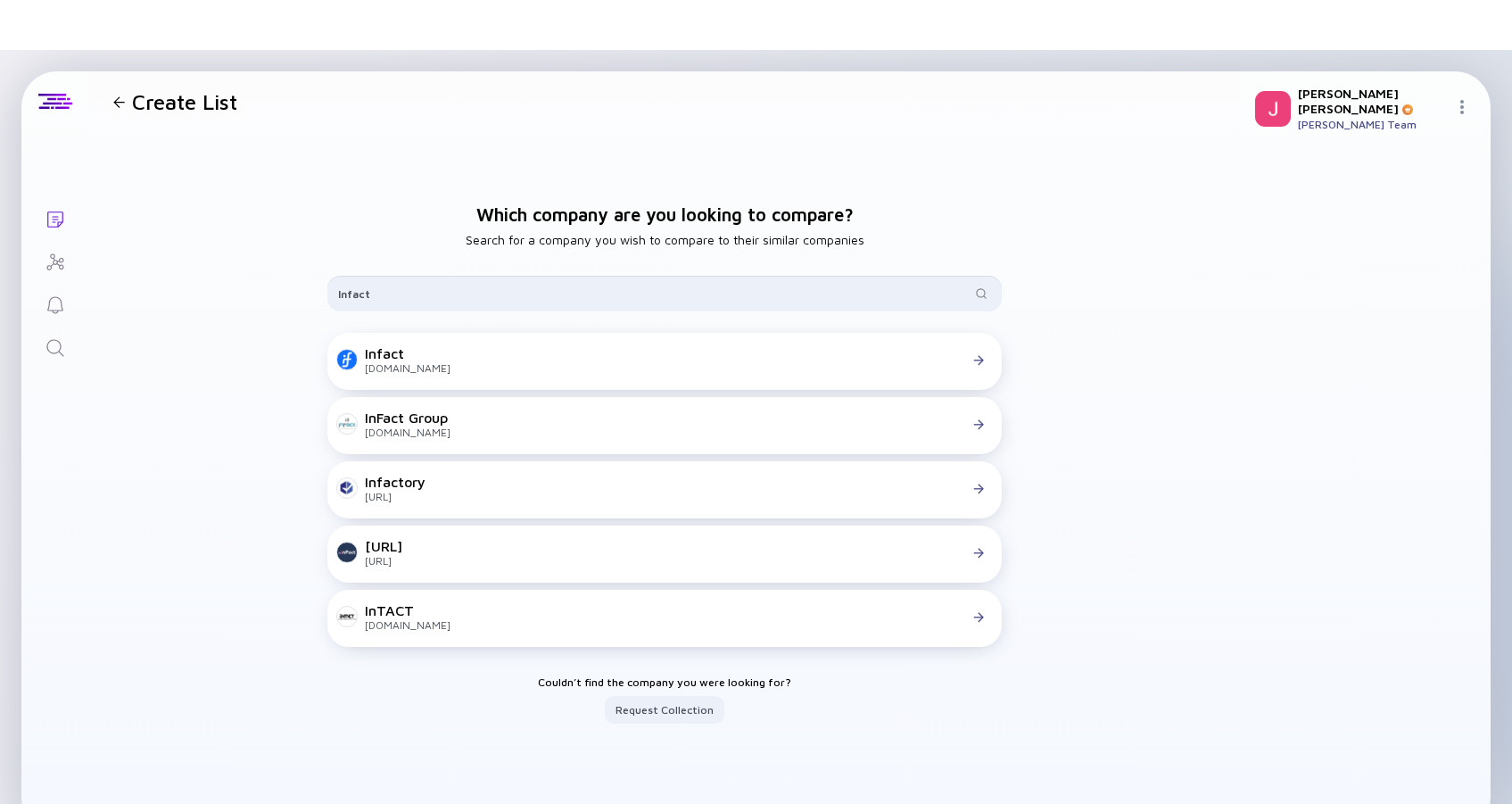 type on "Infact" 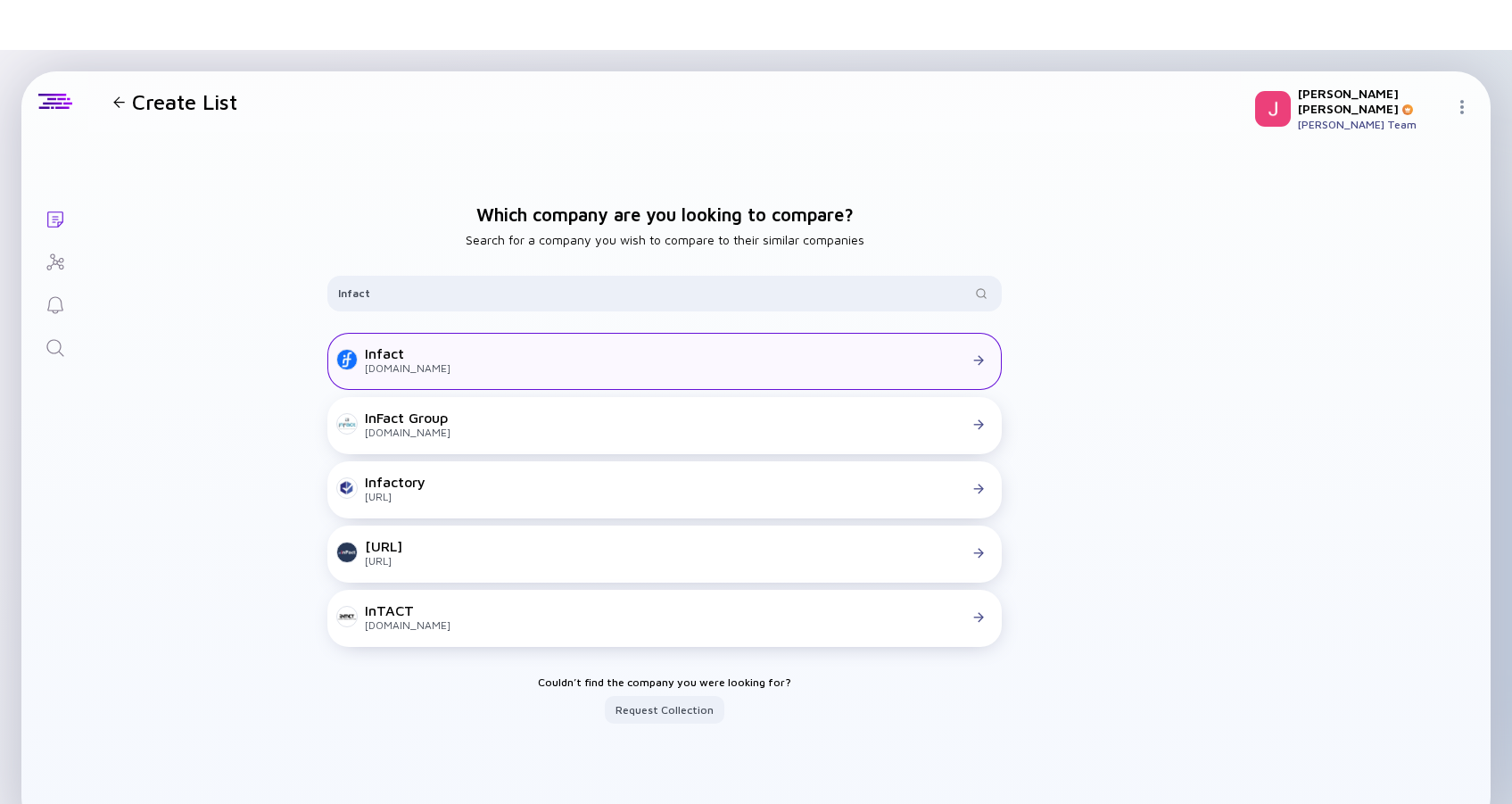 click at bounding box center (721, 361) 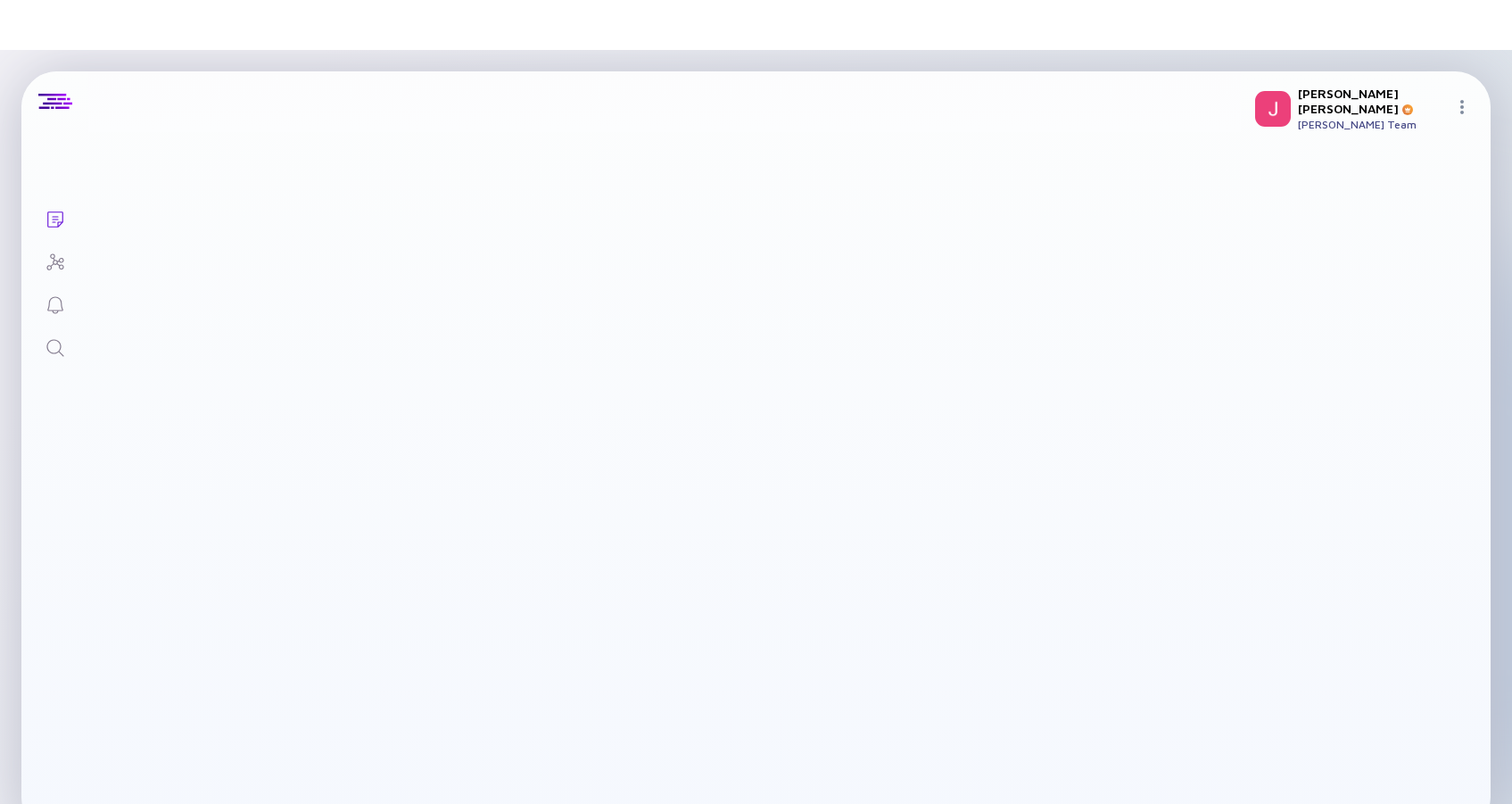 checkbox on "true" 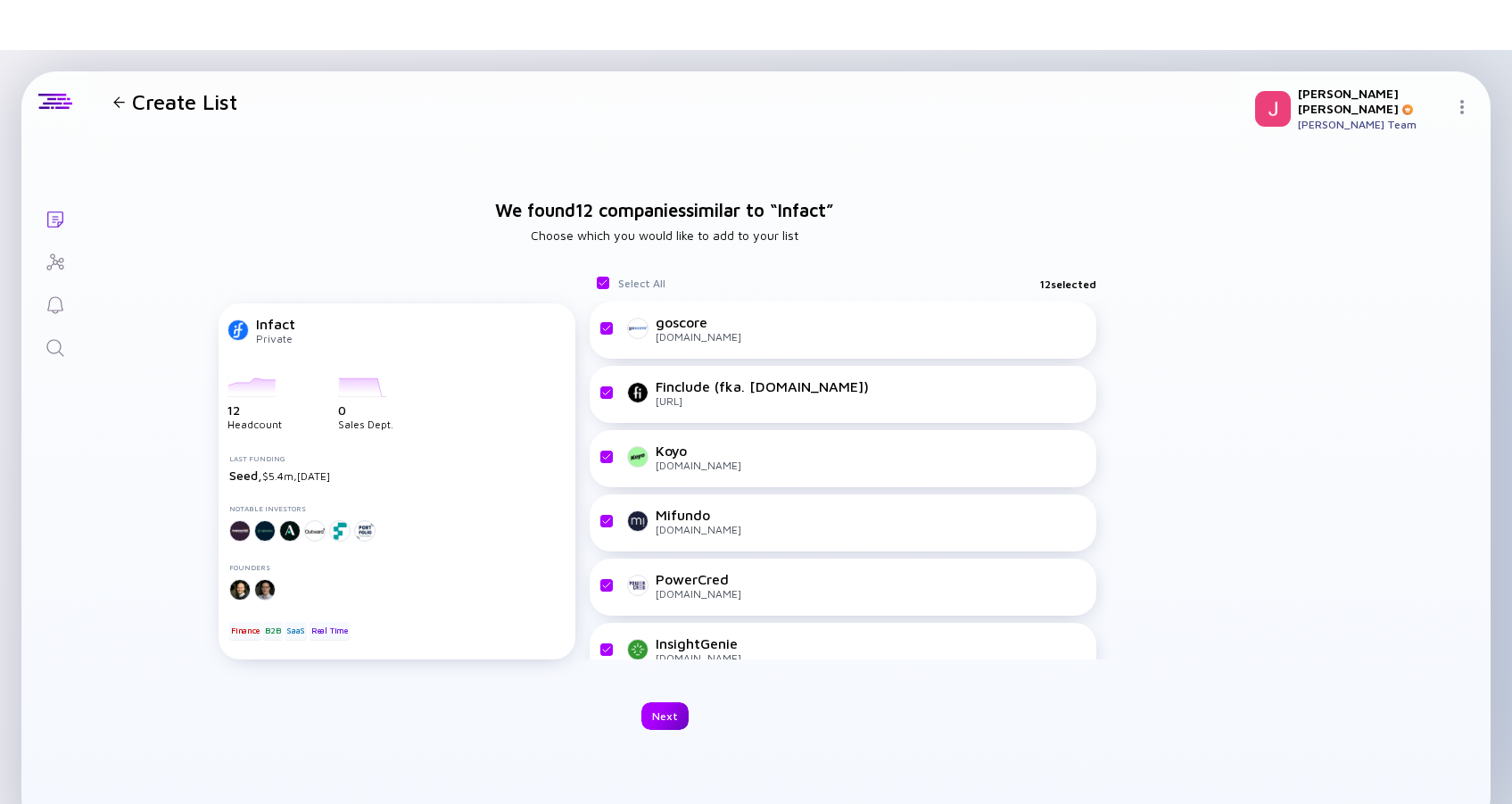 click on "Next" at bounding box center (665, 716) 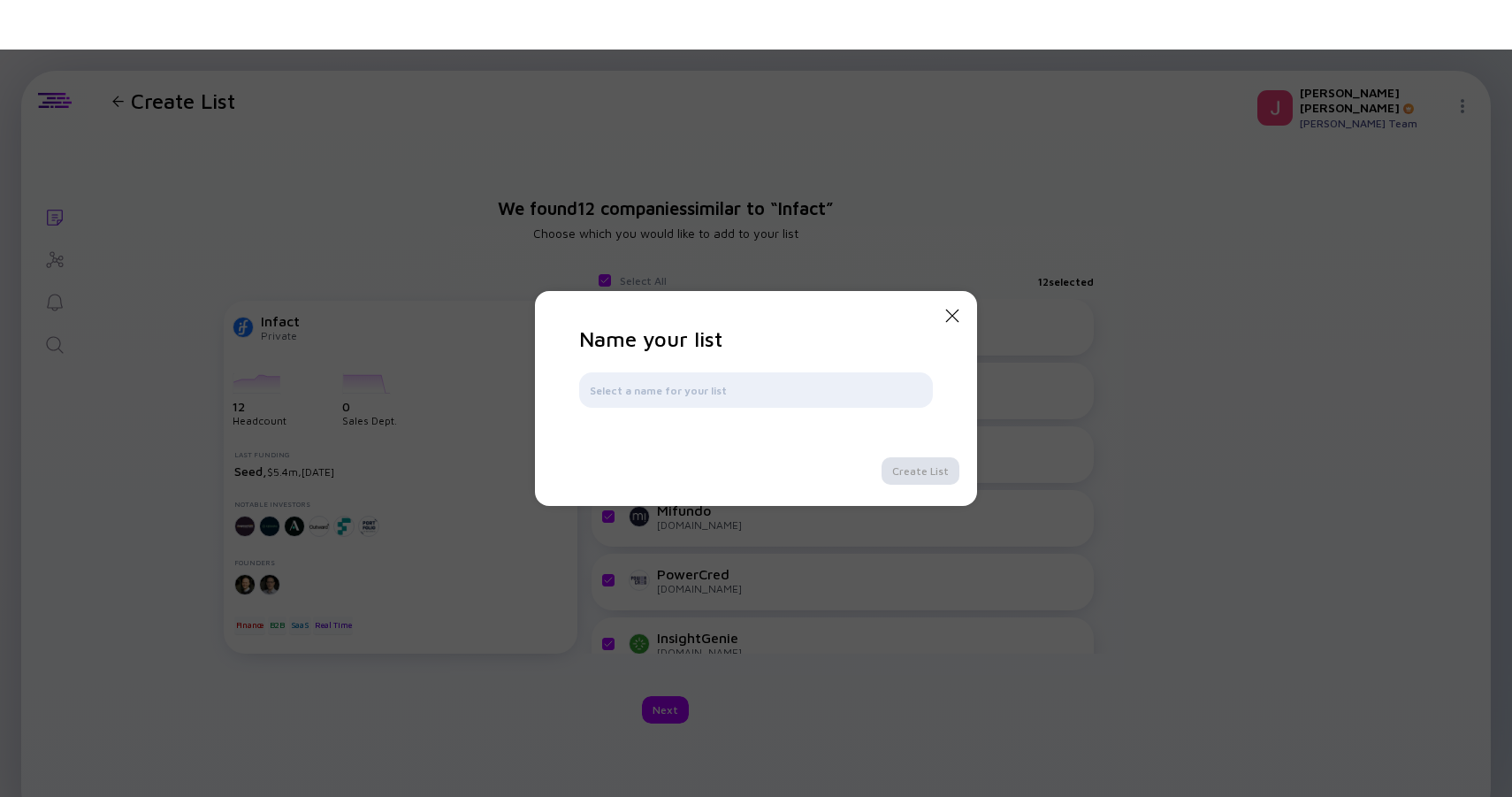 type on "d" 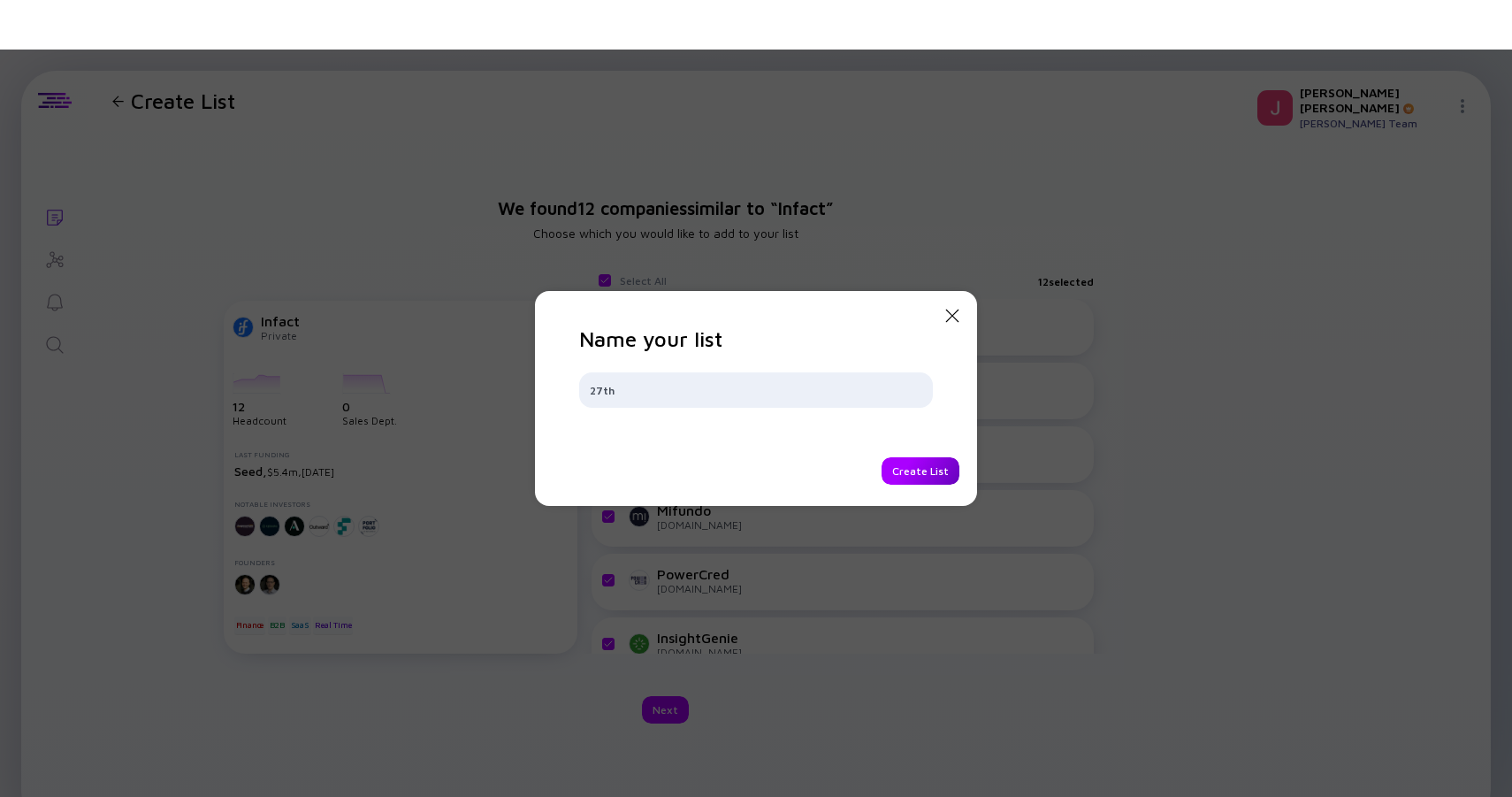 type on "27th" 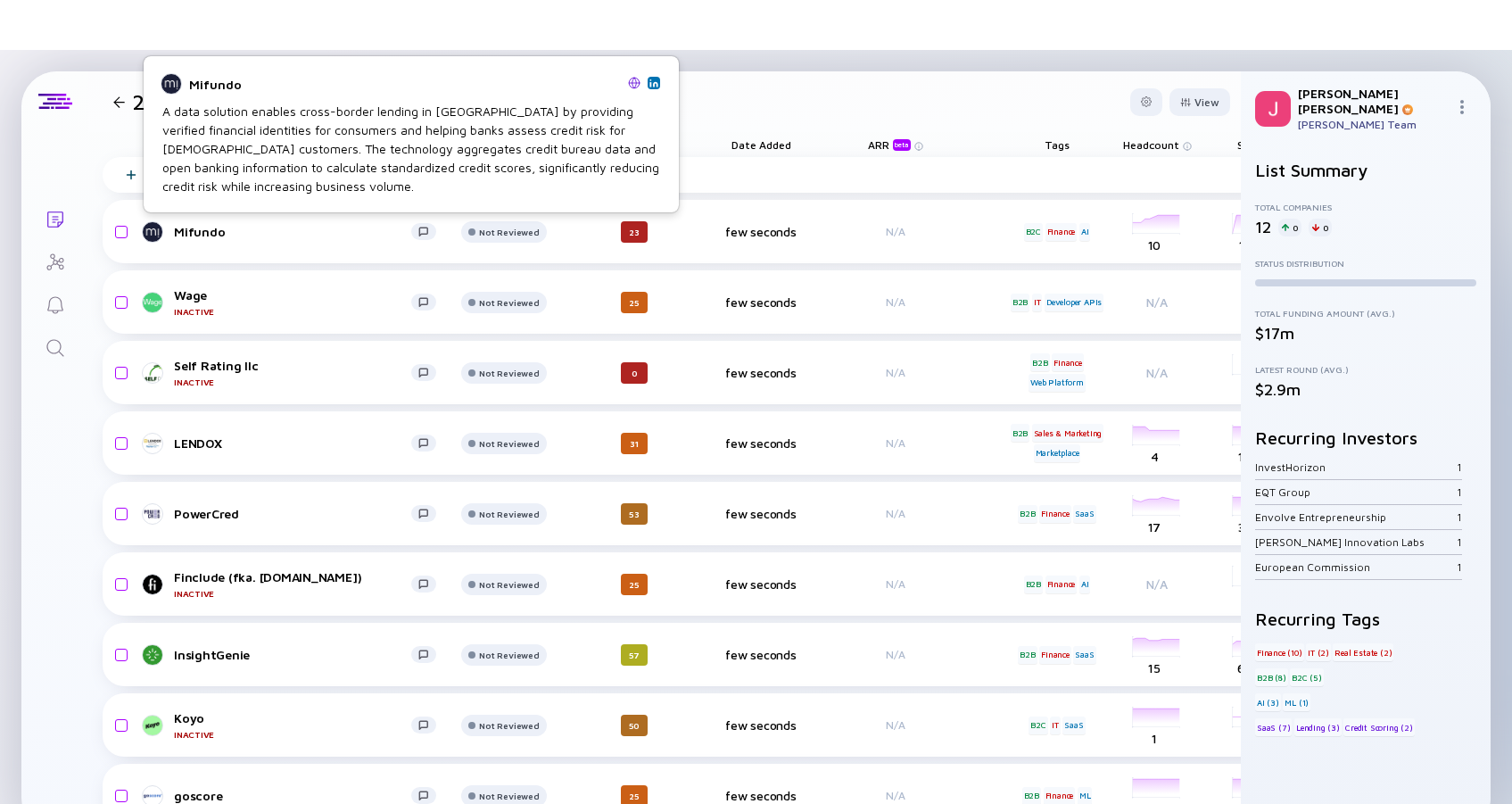 click at bounding box center [634, 83] 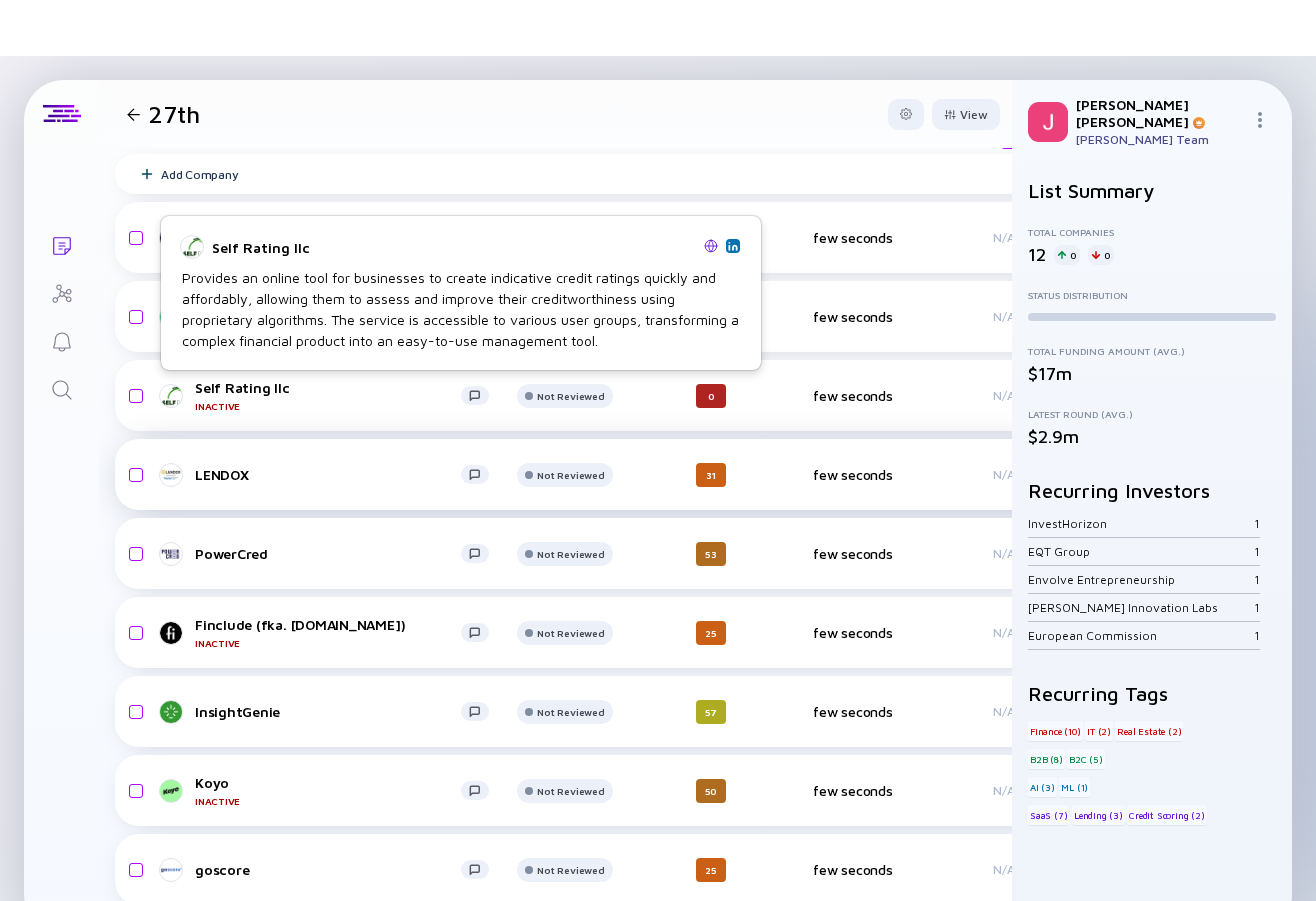 scroll, scrollTop: 23, scrollLeft: 0, axis: vertical 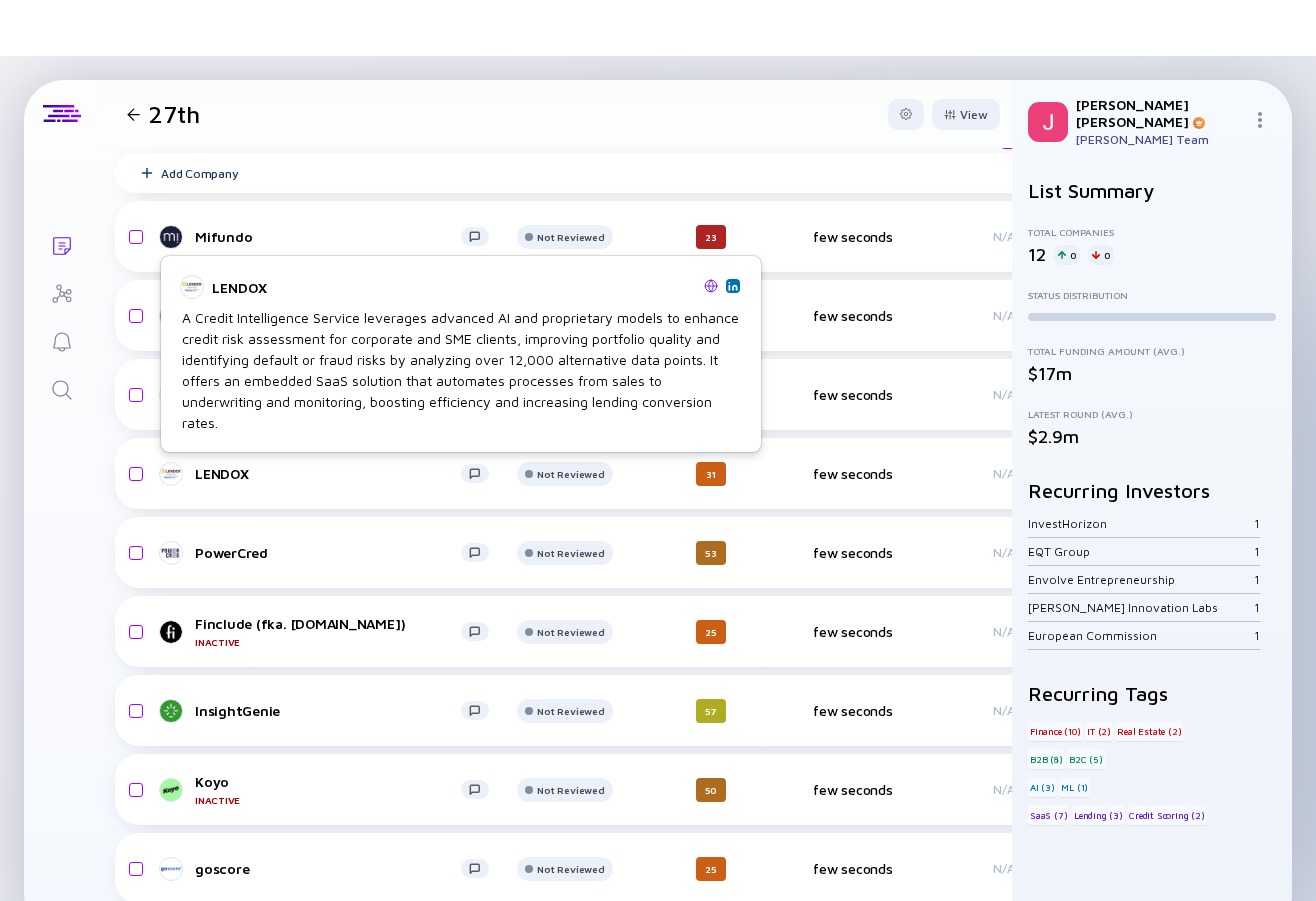 click at bounding box center (711, 286) 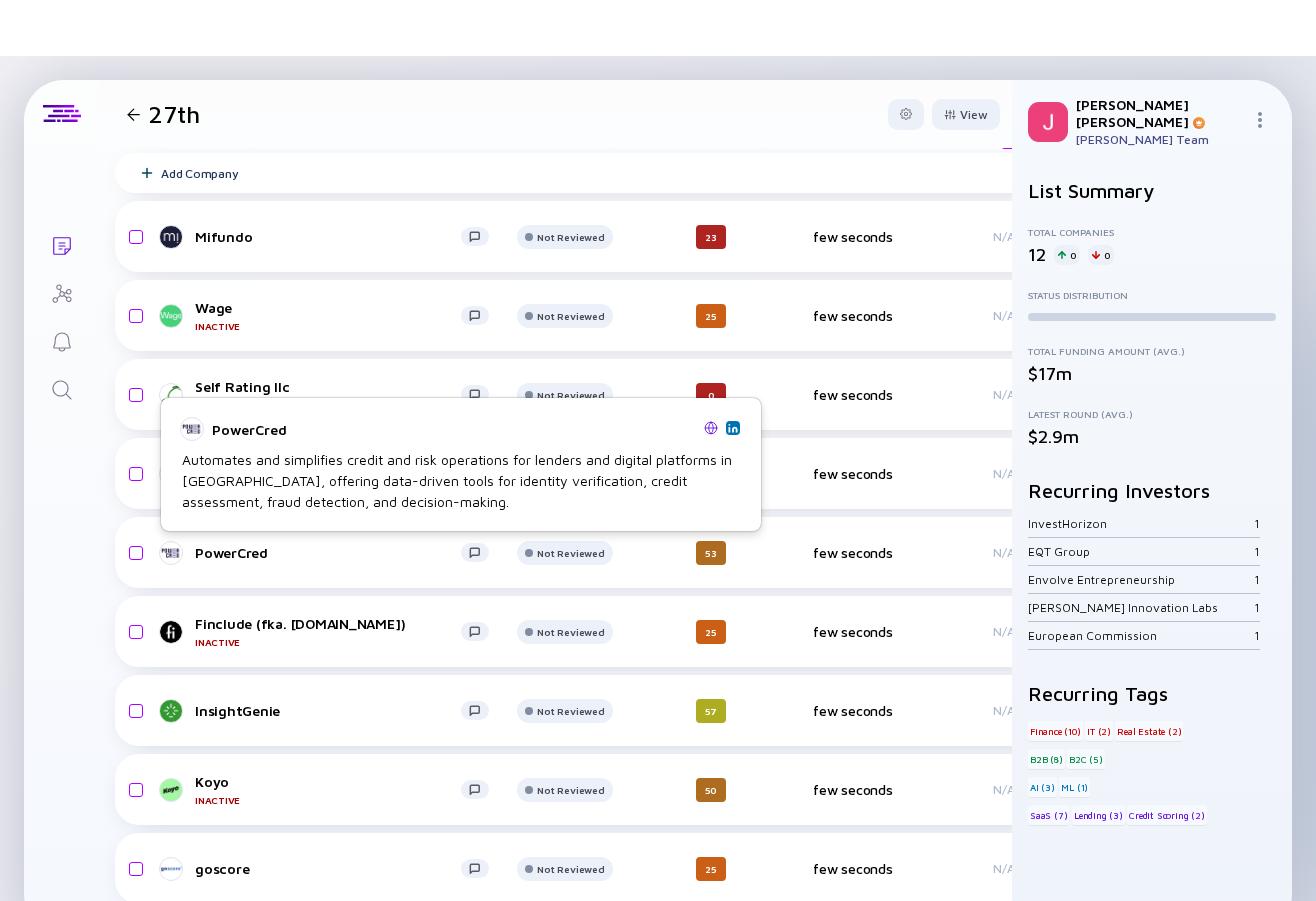 click at bounding box center [711, 428] 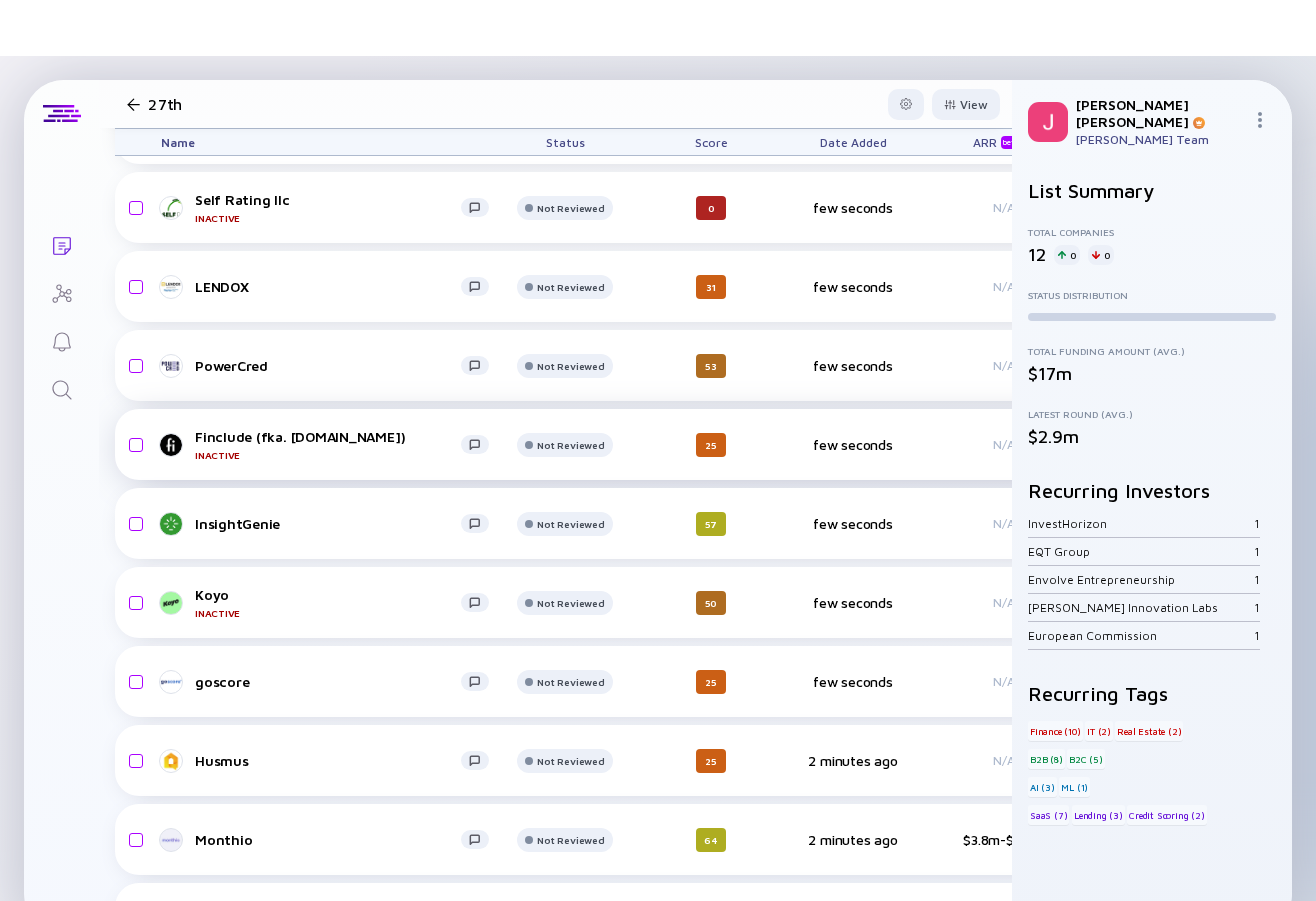 scroll, scrollTop: 212, scrollLeft: 1, axis: both 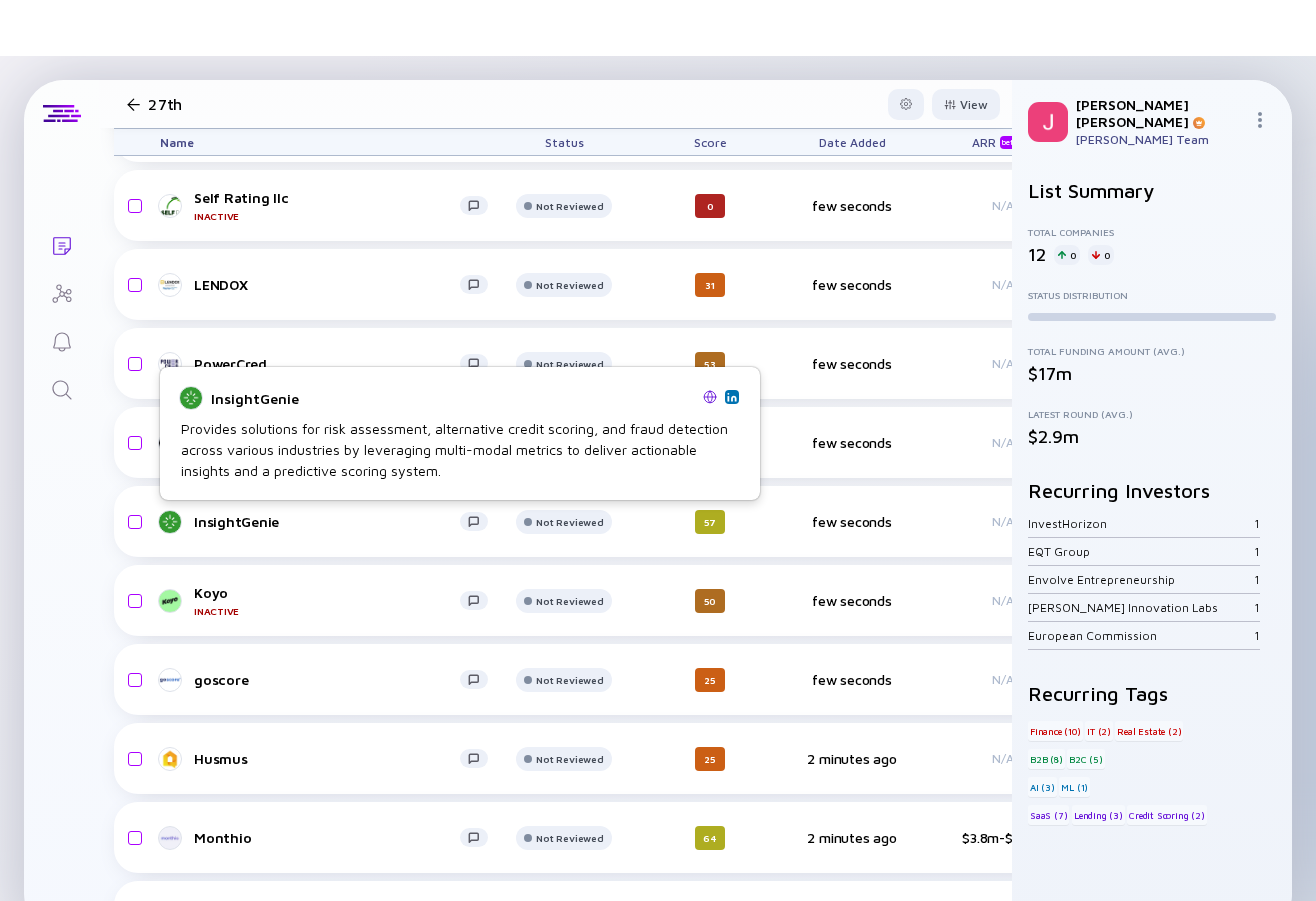 click at bounding box center (710, 397) 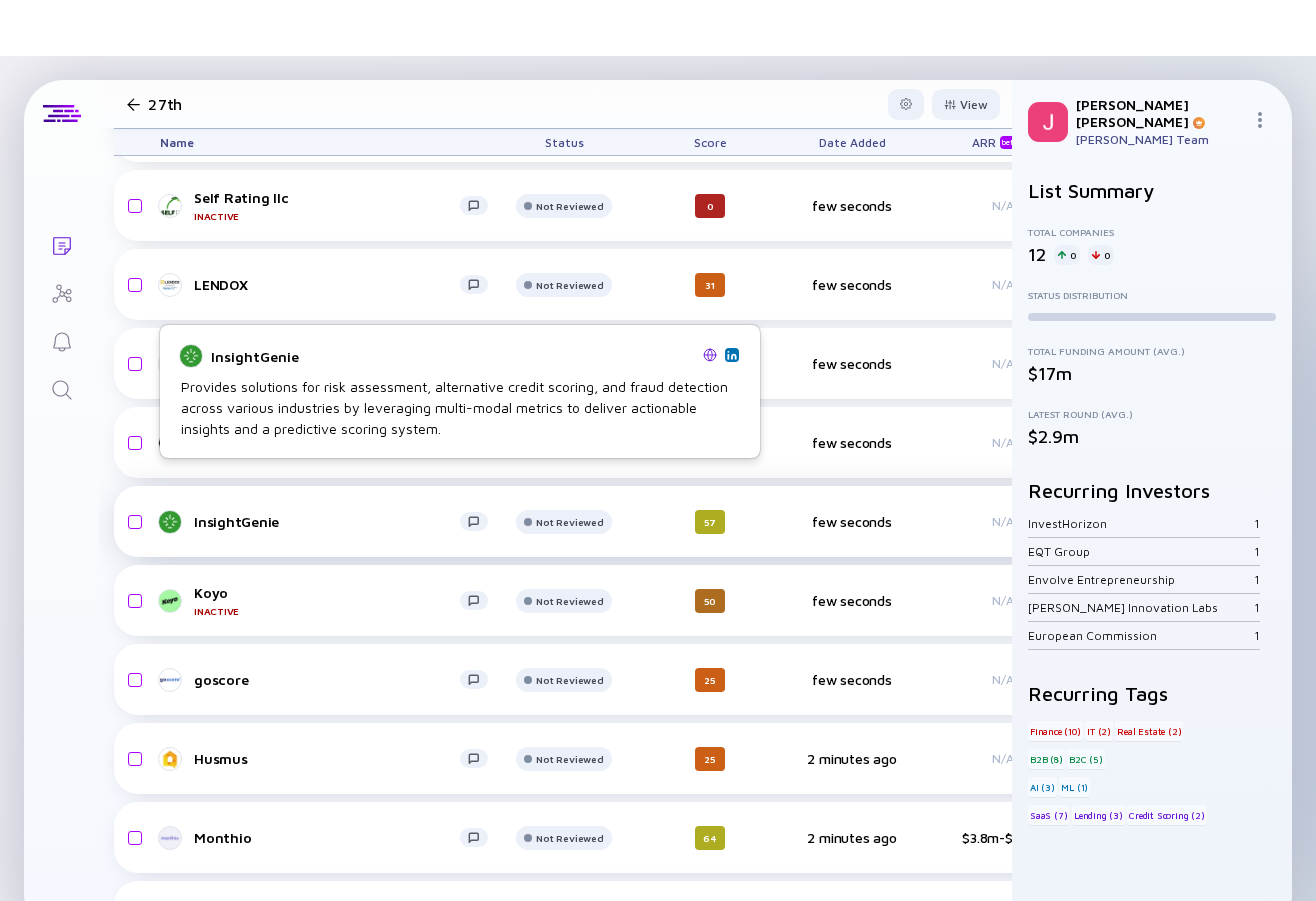 scroll, scrollTop: 254, scrollLeft: 1, axis: both 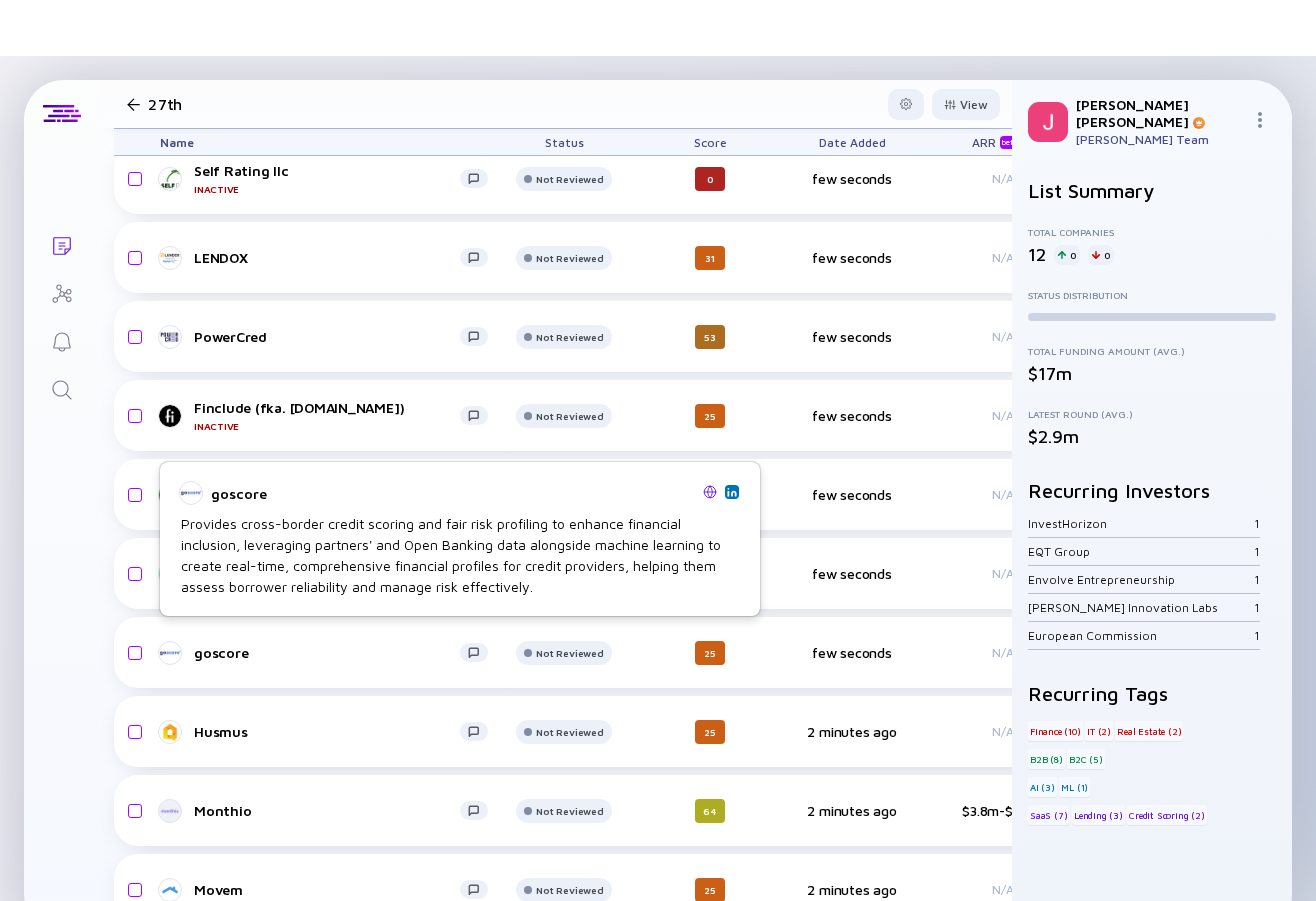 click at bounding box center [710, 492] 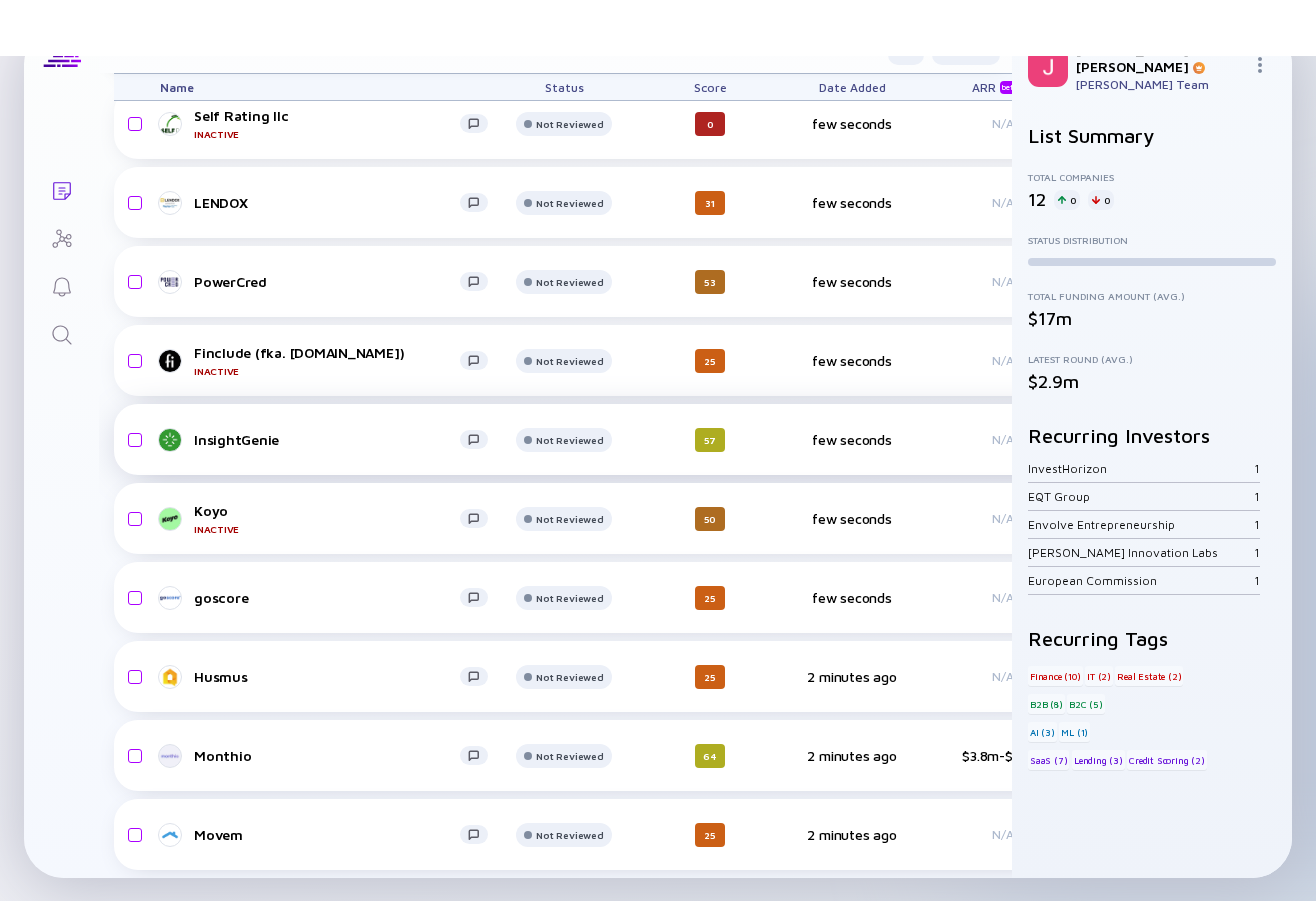 scroll, scrollTop: 54, scrollLeft: 0, axis: vertical 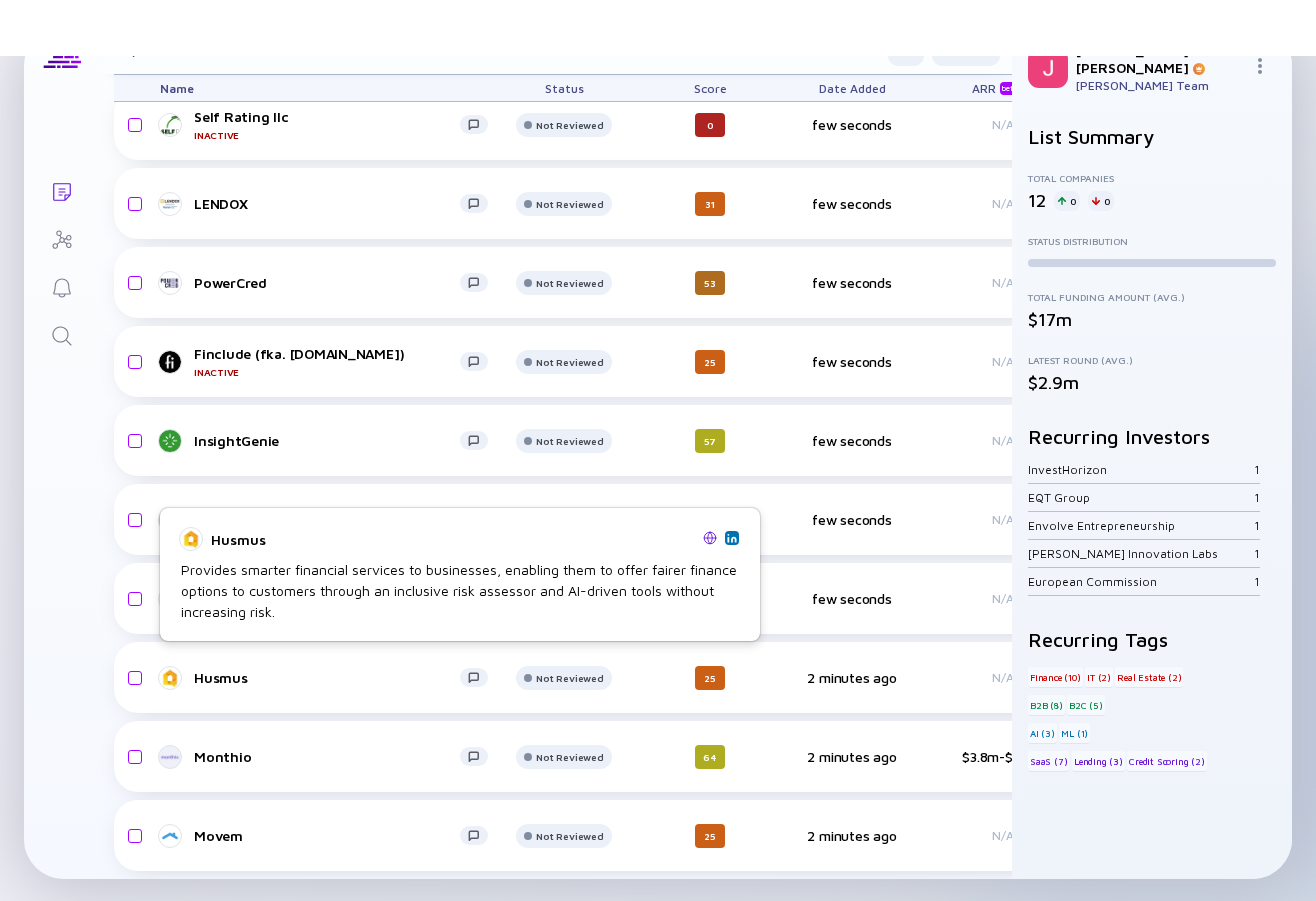click at bounding box center [710, 538] 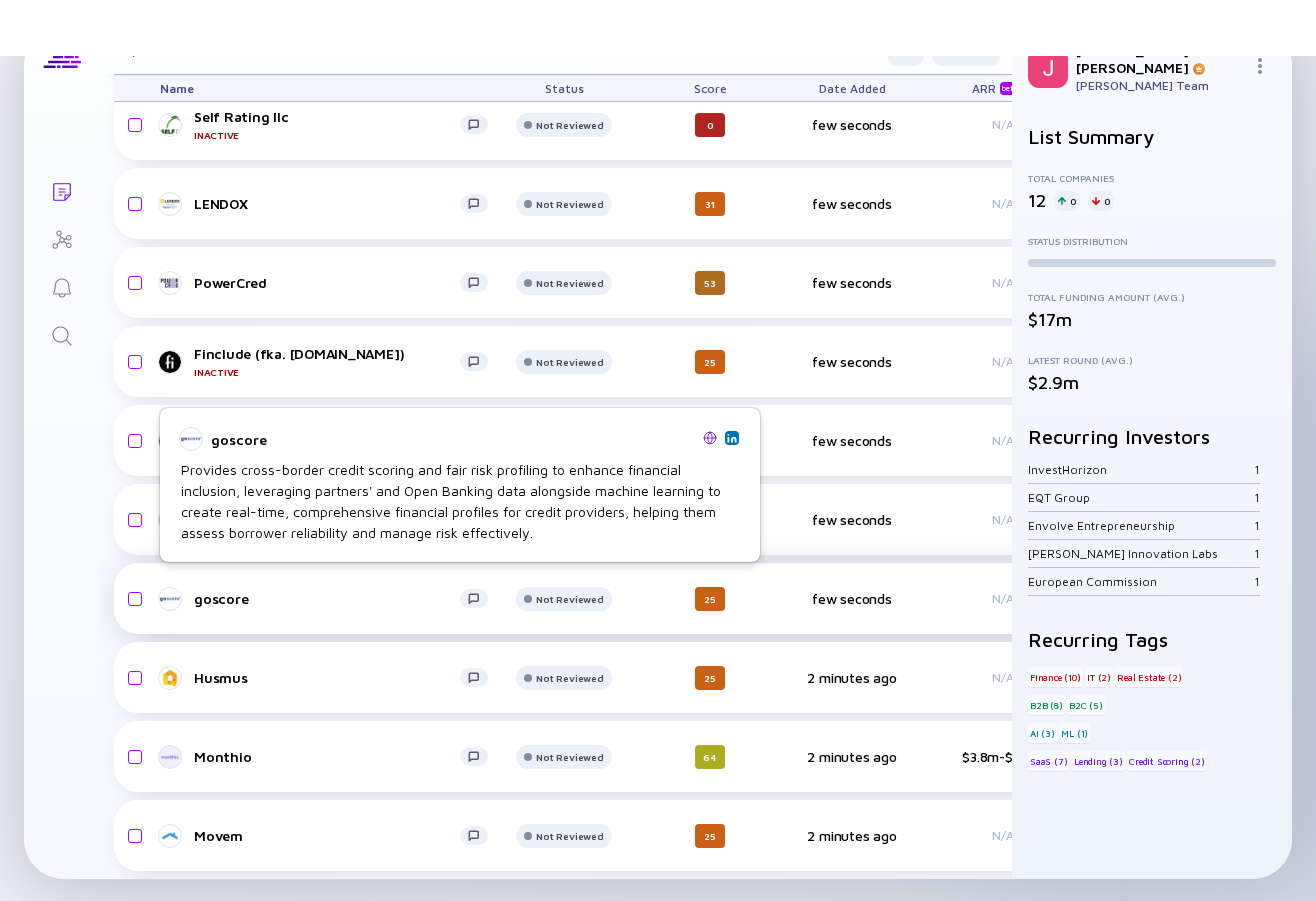 scroll, scrollTop: 56, scrollLeft: 0, axis: vertical 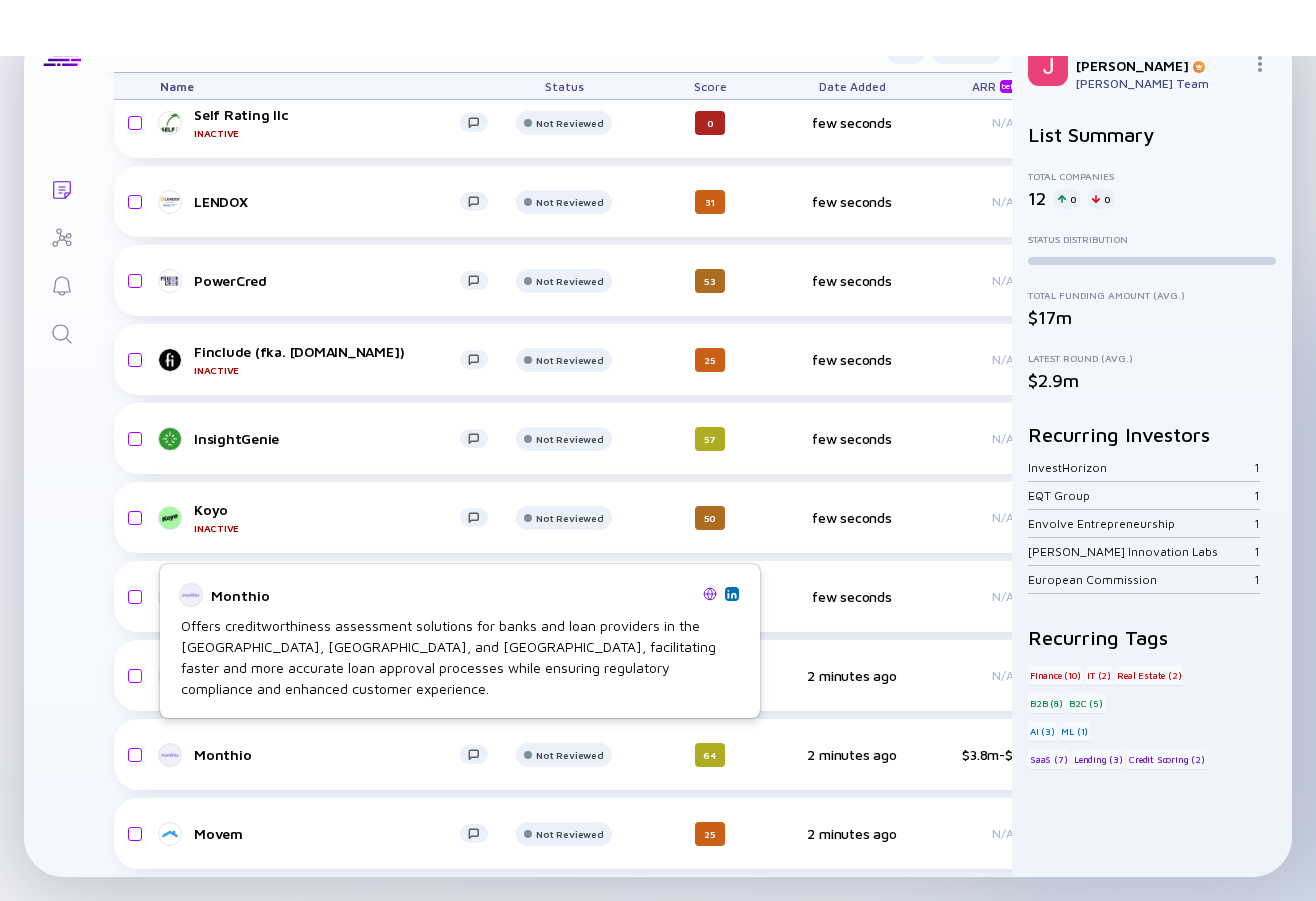 click at bounding box center [710, 594] 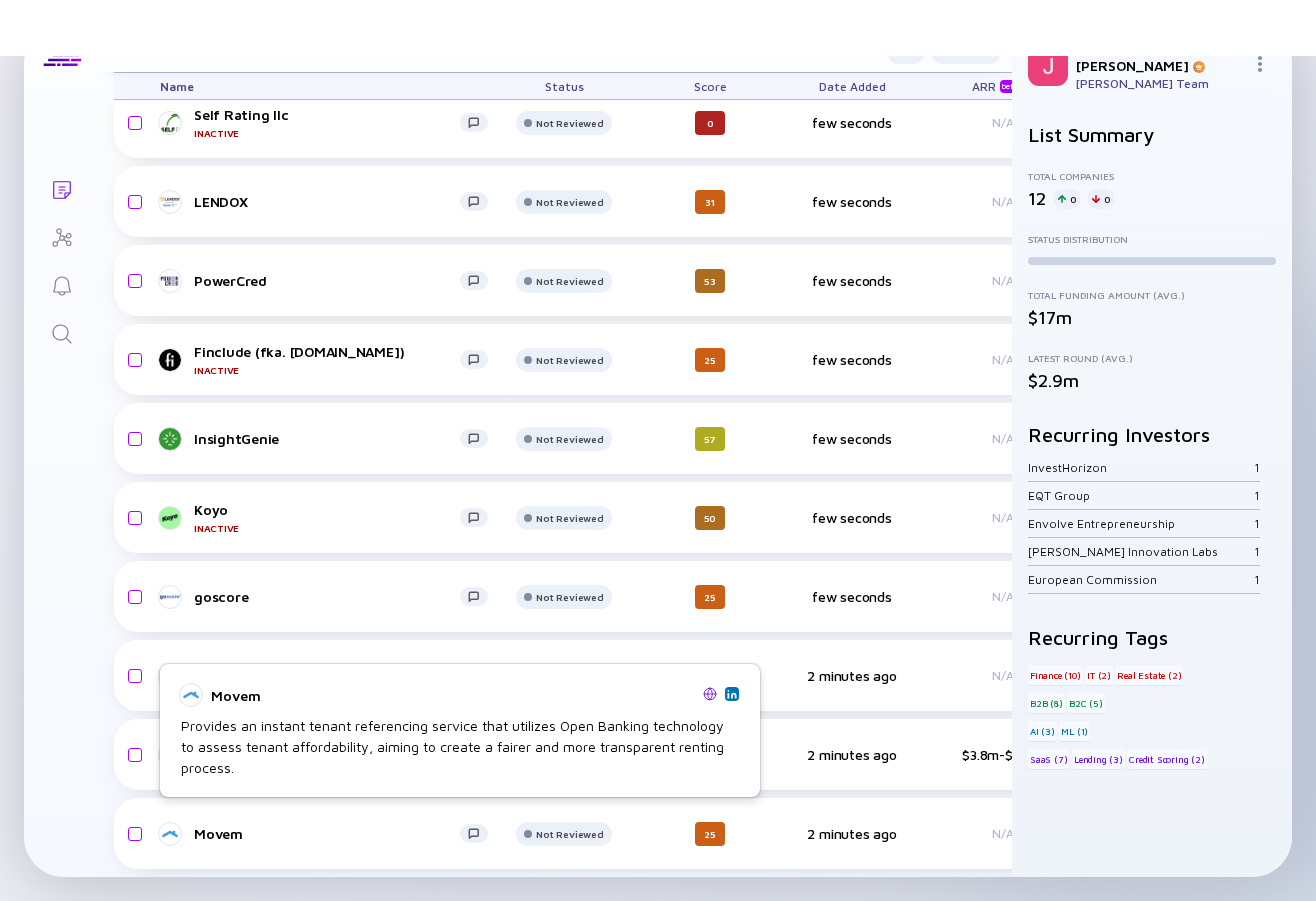 click at bounding box center (710, 694) 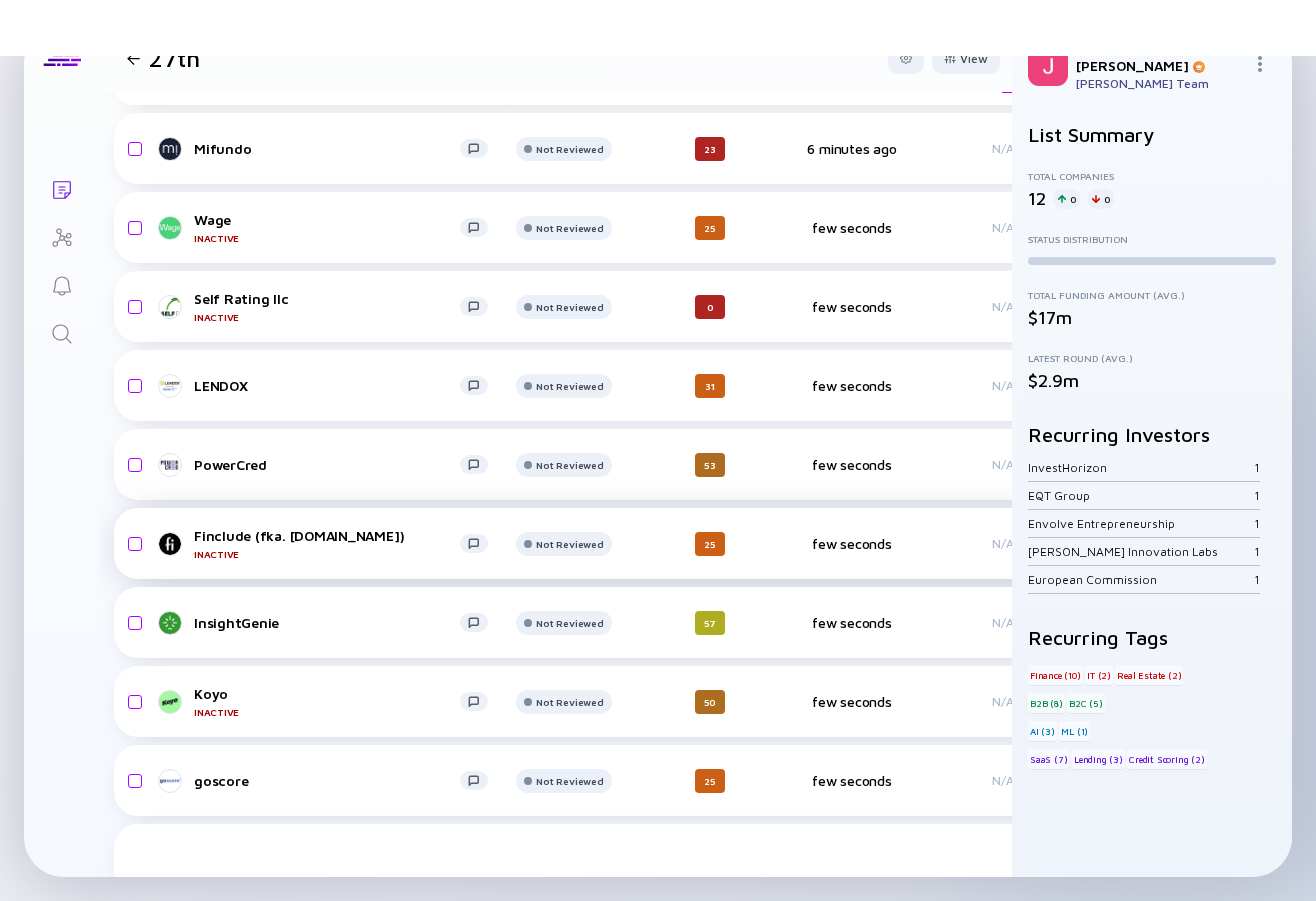 scroll, scrollTop: 0, scrollLeft: 1, axis: horizontal 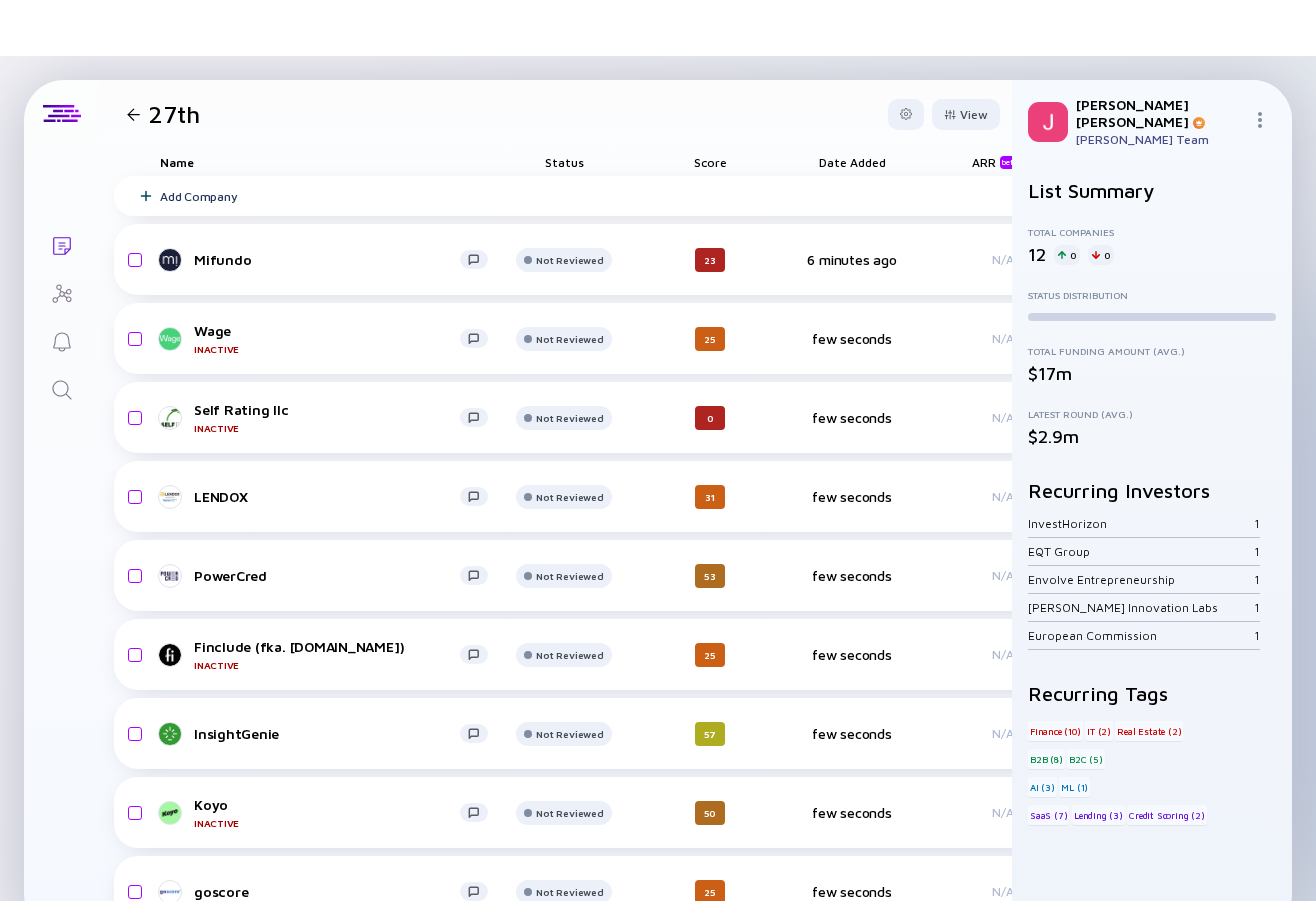 click on "27th" at bounding box center (159, 114) 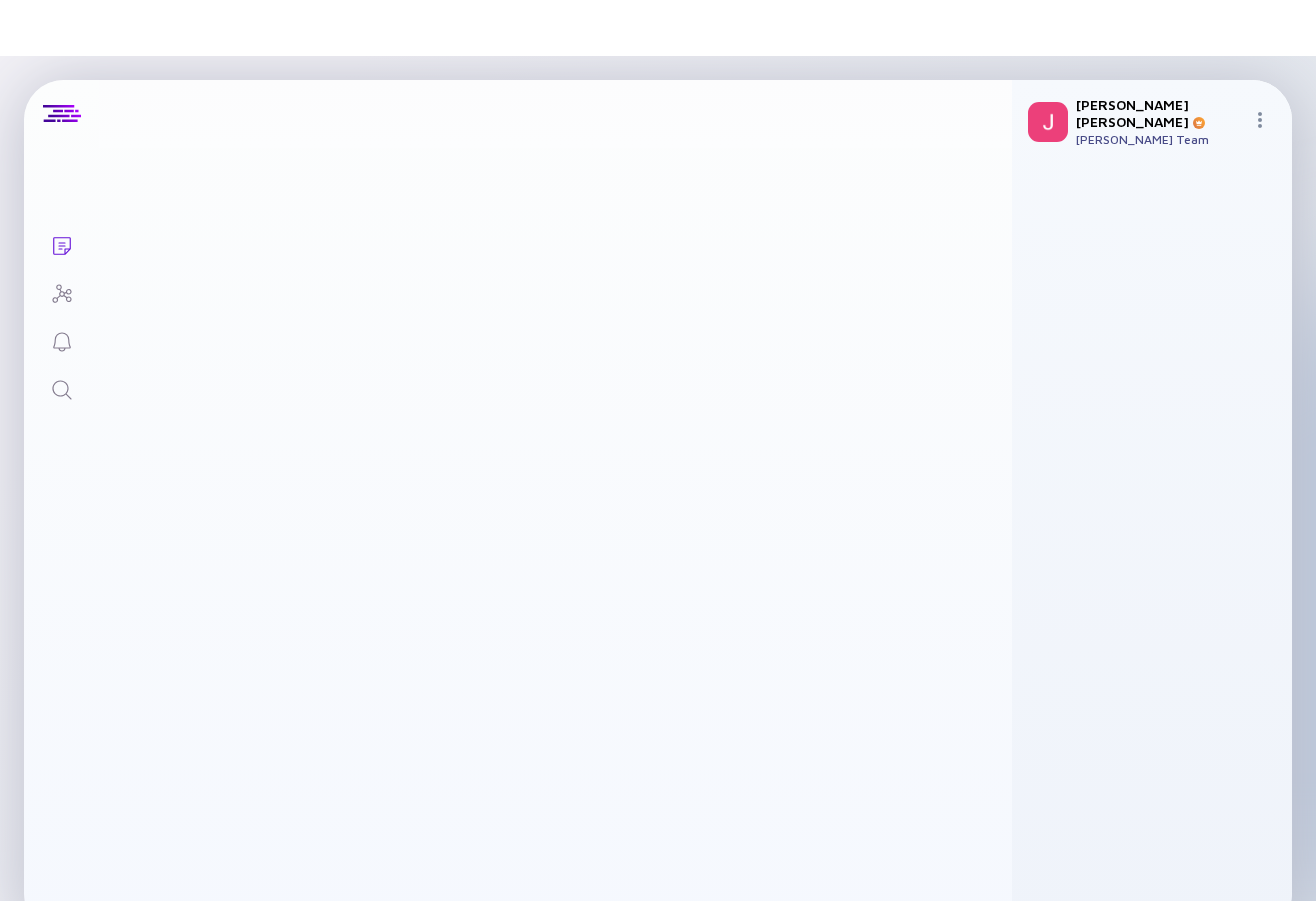 scroll, scrollTop: 0, scrollLeft: 0, axis: both 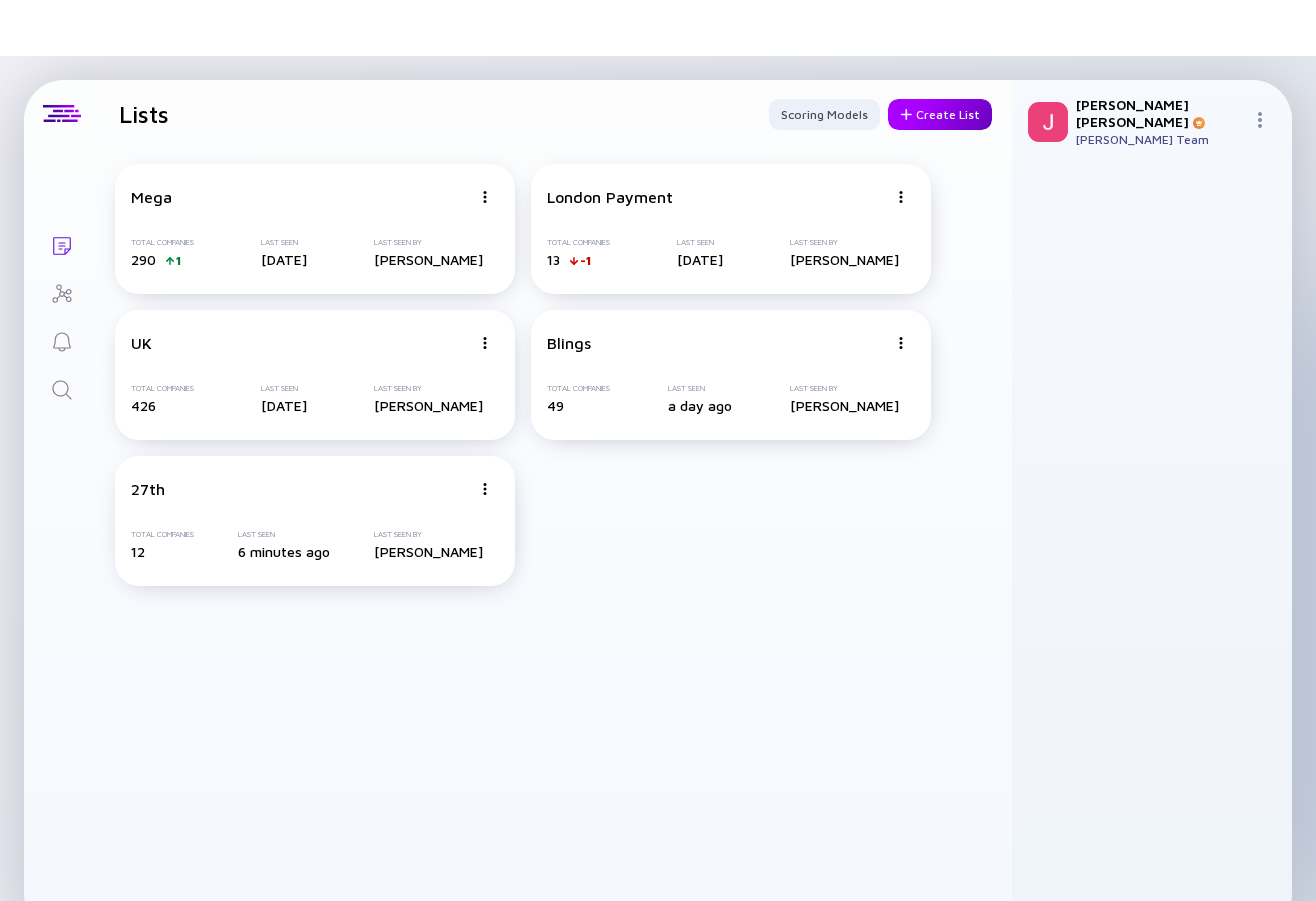click on "Create List" at bounding box center (940, 114) 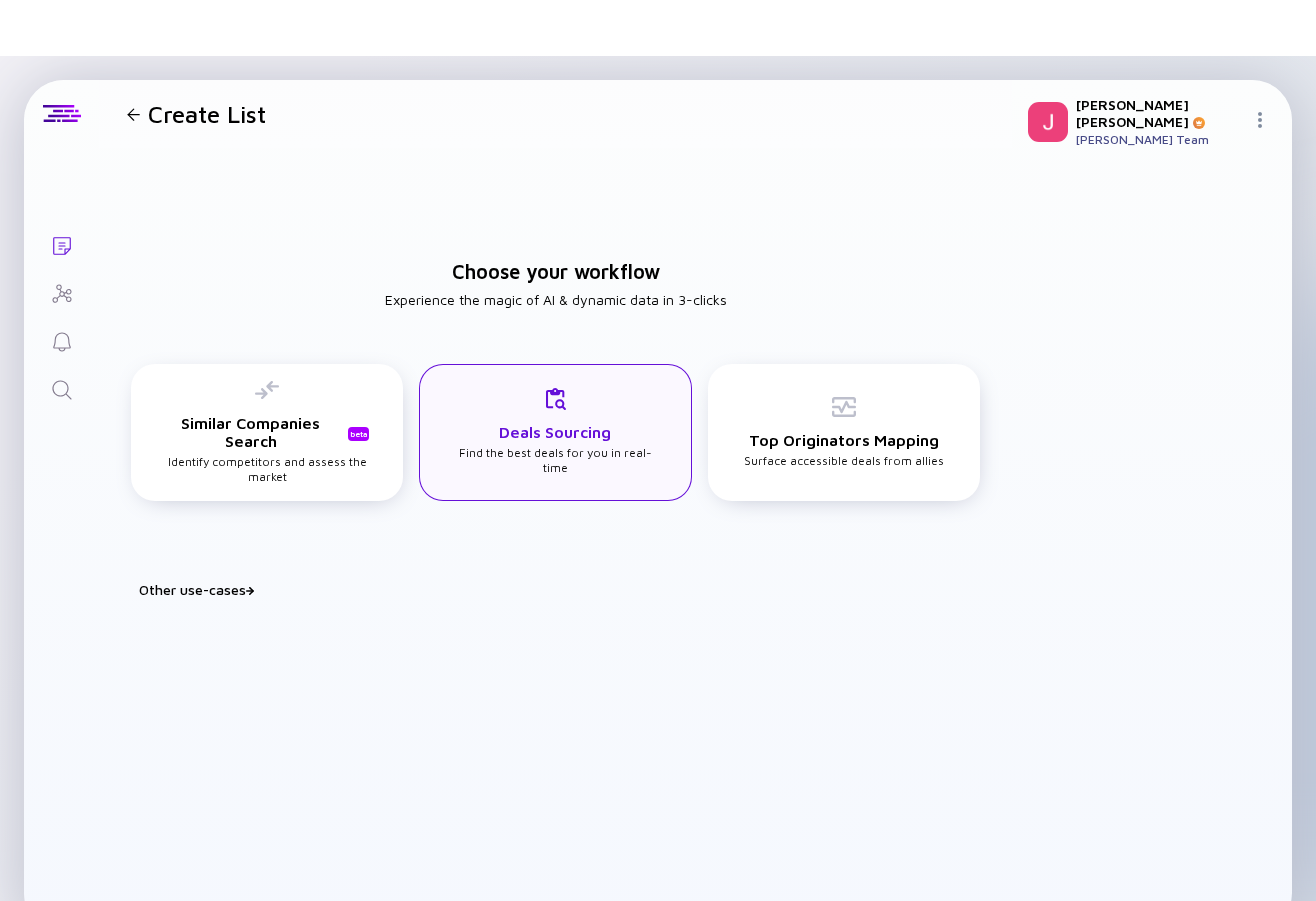 click on "Deals Sourcing" at bounding box center [555, 432] 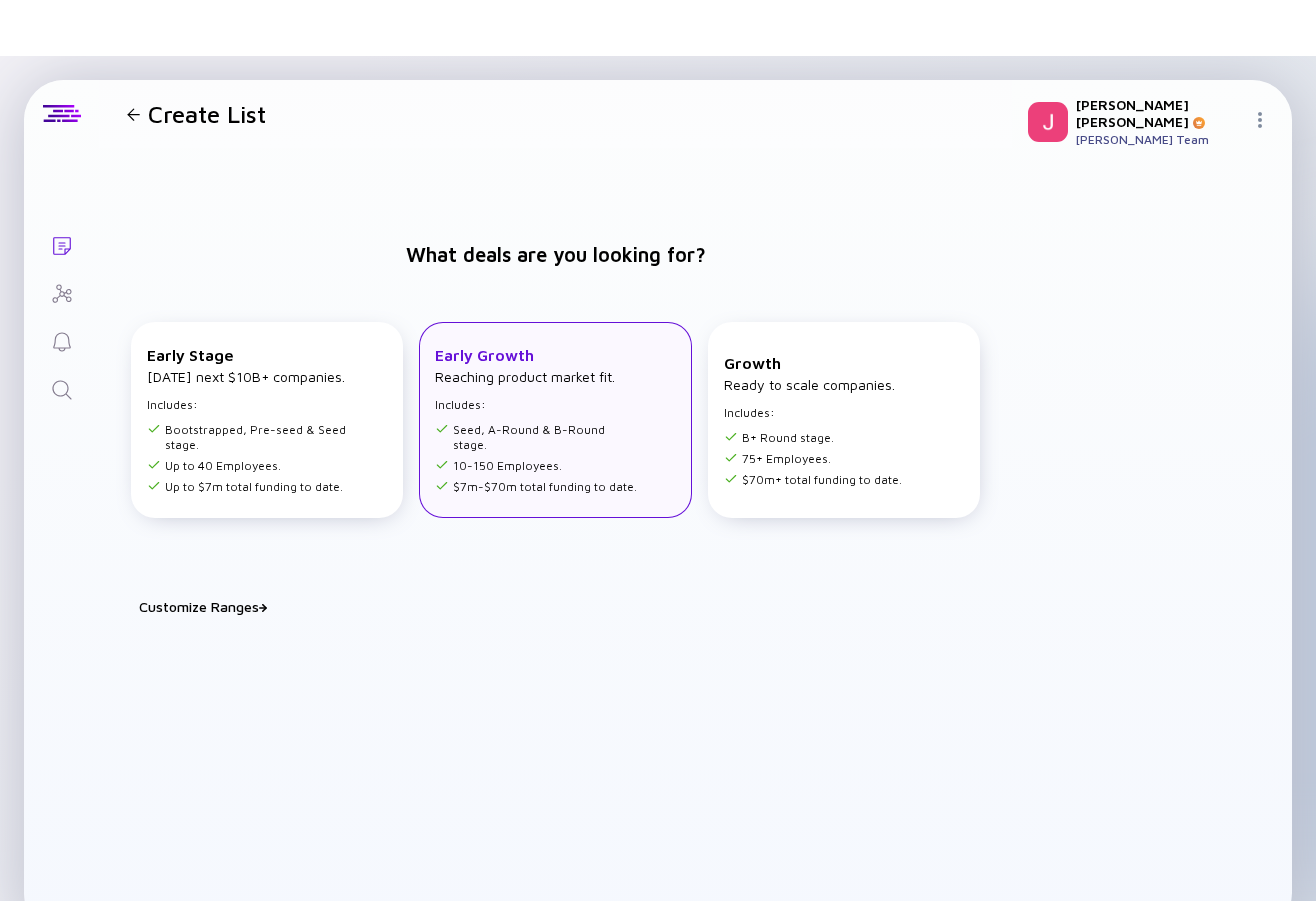 click on "Seed, A-Round & B-Round stage. 10-150 Employees. $7m-$70m total funding to date." at bounding box center [537, 455] 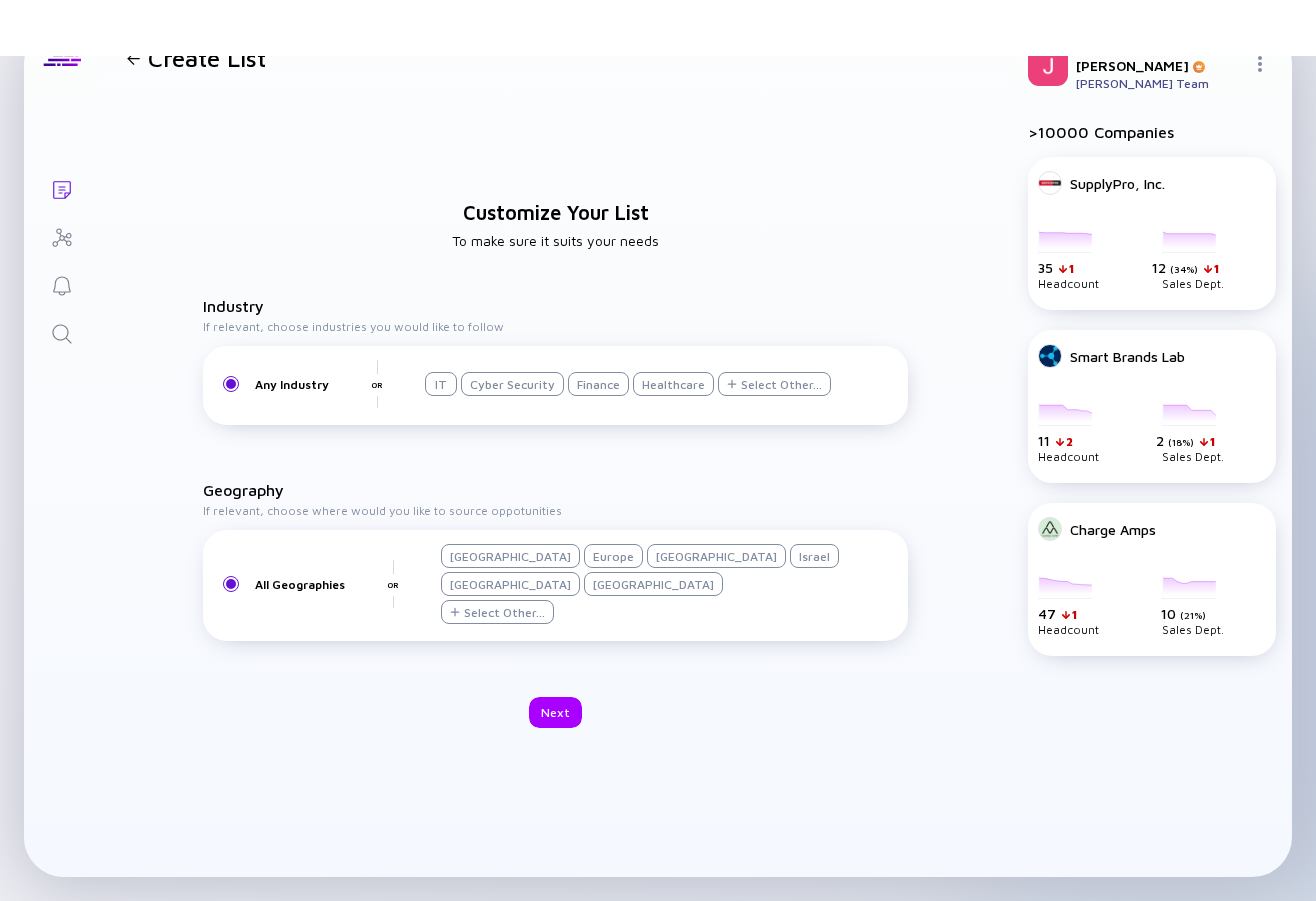 scroll, scrollTop: 54, scrollLeft: 0, axis: vertical 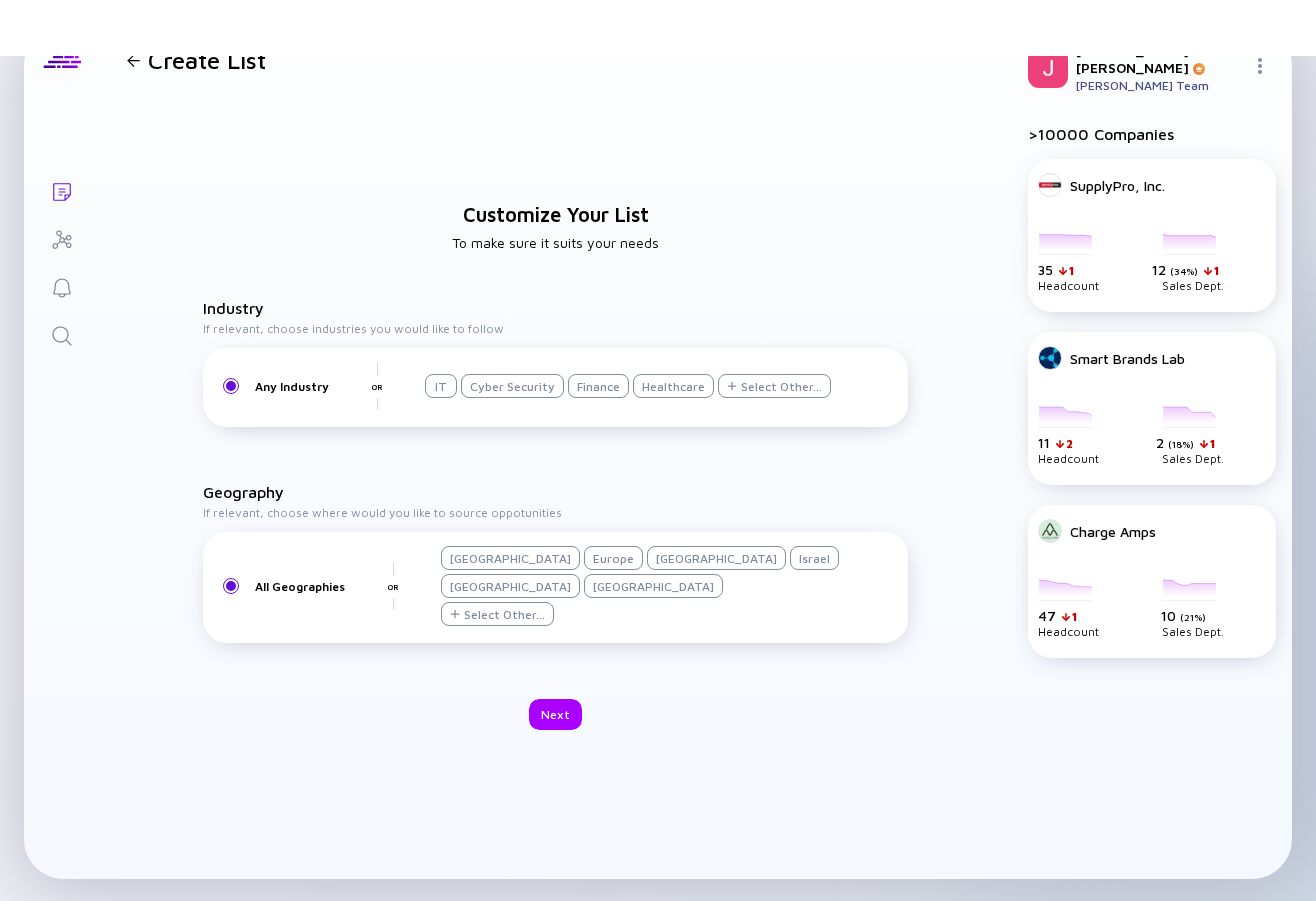 click on "Select Other..." at bounding box center (781, 386) 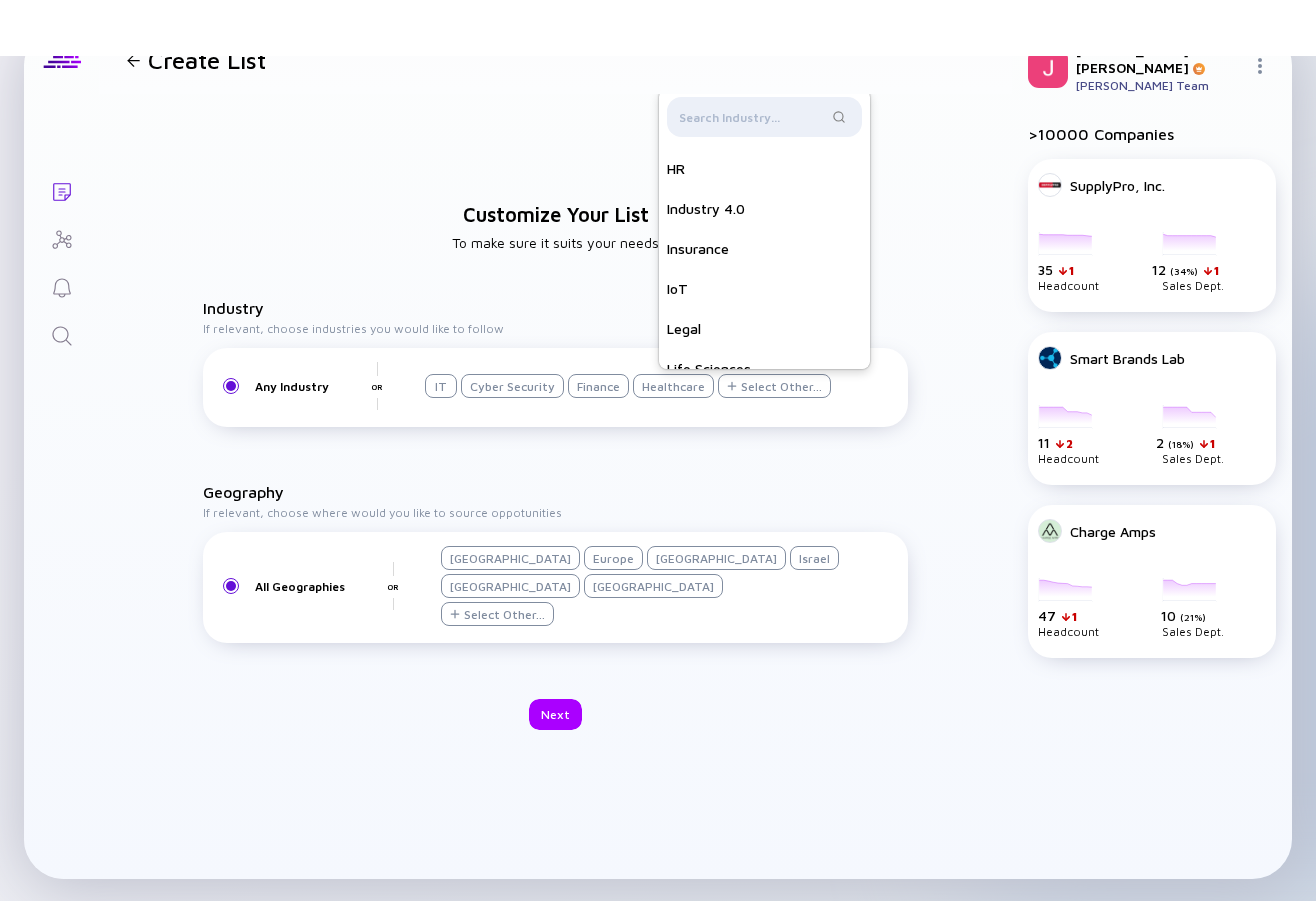 scroll, scrollTop: 557, scrollLeft: 0, axis: vertical 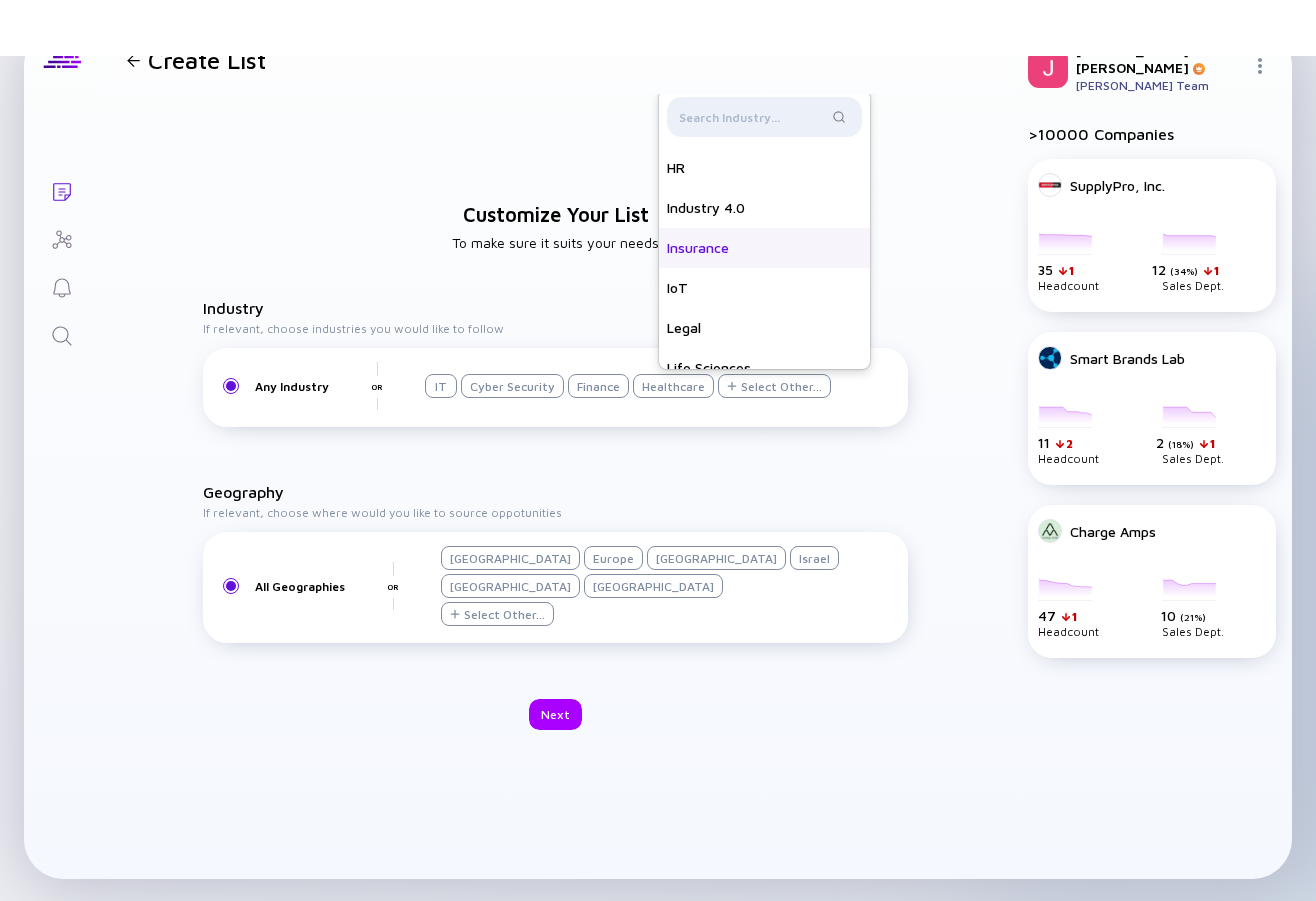 click on "Insurance" at bounding box center (764, 248) 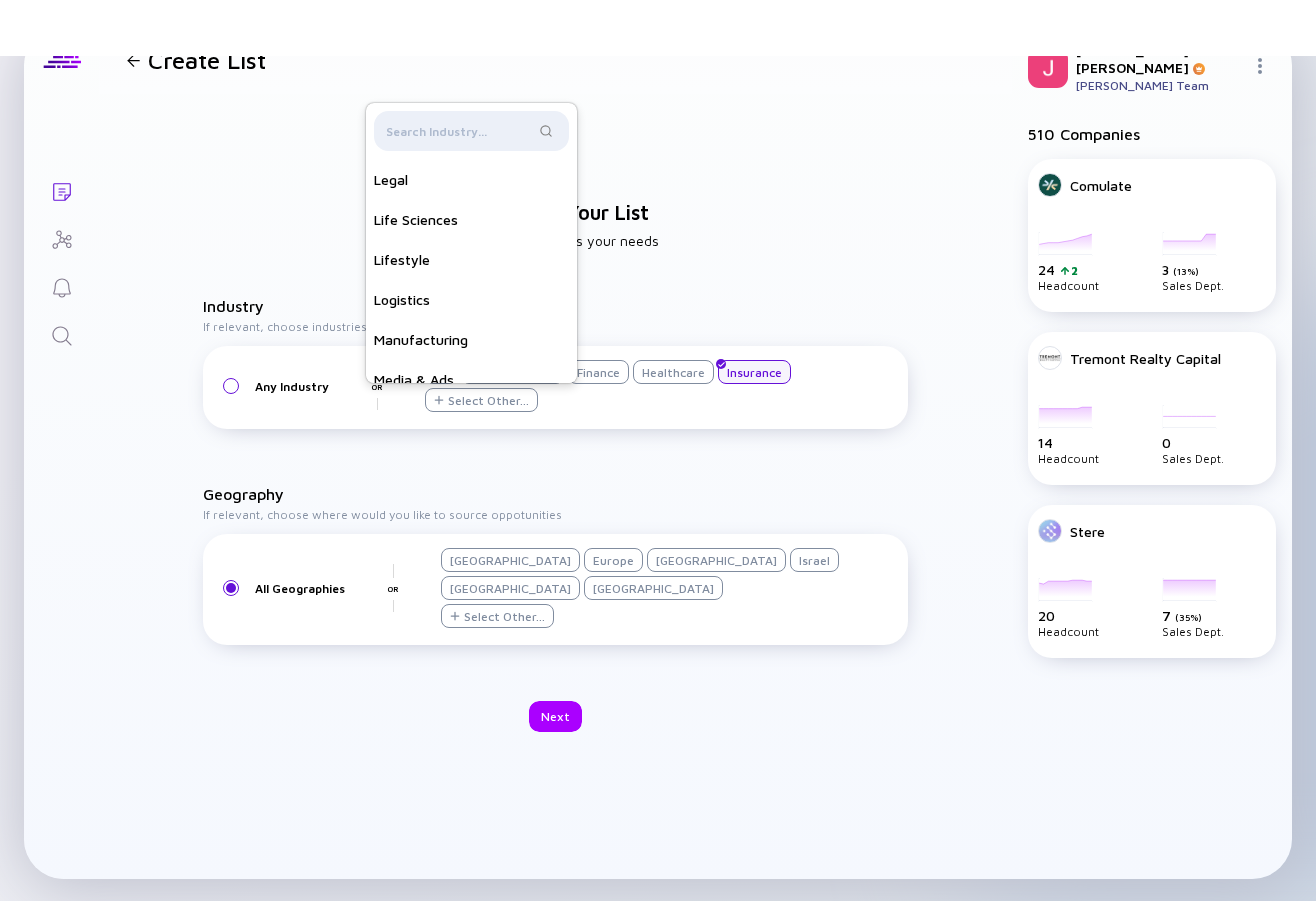 scroll, scrollTop: 754, scrollLeft: 0, axis: vertical 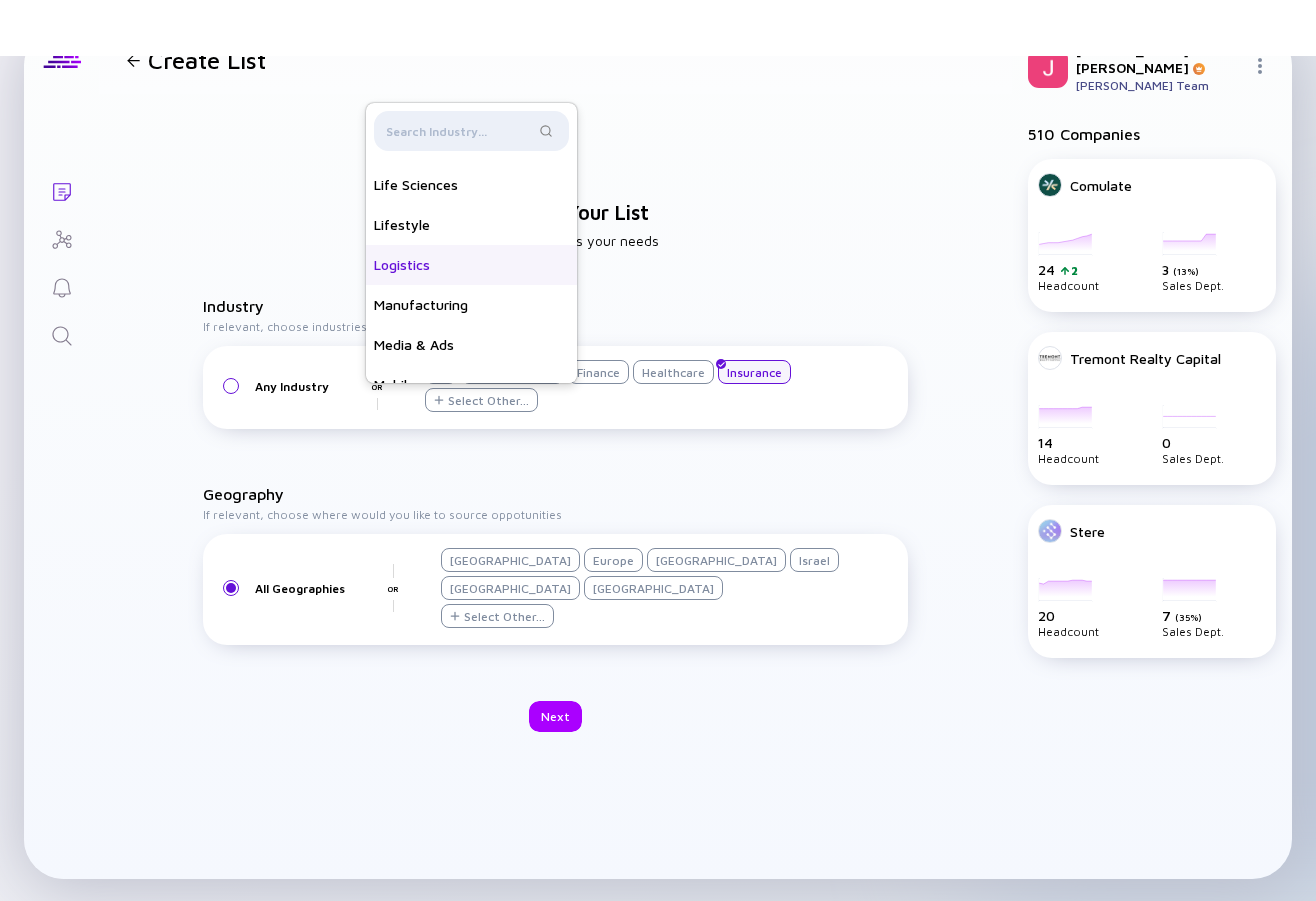 click on "Logistics" at bounding box center (471, 265) 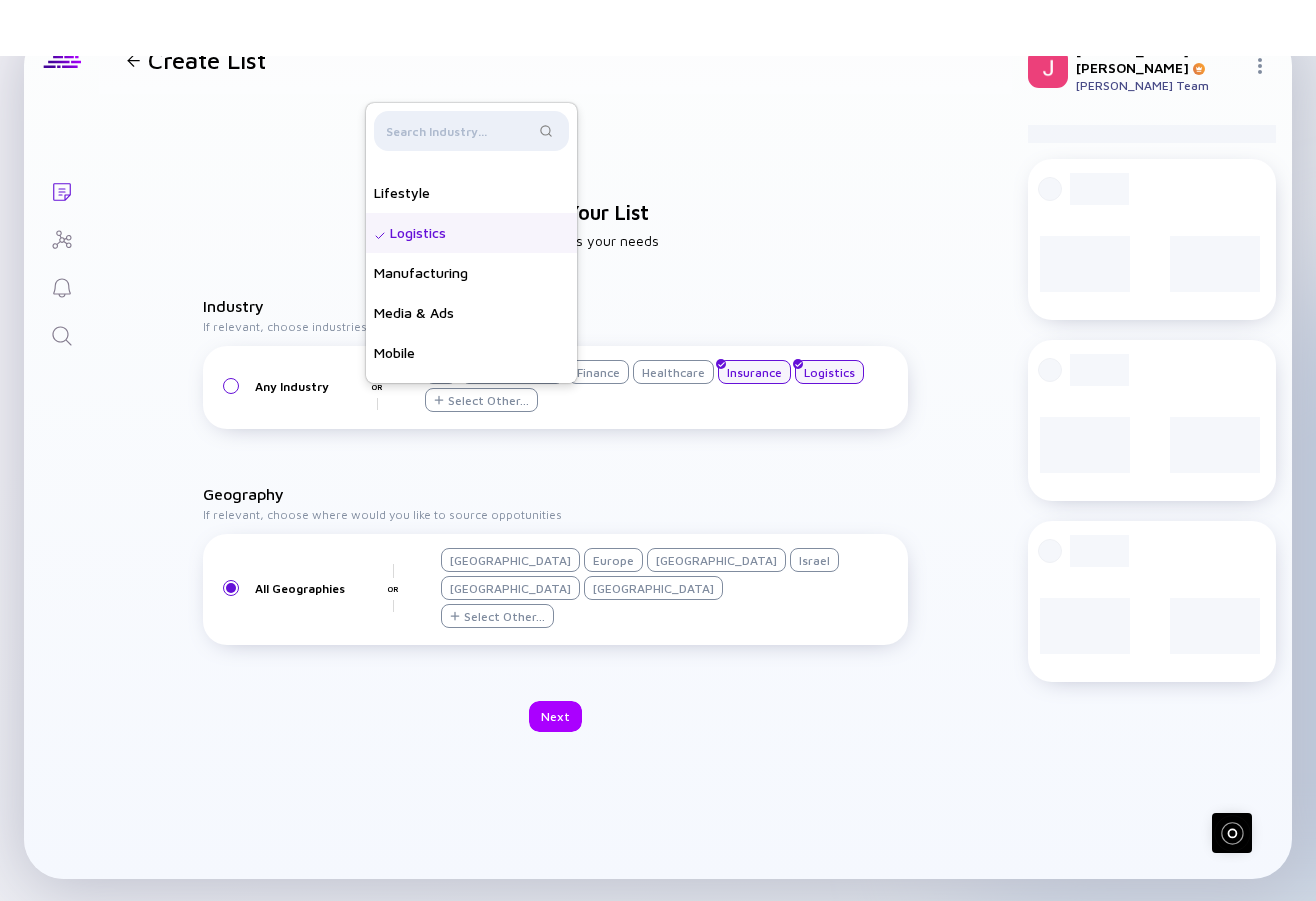 scroll, scrollTop: 803, scrollLeft: 0, axis: vertical 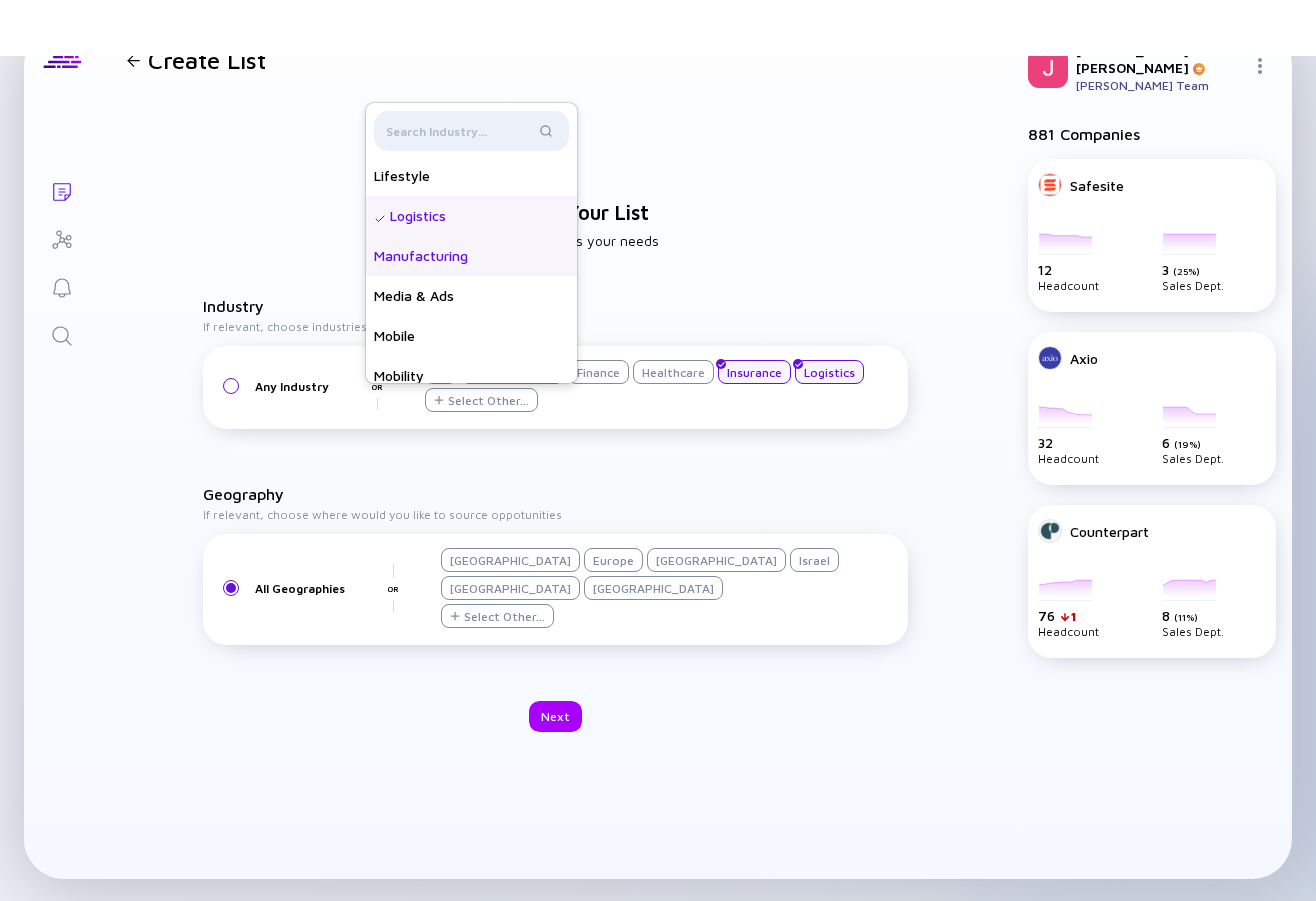 click on "Manufacturing" at bounding box center [471, 256] 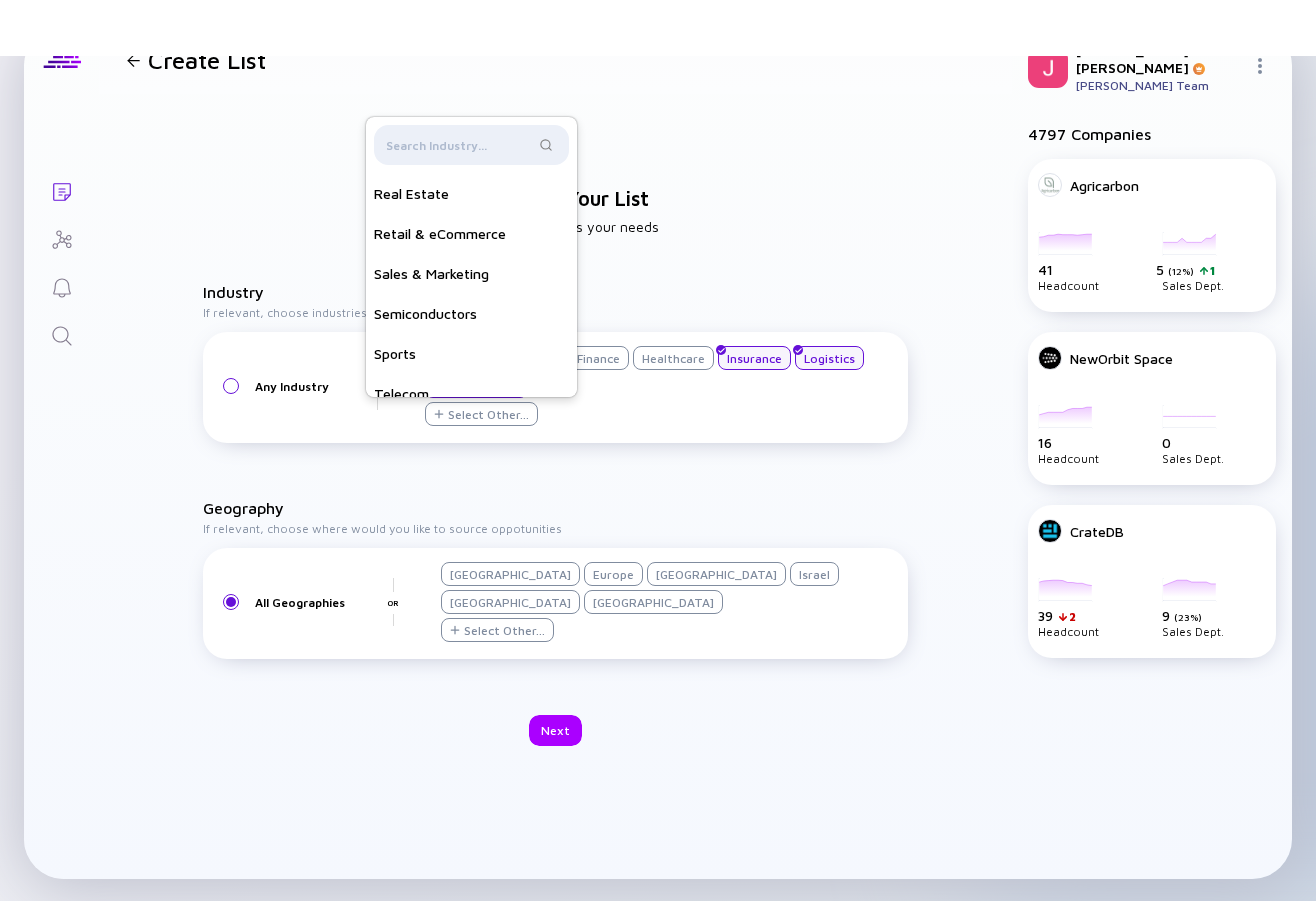 scroll, scrollTop: 1088, scrollLeft: 0, axis: vertical 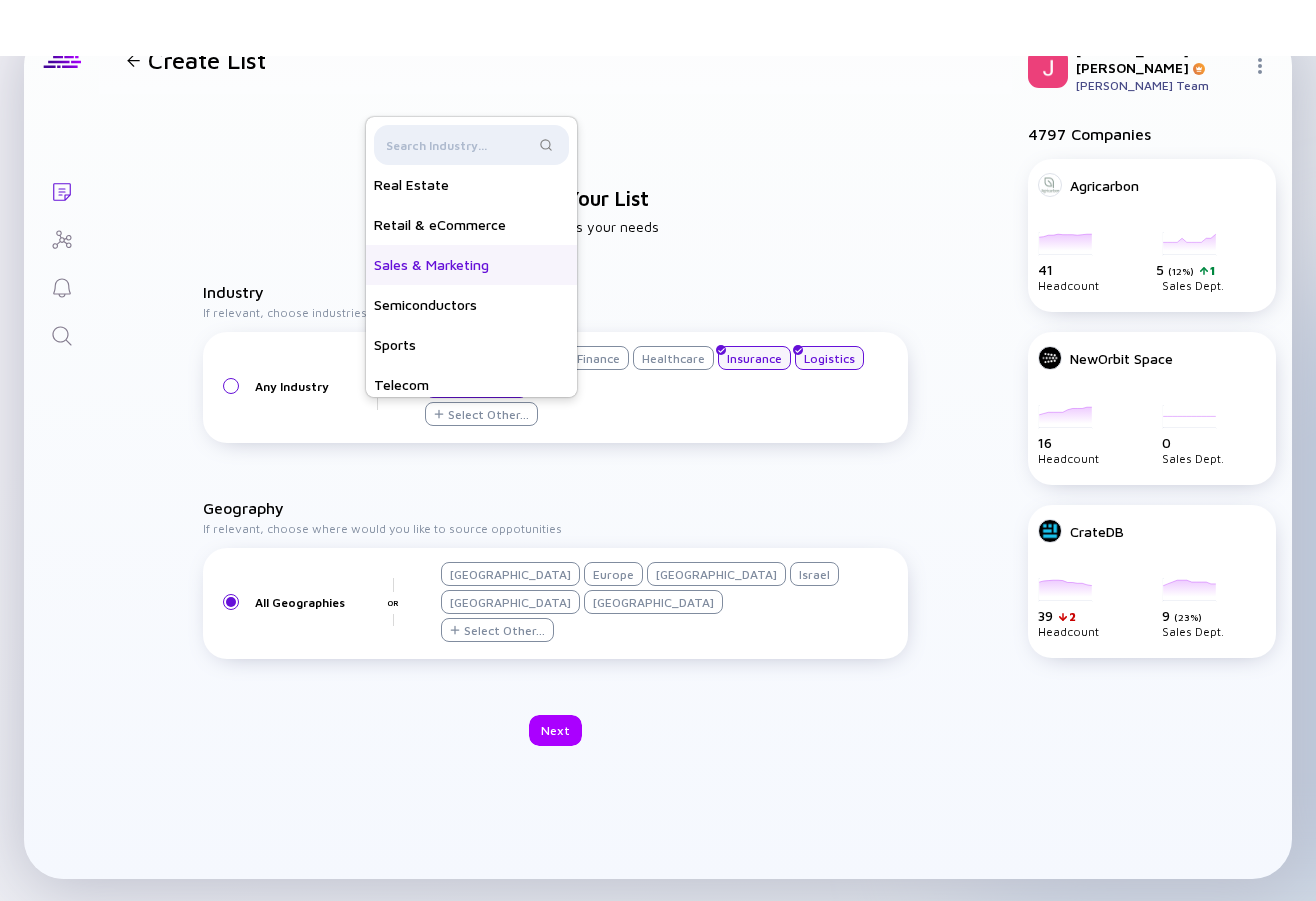 click on "Sales & Marketing" at bounding box center (471, 265) 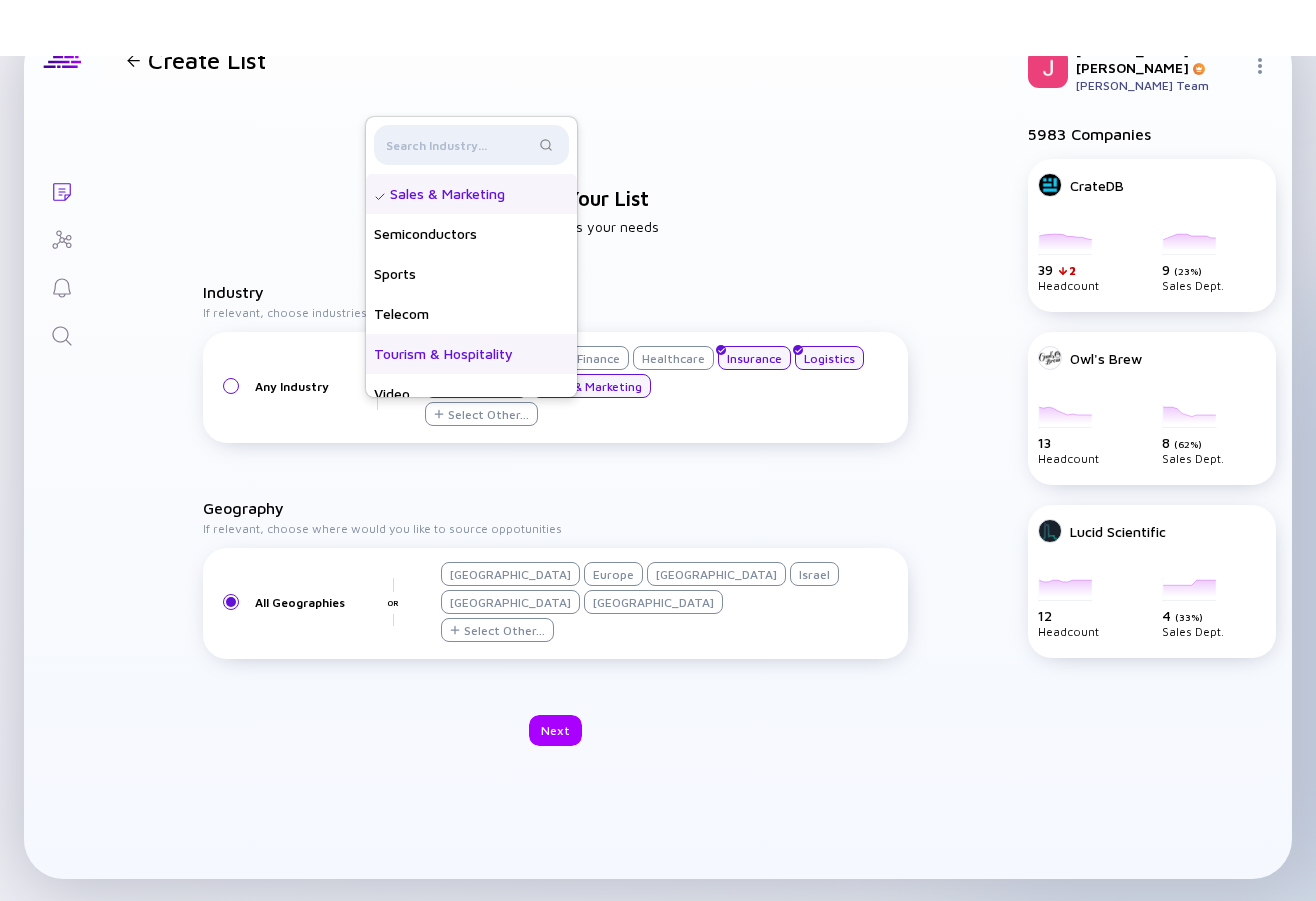 scroll, scrollTop: 1216, scrollLeft: 0, axis: vertical 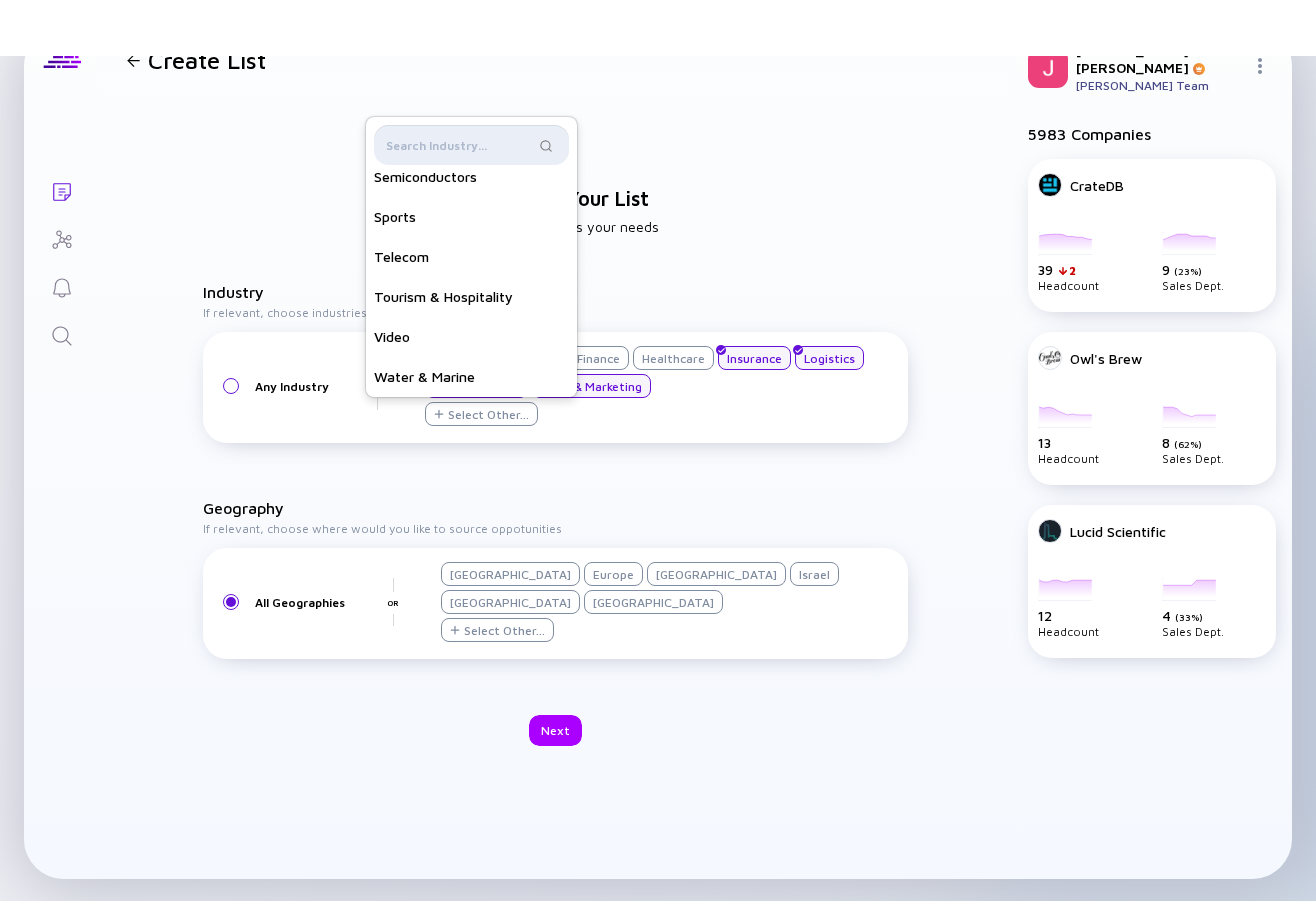 click at bounding box center [460, 145] 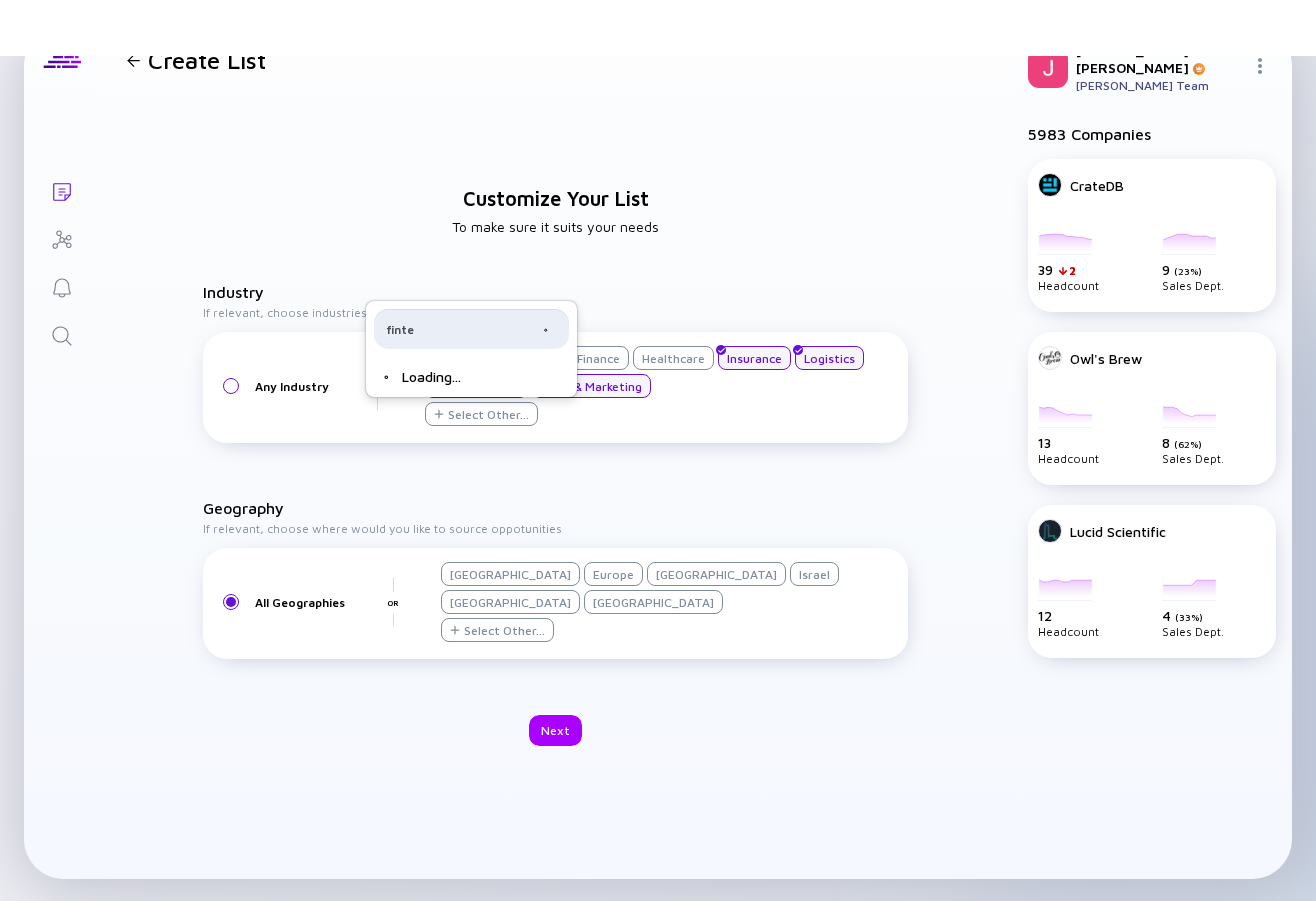 scroll, scrollTop: 0, scrollLeft: 0, axis: both 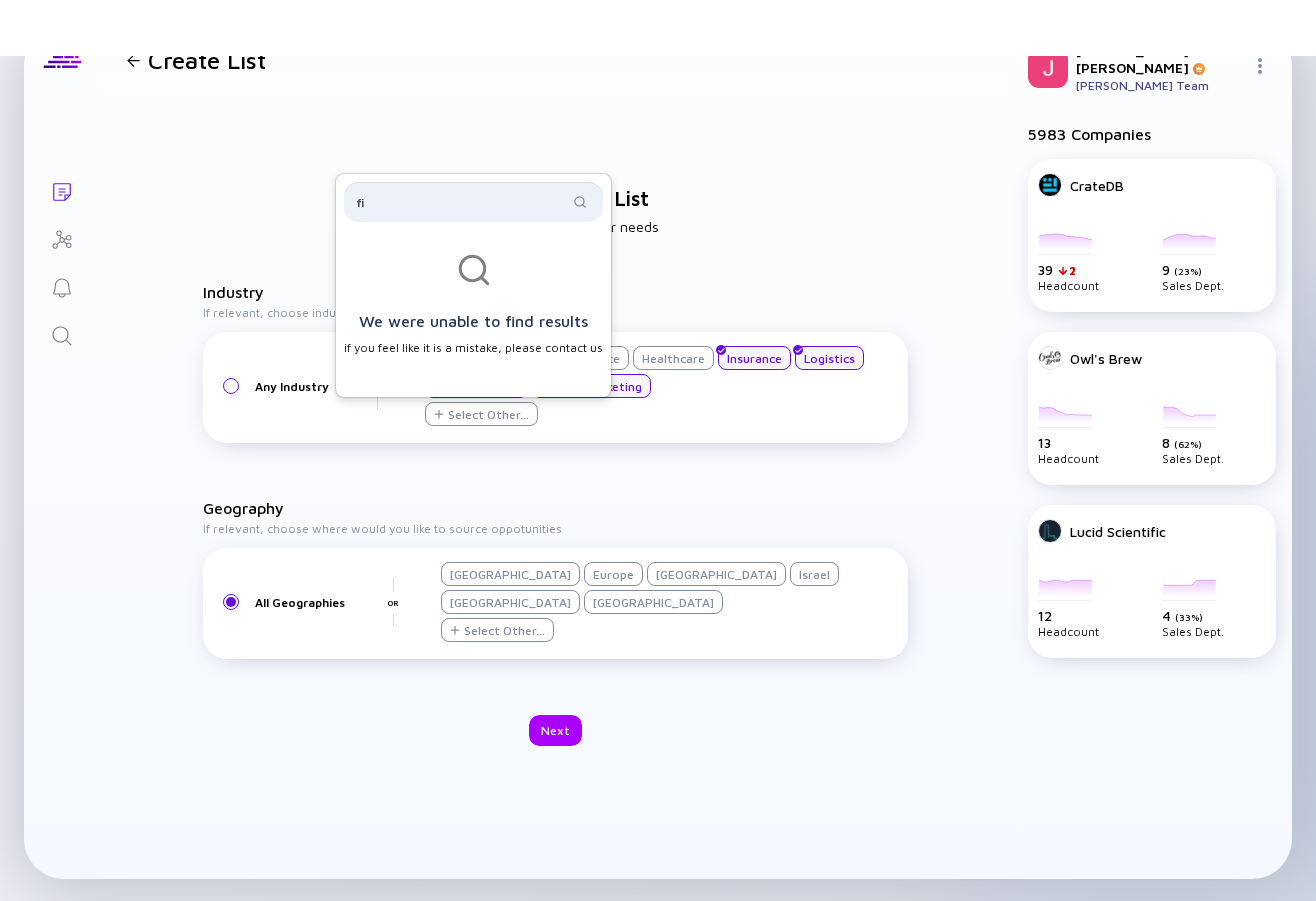 type on "f" 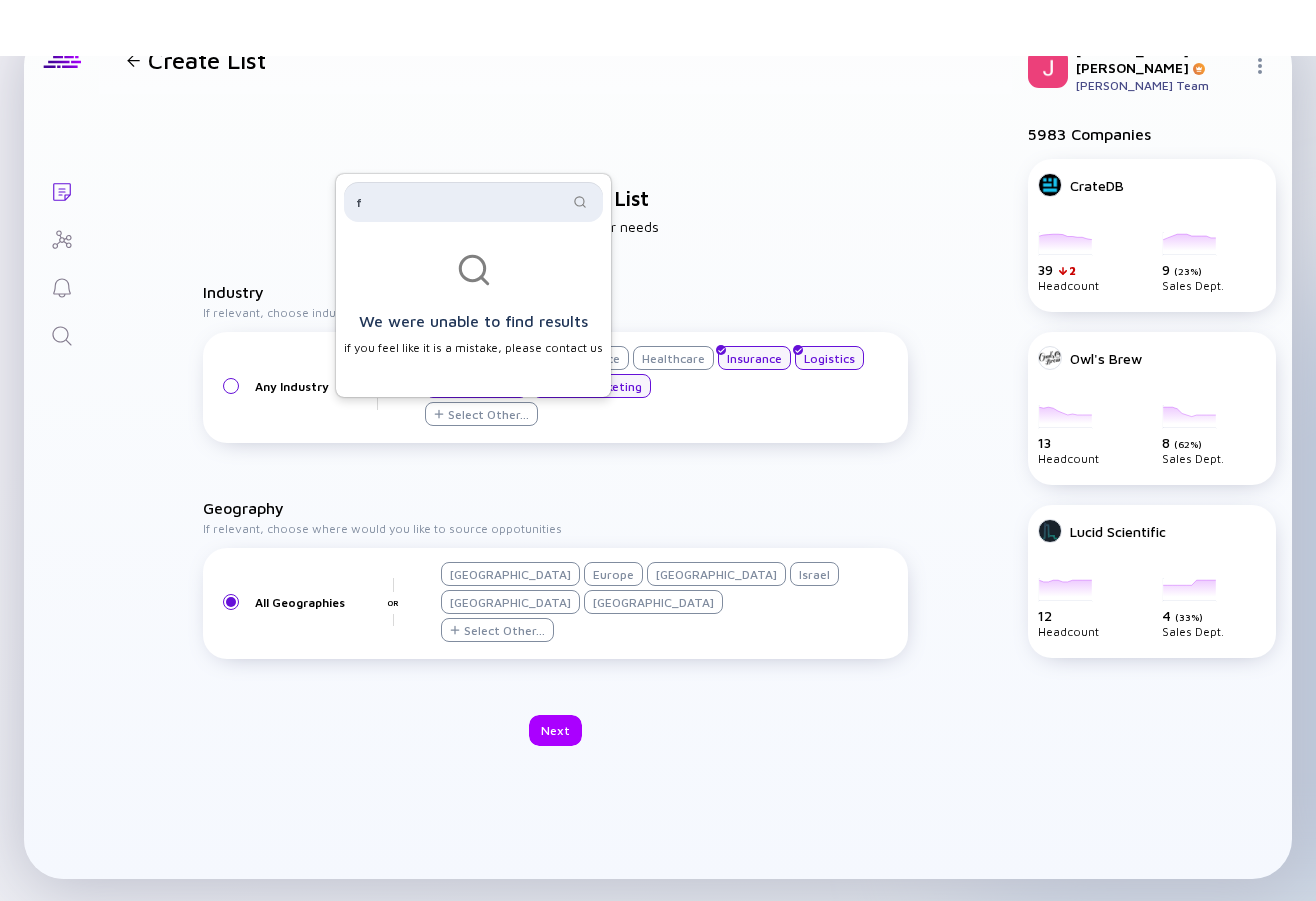 type 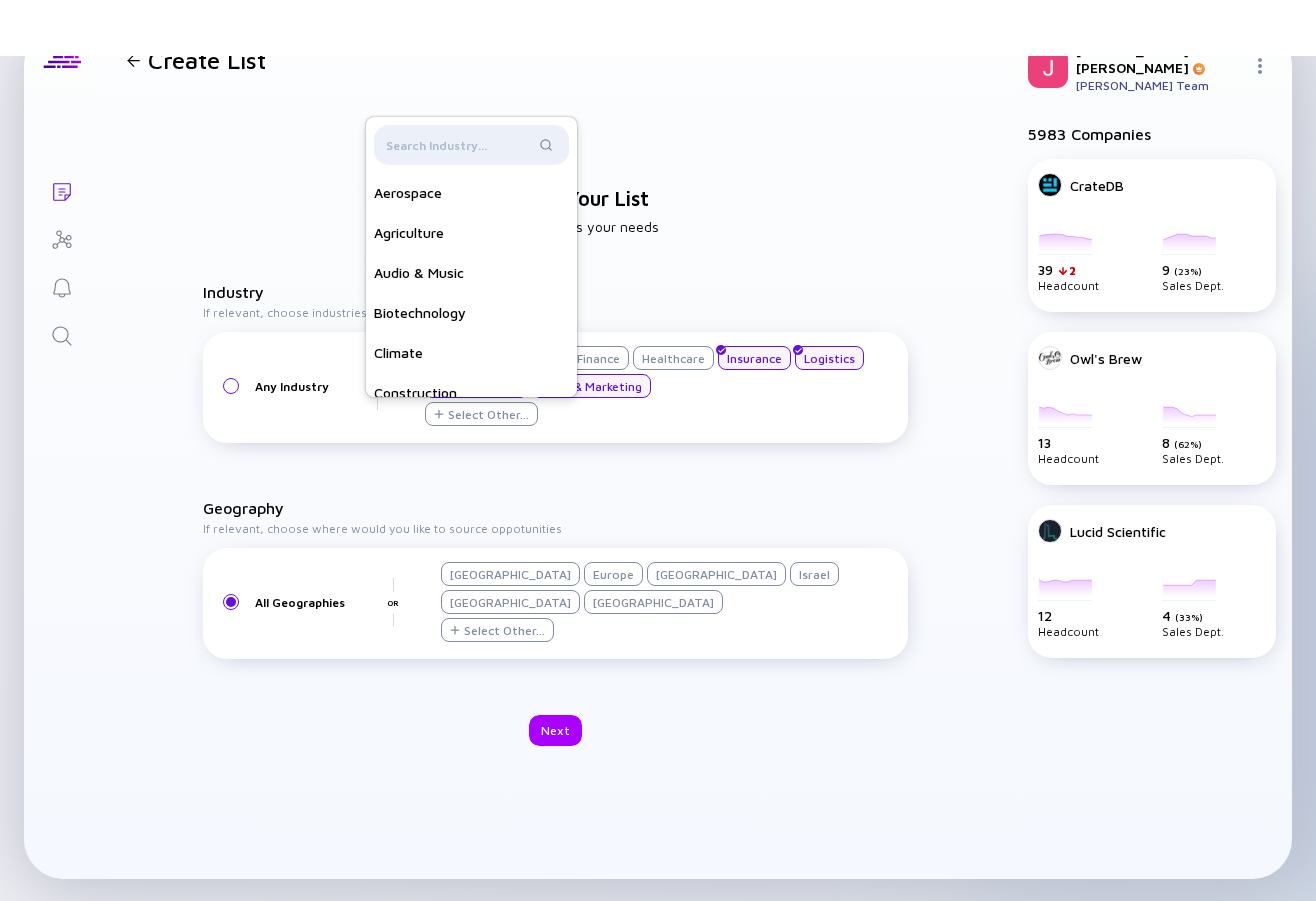 click on "Industry If relevant, choose industries you would like to follow Any Industry OR IT Cyber Security Finance Healthcare Insurance Logistics Manufacturing Sales & Marketing Select Other... Aerospace Agriculture Audio & Music Biotechnology Climate Construction DeepTech Defense Education Energy Entertainment Food & Berverages Gaming Government HR Industry 4.0 Insurance IoT Legal Life Sciences Lifestyle Logistics Manufacturing Media & Ads Mobile Mobility Pharma Real Estate Retail & eCommerce Sales & Marketing Semiconductors Sports Telecom Tourism & Hospitality Video Water & Marine Geography  If relevant, choose where would you like to source oppotunities All Geographies OR [GEOGRAPHIC_DATA] [GEOGRAPHIC_DATA] [GEOGRAPHIC_DATA] [GEOGRAPHIC_DATA] [GEOGRAPHIC_DATA] [GEOGRAPHIC_DATA] Select Other..." at bounding box center [555, 475] 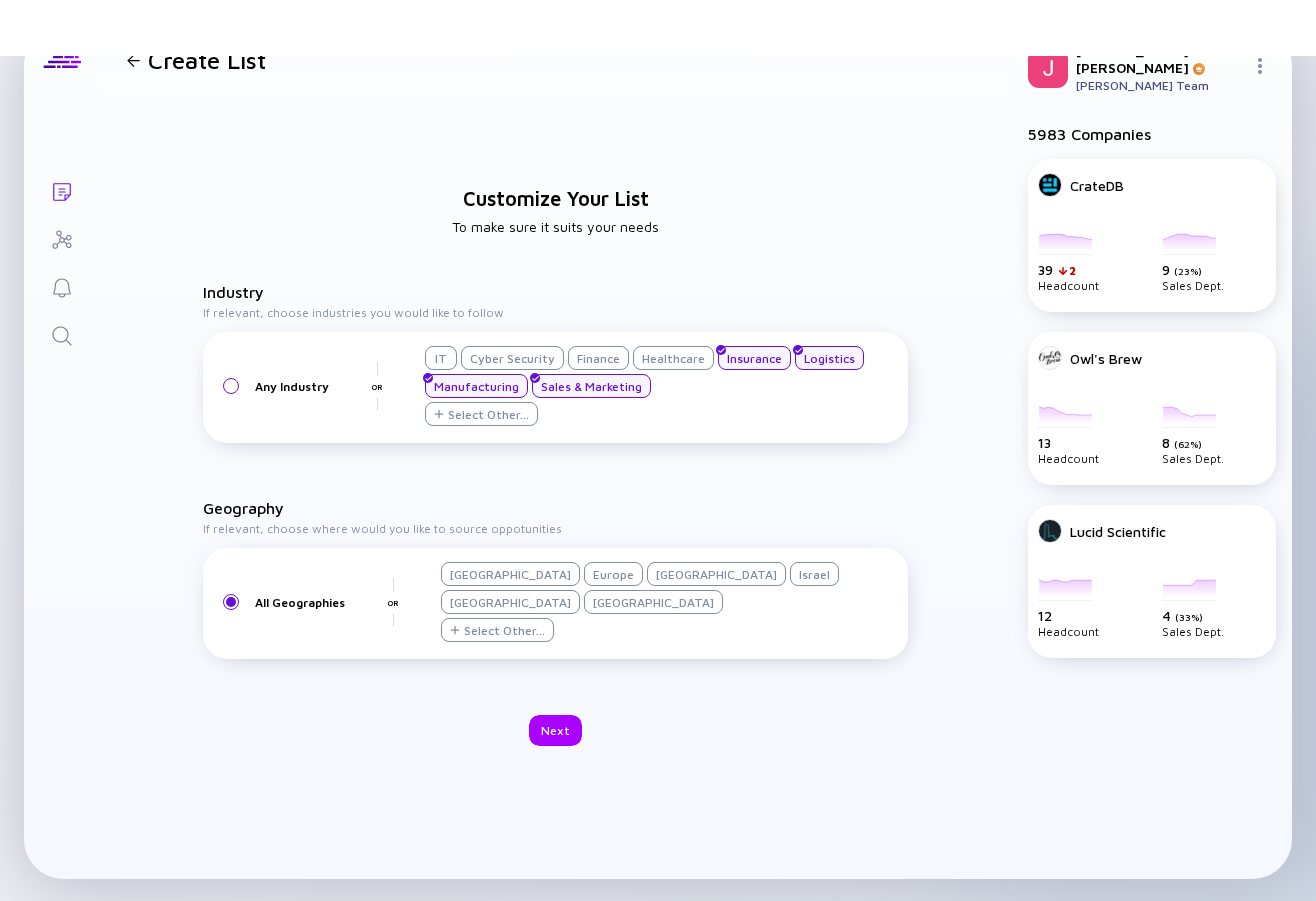 click on "Select Other..." at bounding box center [488, 414] 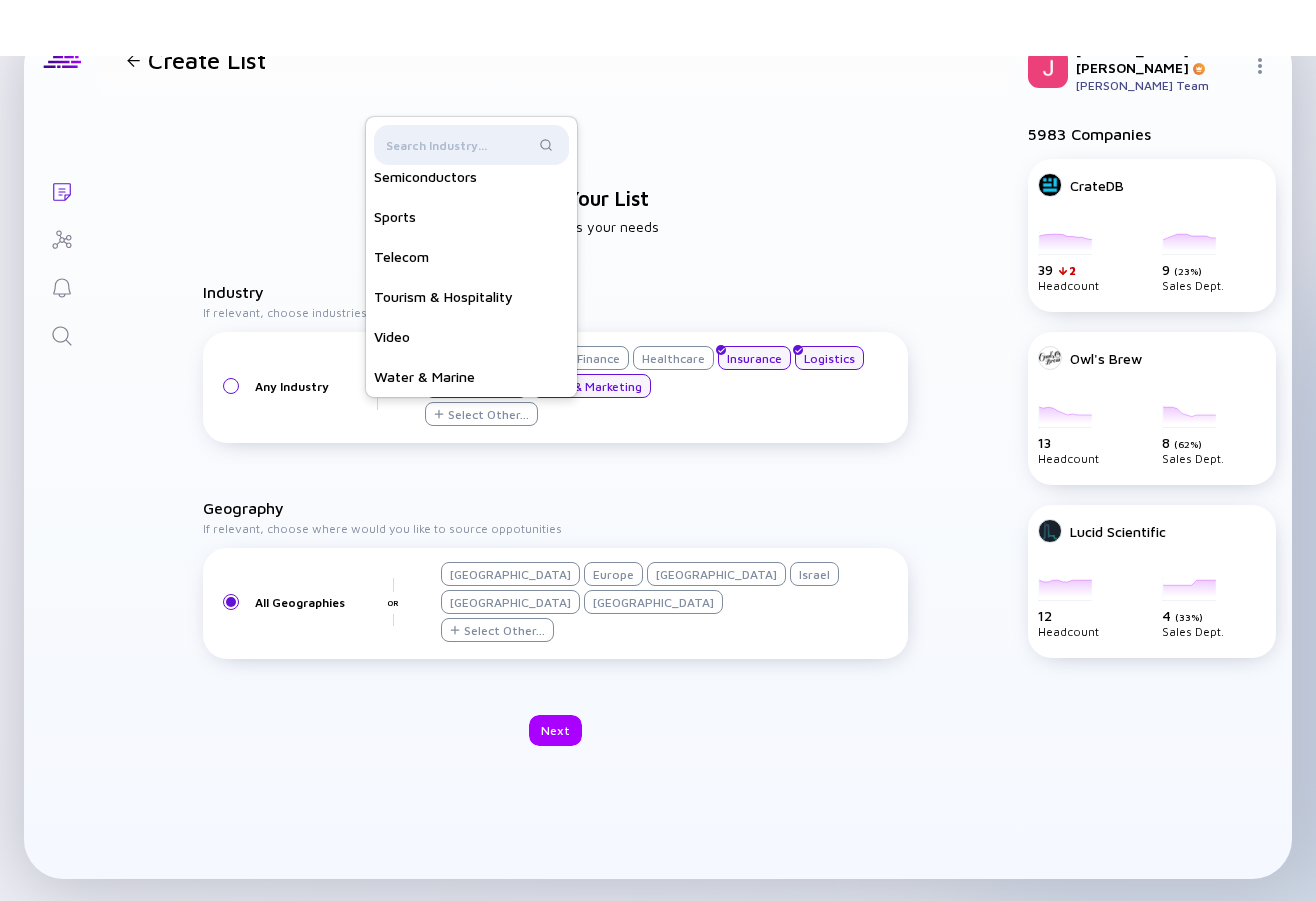 scroll, scrollTop: 1214, scrollLeft: 0, axis: vertical 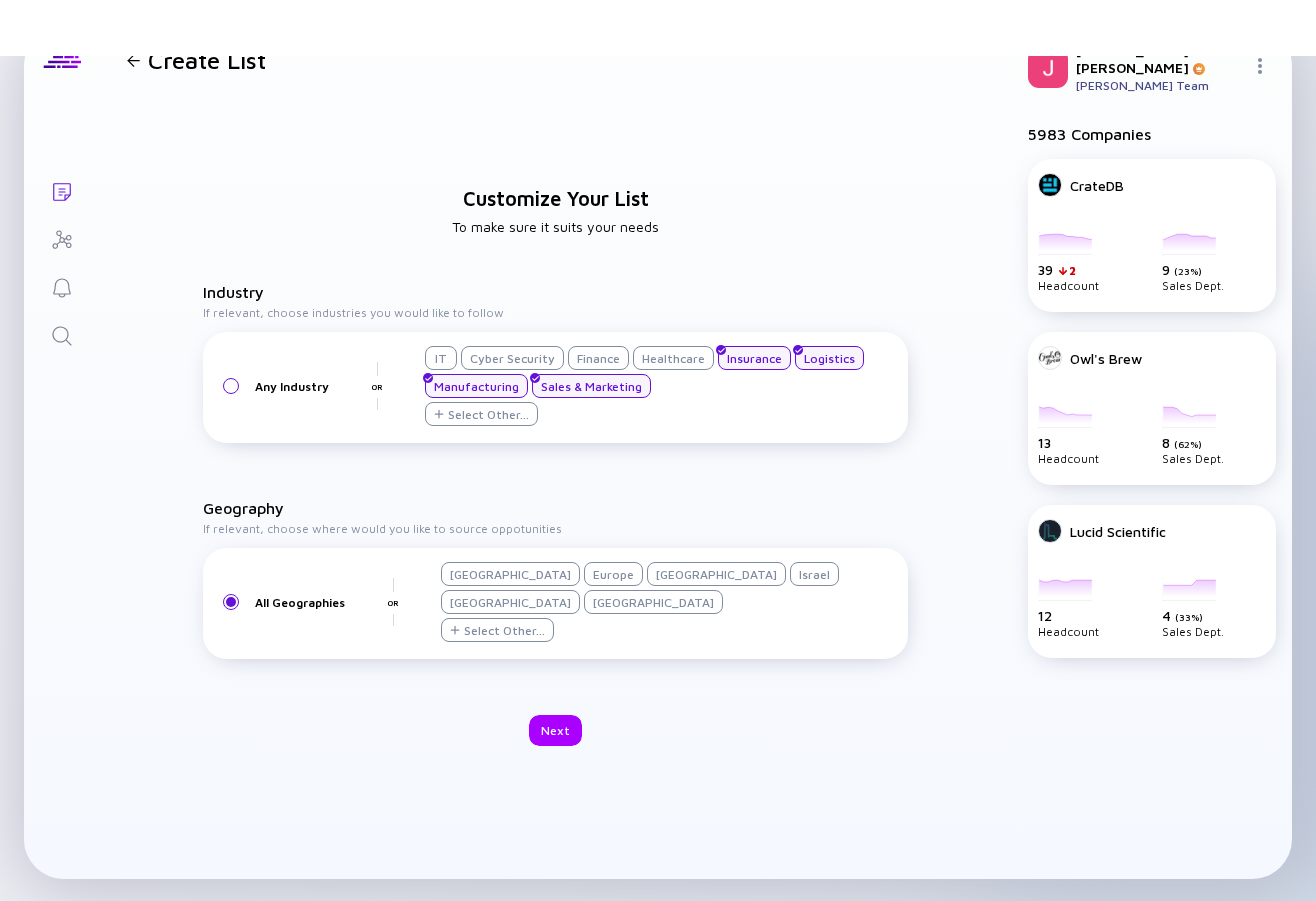 click on "Industry If relevant, choose industries you would like to follow Any Industry OR IT Cyber Security Finance Healthcare Insurance Logistics Manufacturing Sales & Marketing Select Other... Aerospace Agriculture Audio & Music Biotechnology Climate Construction DeepTech Defense Education Energy Entertainment Food & Berverages Gaming Government HR Industry 4.0 Insurance IoT Legal Life Sciences Lifestyle Logistics Manufacturing Media & Ads Mobile Mobility Pharma Real Estate Retail & eCommerce Sales & Marketing Semiconductors Sports Telecom Tourism & Hospitality Video Water & Marine Geography  If relevant, choose where would you like to source oppotunities All Geographies OR [GEOGRAPHIC_DATA] [GEOGRAPHIC_DATA] [GEOGRAPHIC_DATA] [GEOGRAPHIC_DATA] [GEOGRAPHIC_DATA] [GEOGRAPHIC_DATA] Select Other..." at bounding box center (555, 475) 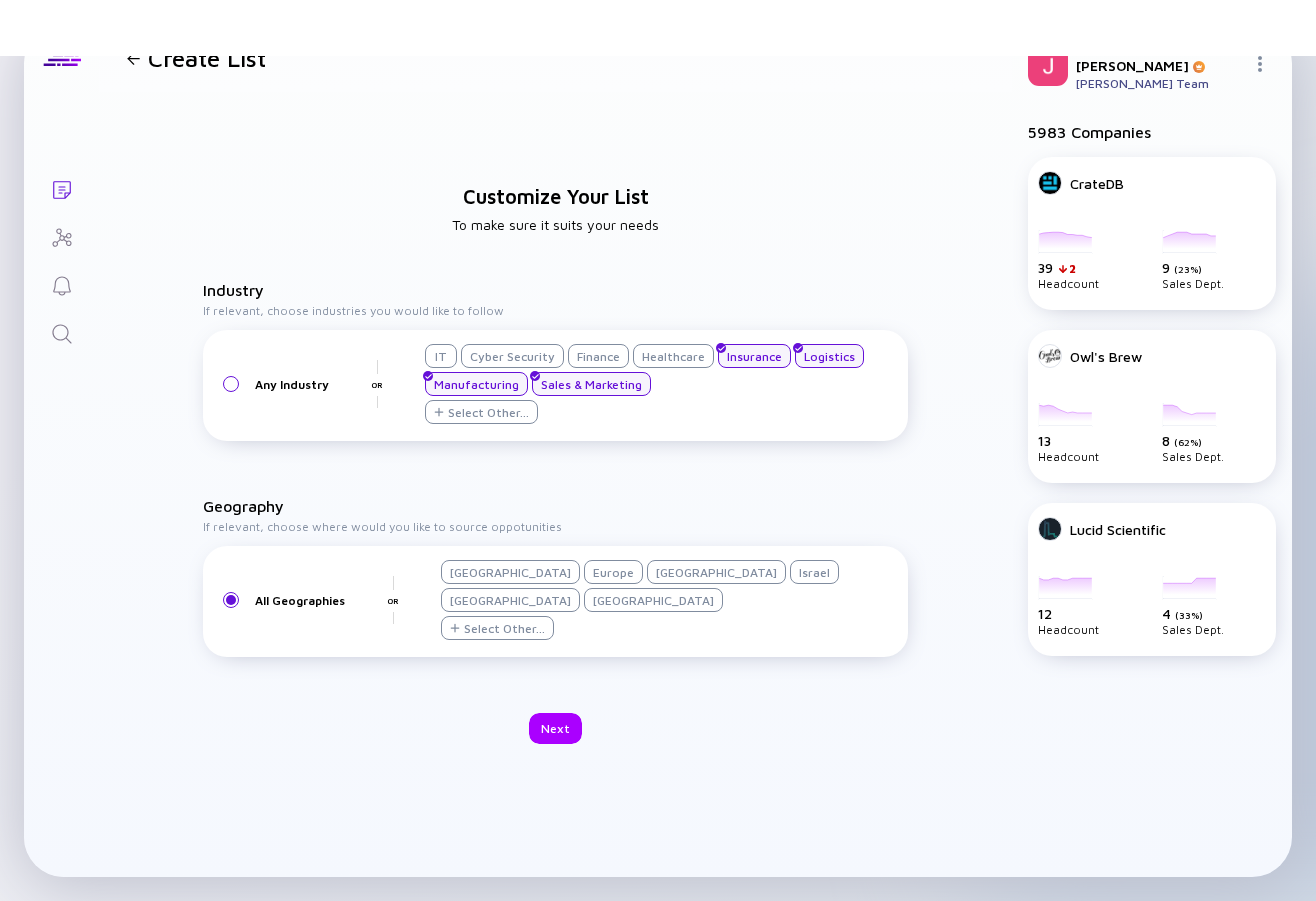 click on "[GEOGRAPHIC_DATA]" at bounding box center (716, 572) 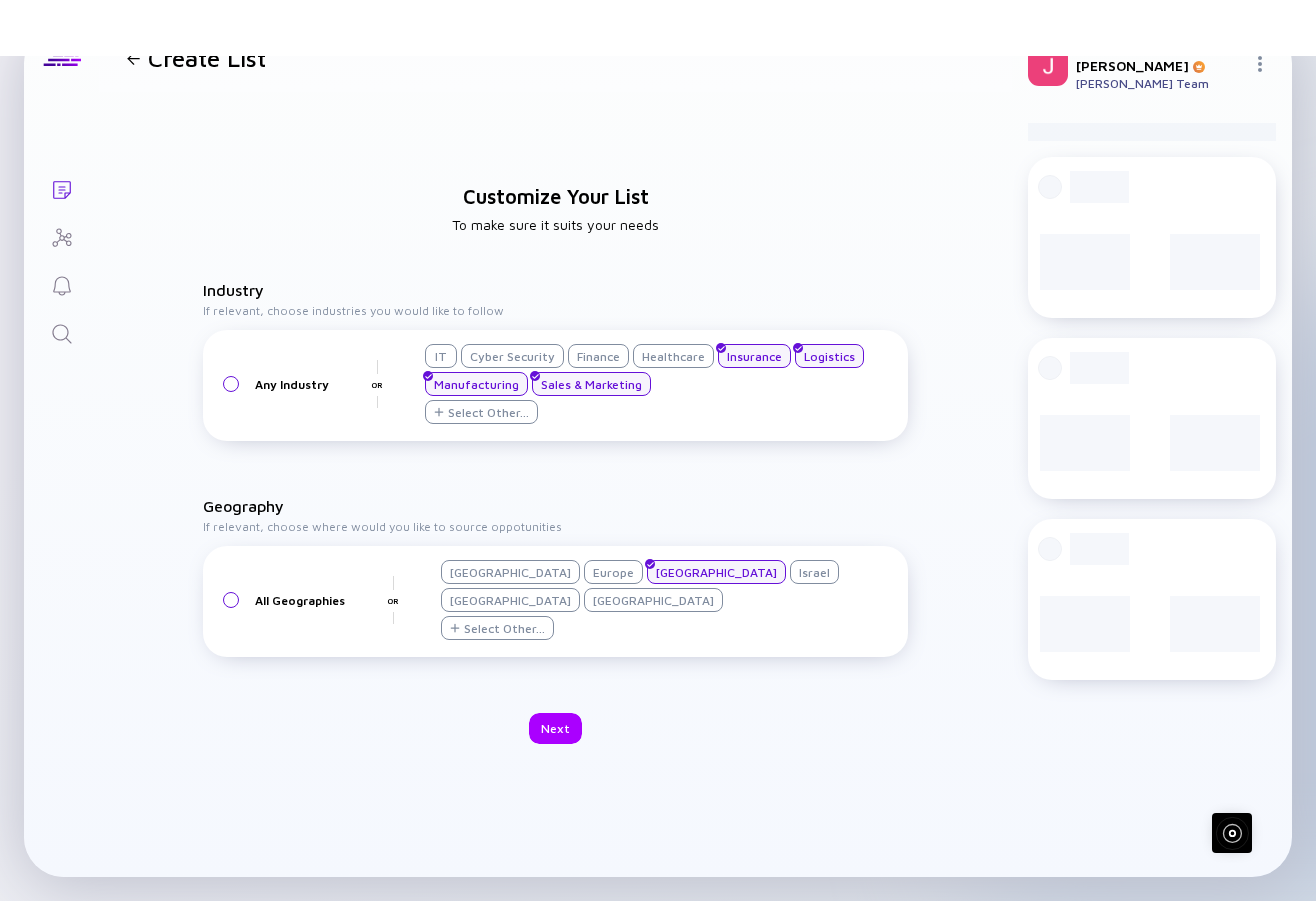 click on "Israel" at bounding box center [814, 572] 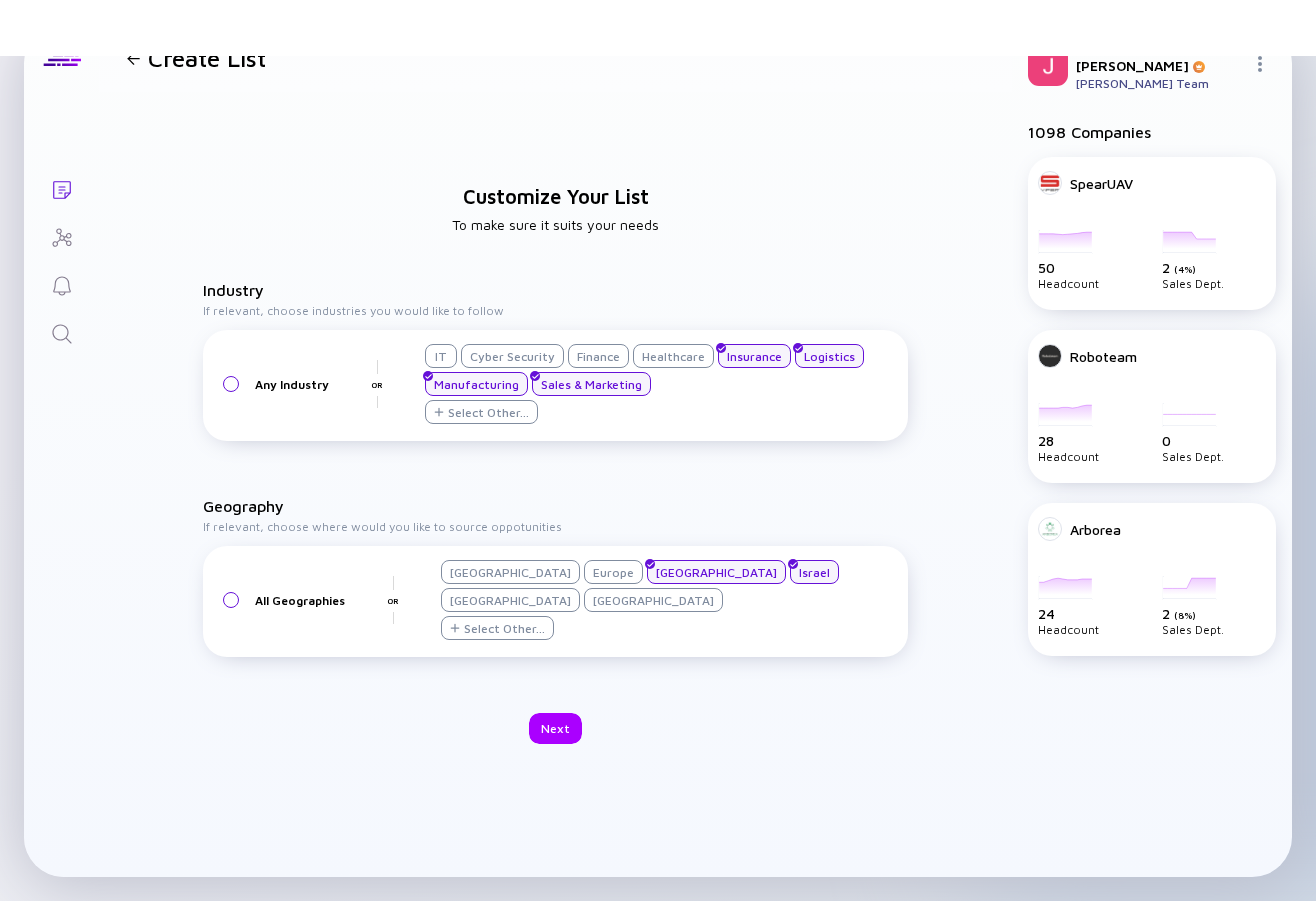 click on "Finance" at bounding box center [598, 356] 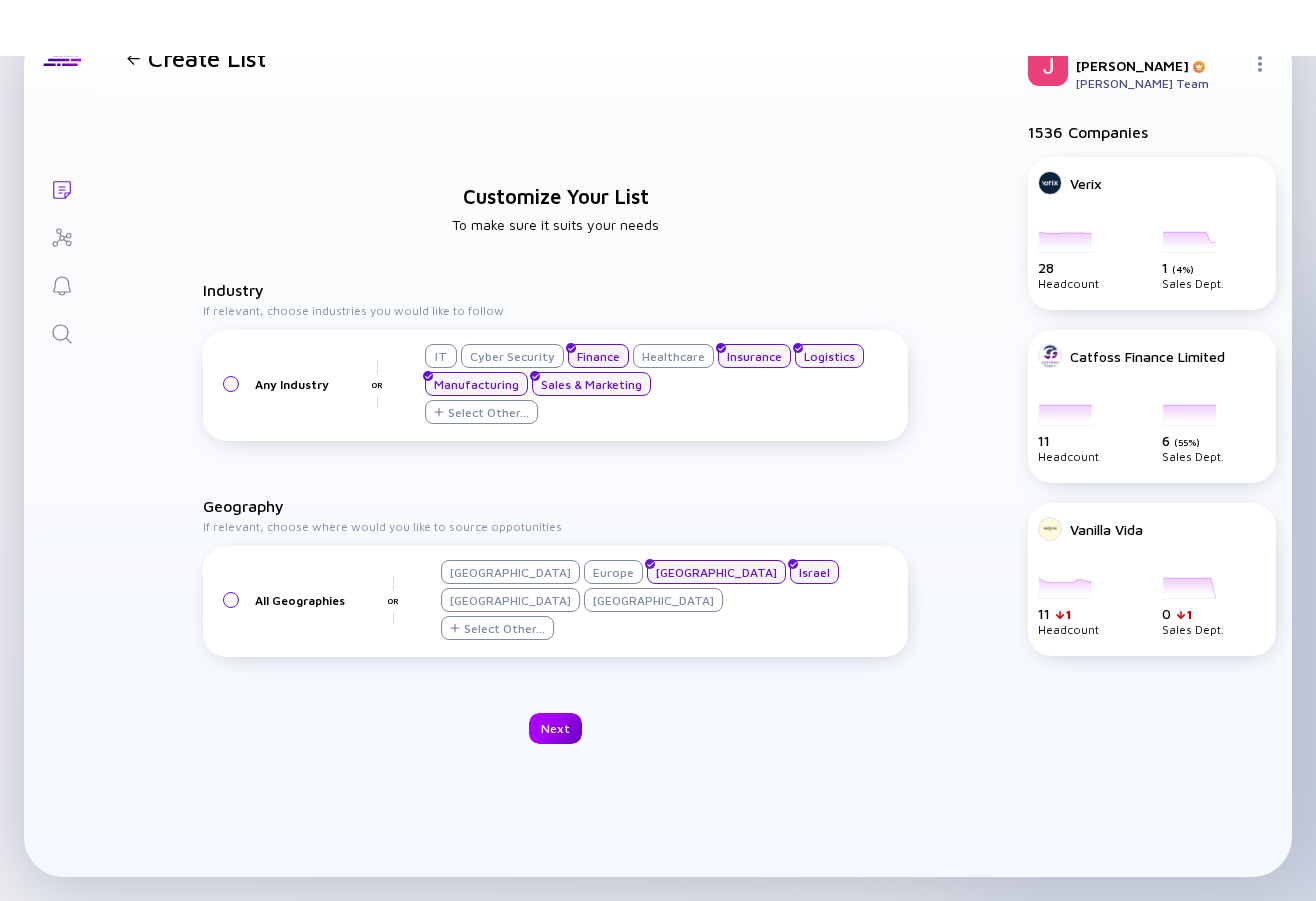 click on "Next" at bounding box center (555, 728) 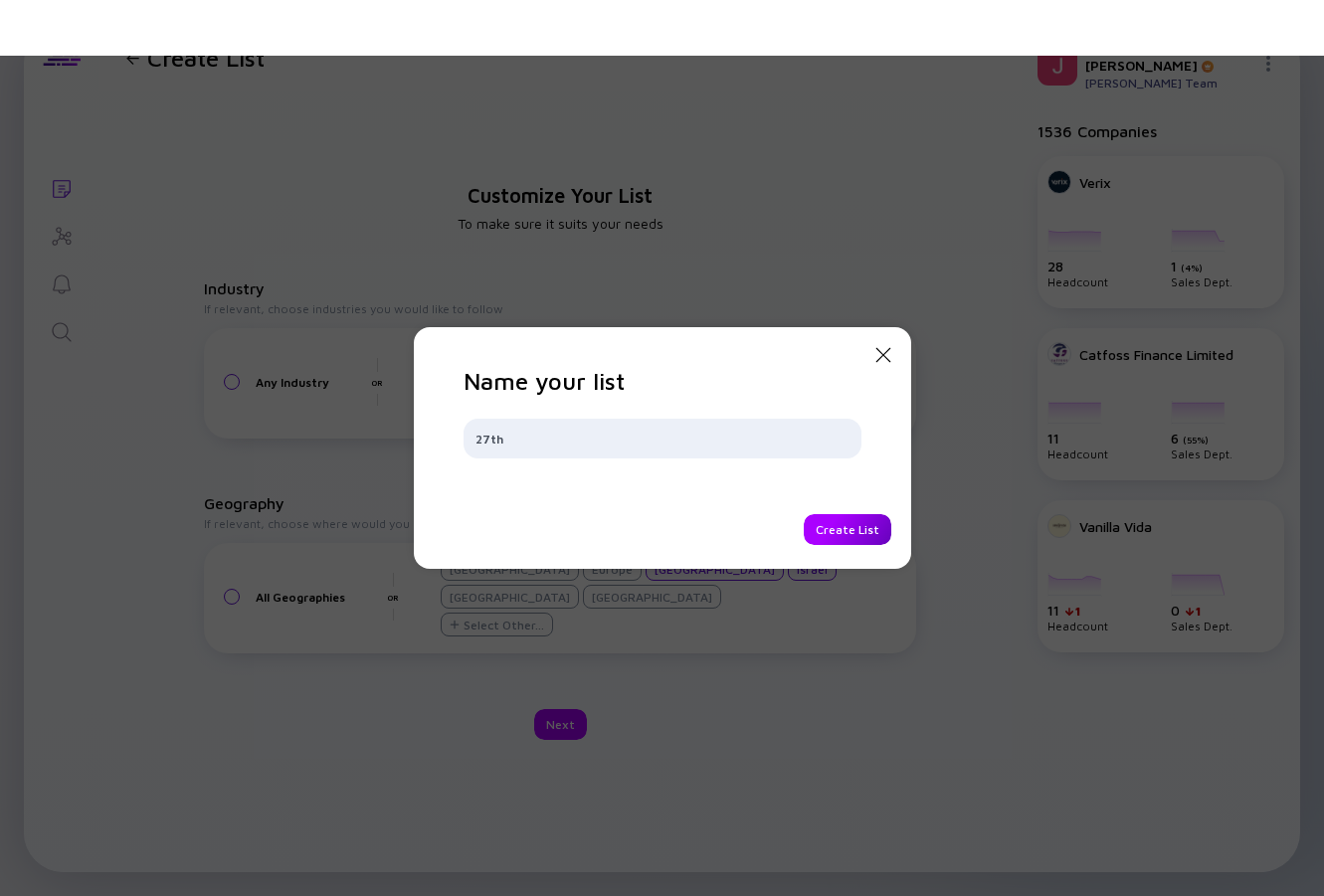 type on "27th" 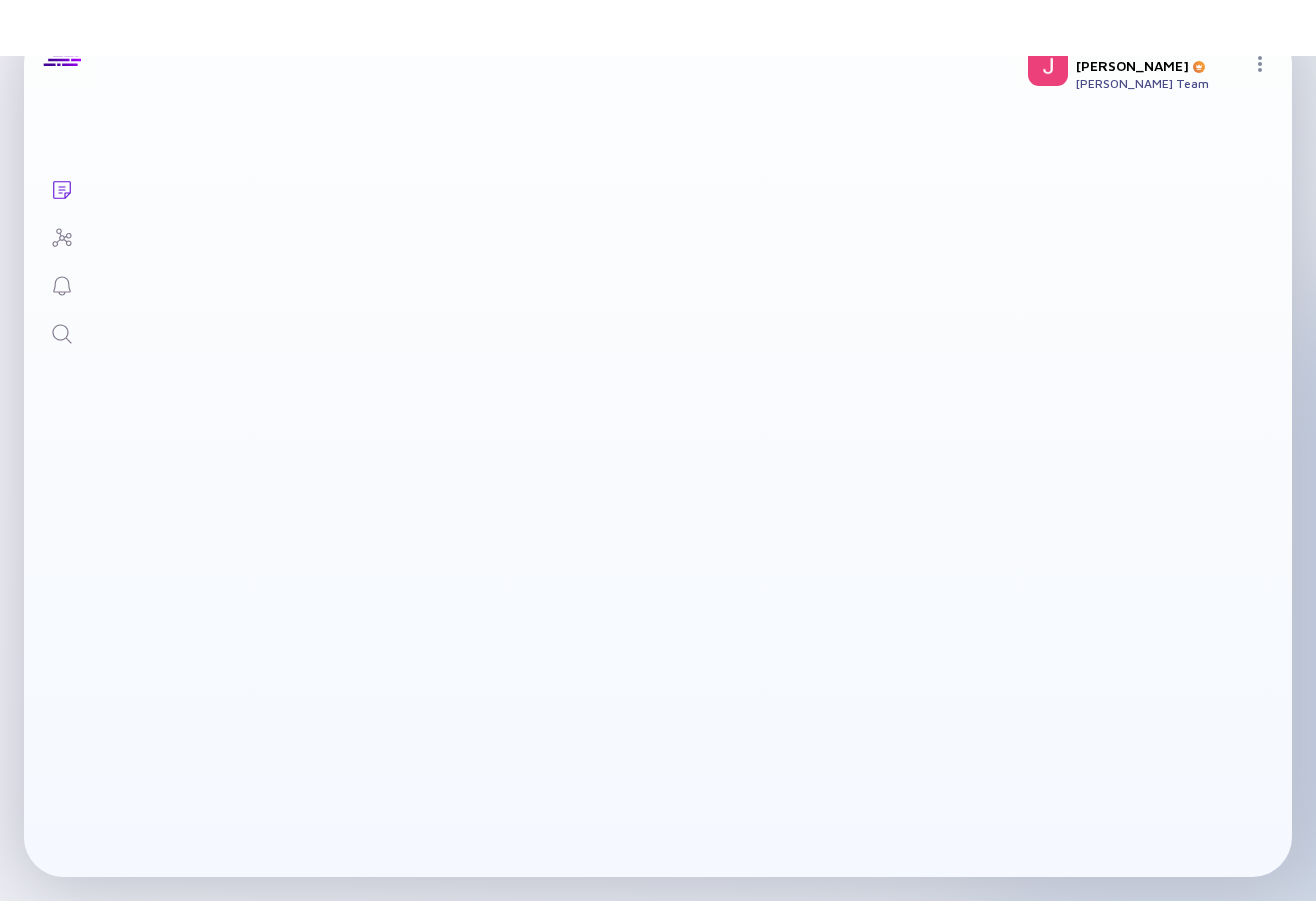 scroll, scrollTop: 0, scrollLeft: 0, axis: both 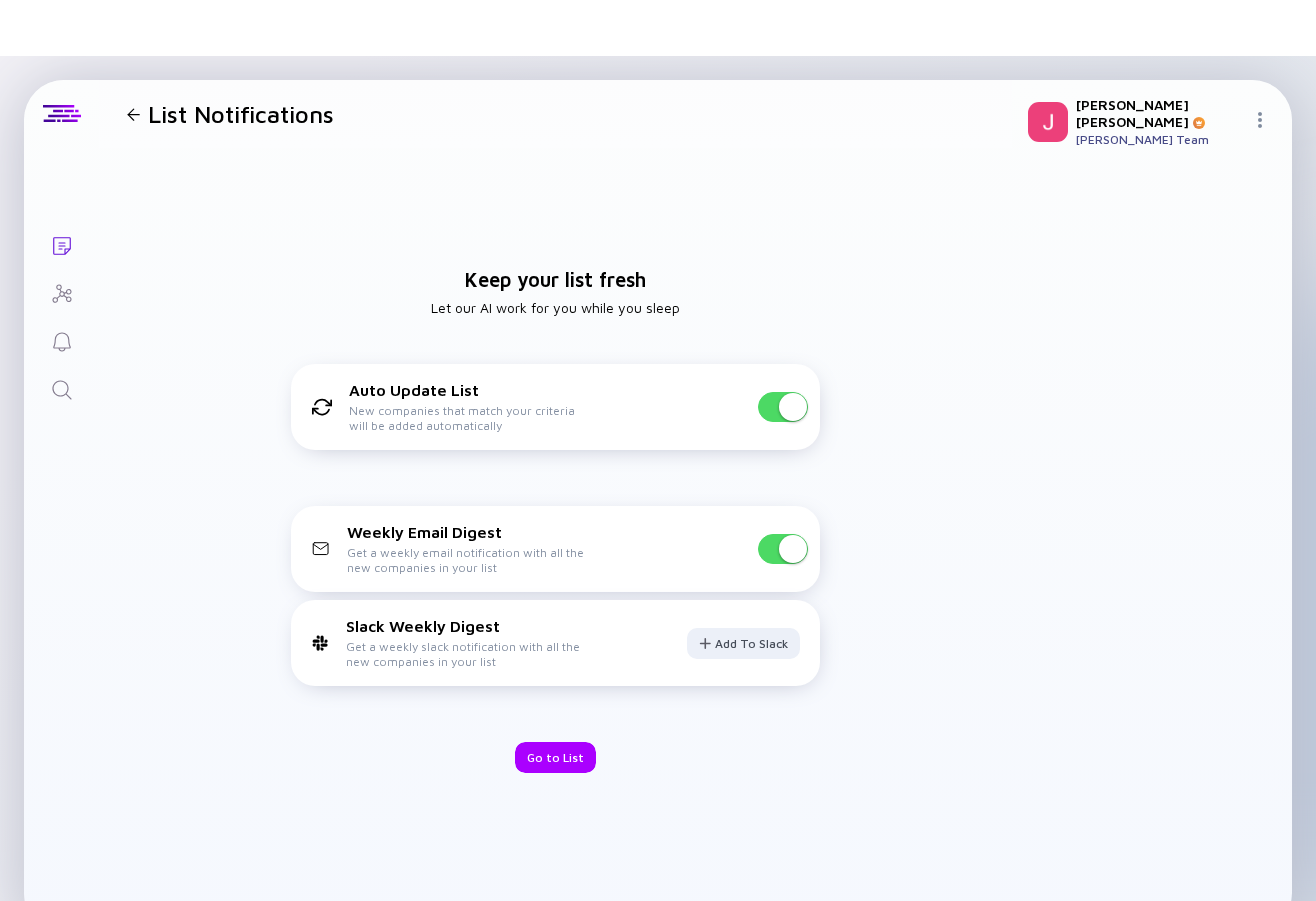 click at bounding box center (793, 549) 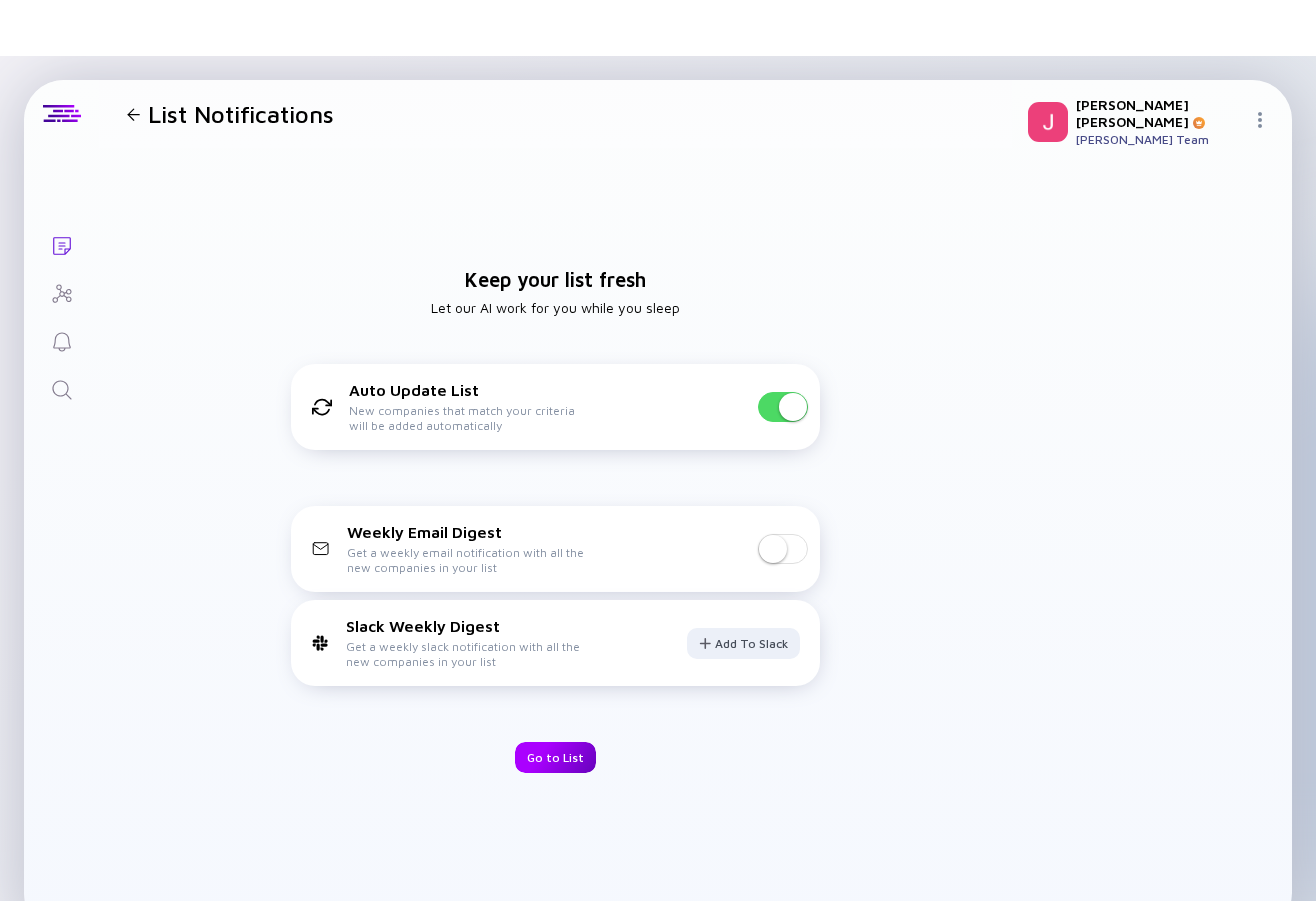 click on "Go to List" at bounding box center [555, 757] 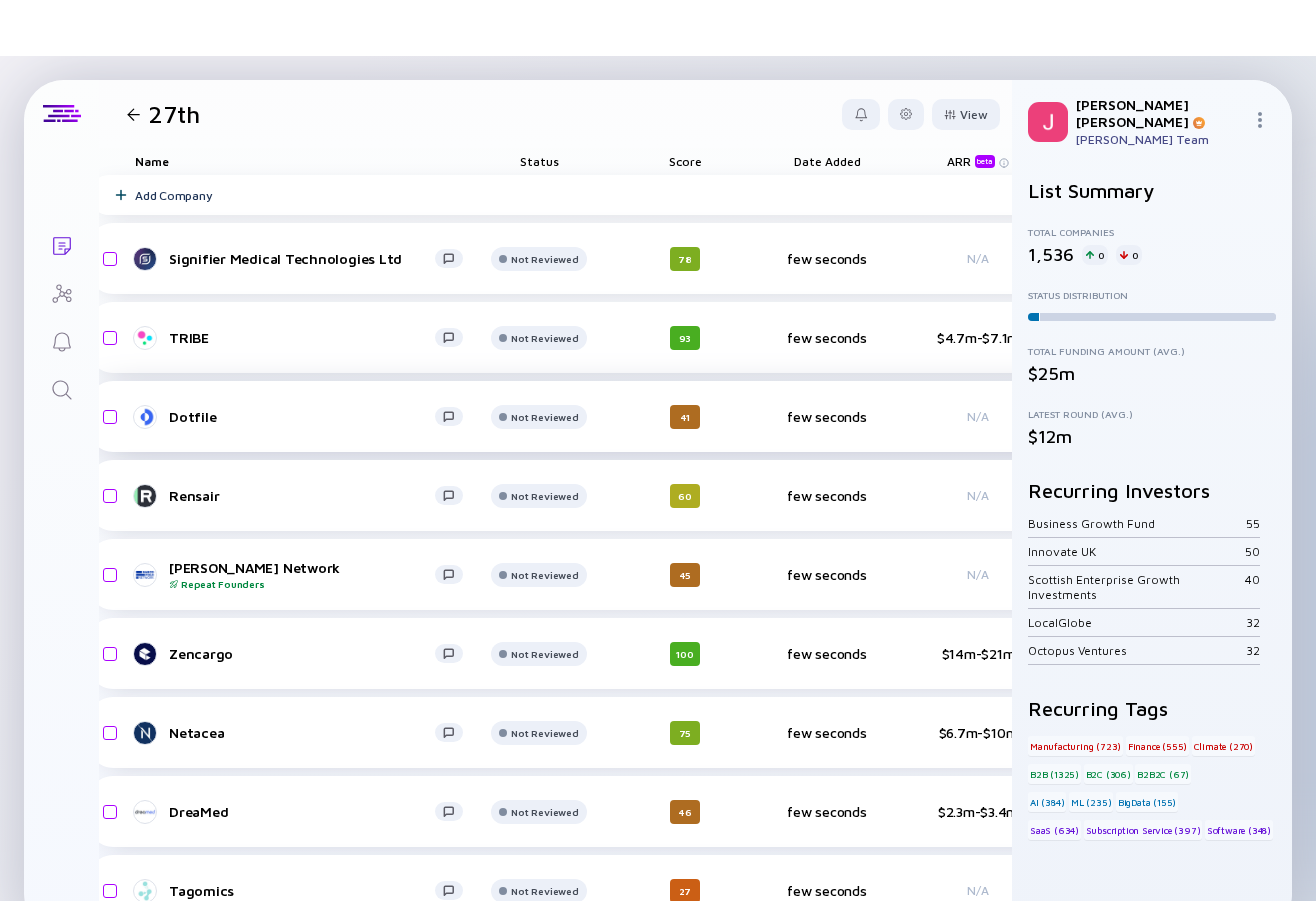 scroll, scrollTop: 1, scrollLeft: 7, axis: both 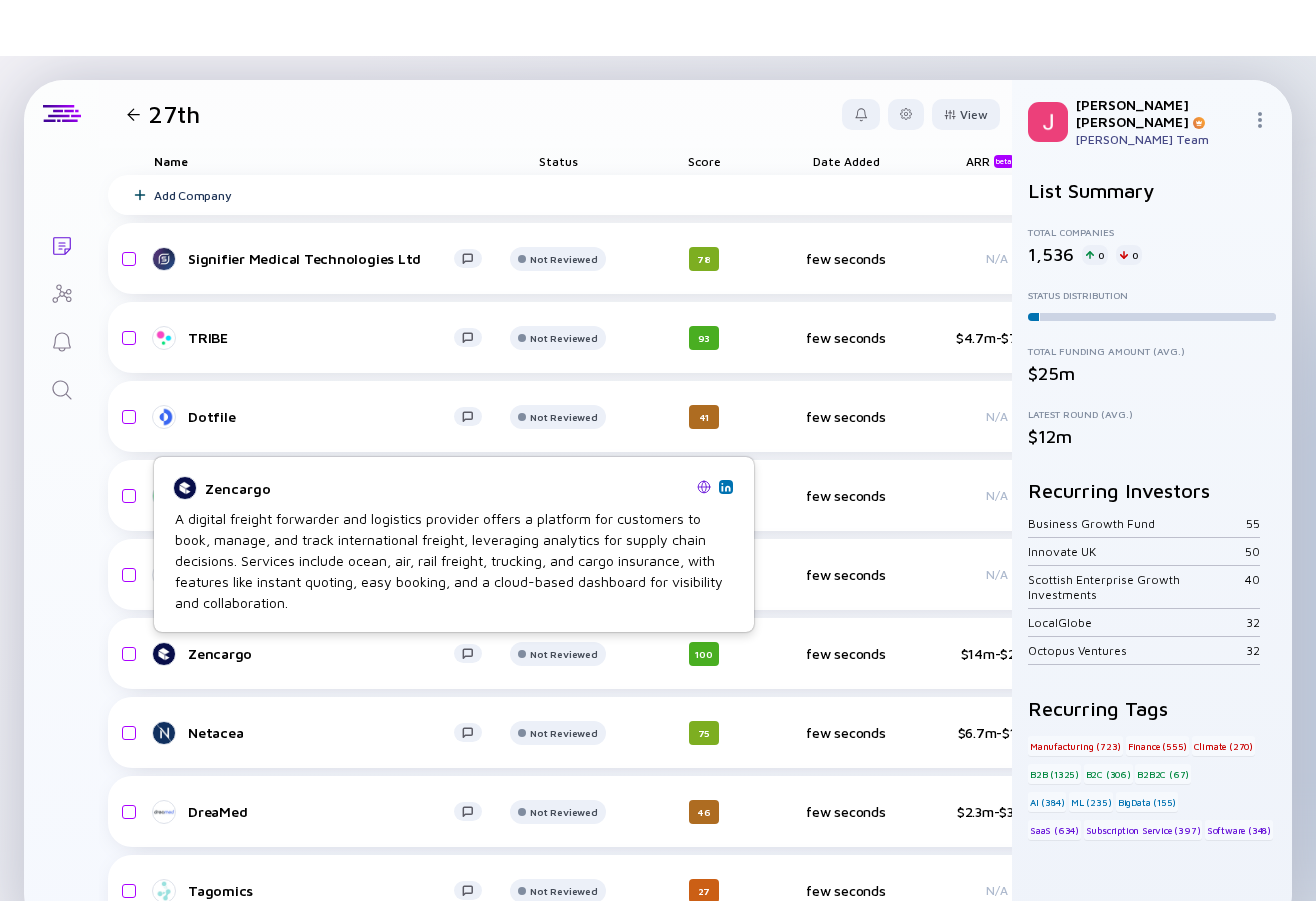 click at bounding box center [704, 487] 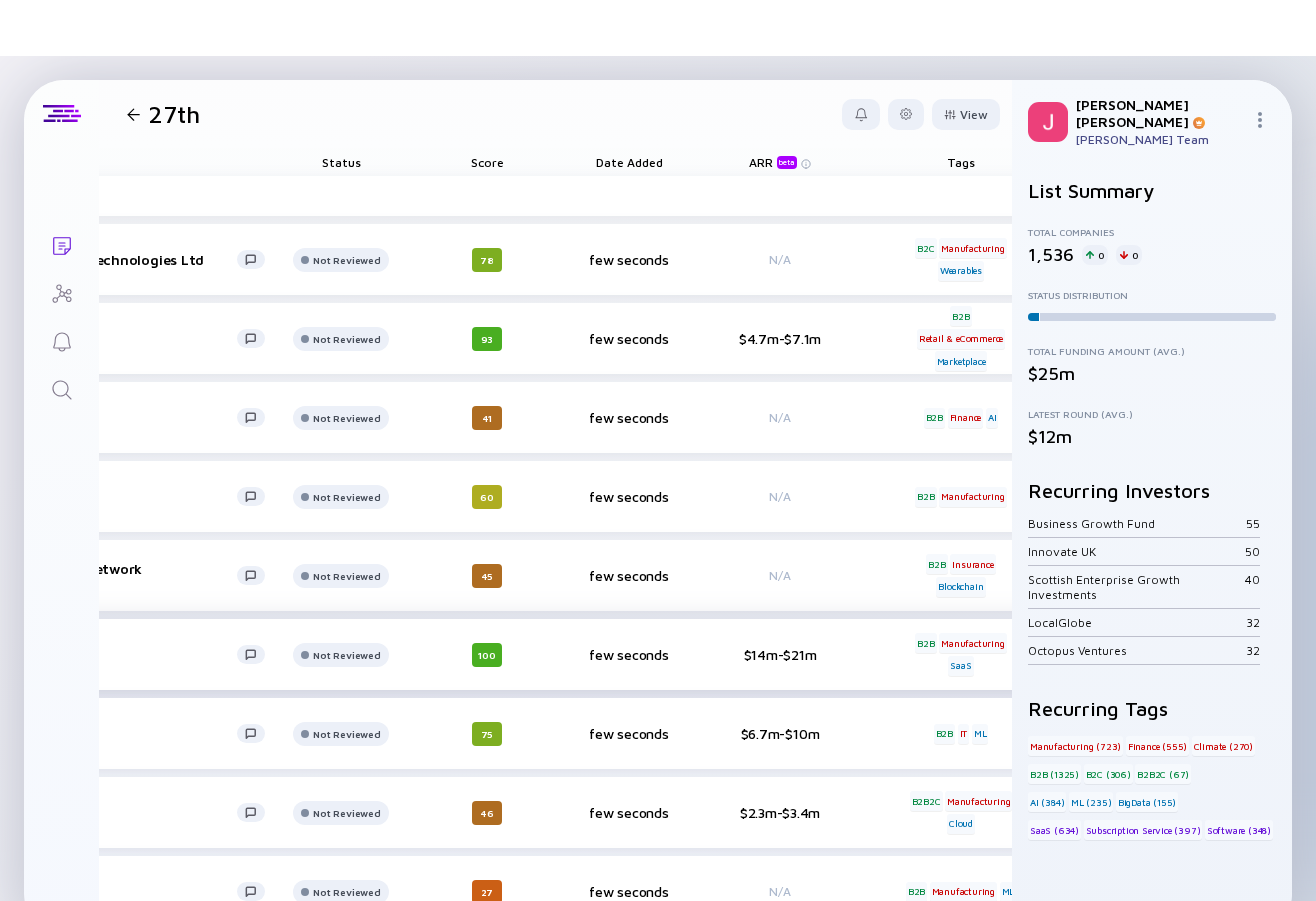 scroll, scrollTop: 0, scrollLeft: 0, axis: both 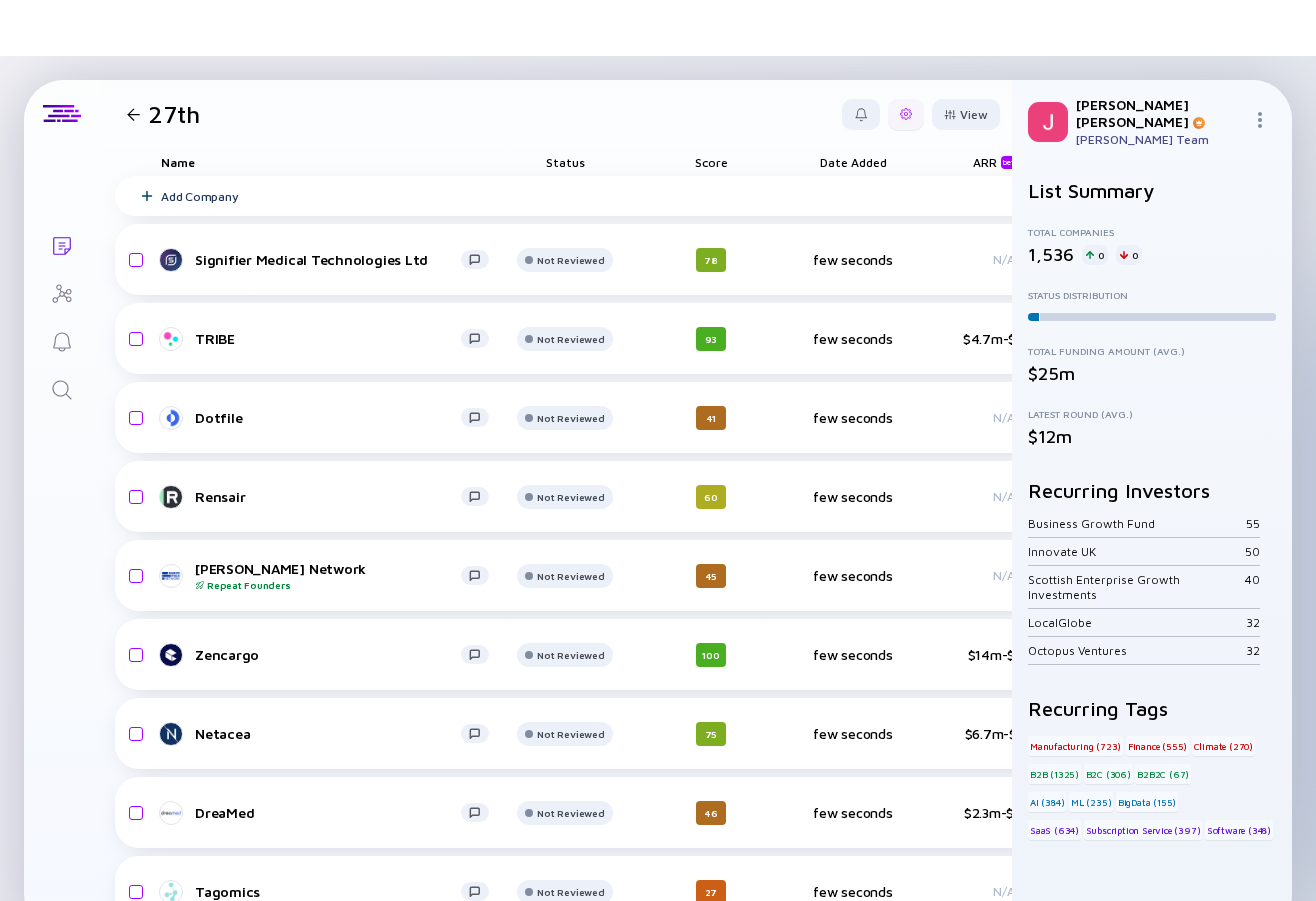click at bounding box center (906, 114) 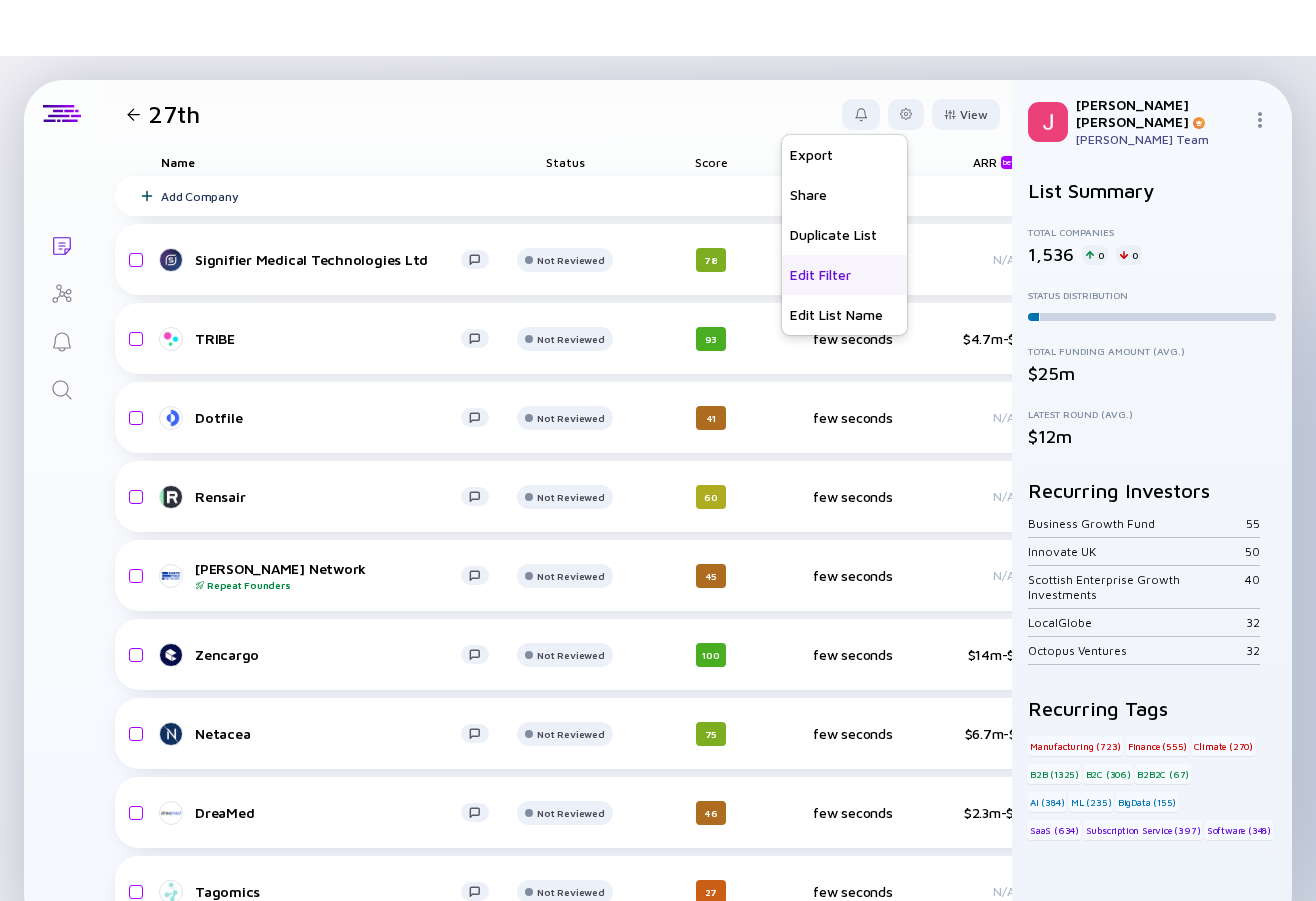 click on "Edit Filter" at bounding box center [844, 275] 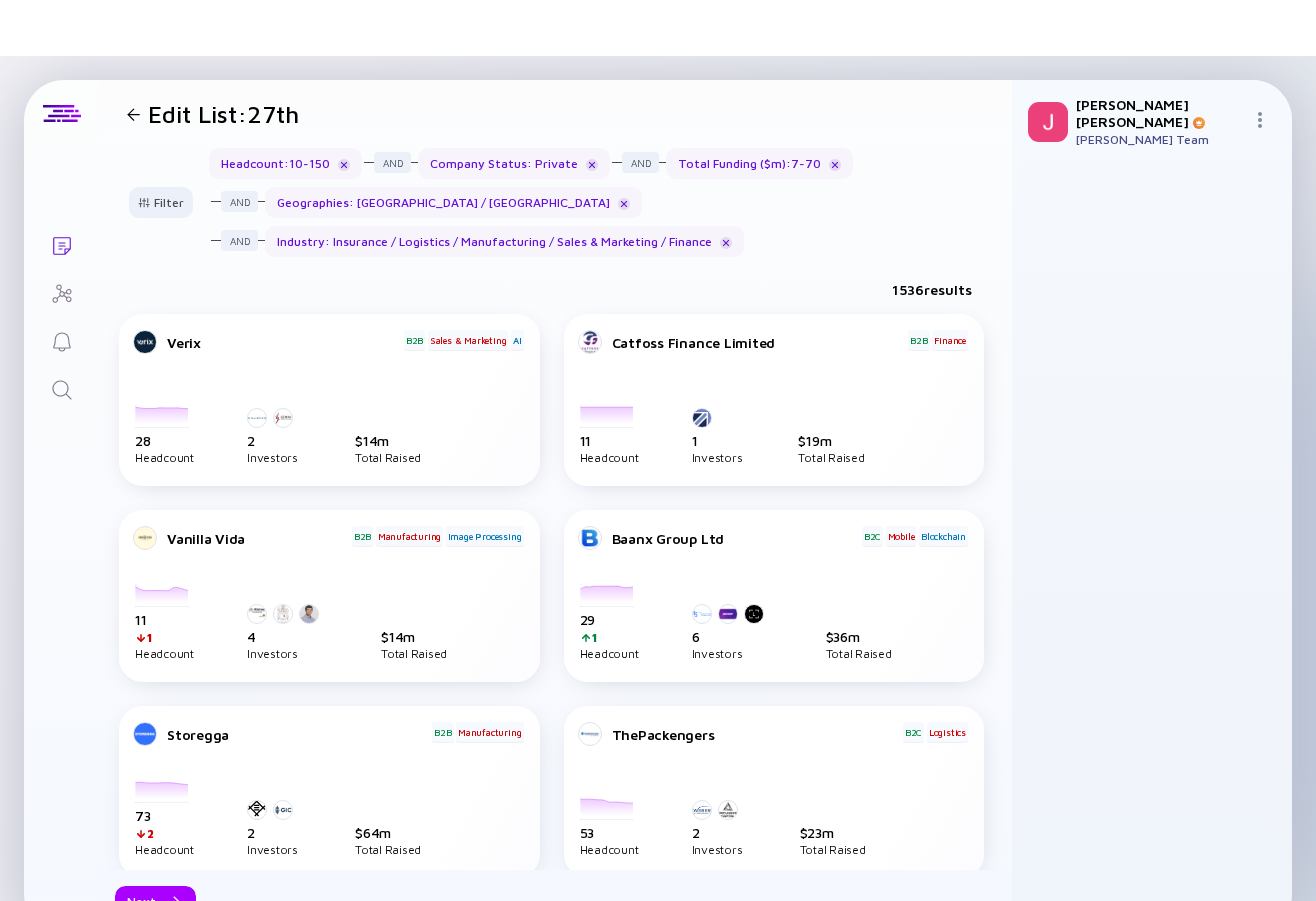 click at bounding box center (133, 114) 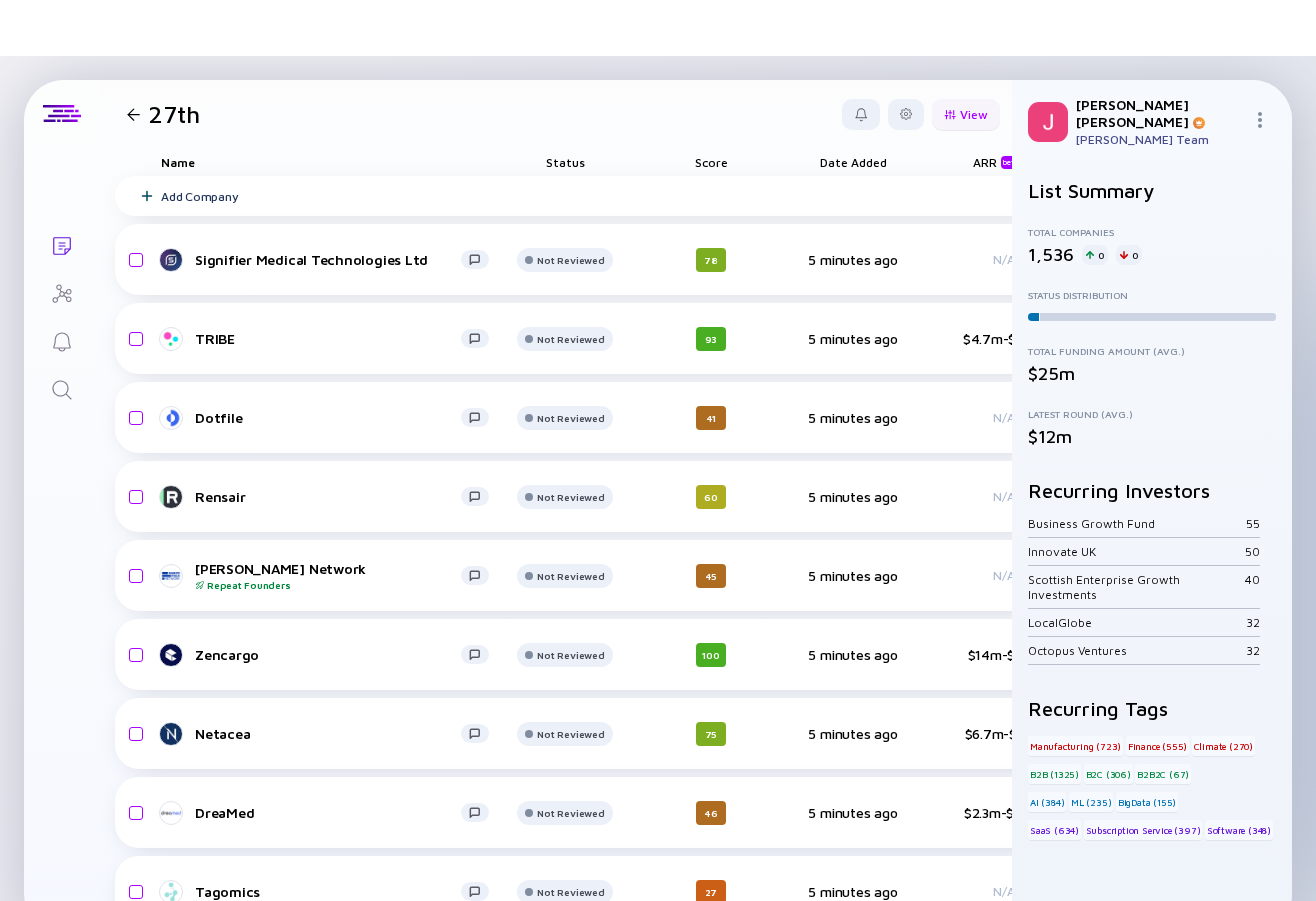 click on "View" at bounding box center [966, 114] 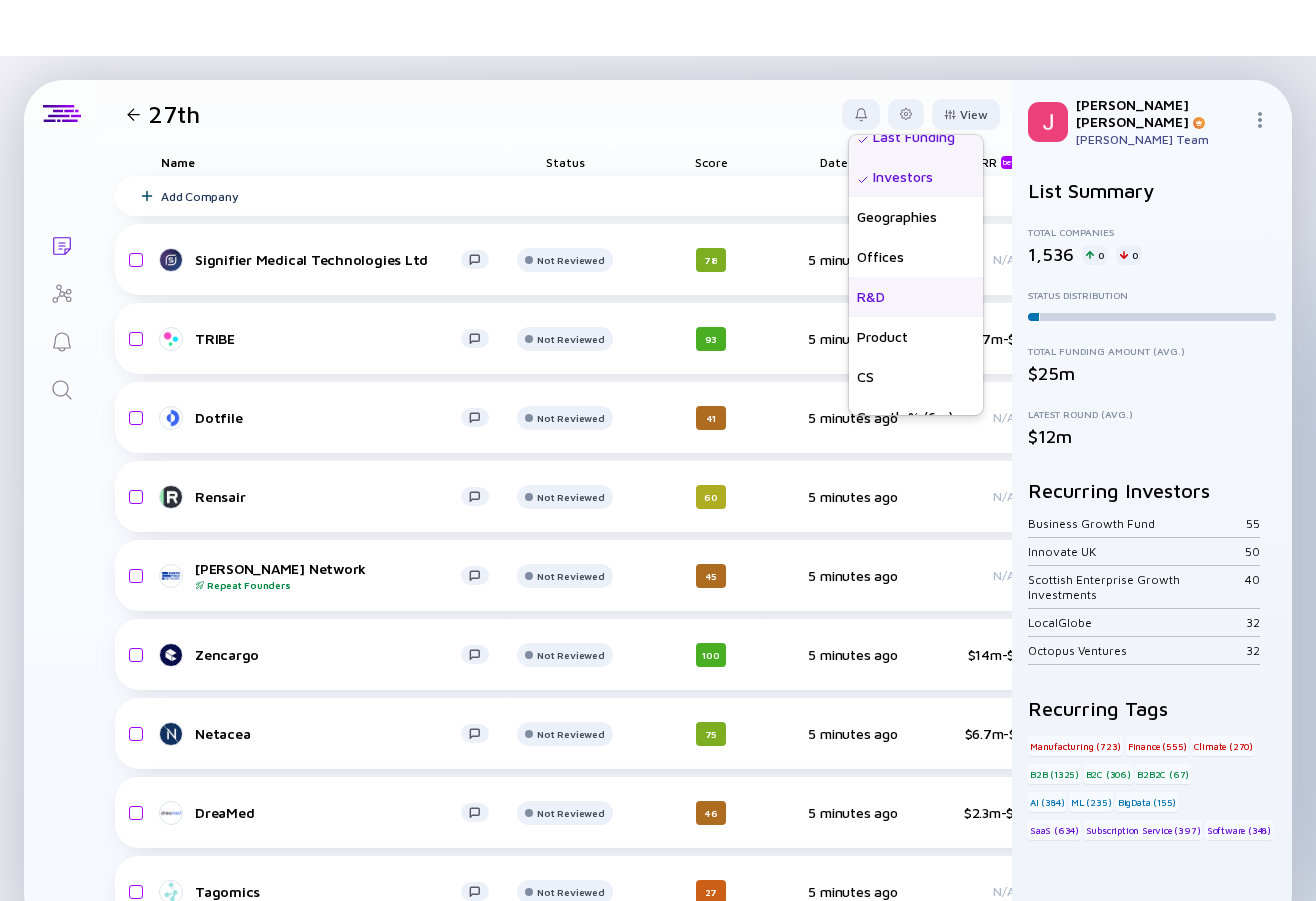 scroll, scrollTop: 444, scrollLeft: 0, axis: vertical 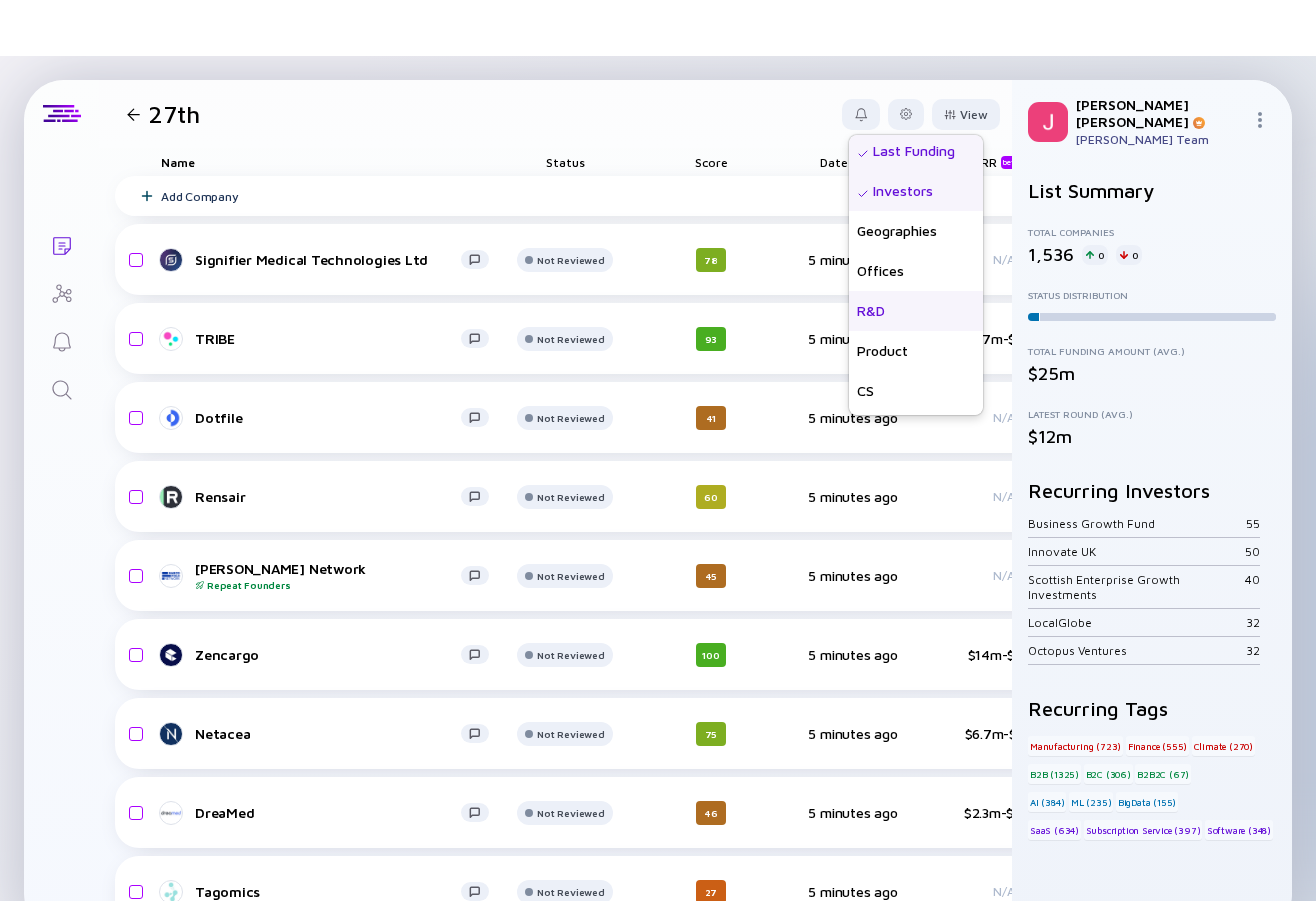click on "R&D" at bounding box center [916, 311] 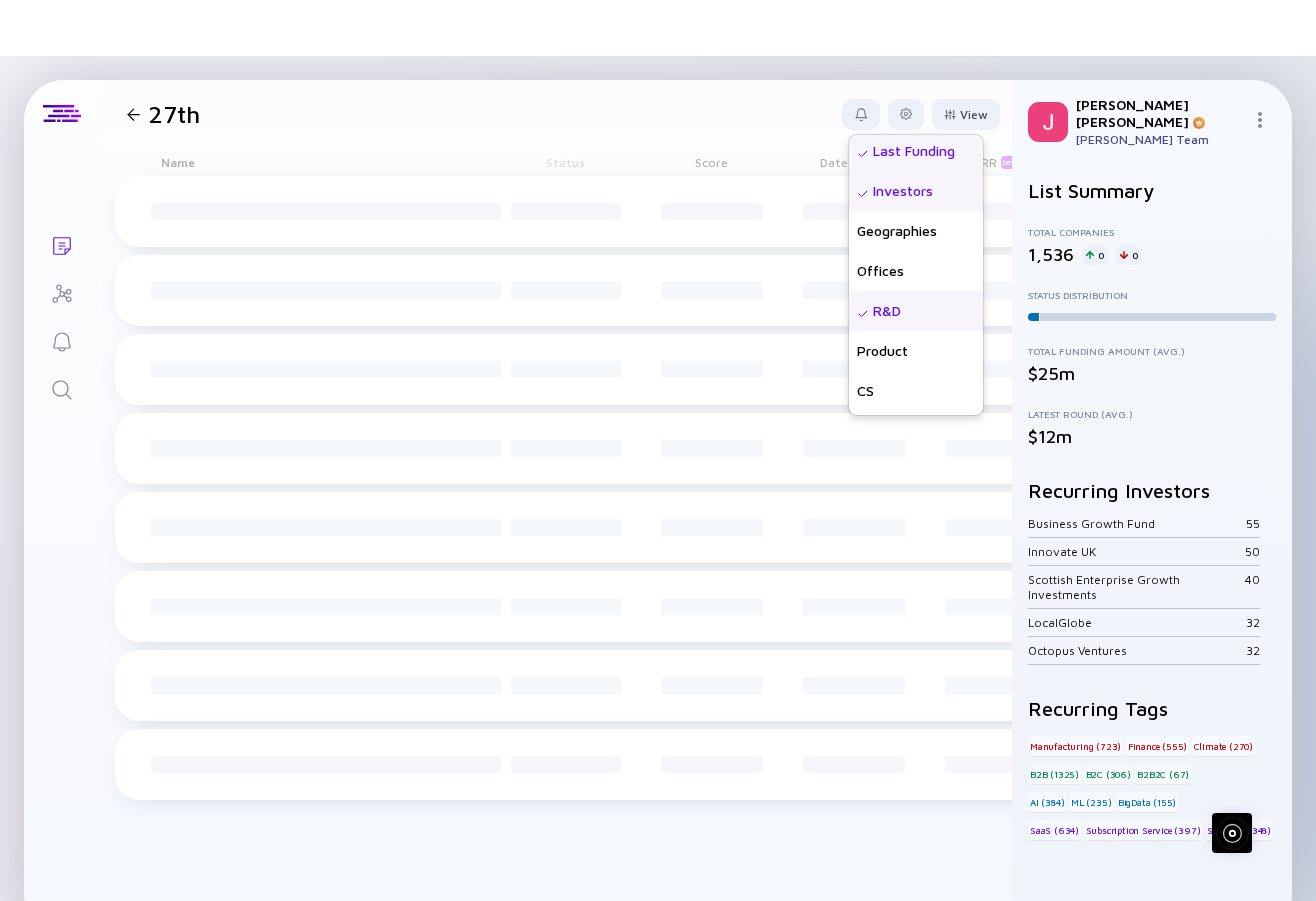 click on "Investors" at bounding box center [916, 191] 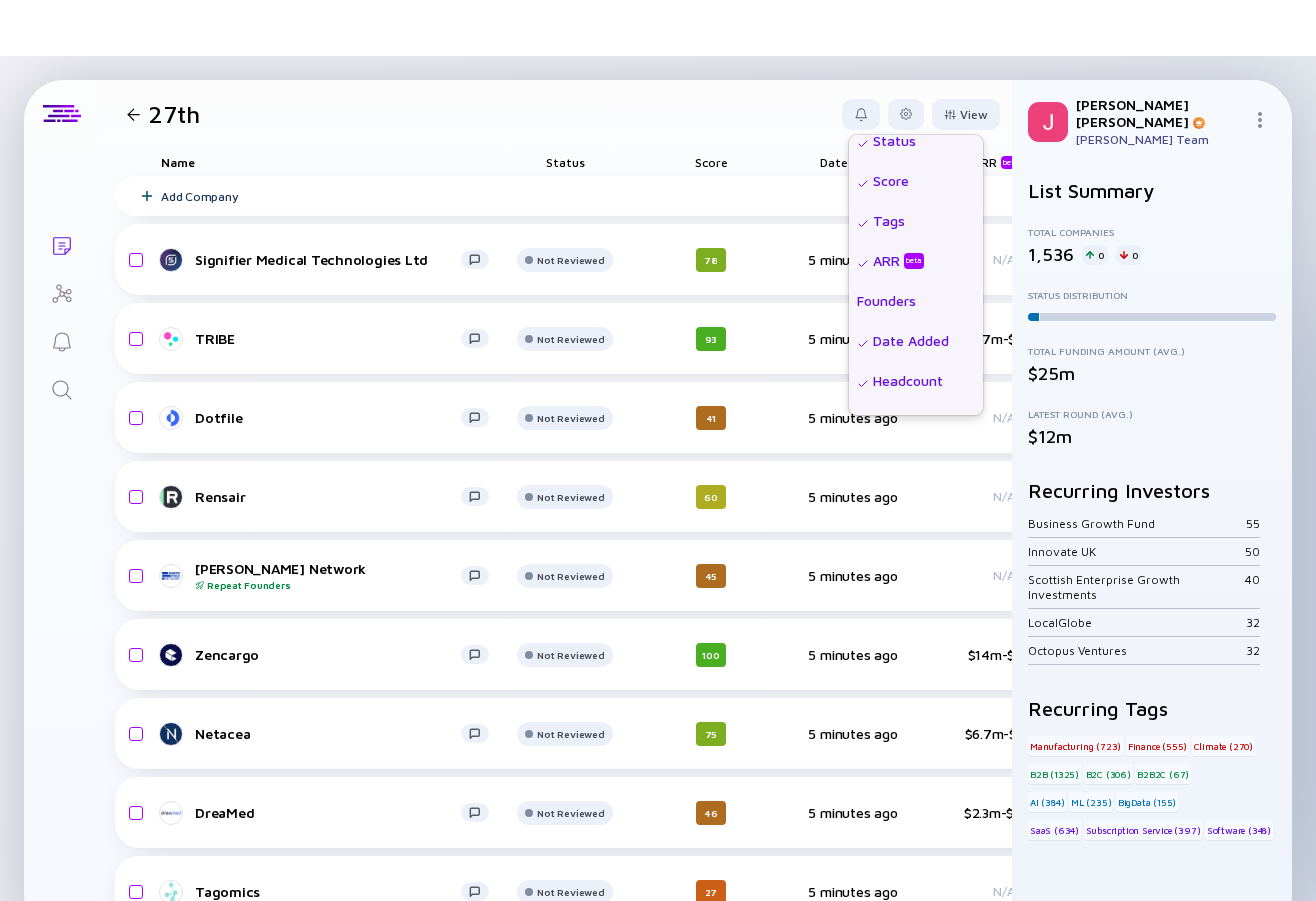 scroll, scrollTop: 0, scrollLeft: 0, axis: both 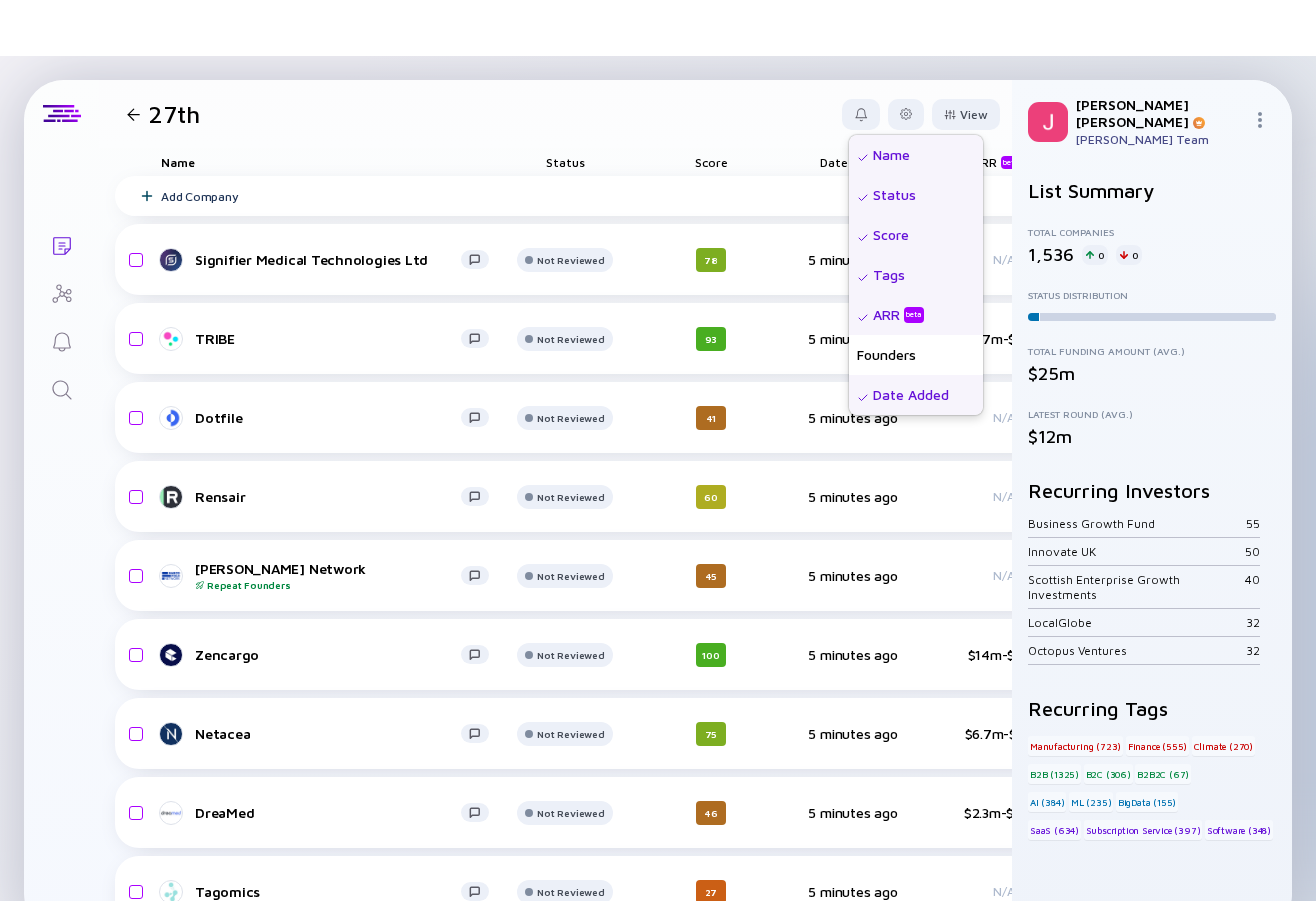 click on "Name" at bounding box center [916, 155] 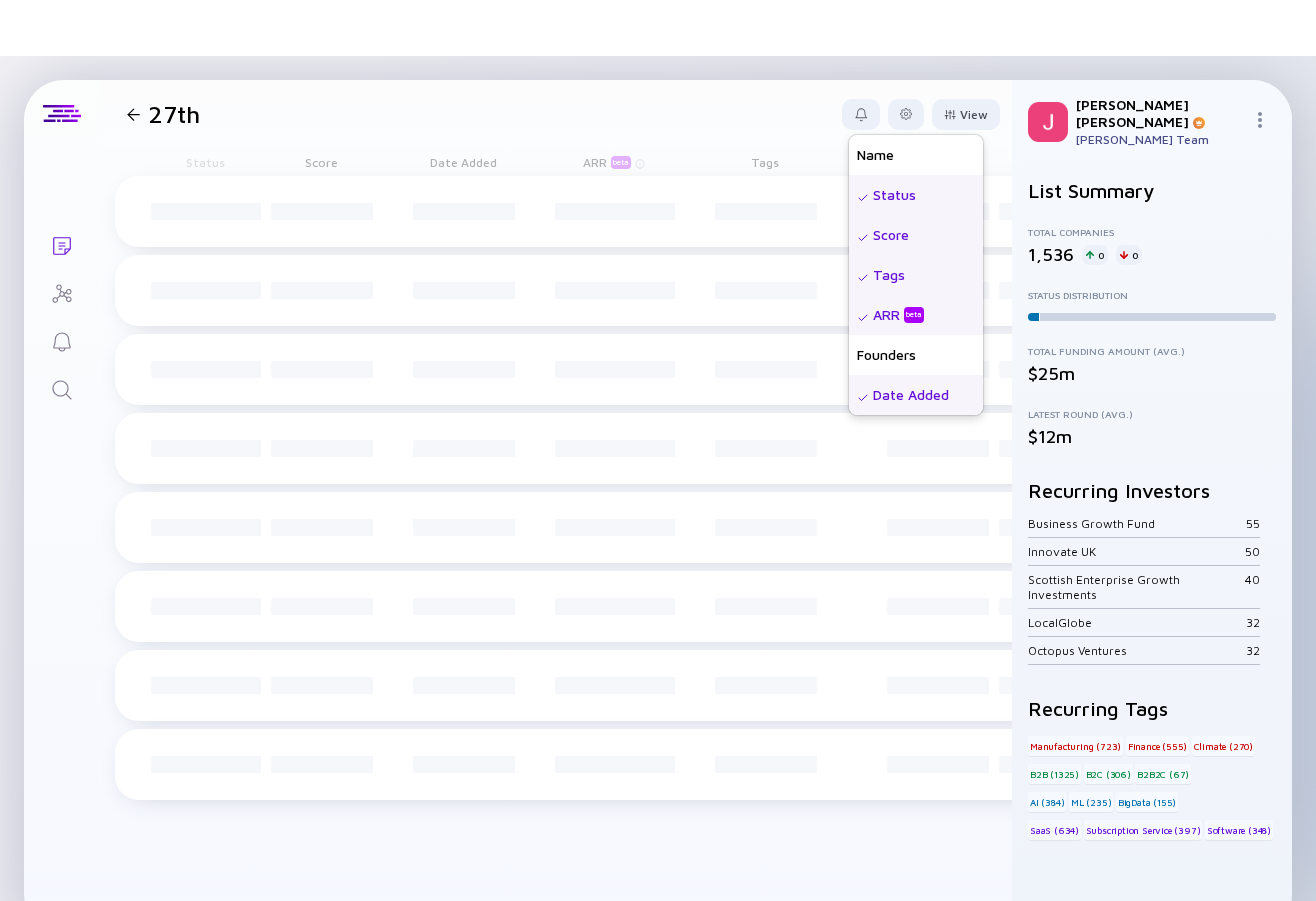 click on "Status" at bounding box center [916, 195] 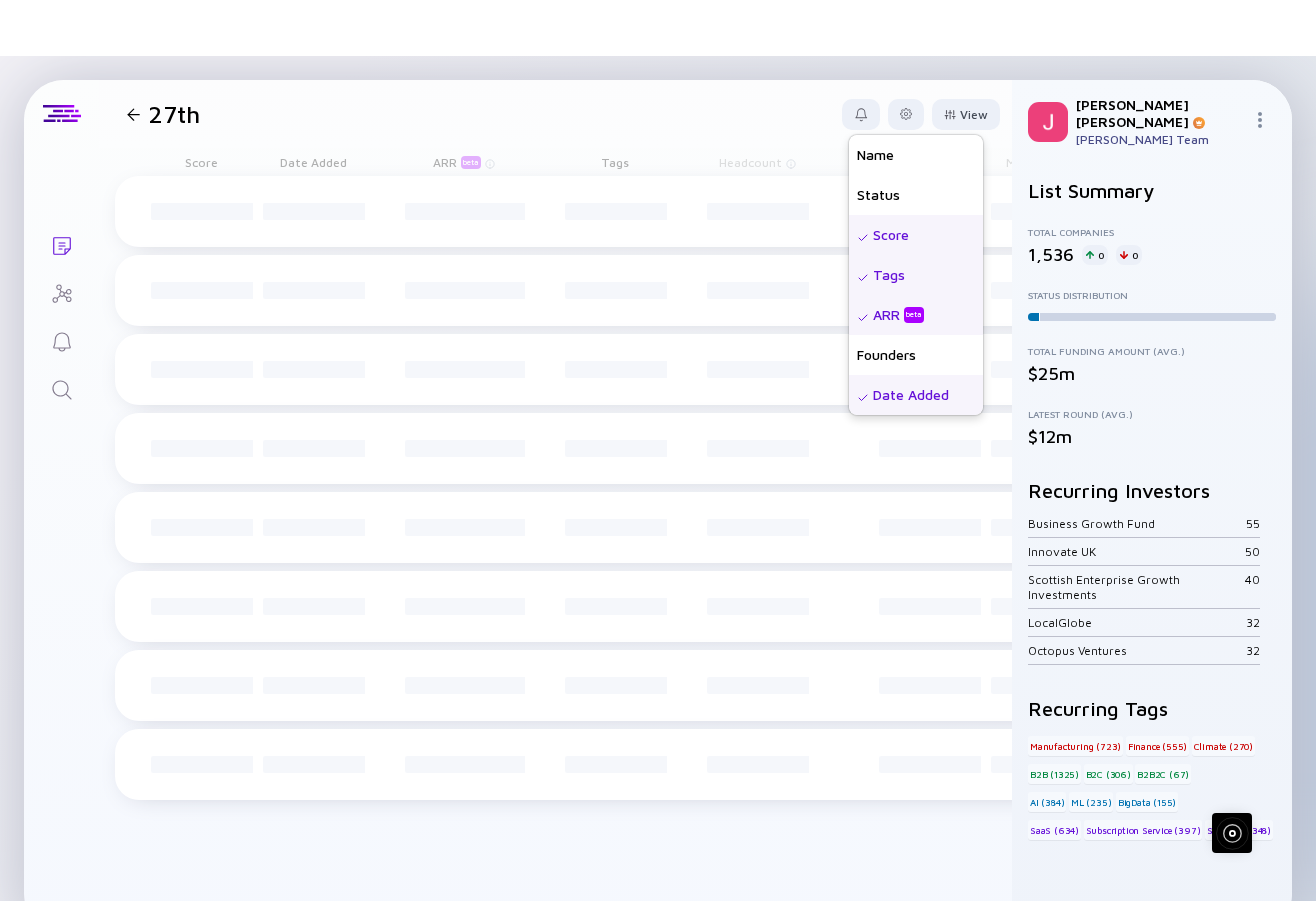 click on "Score" at bounding box center (916, 235) 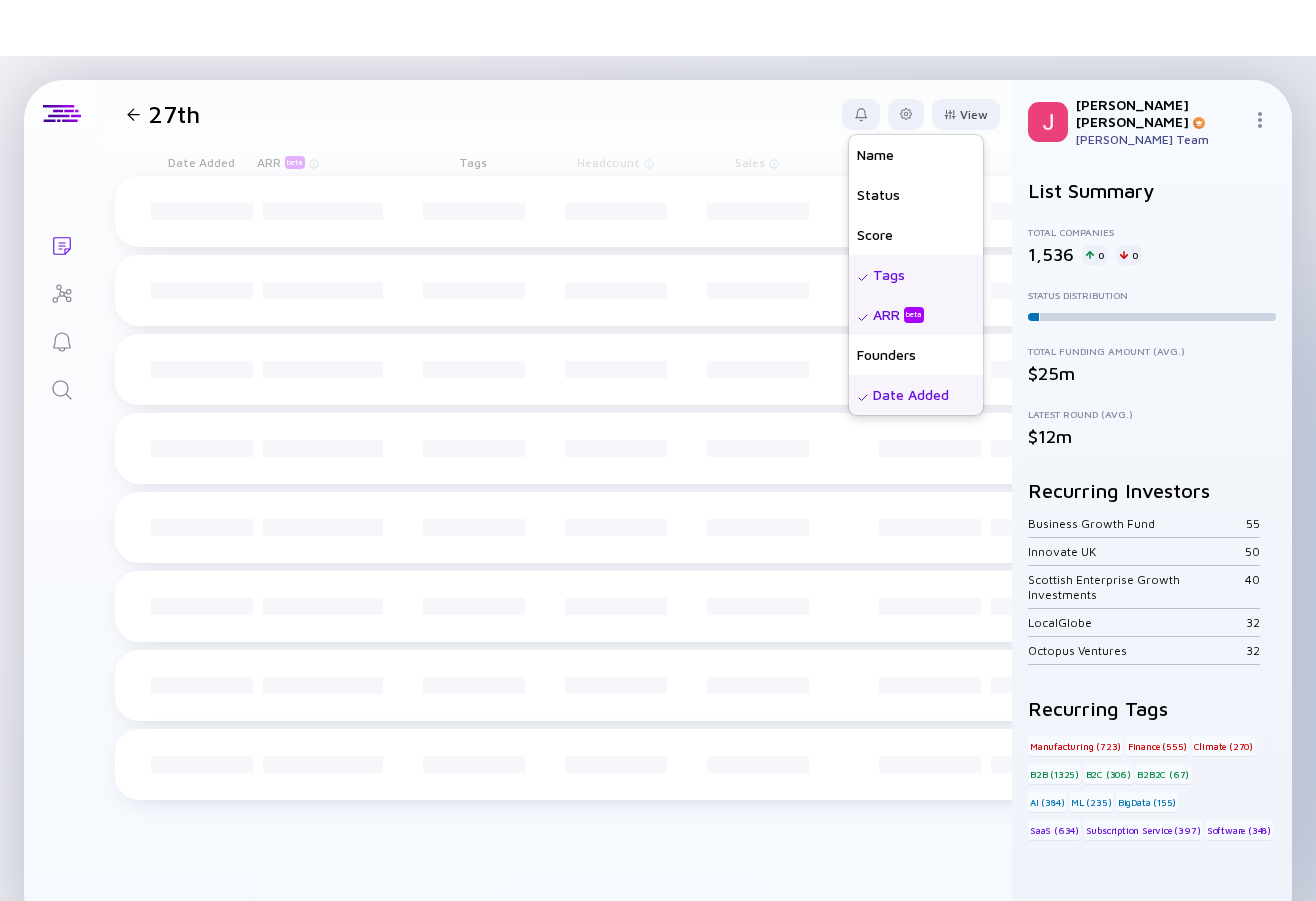 click on "Tags" at bounding box center (916, 275) 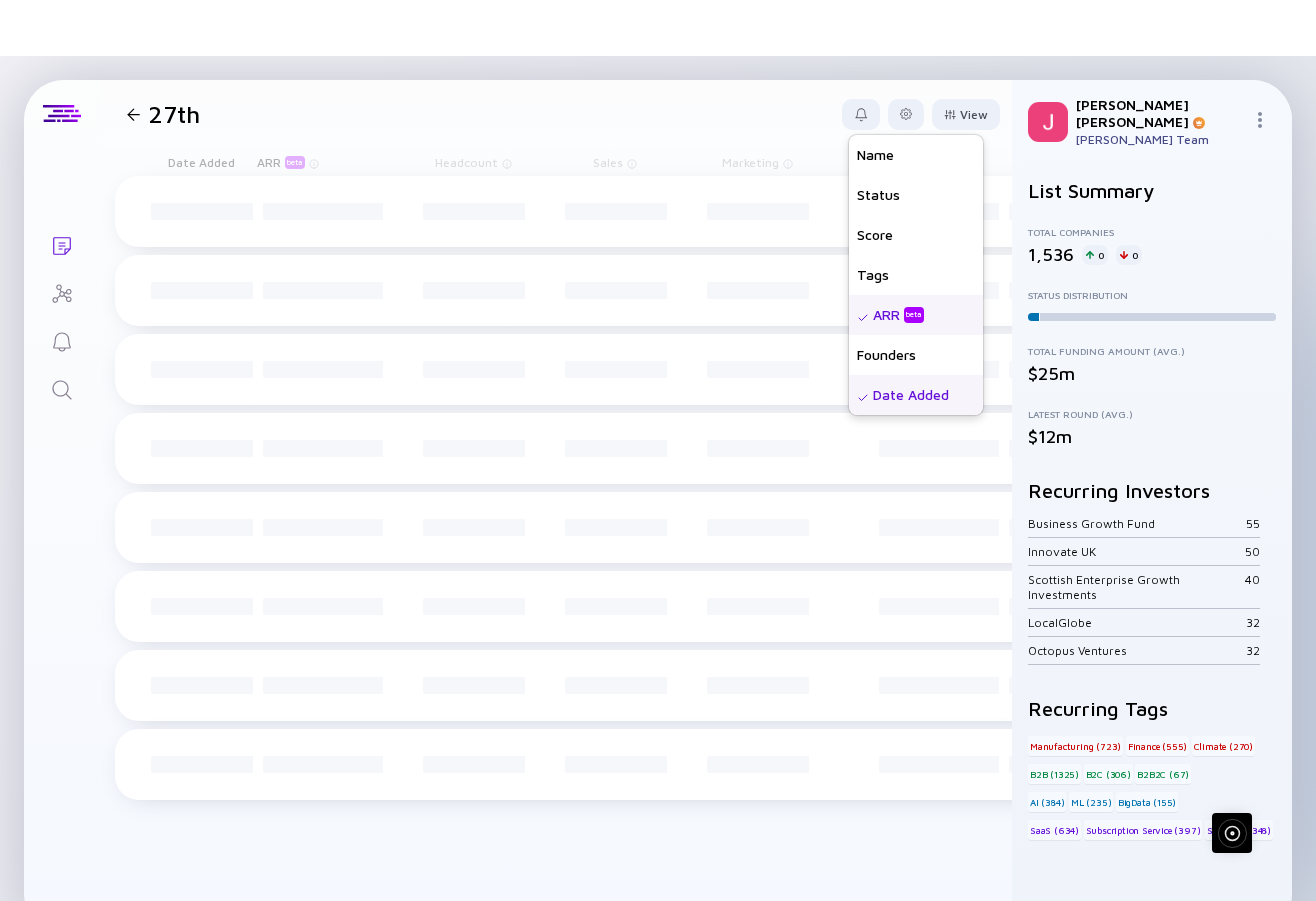 click on "ARR beta" at bounding box center [900, 315] 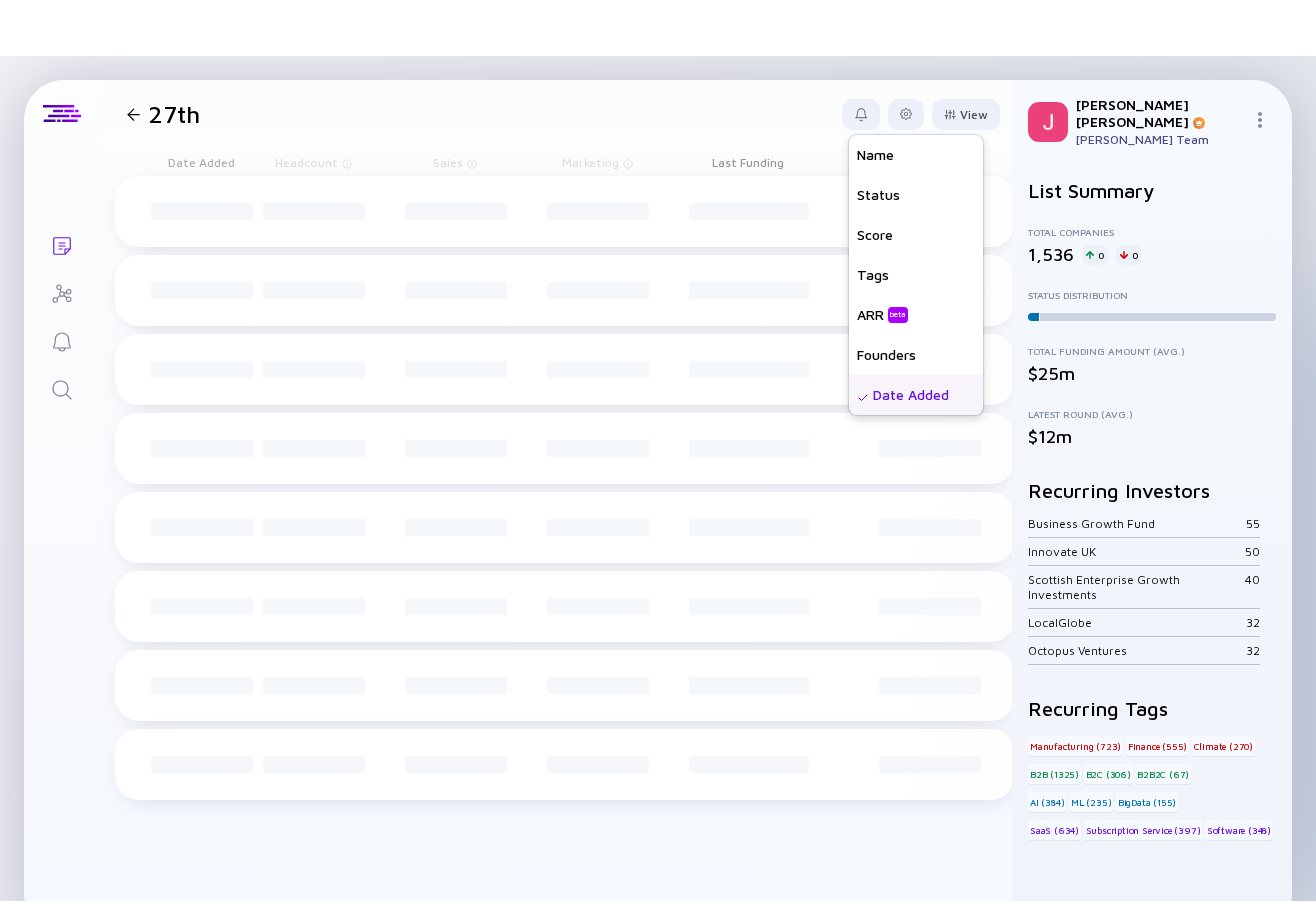click on "Date Added" at bounding box center [916, 395] 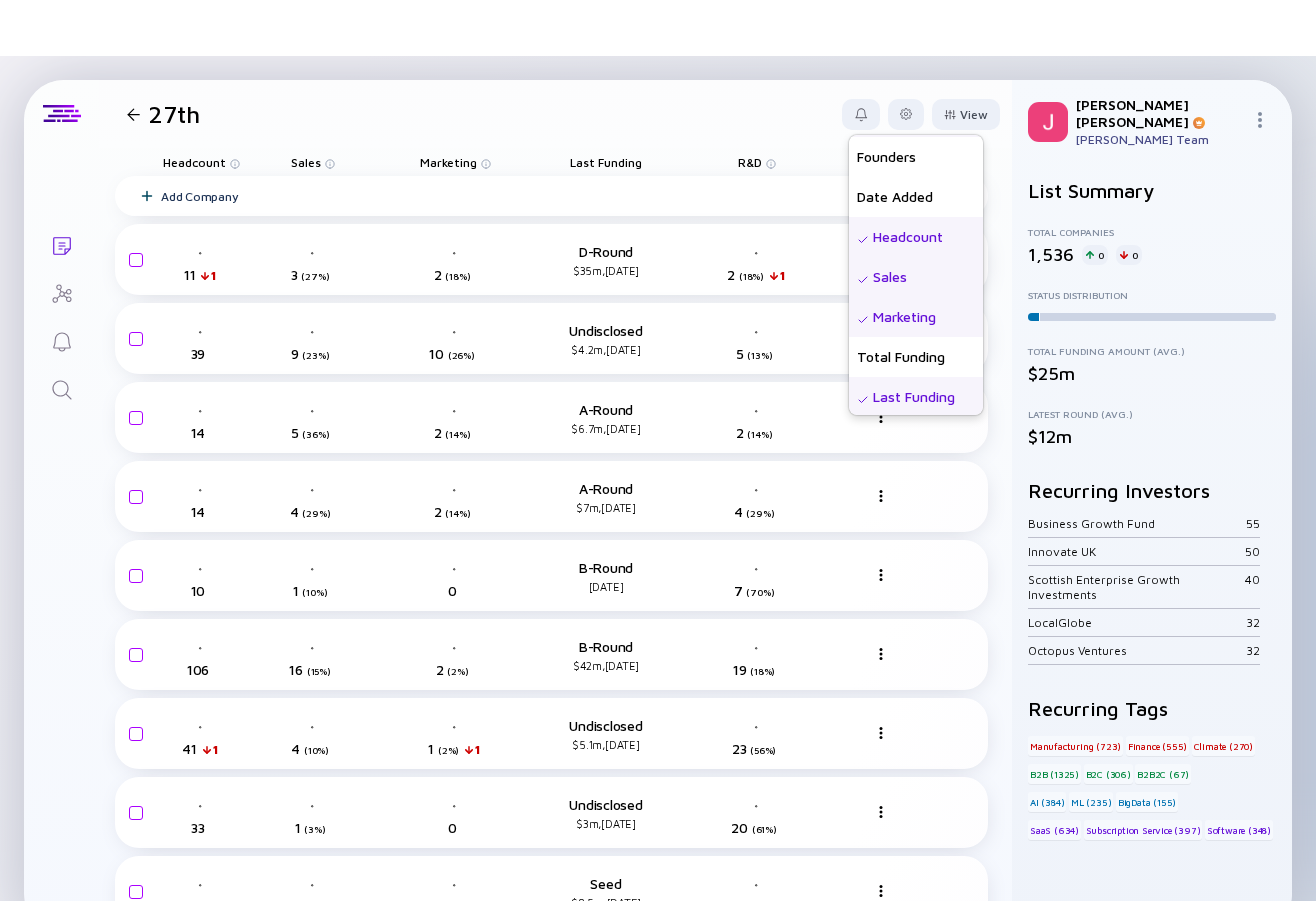 scroll, scrollTop: 215, scrollLeft: 0, axis: vertical 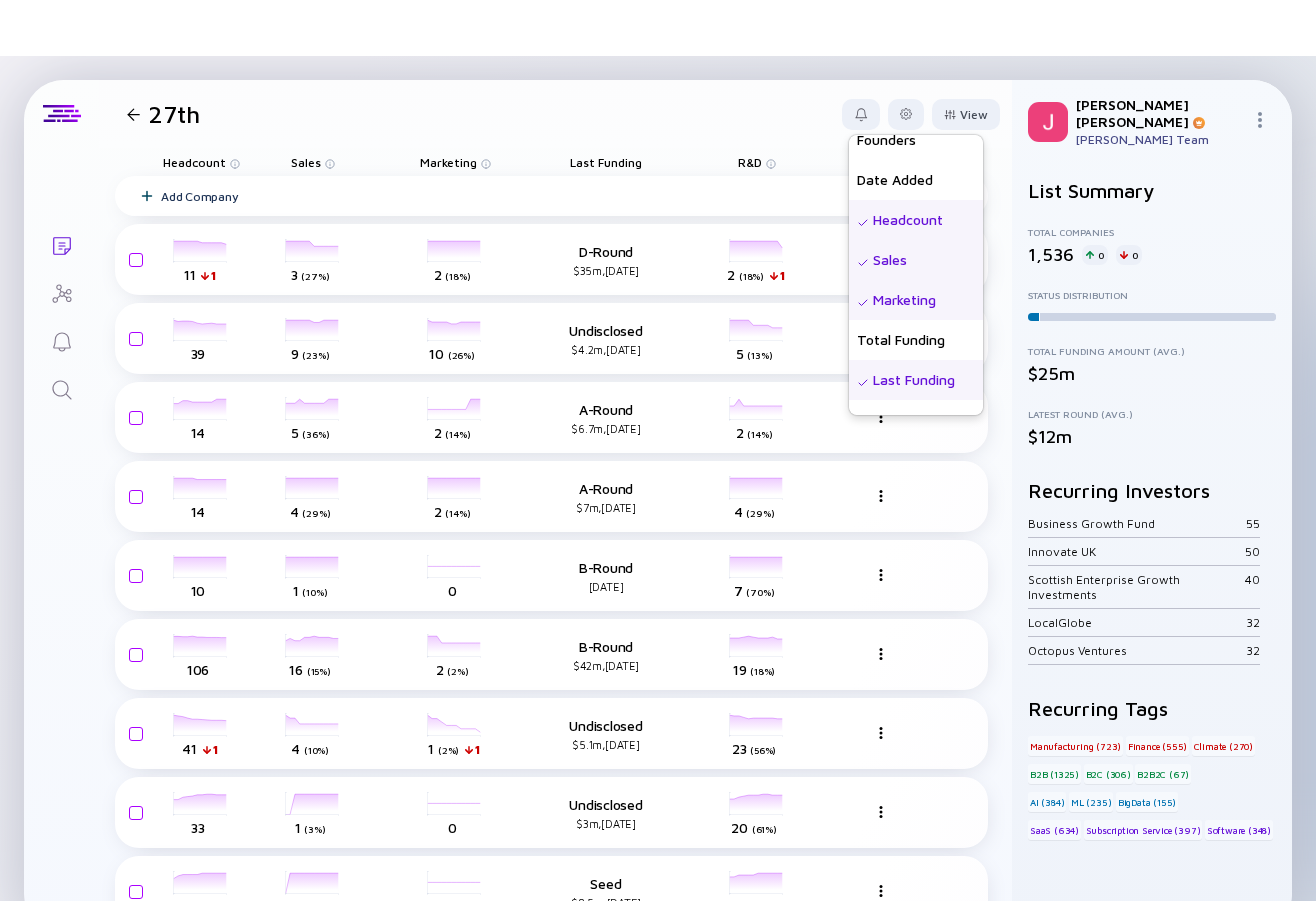 click on "Marketing" at bounding box center [916, 300] 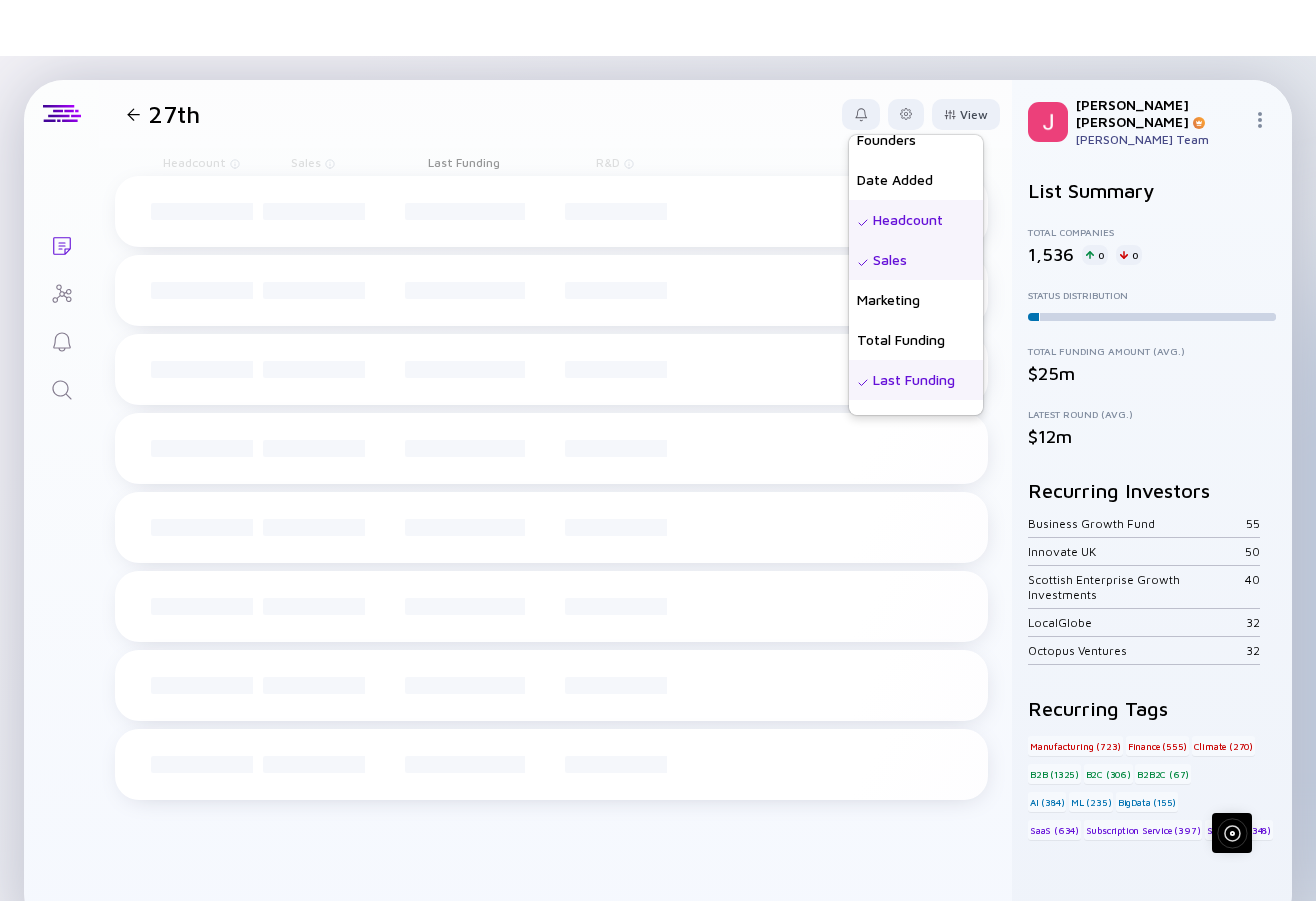 click on "Sales" at bounding box center [916, 260] 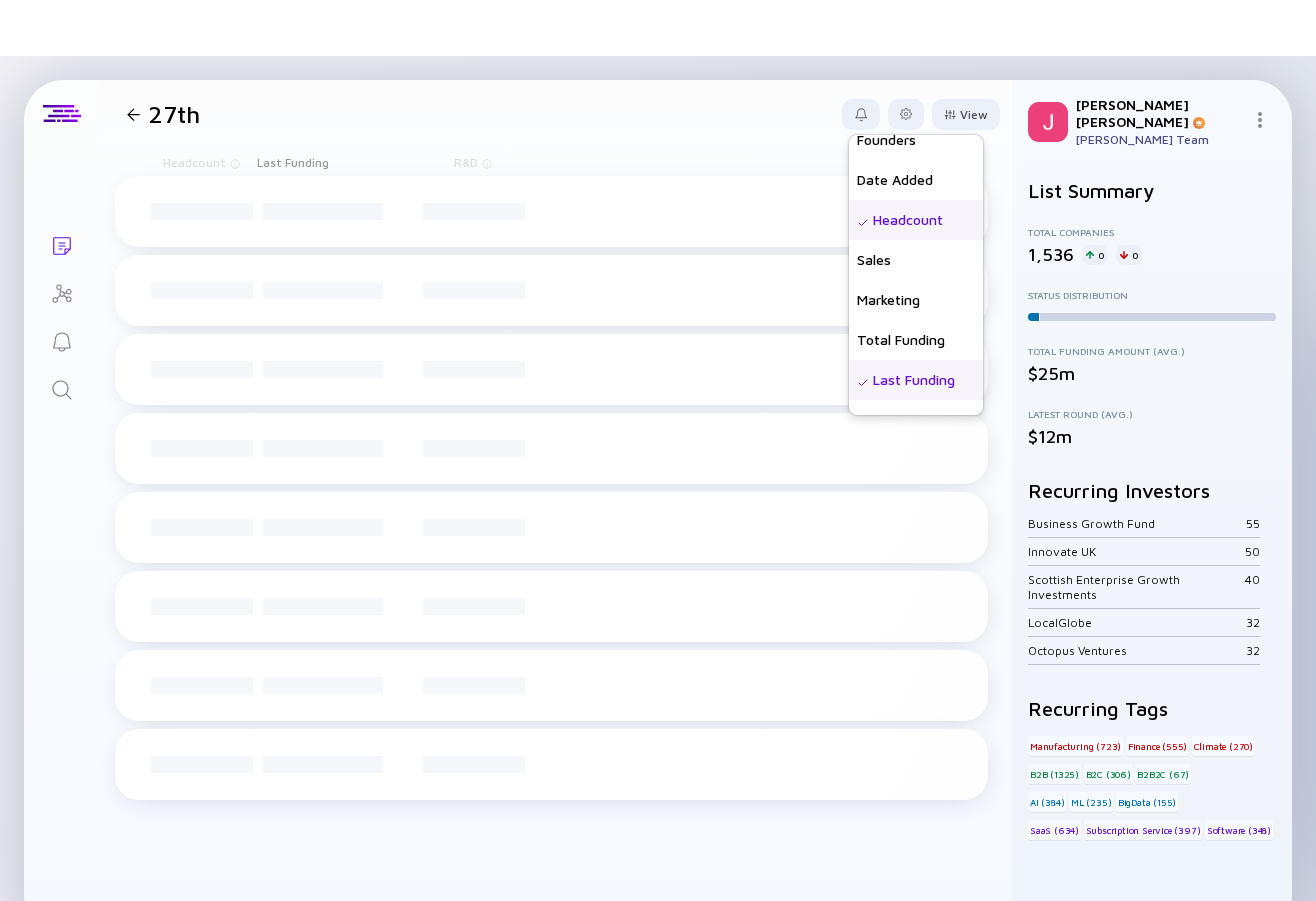 click on "Headcount" at bounding box center [916, 220] 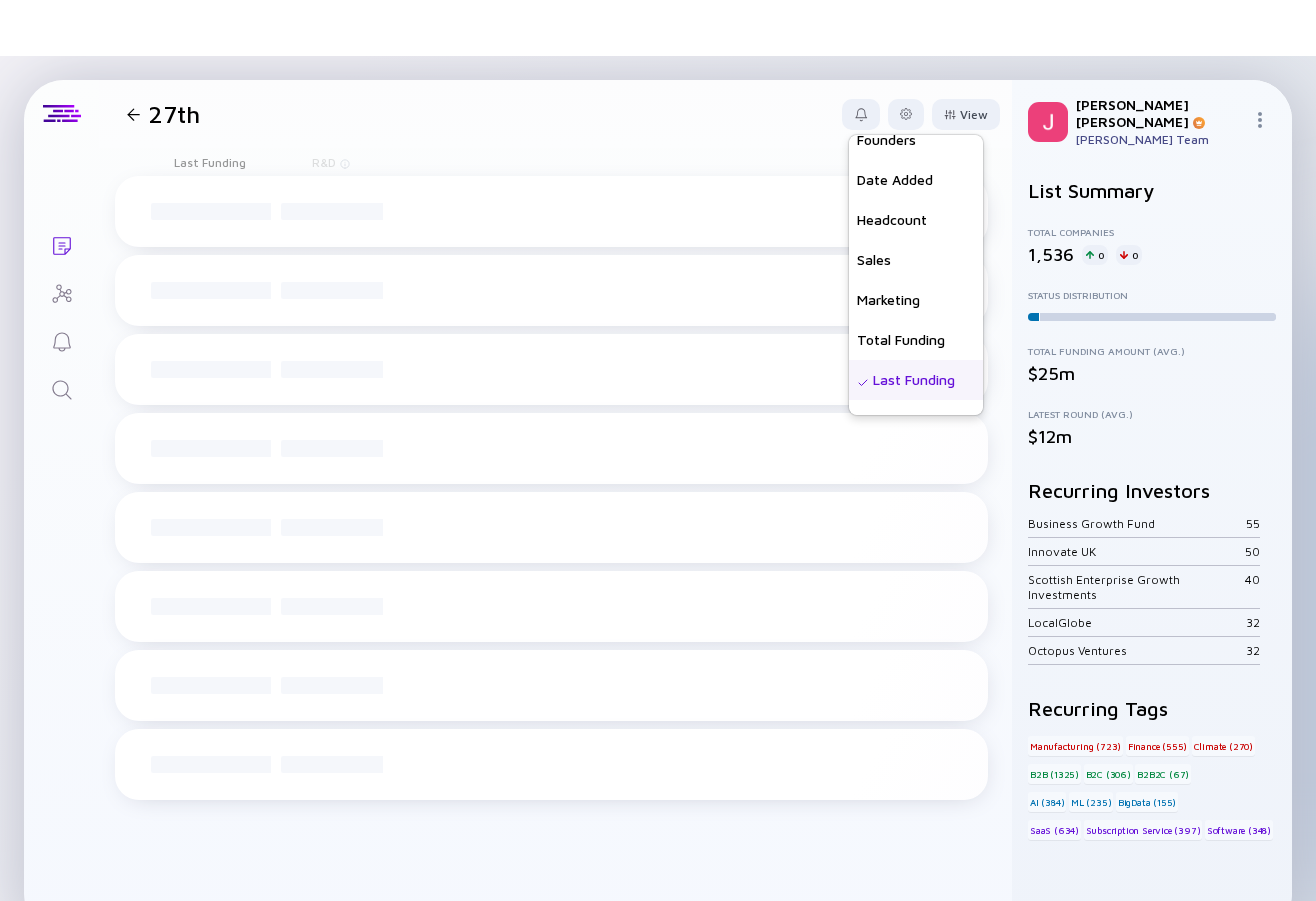 click on "Last Funding" at bounding box center (916, 380) 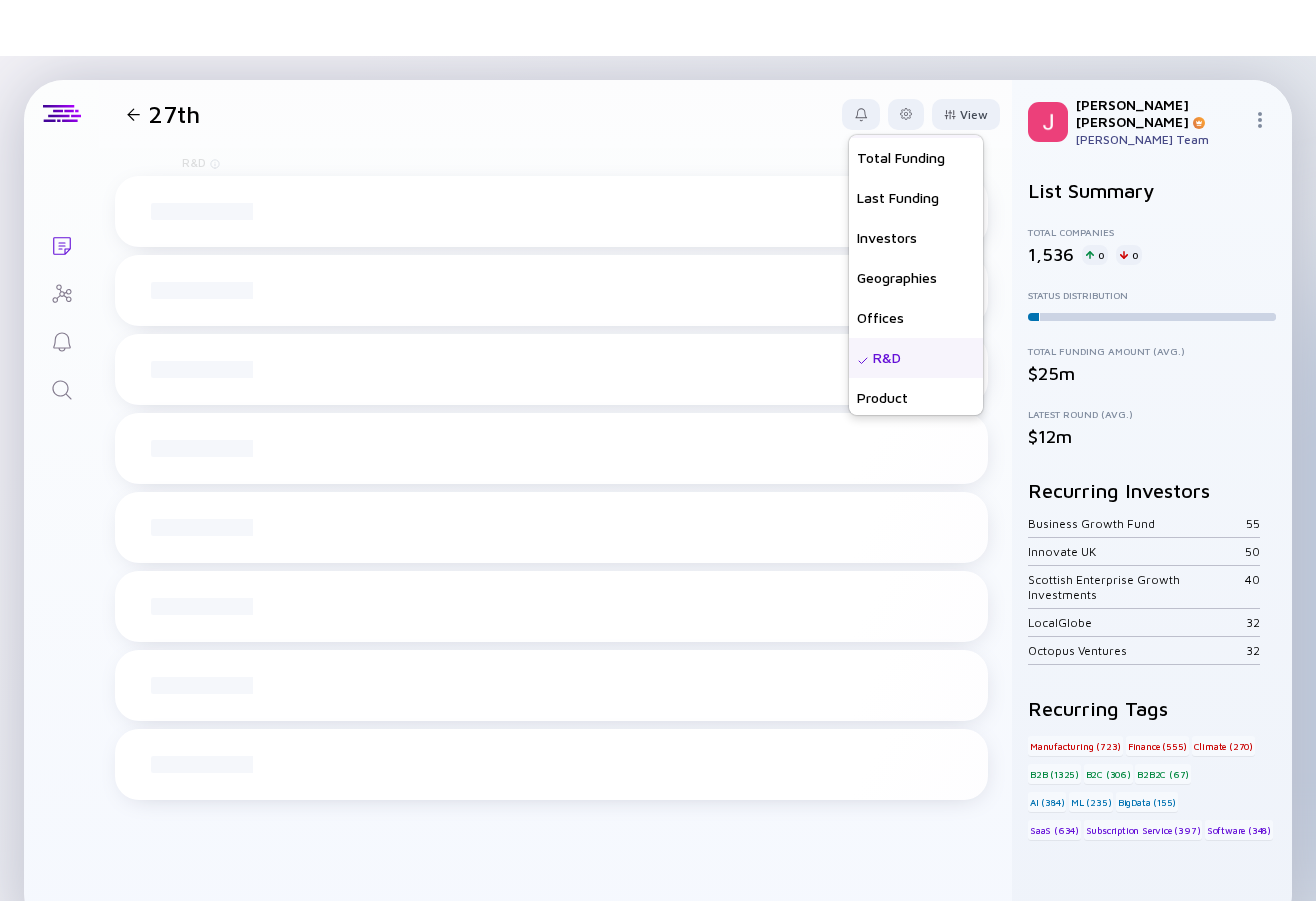 scroll, scrollTop: 520, scrollLeft: 0, axis: vertical 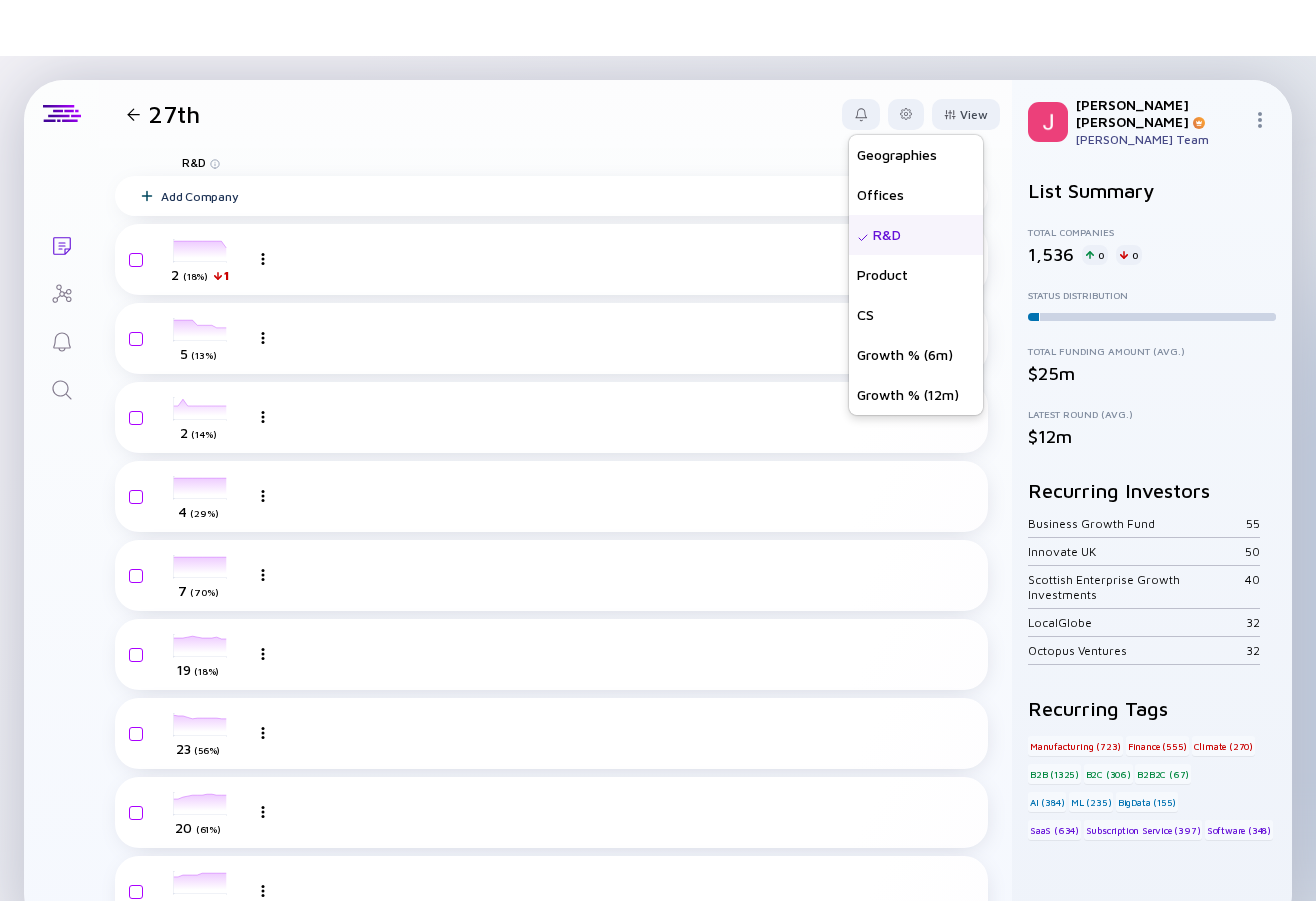 click on "R&D" at bounding box center [916, 235] 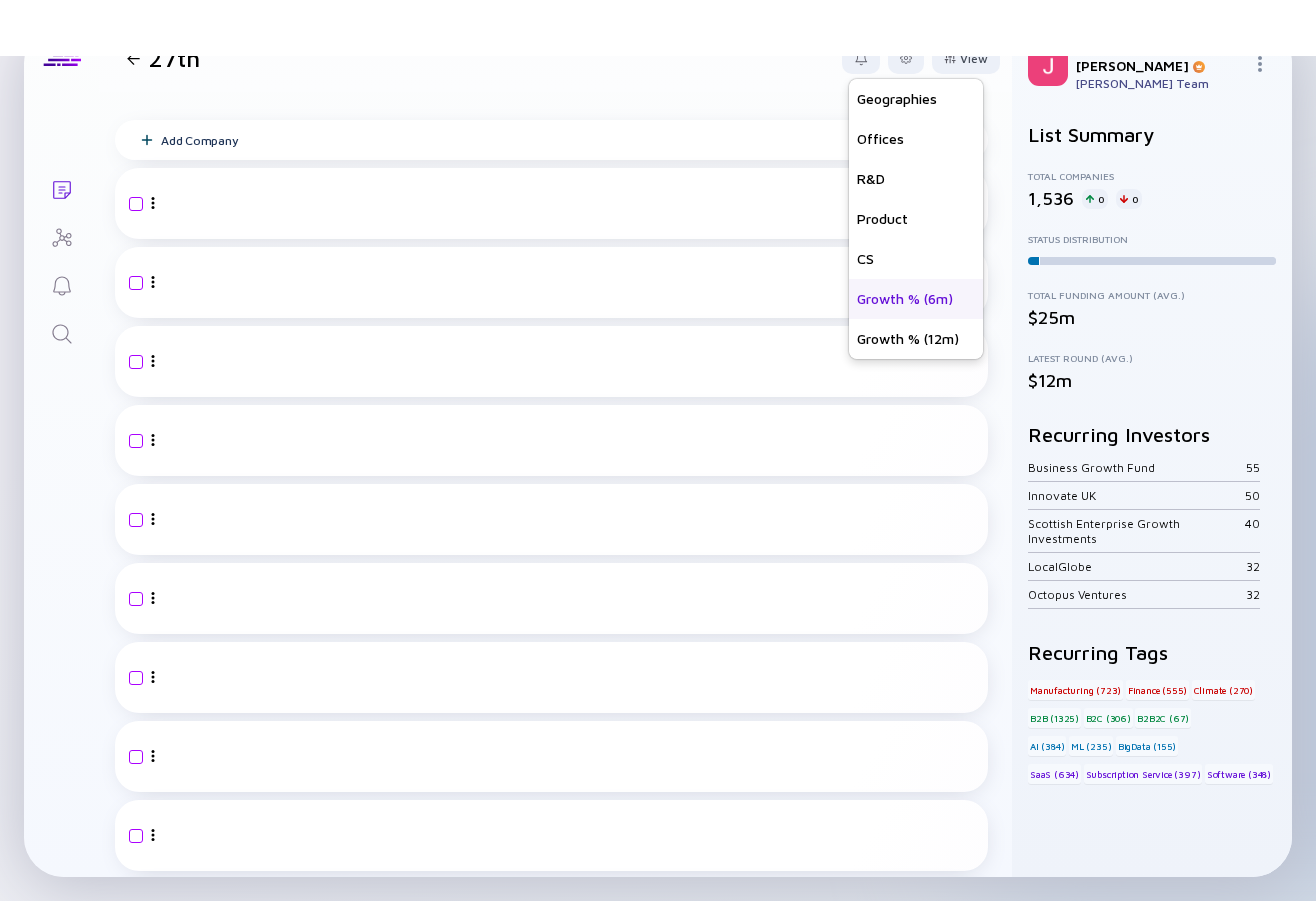 scroll, scrollTop: 0, scrollLeft: 0, axis: both 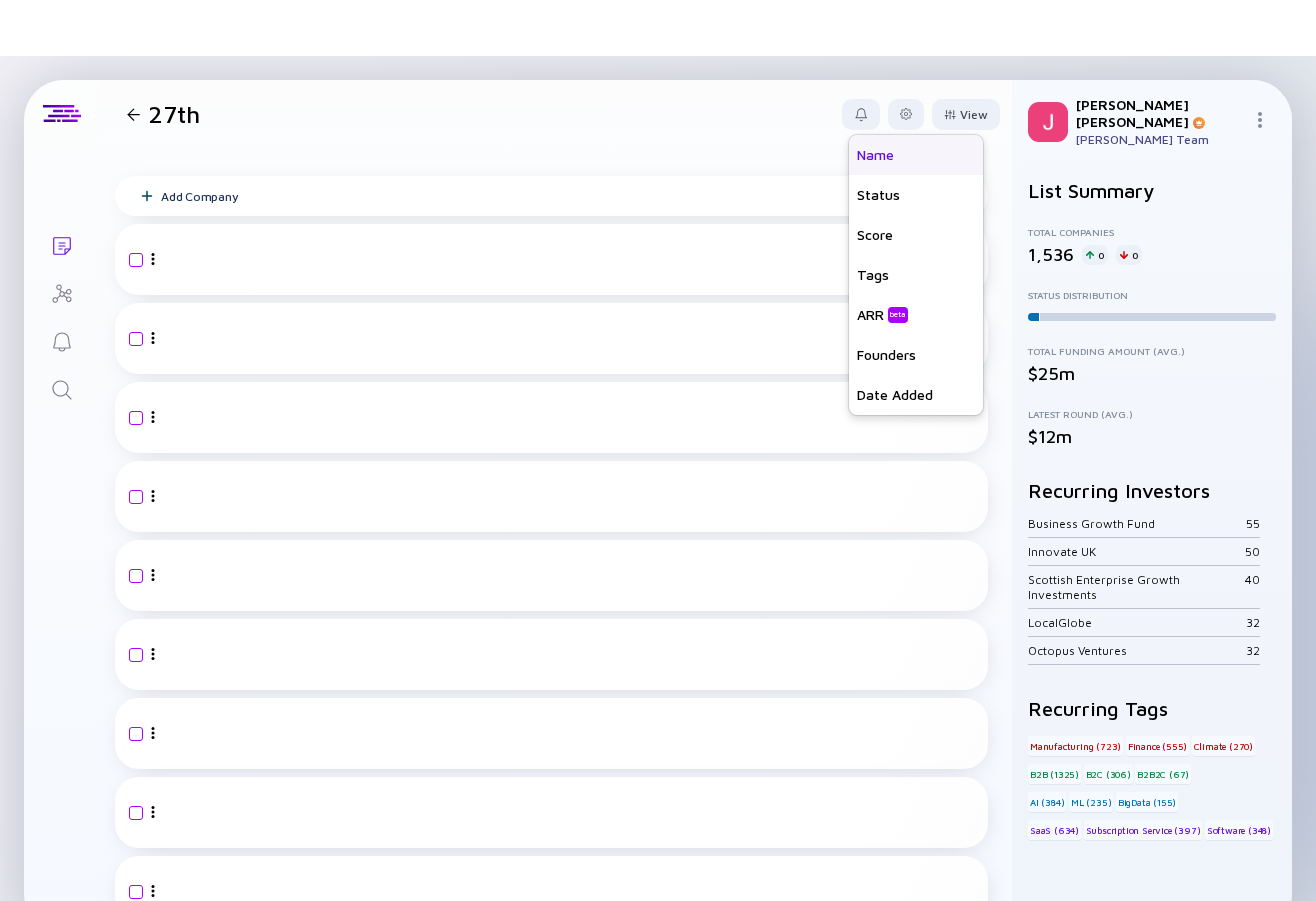 click on "Name" at bounding box center (916, 155) 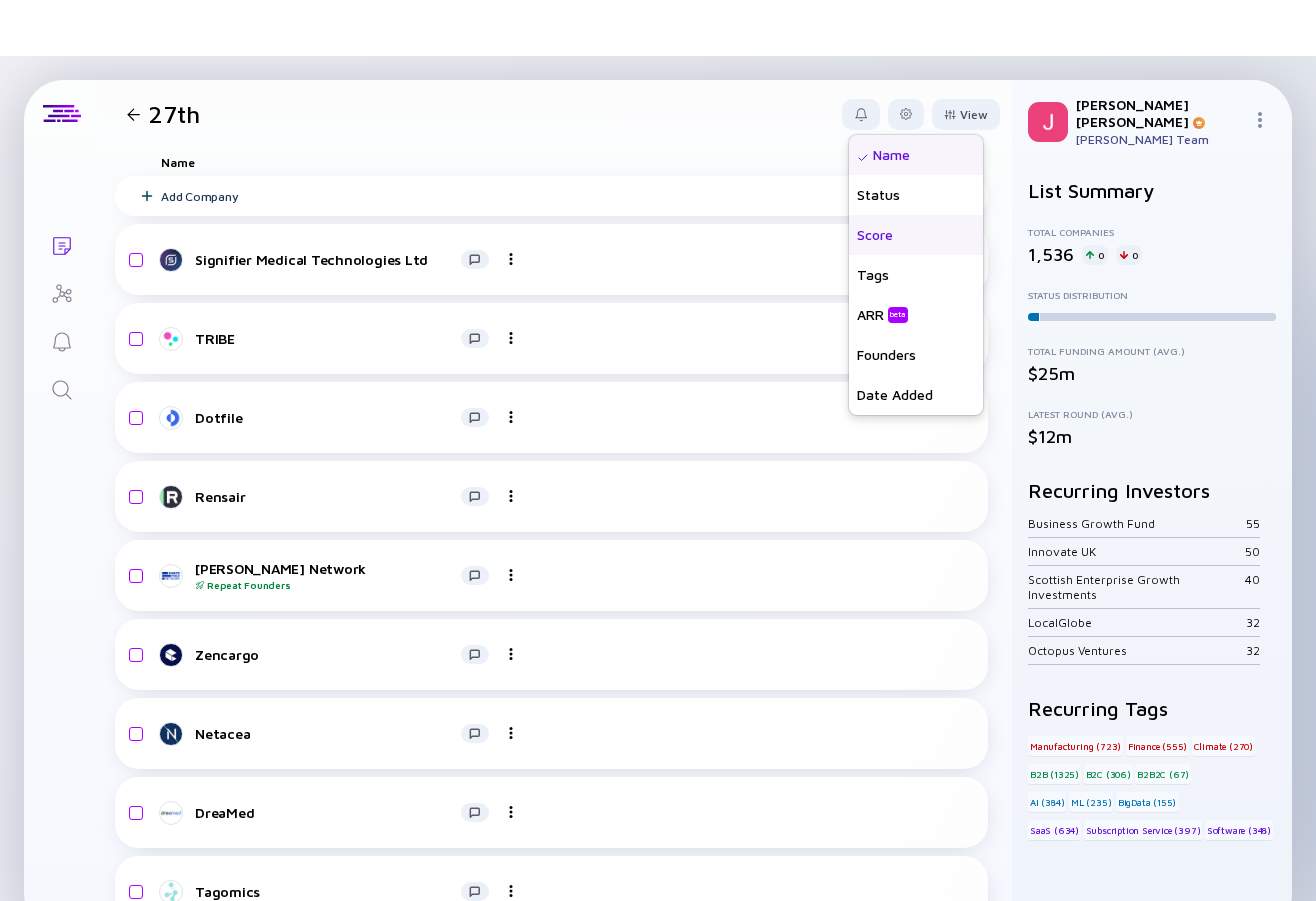 click on "Score" at bounding box center (916, 235) 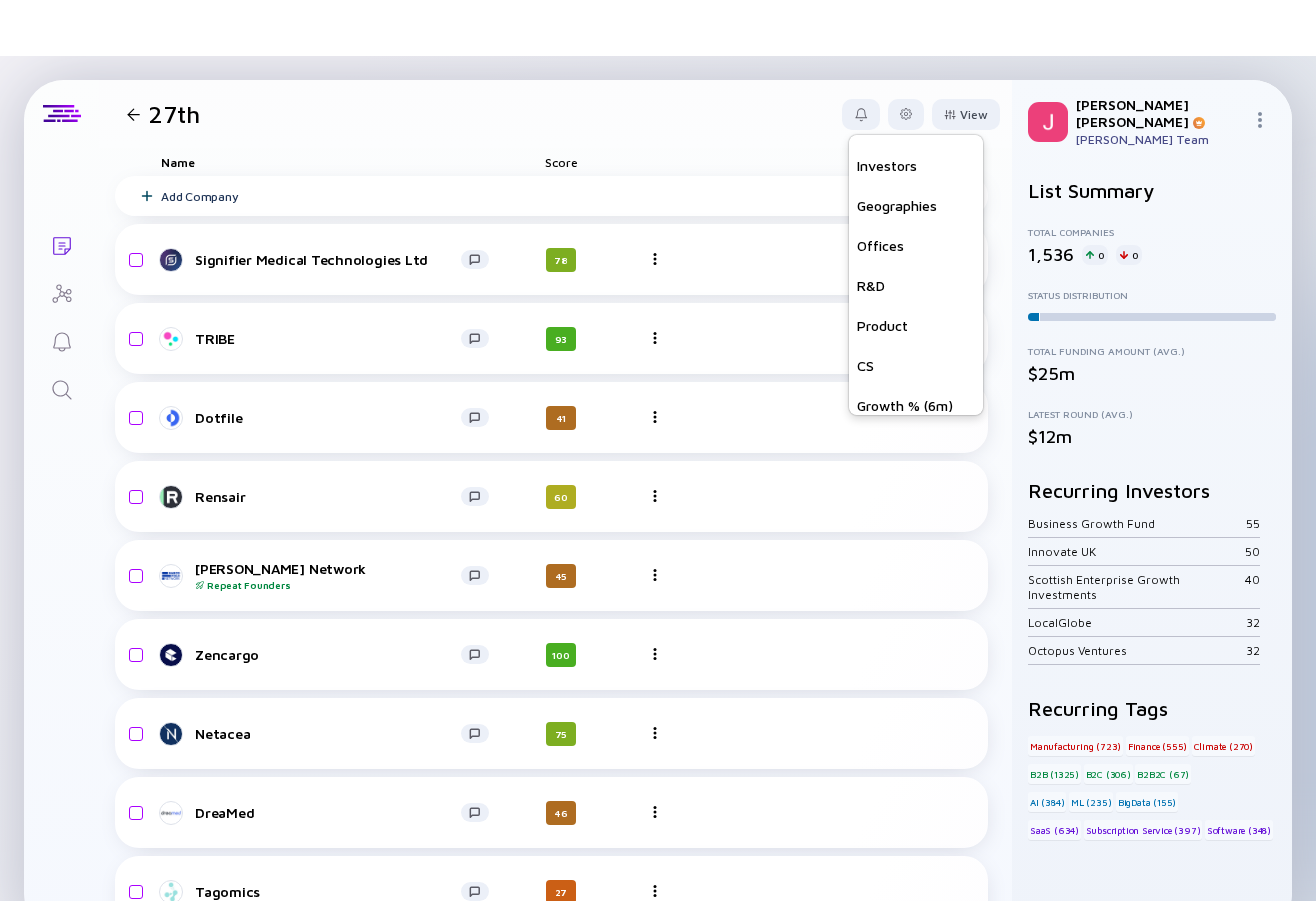 scroll, scrollTop: 520, scrollLeft: 0, axis: vertical 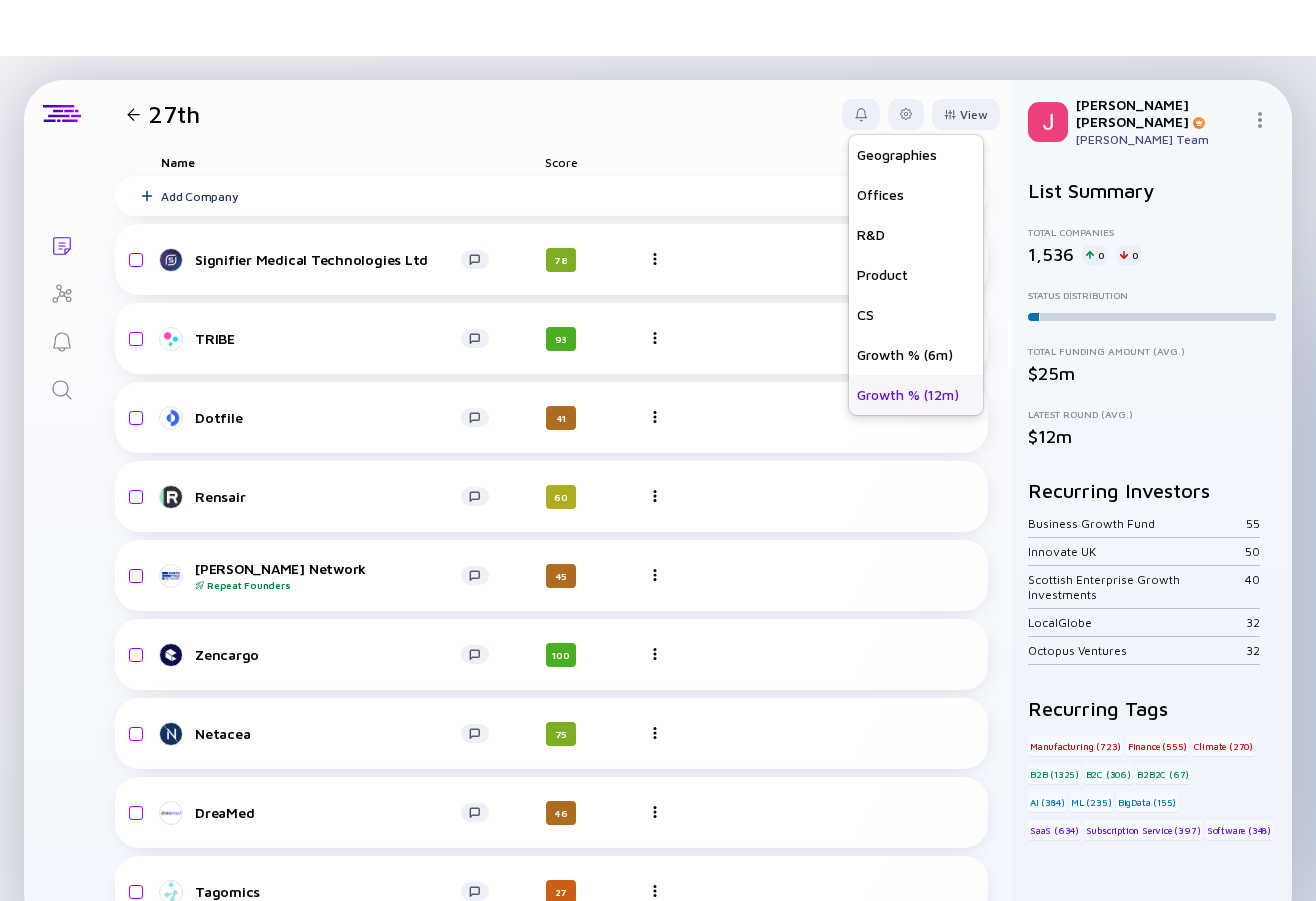 click on "Growth % (12m)" at bounding box center [916, 395] 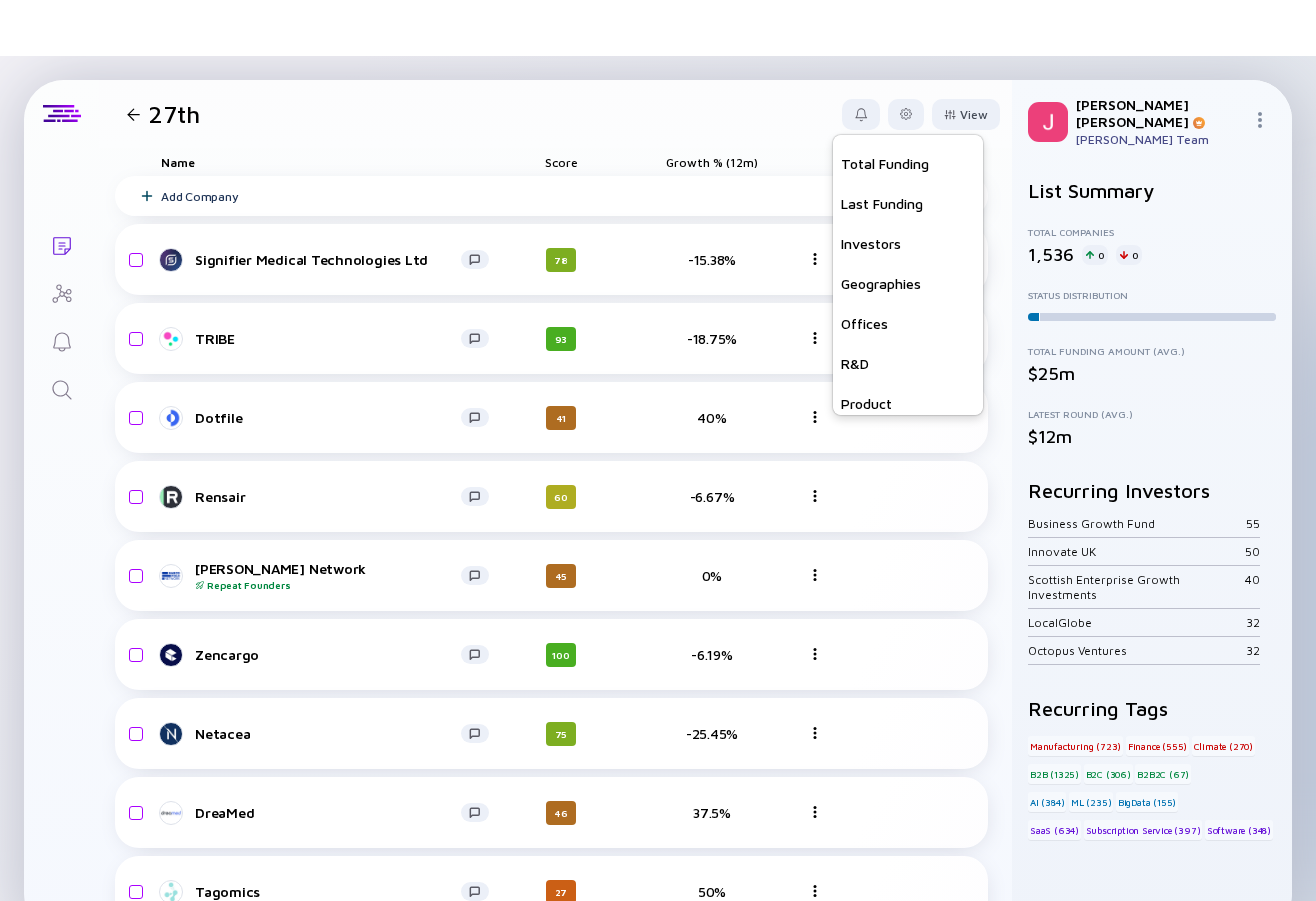 scroll, scrollTop: 398, scrollLeft: 0, axis: vertical 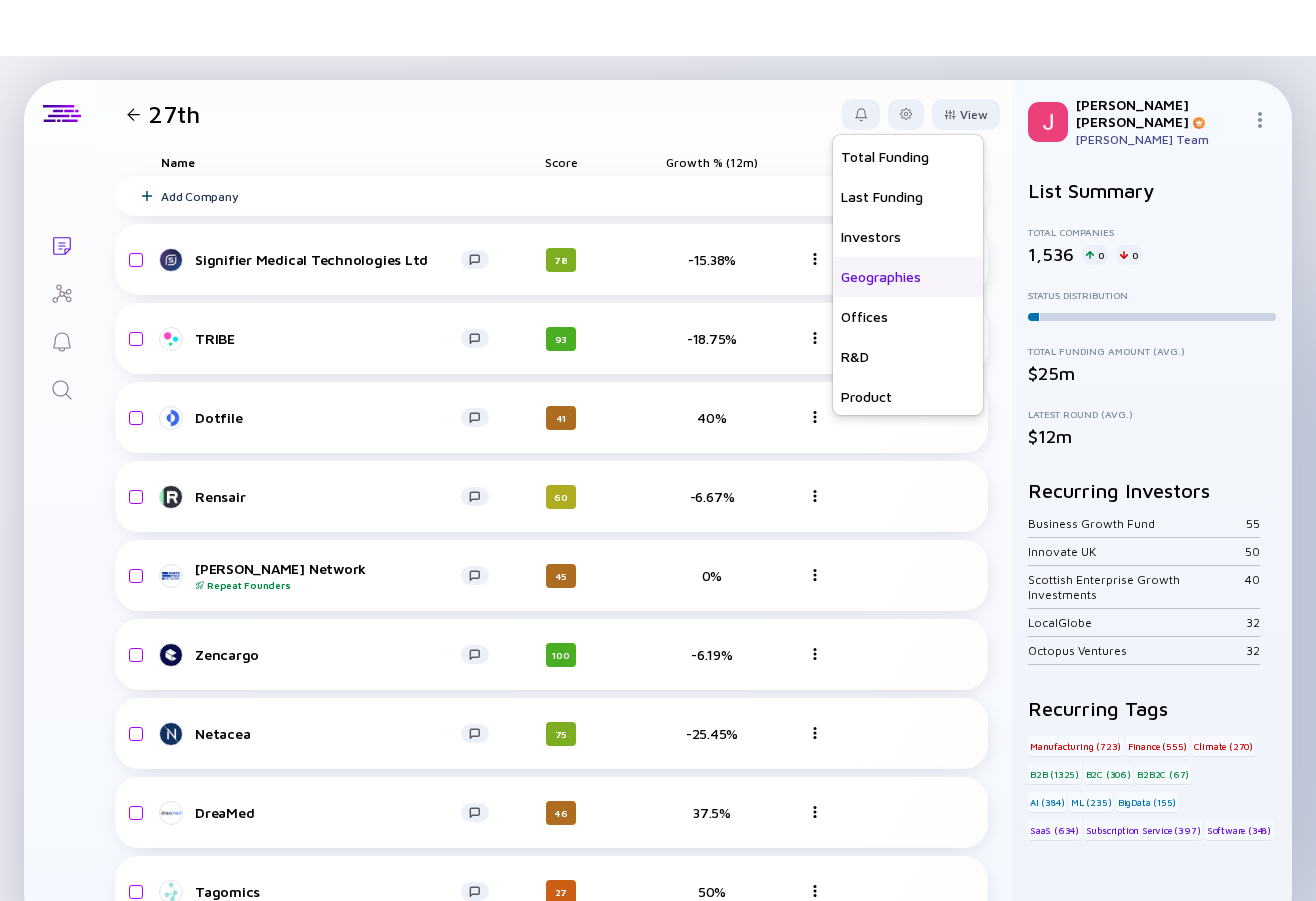 click on "Geographies" at bounding box center (908, 277) 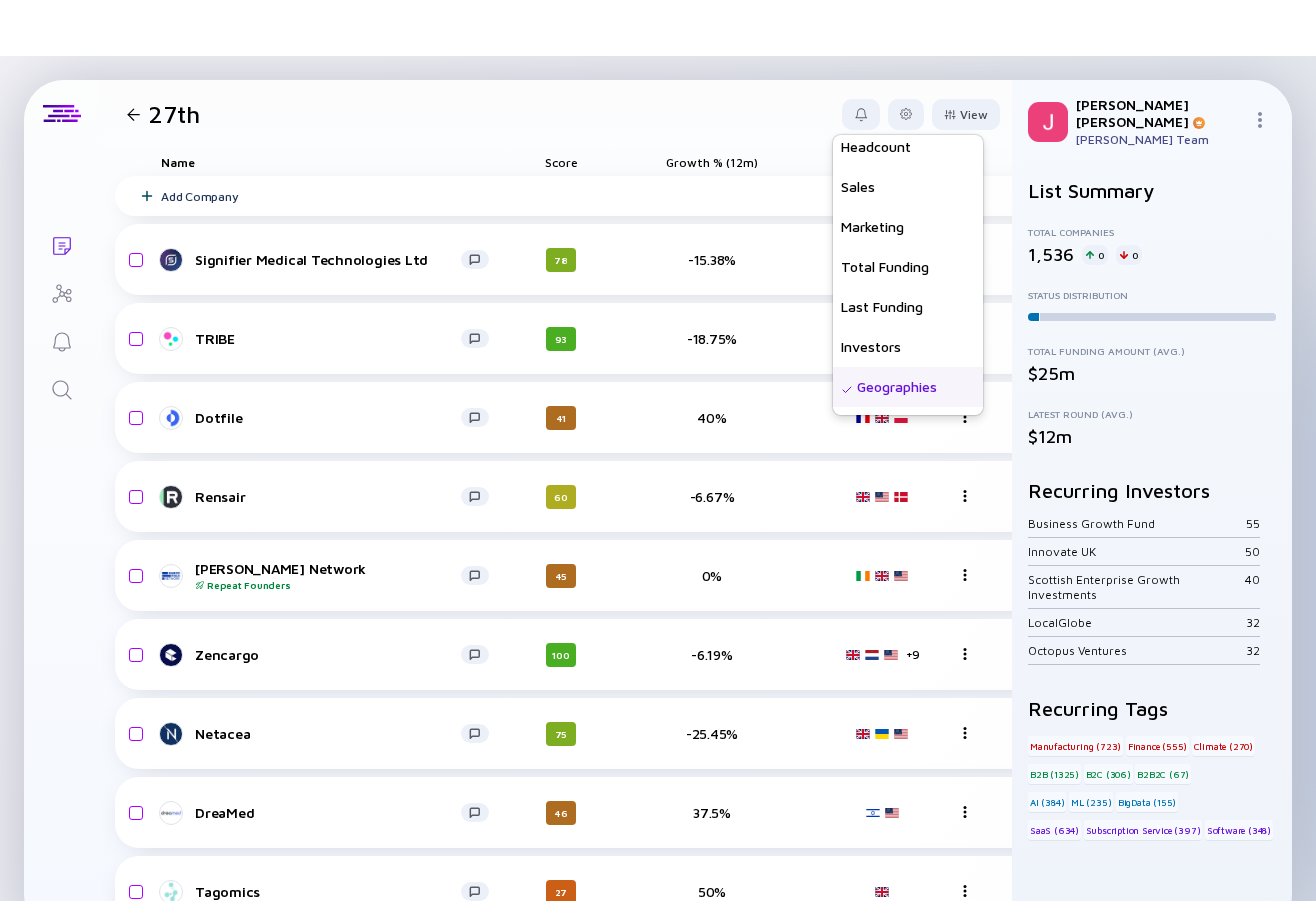 scroll, scrollTop: 293, scrollLeft: 0, axis: vertical 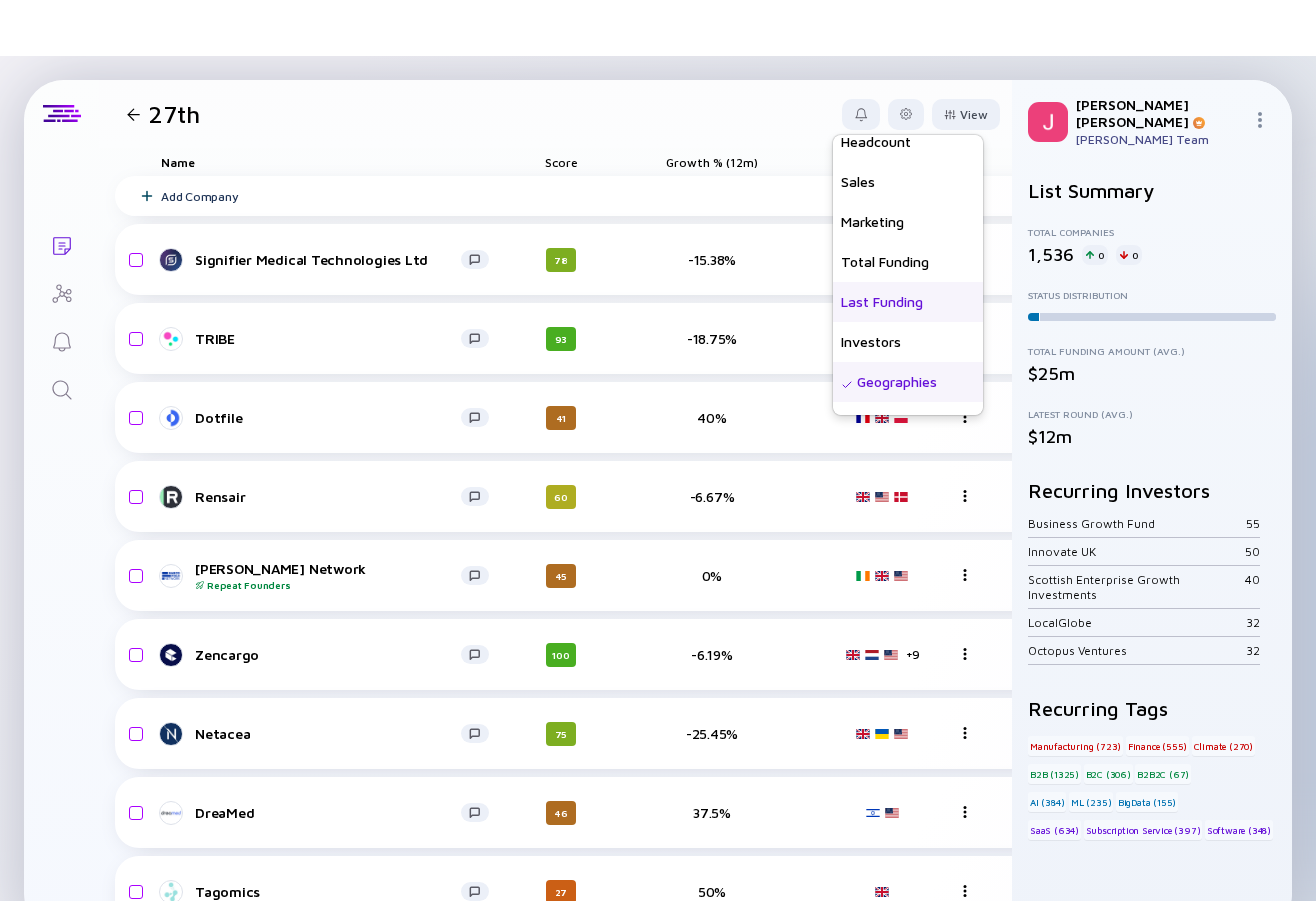 click on "Last Funding" at bounding box center [908, 302] 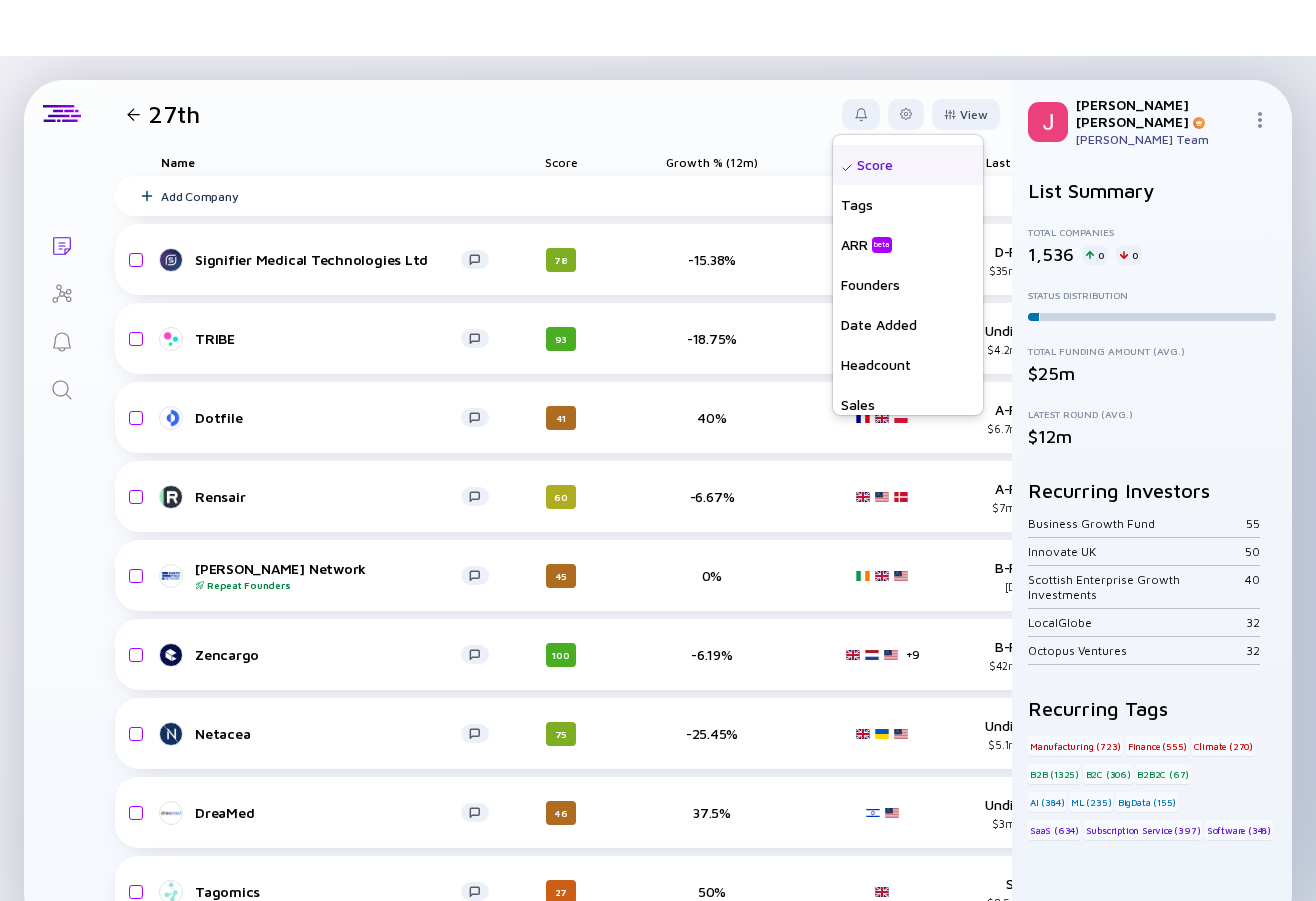 scroll, scrollTop: 47, scrollLeft: 0, axis: vertical 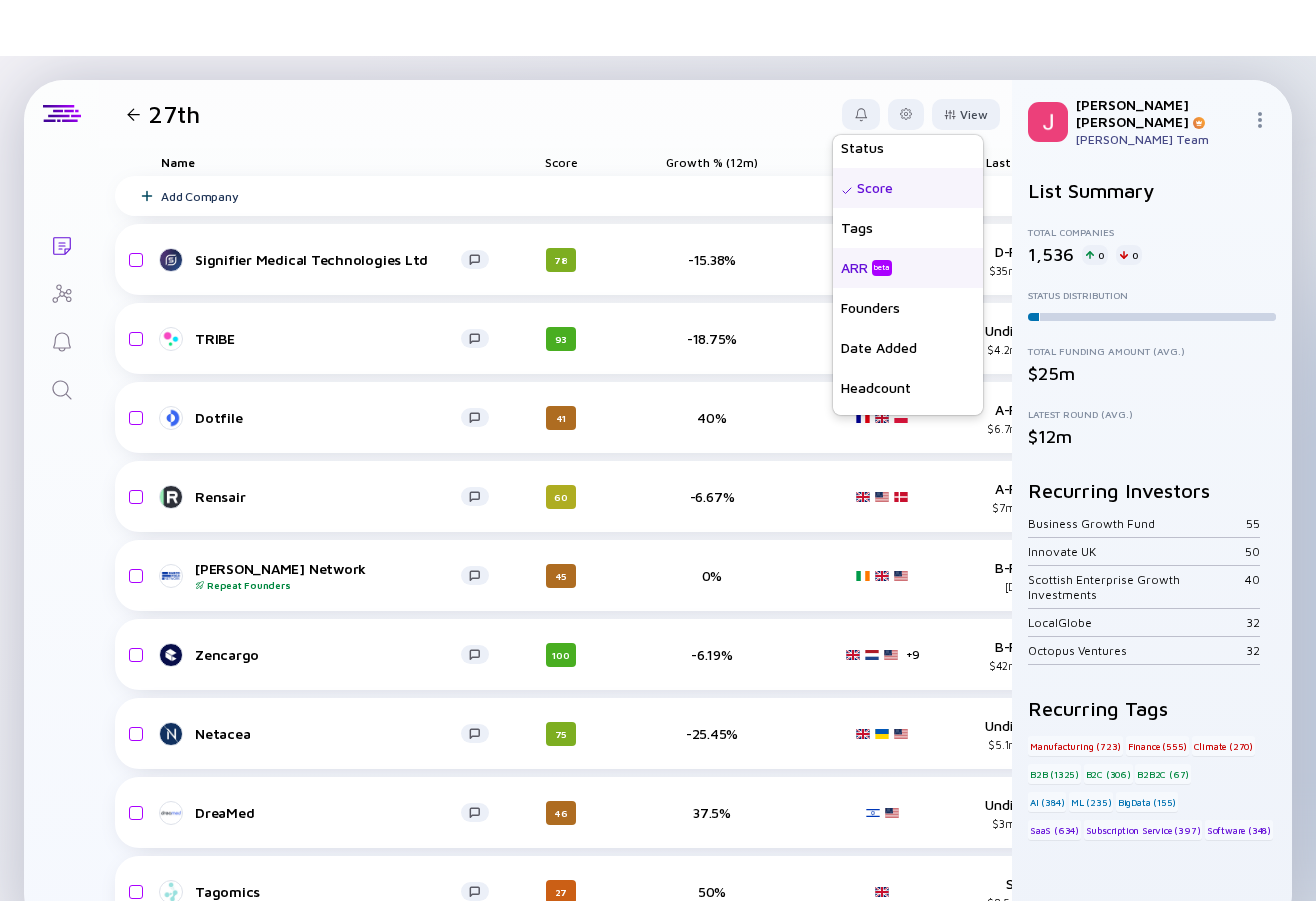 click on "ARR beta" at bounding box center (868, 268) 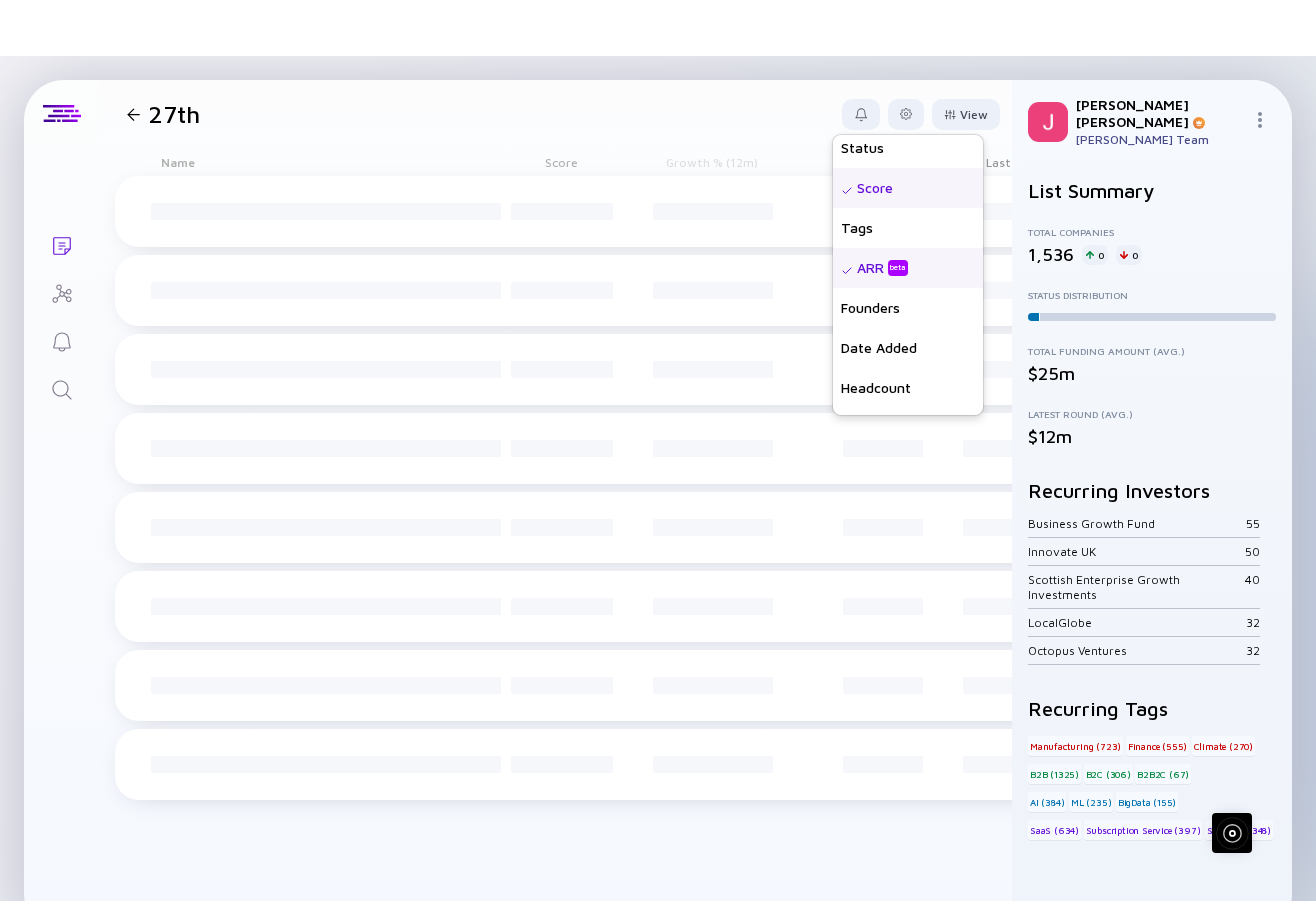 scroll, scrollTop: 0, scrollLeft: 0, axis: both 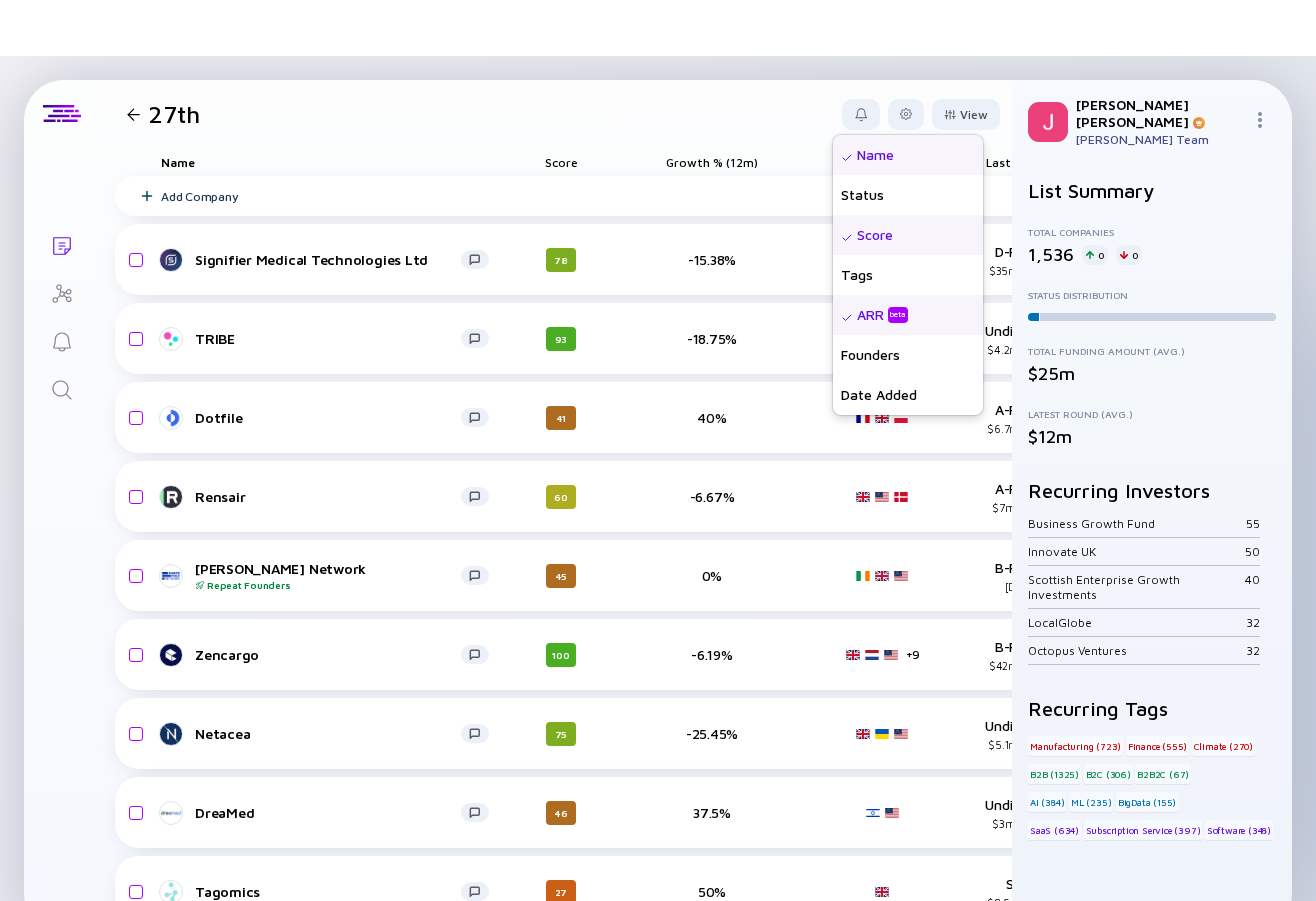 click on "27th View Name Status Score Tags ARR beta Founders Date Added Headcount Sales Marketing Total Funding Last Funding Investors Geographies Offices R&D Product CS Growth % (6m) Growth % (12m)" at bounding box center [555, 114] 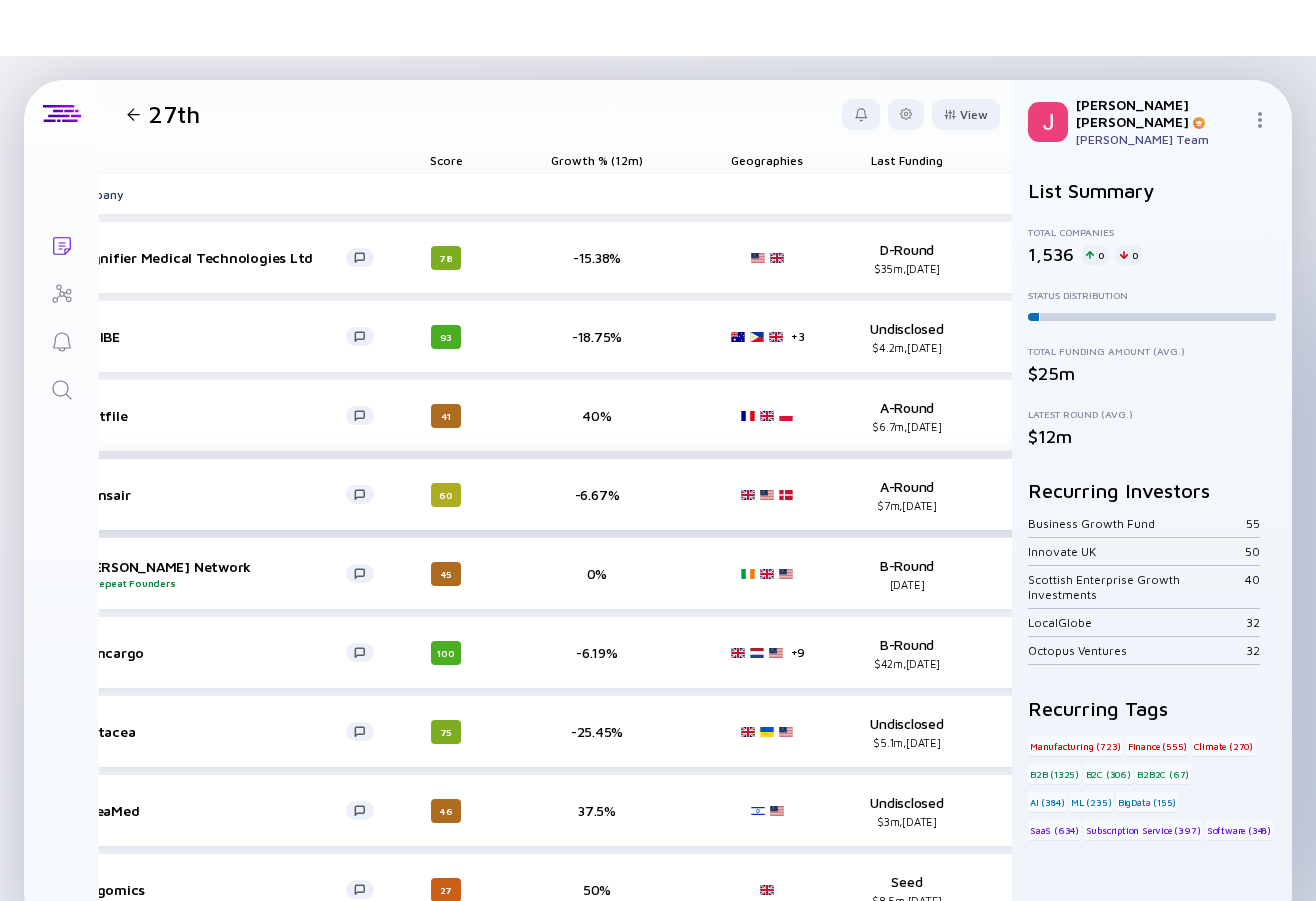 scroll, scrollTop: 2, scrollLeft: 0, axis: vertical 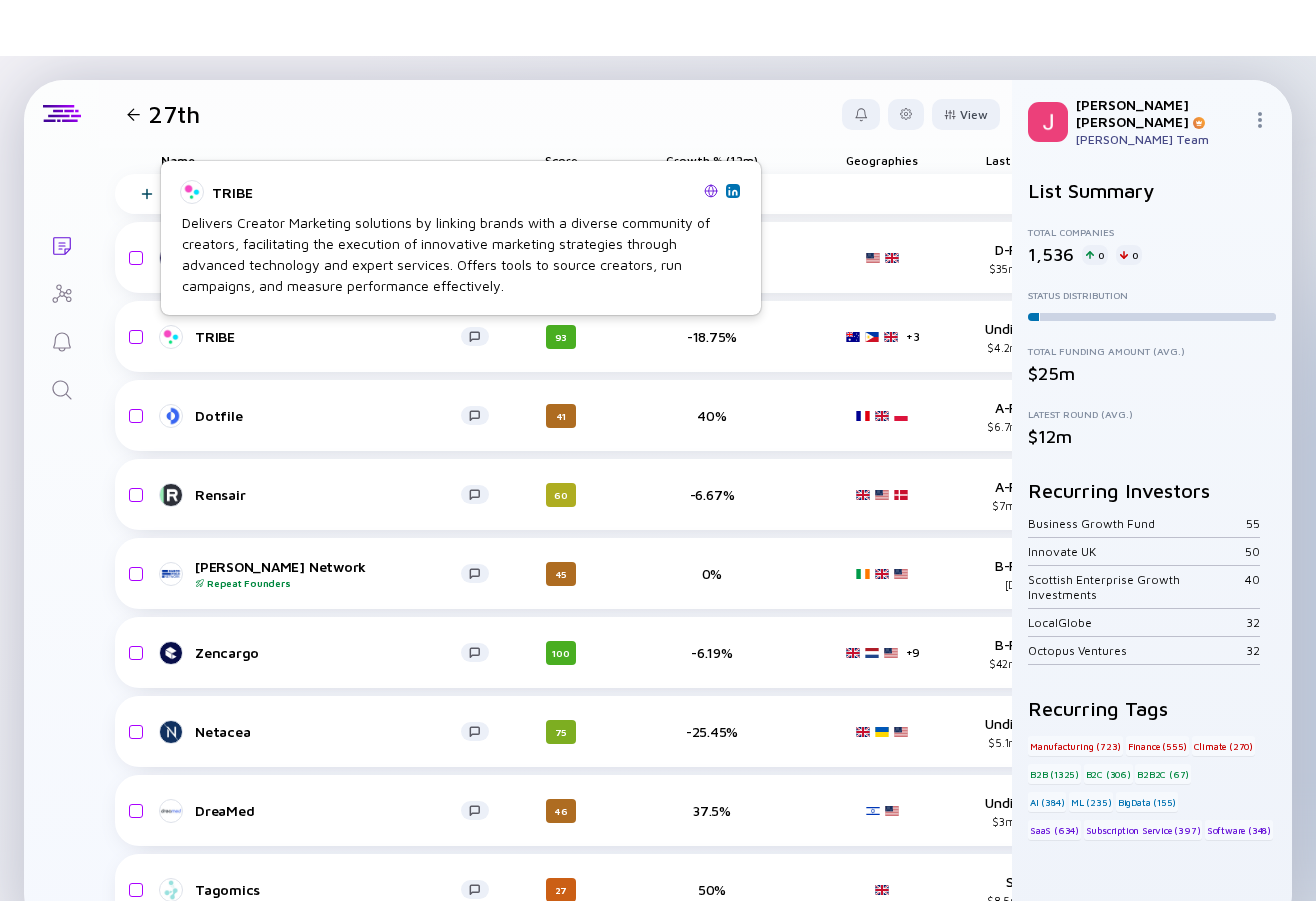 click at bounding box center (711, 191) 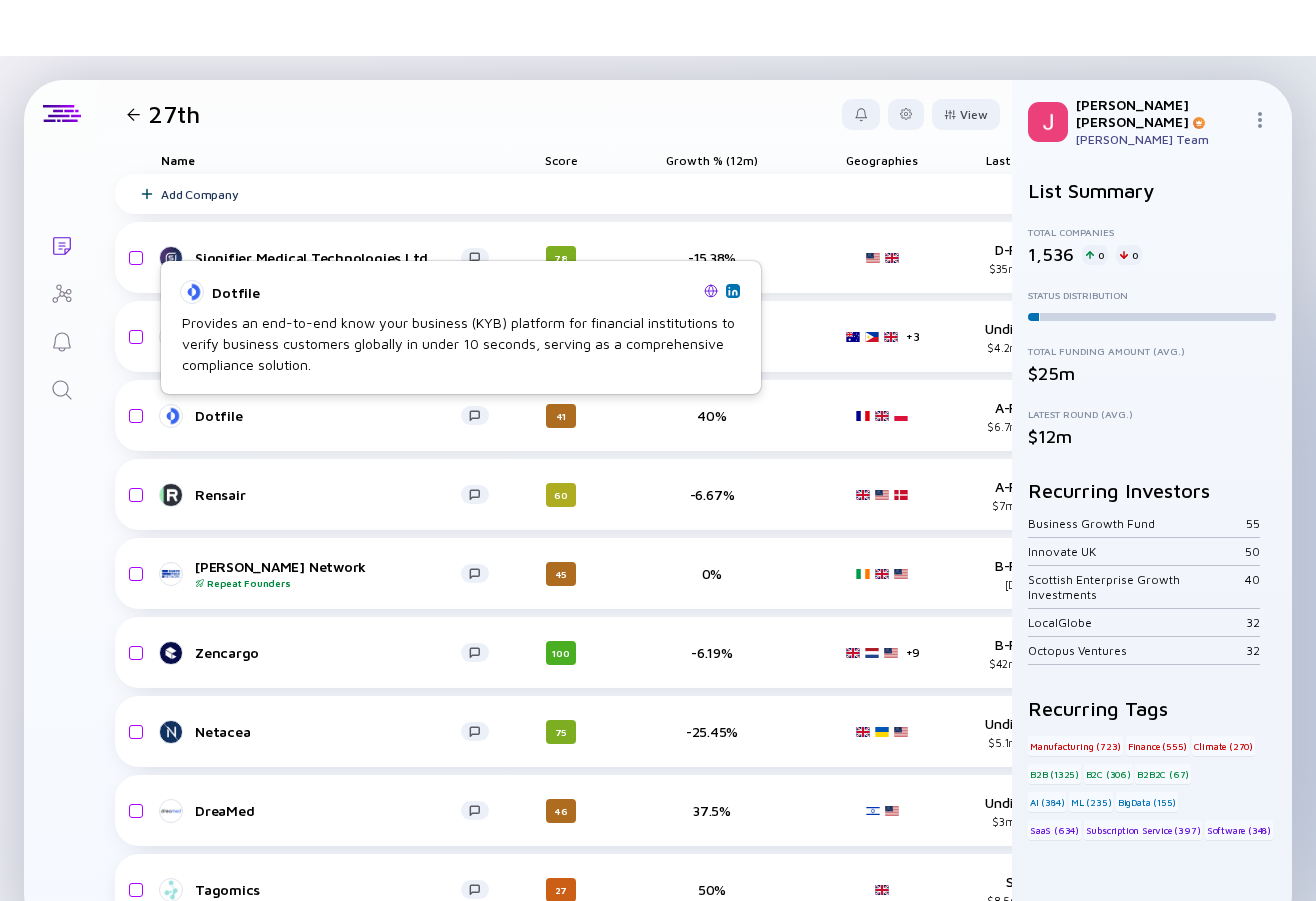 click at bounding box center (711, 291) 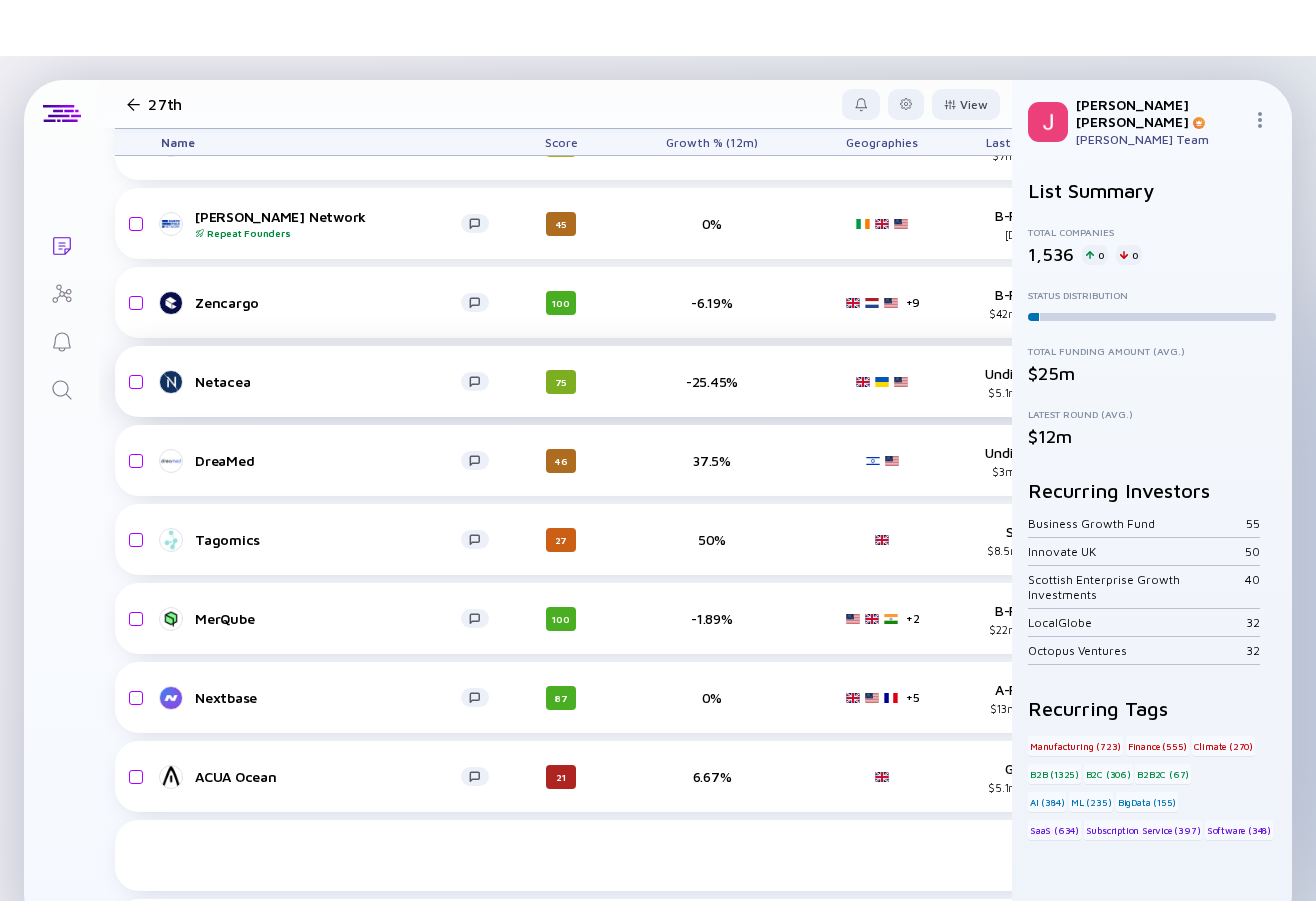 scroll, scrollTop: 435, scrollLeft: 0, axis: vertical 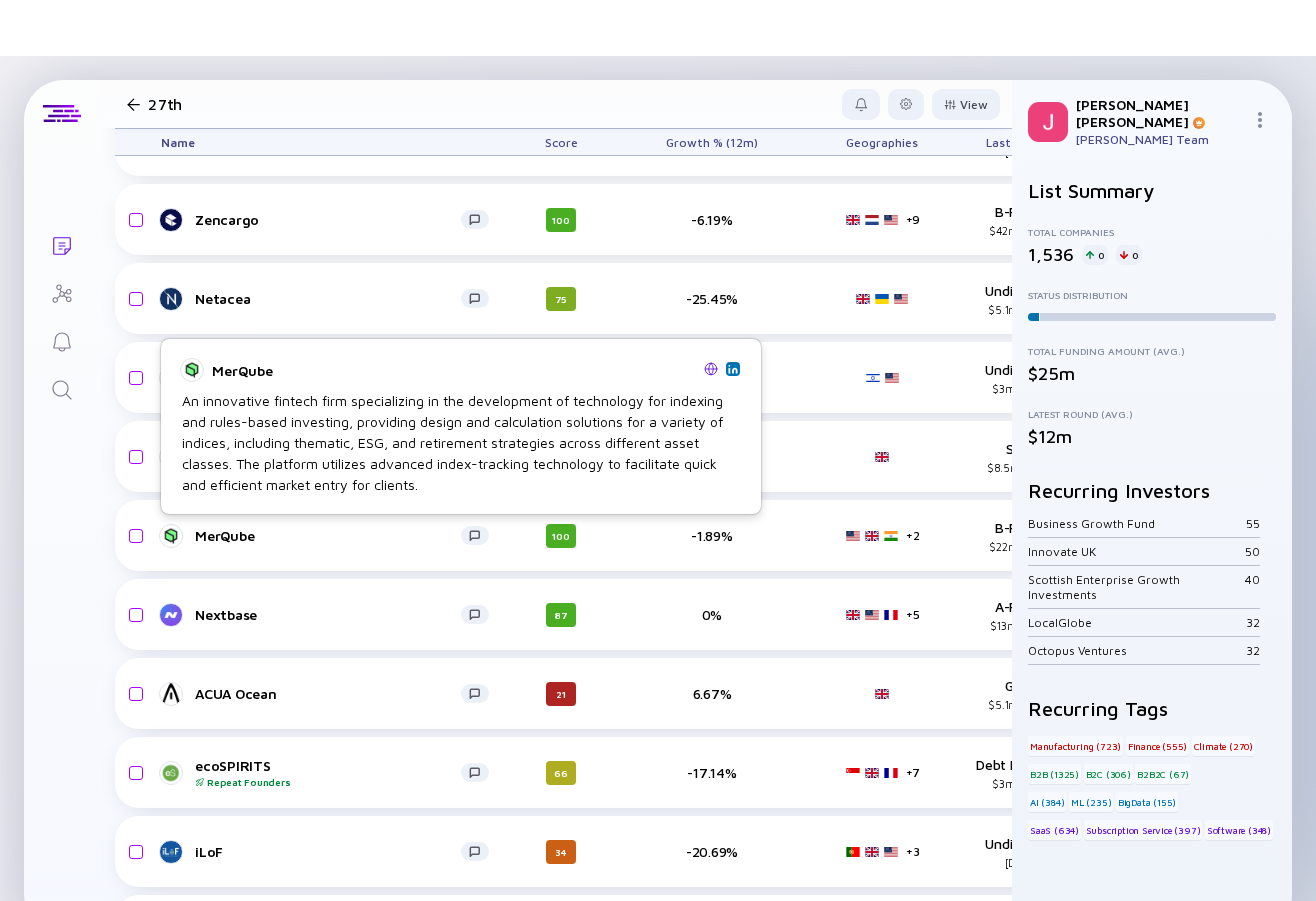 click at bounding box center (711, 369) 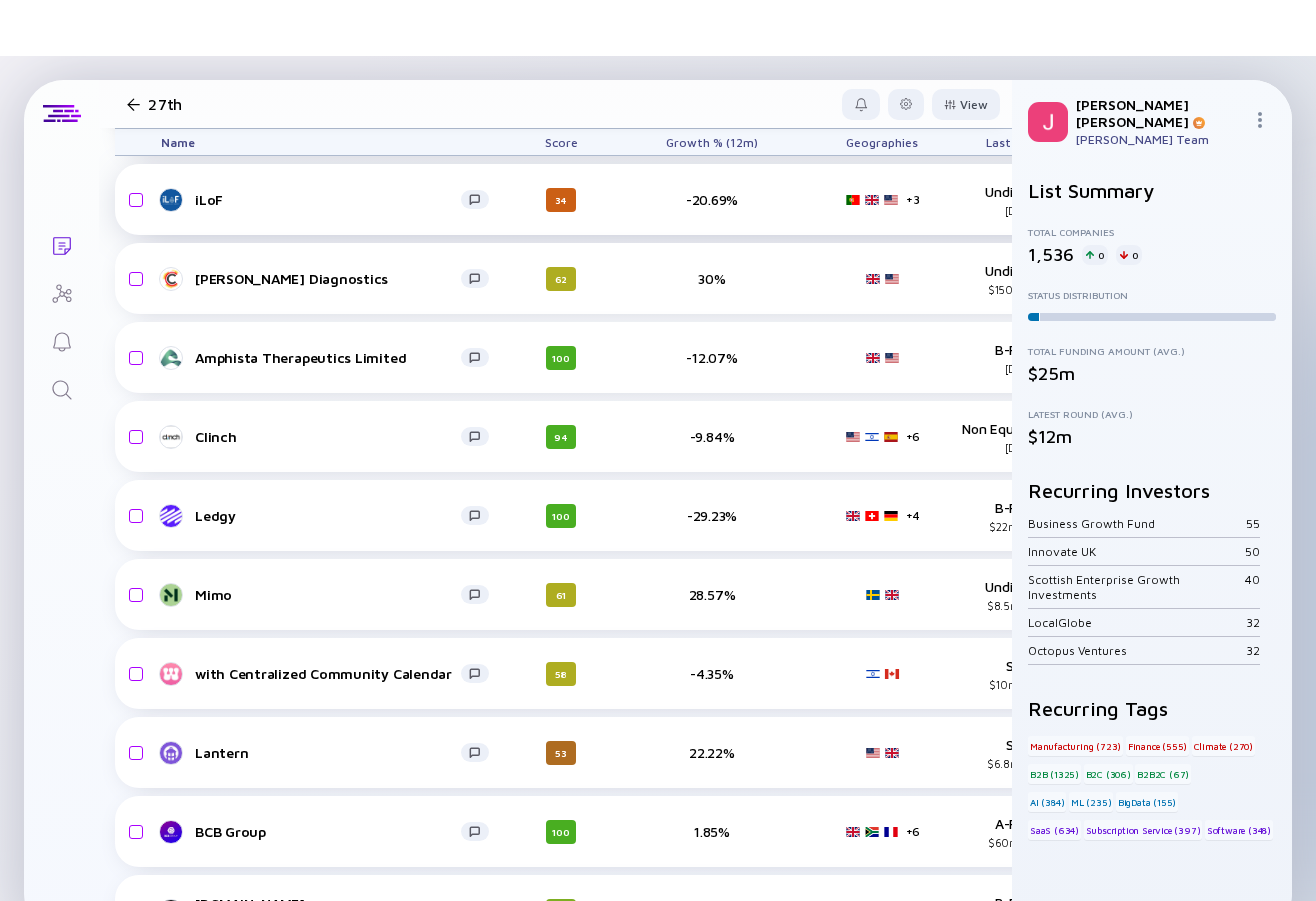 scroll, scrollTop: 1088, scrollLeft: 0, axis: vertical 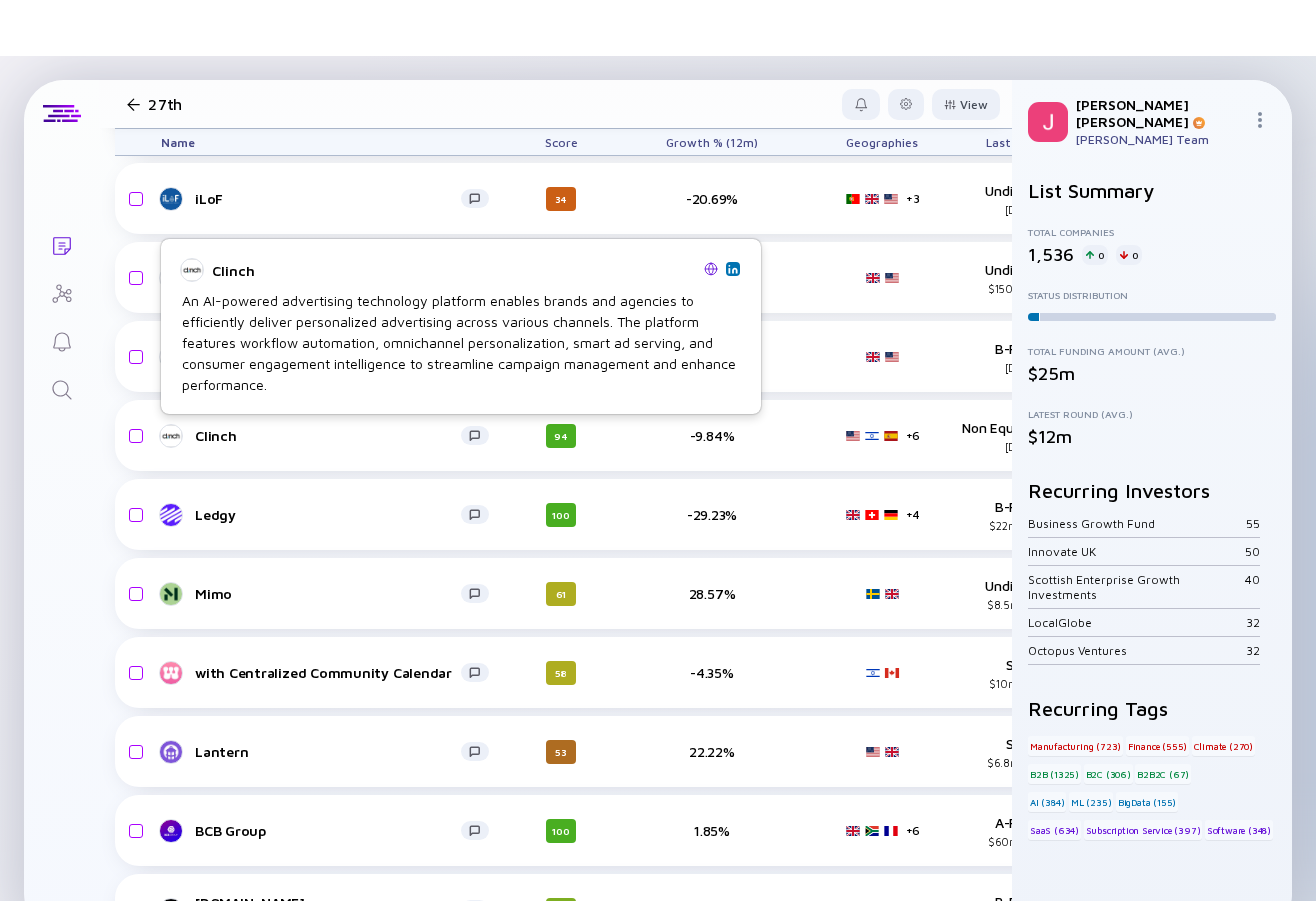 click at bounding box center [711, 269] 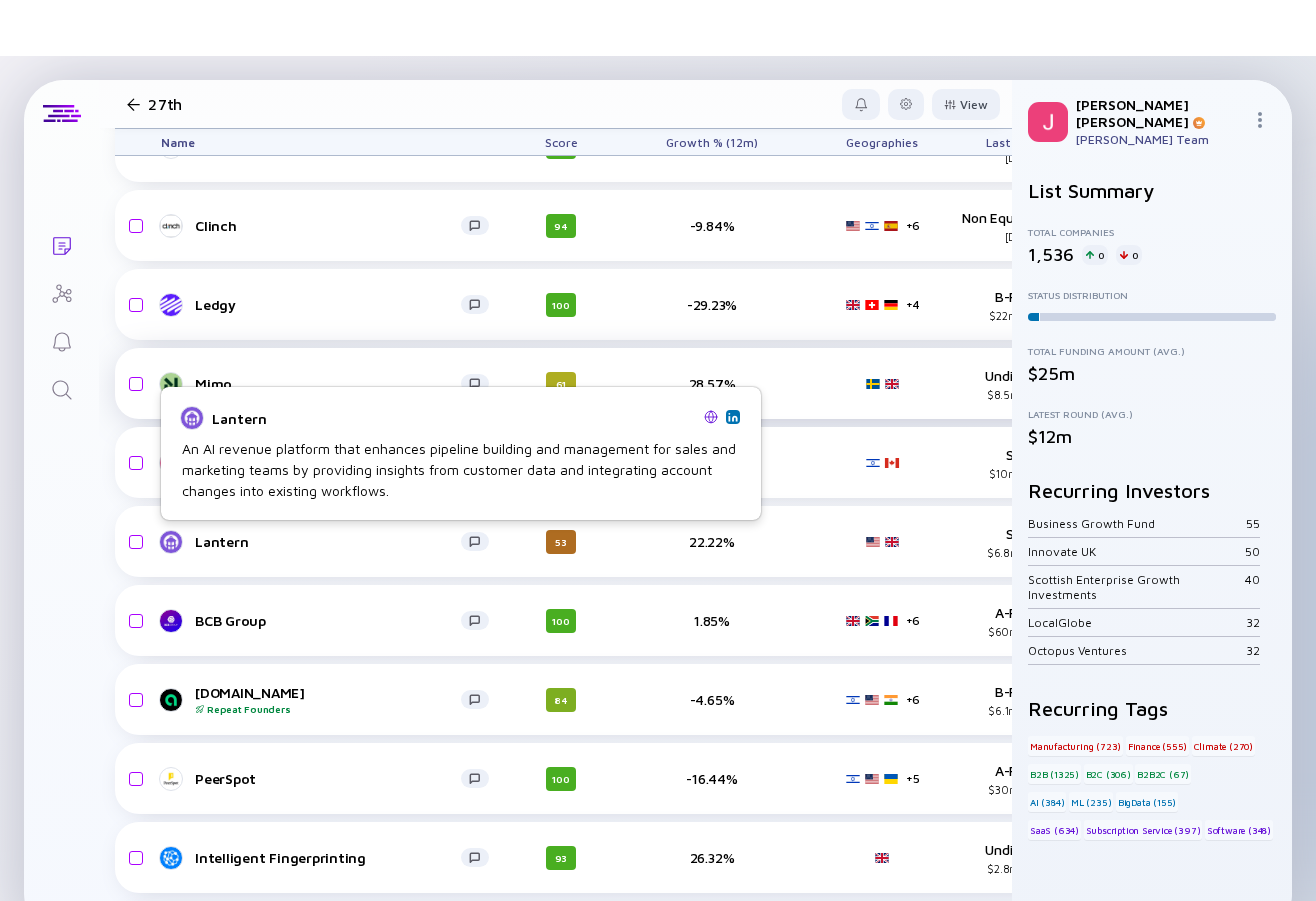 scroll, scrollTop: 1307, scrollLeft: 0, axis: vertical 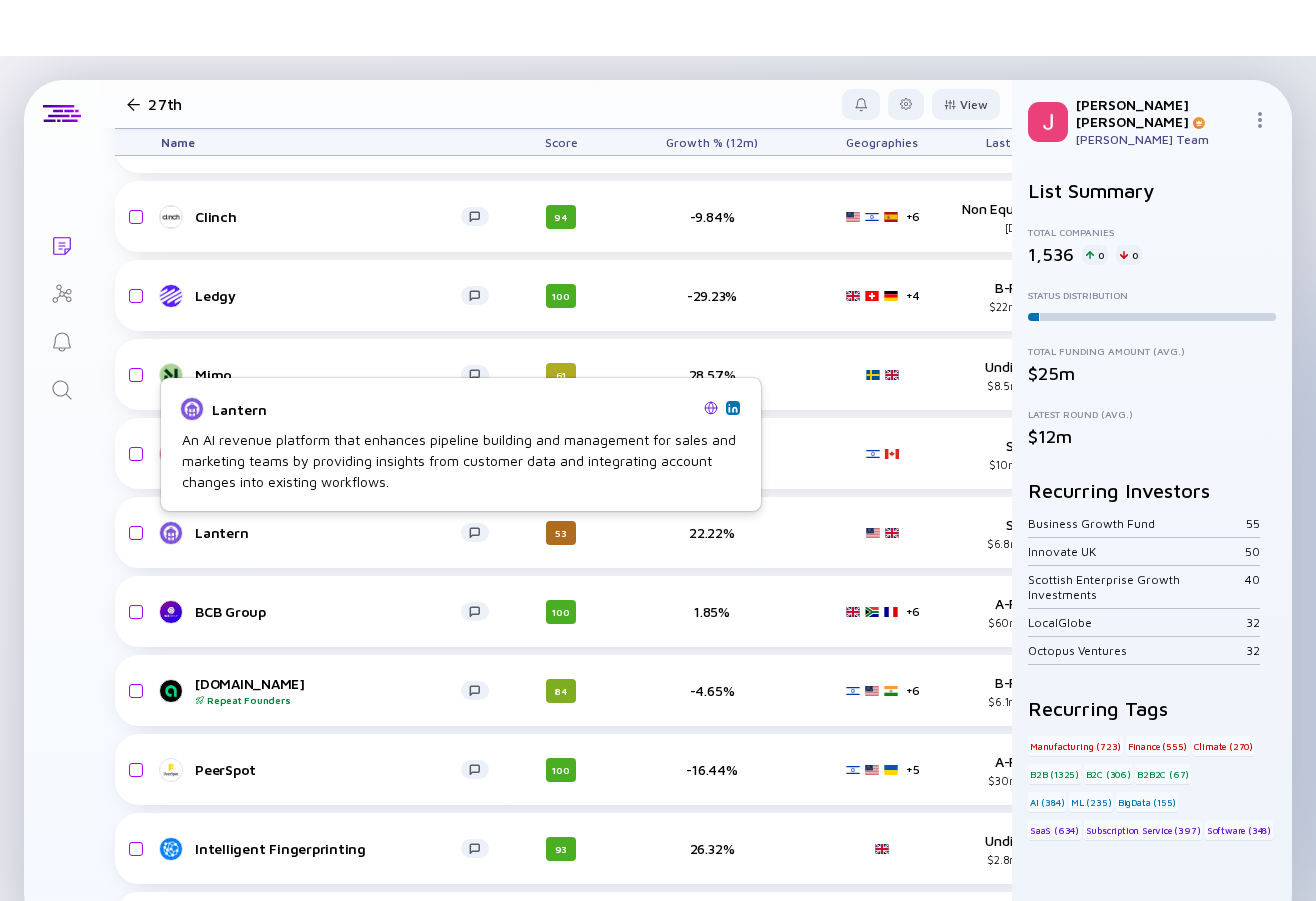 click at bounding box center [711, 408] 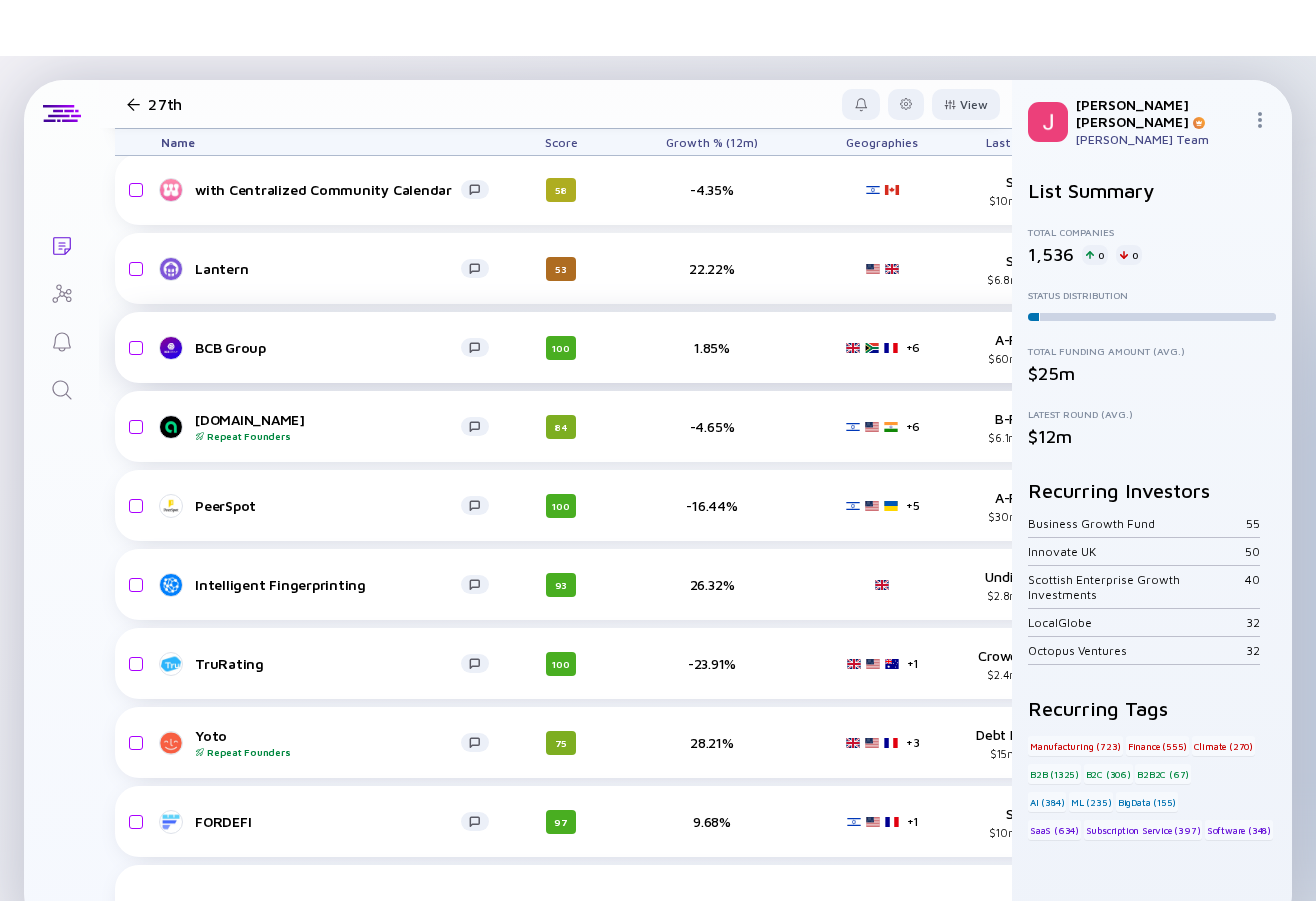 scroll, scrollTop: 1593, scrollLeft: 0, axis: vertical 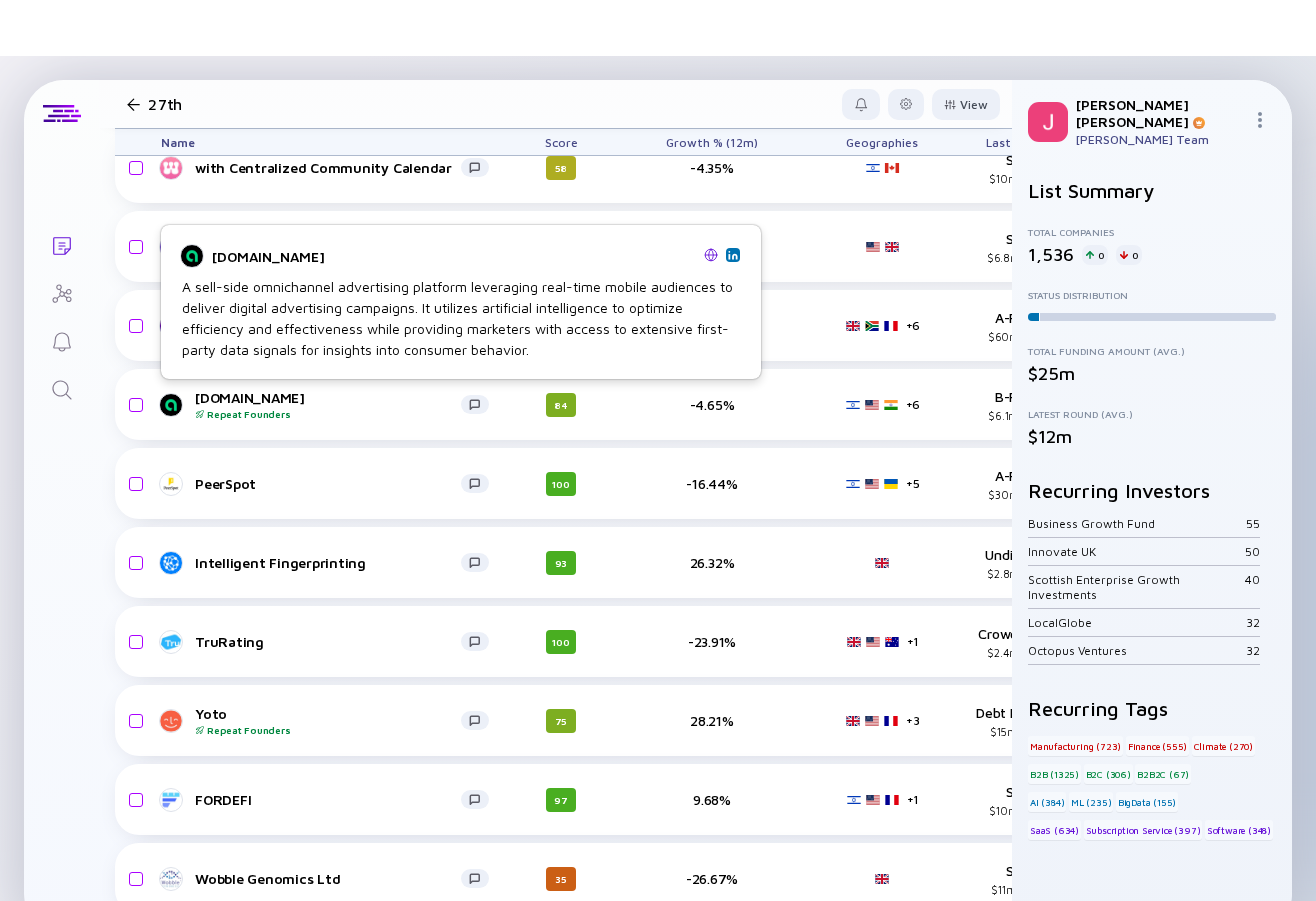 click at bounding box center (711, 255) 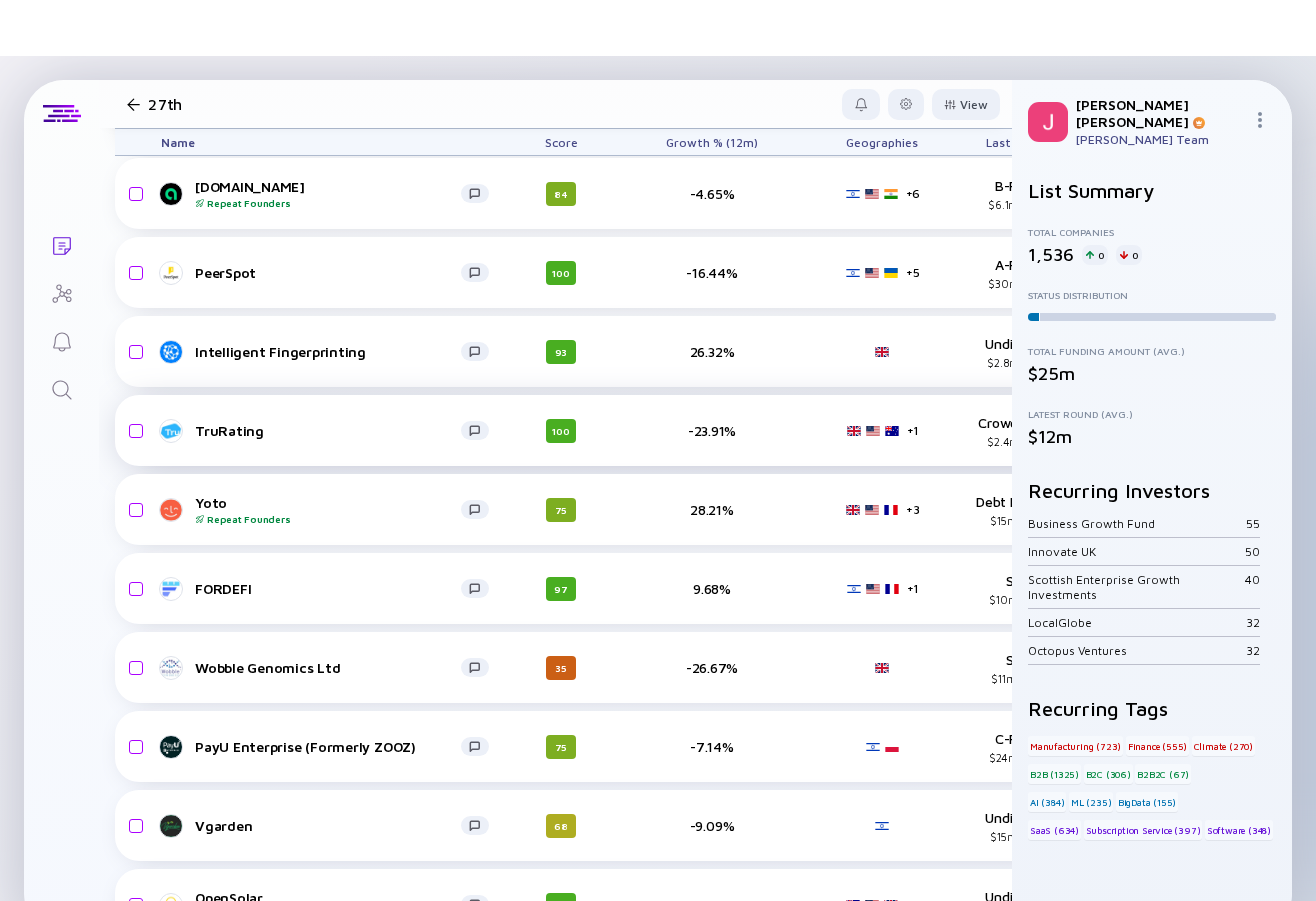scroll, scrollTop: 1802, scrollLeft: 0, axis: vertical 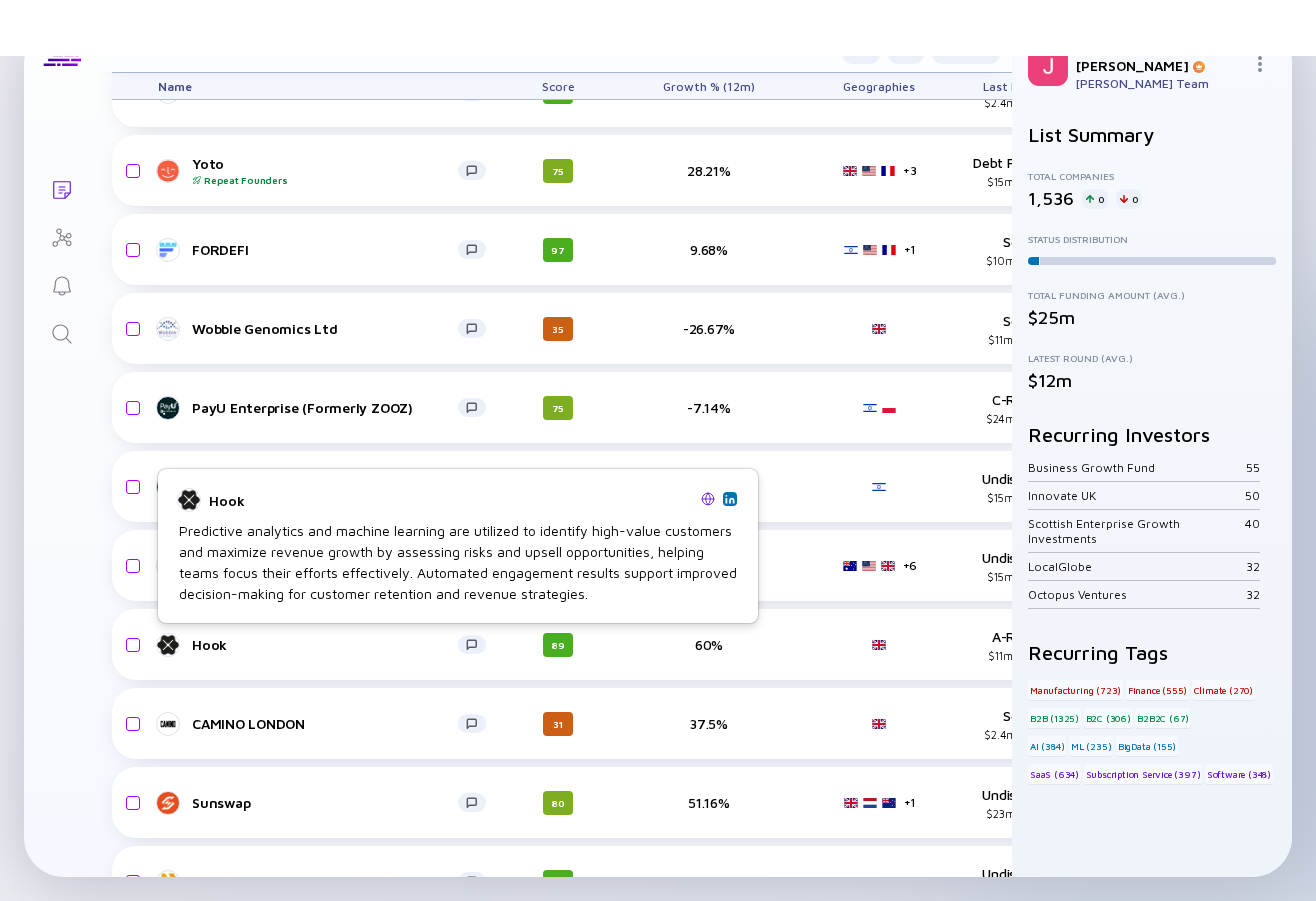 click at bounding box center (708, 499) 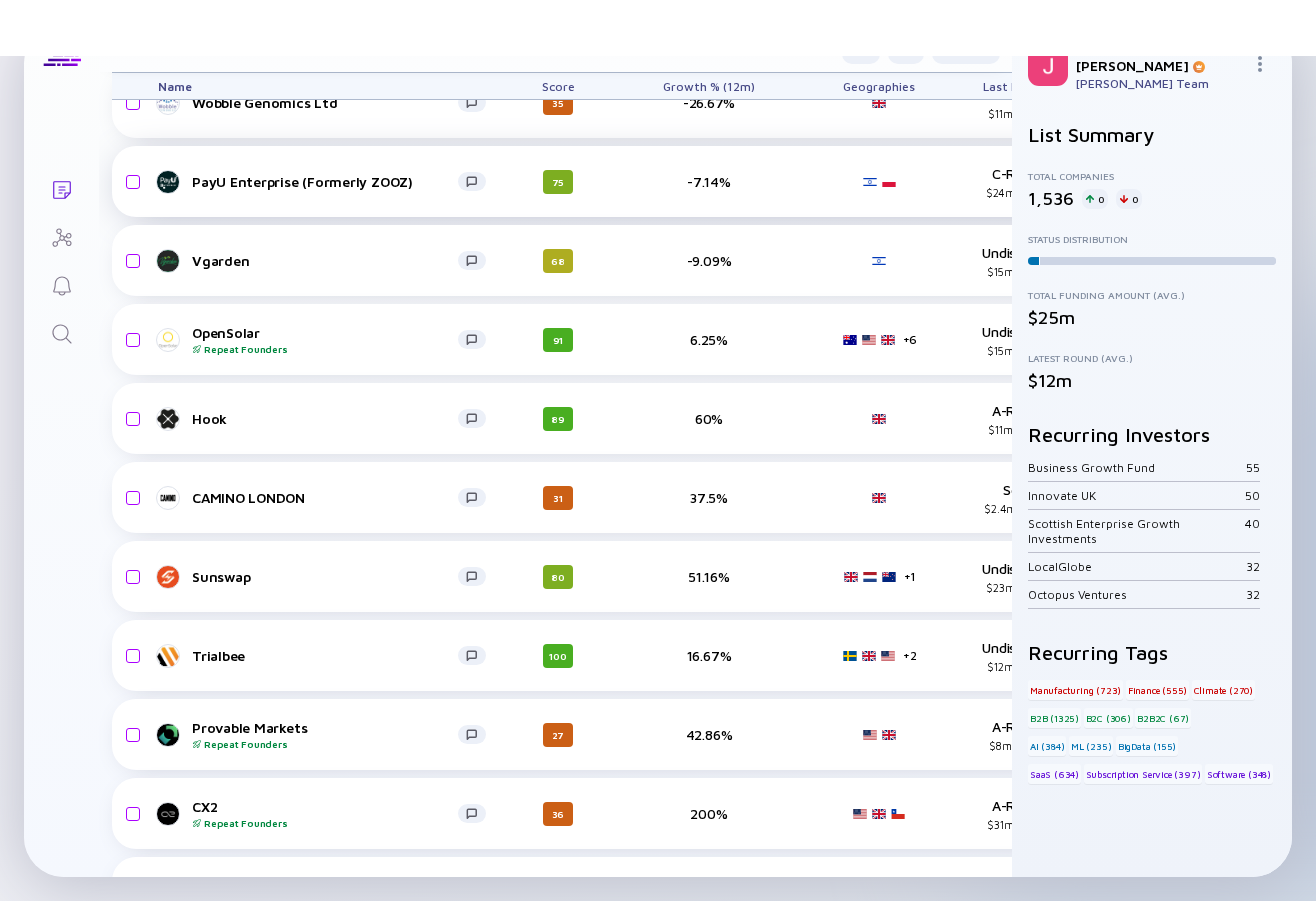 scroll, scrollTop: 2312, scrollLeft: 3, axis: both 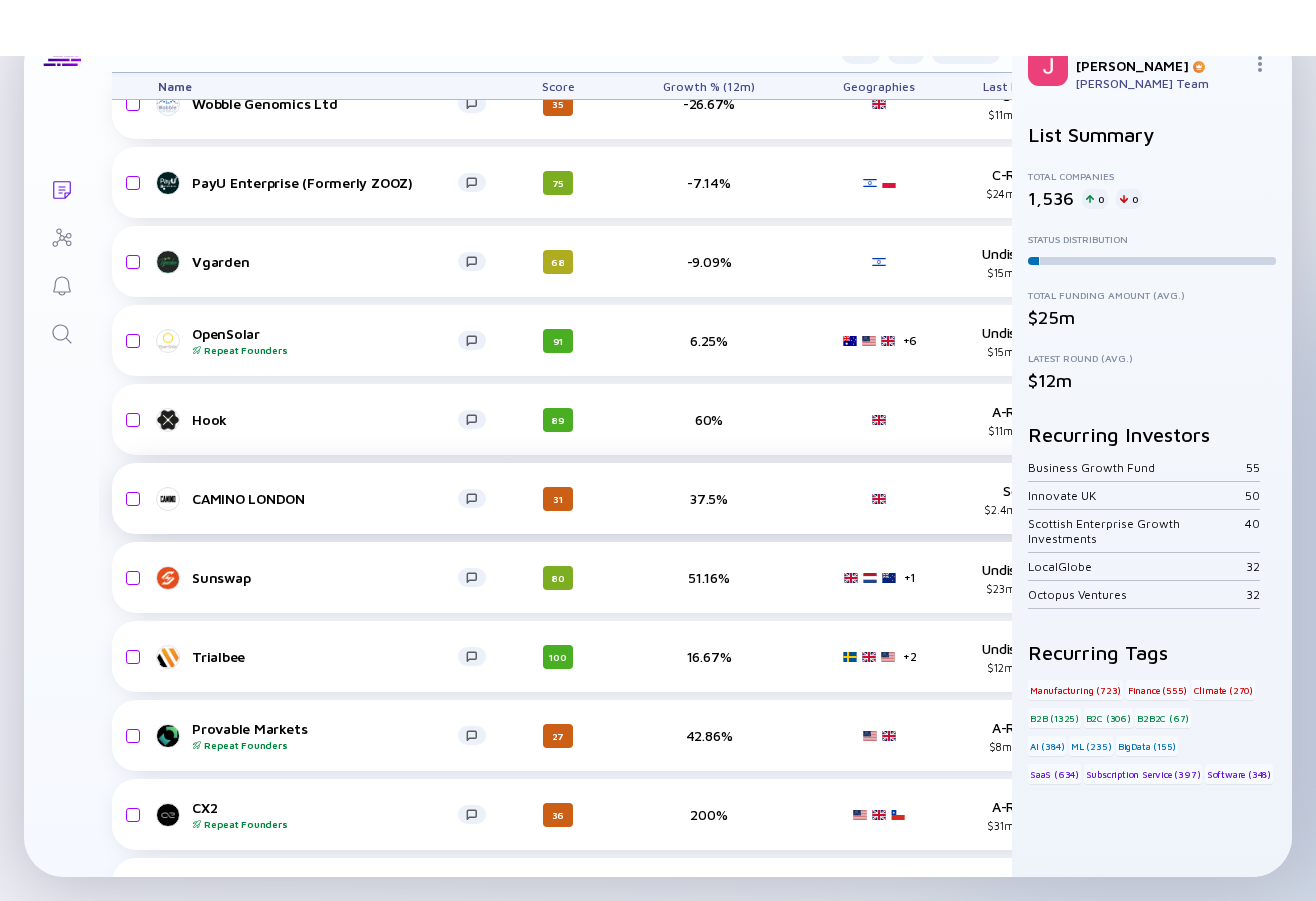 click on "CAMINO LONDON 31 37.5%
Seed $2.4m,
[DATE] N/A" at bounding box center [713, 498] 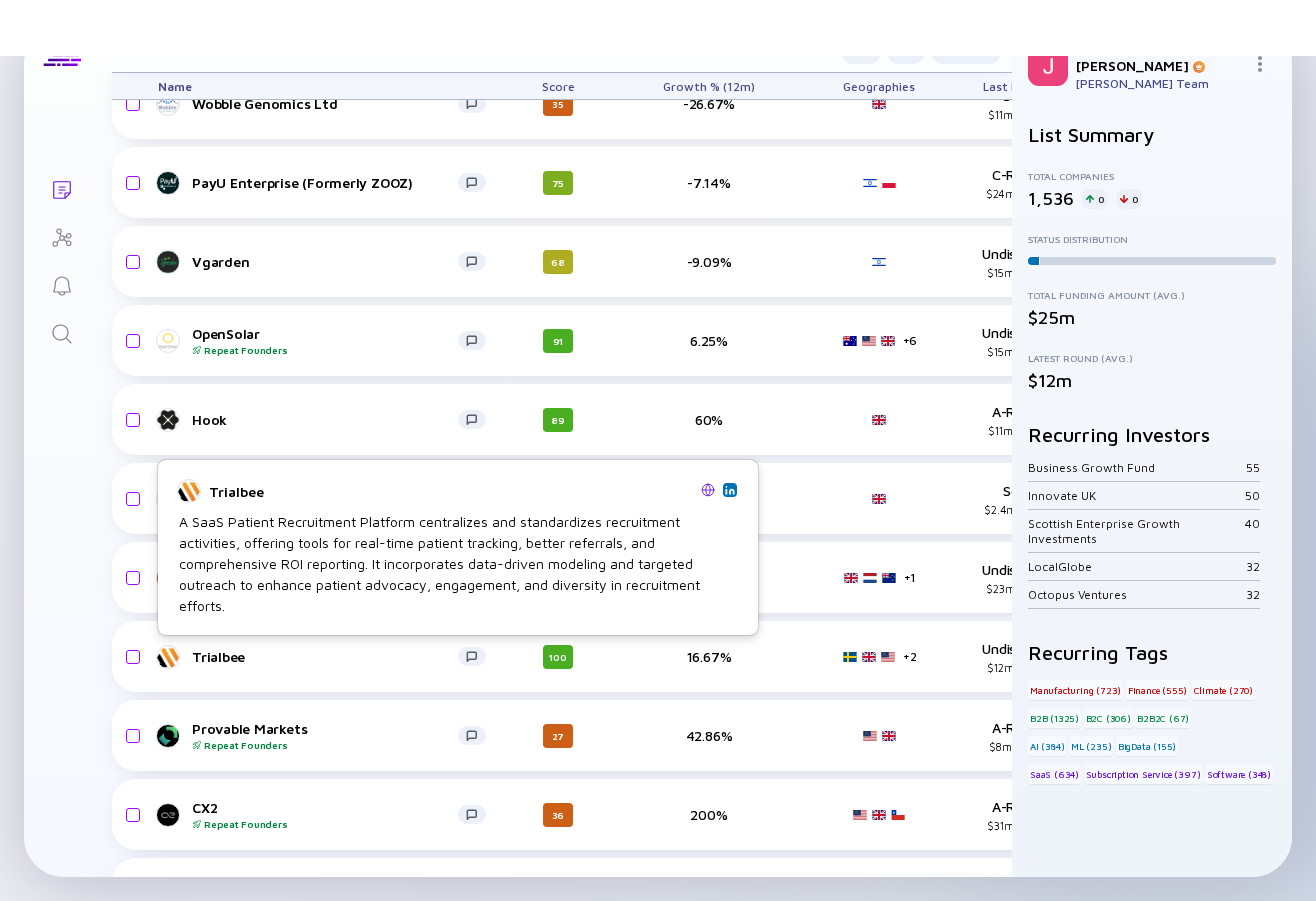 click at bounding box center [708, 490] 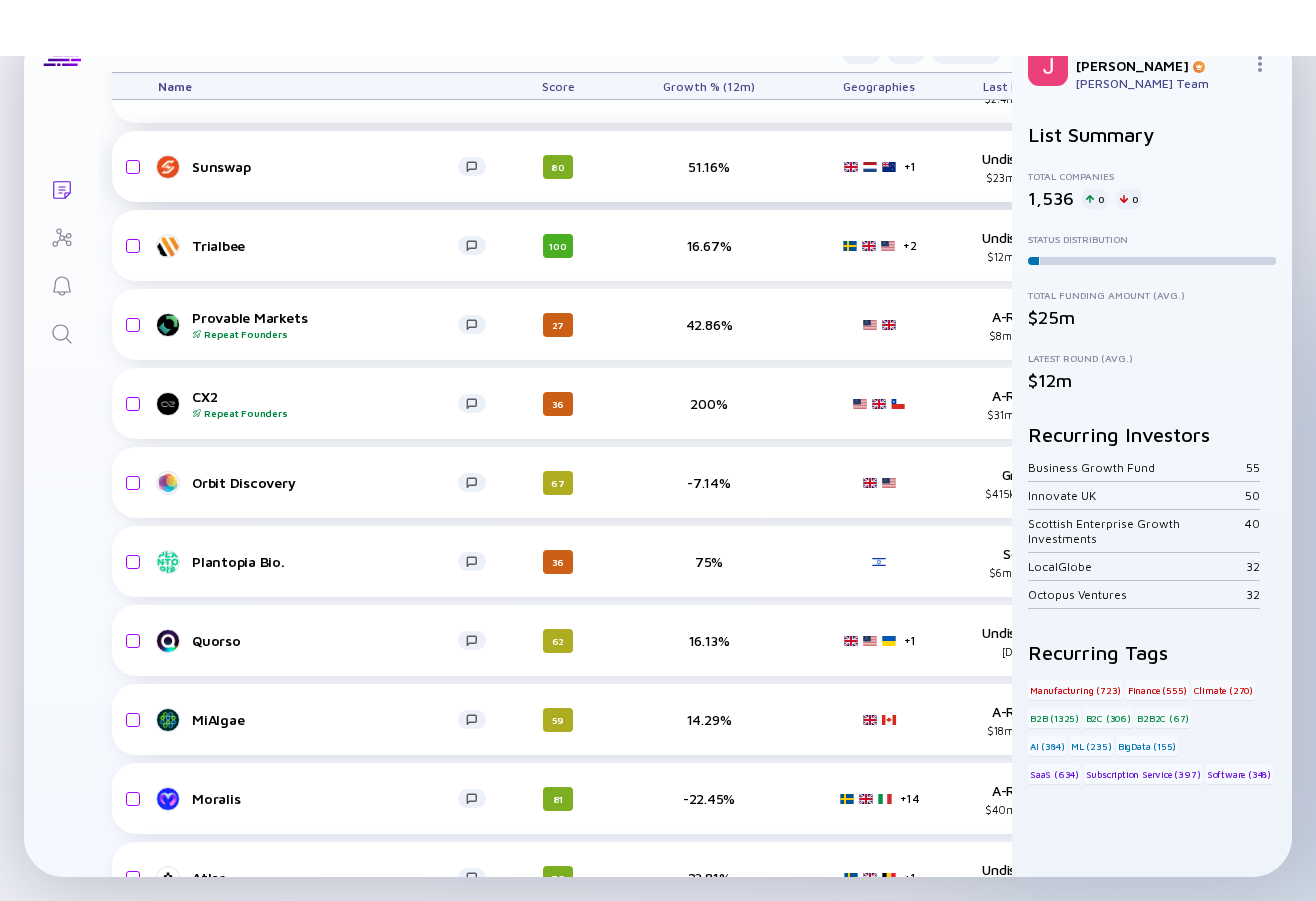 scroll, scrollTop: 2726, scrollLeft: 3, axis: both 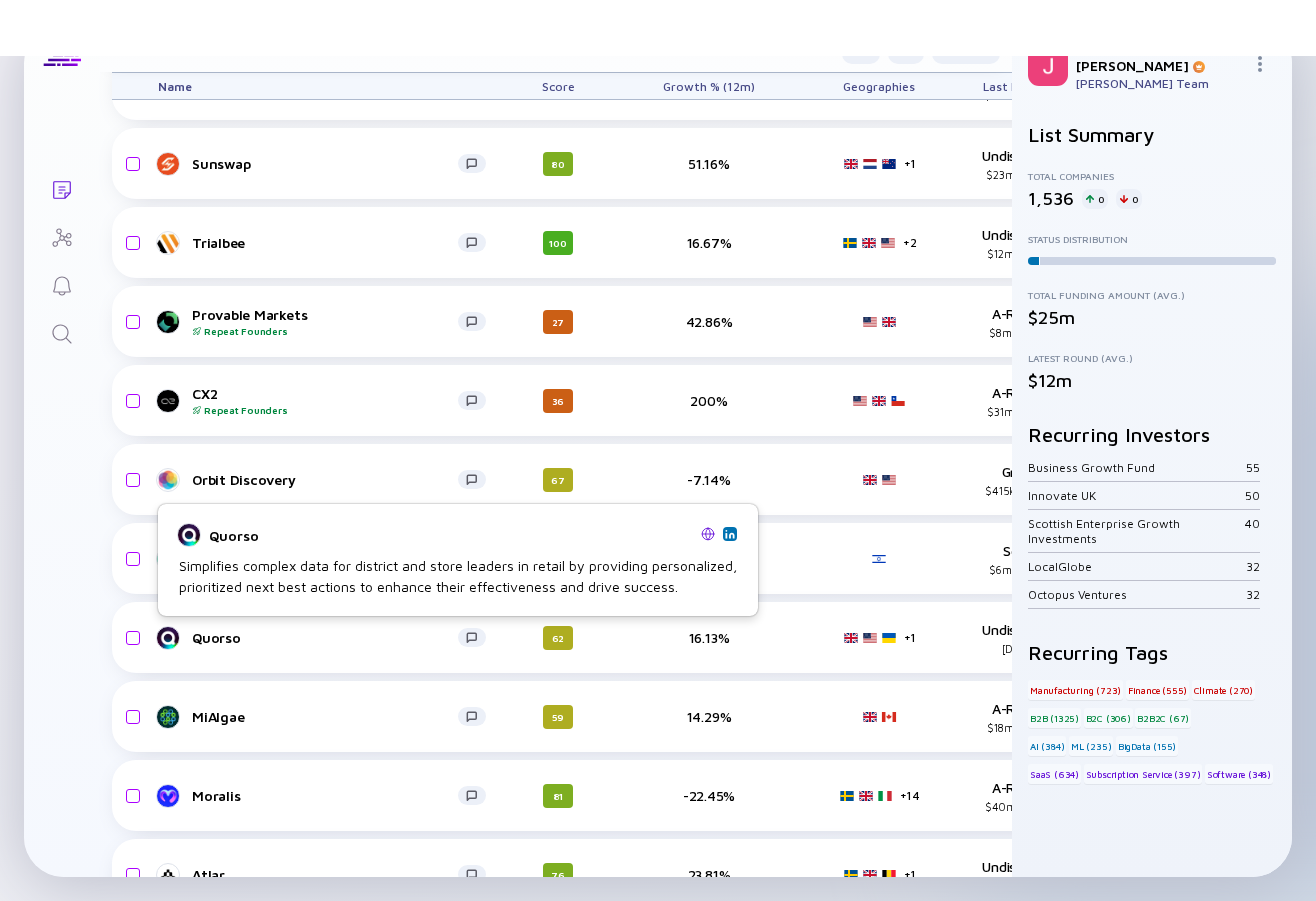 click at bounding box center [708, 534] 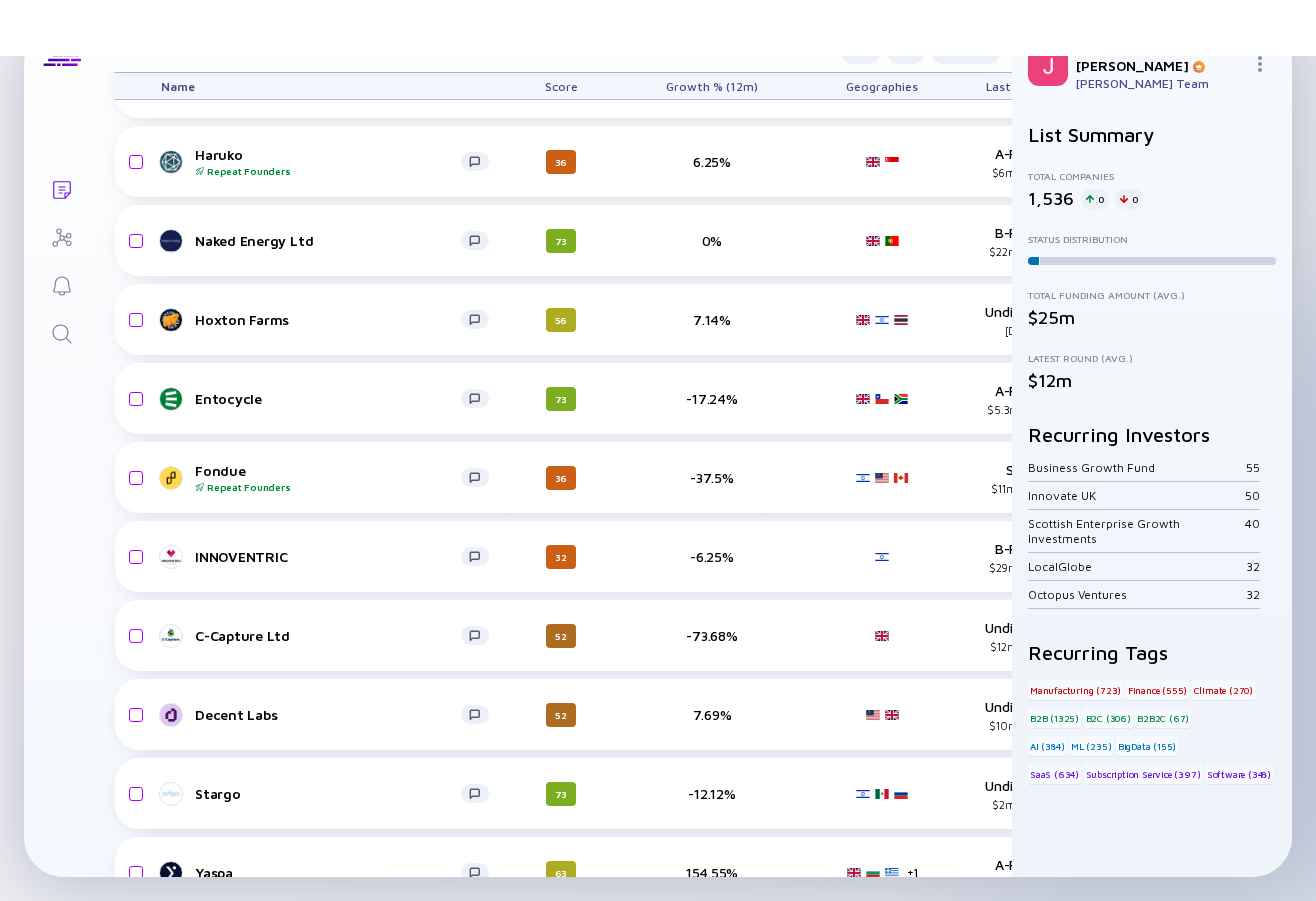 scroll, scrollTop: 4151, scrollLeft: 0, axis: vertical 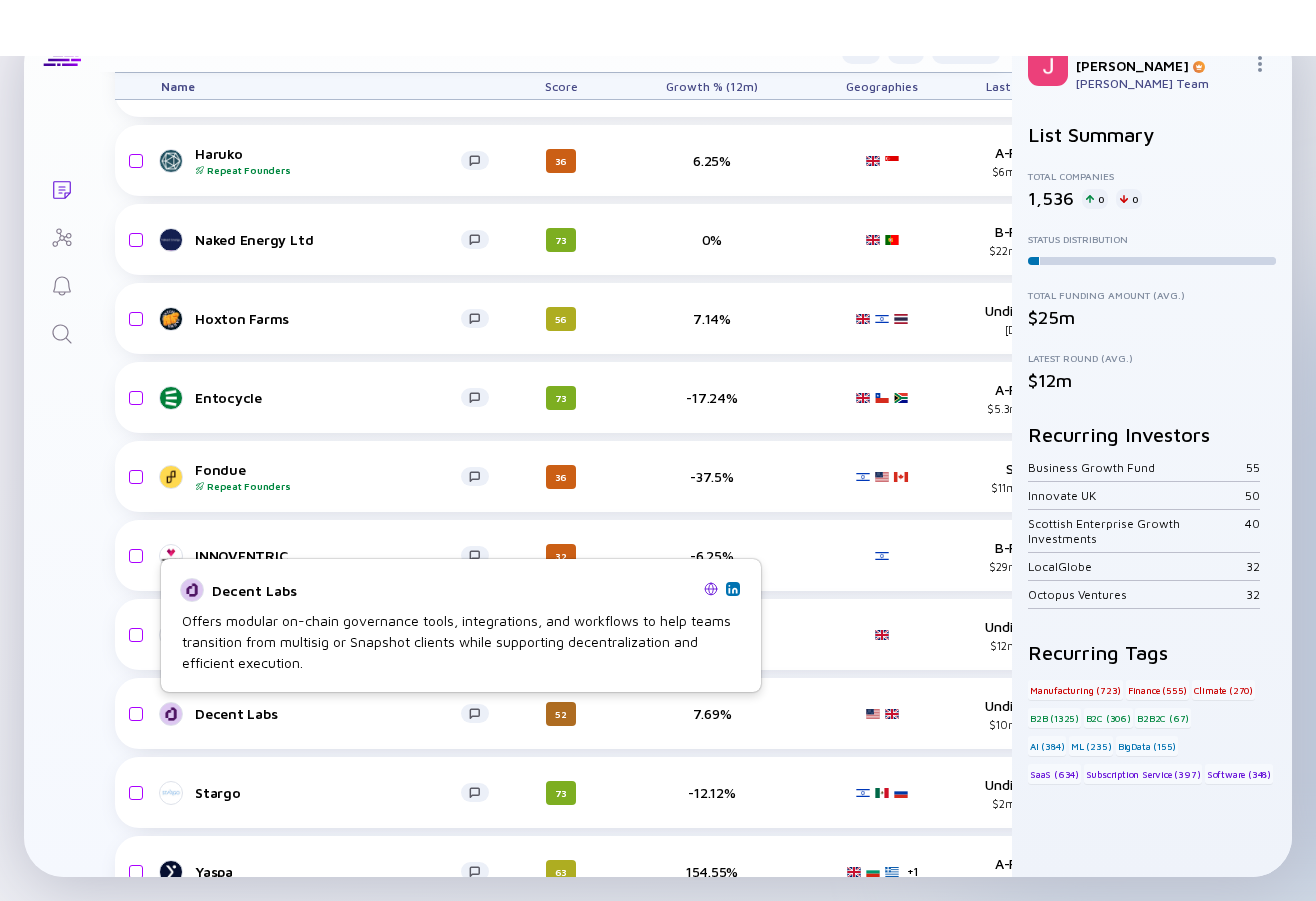 click at bounding box center (711, 589) 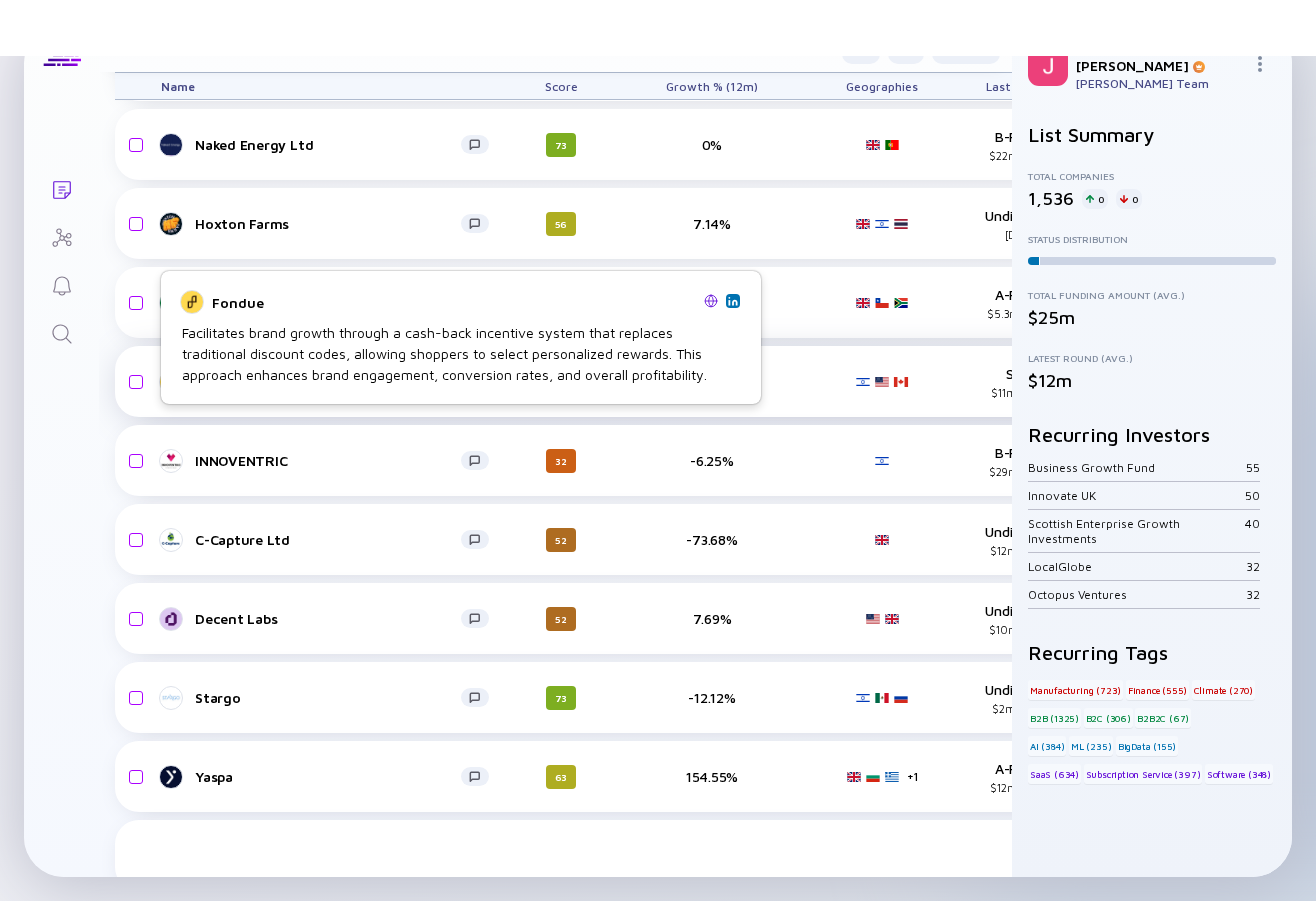 scroll, scrollTop: 4263, scrollLeft: 0, axis: vertical 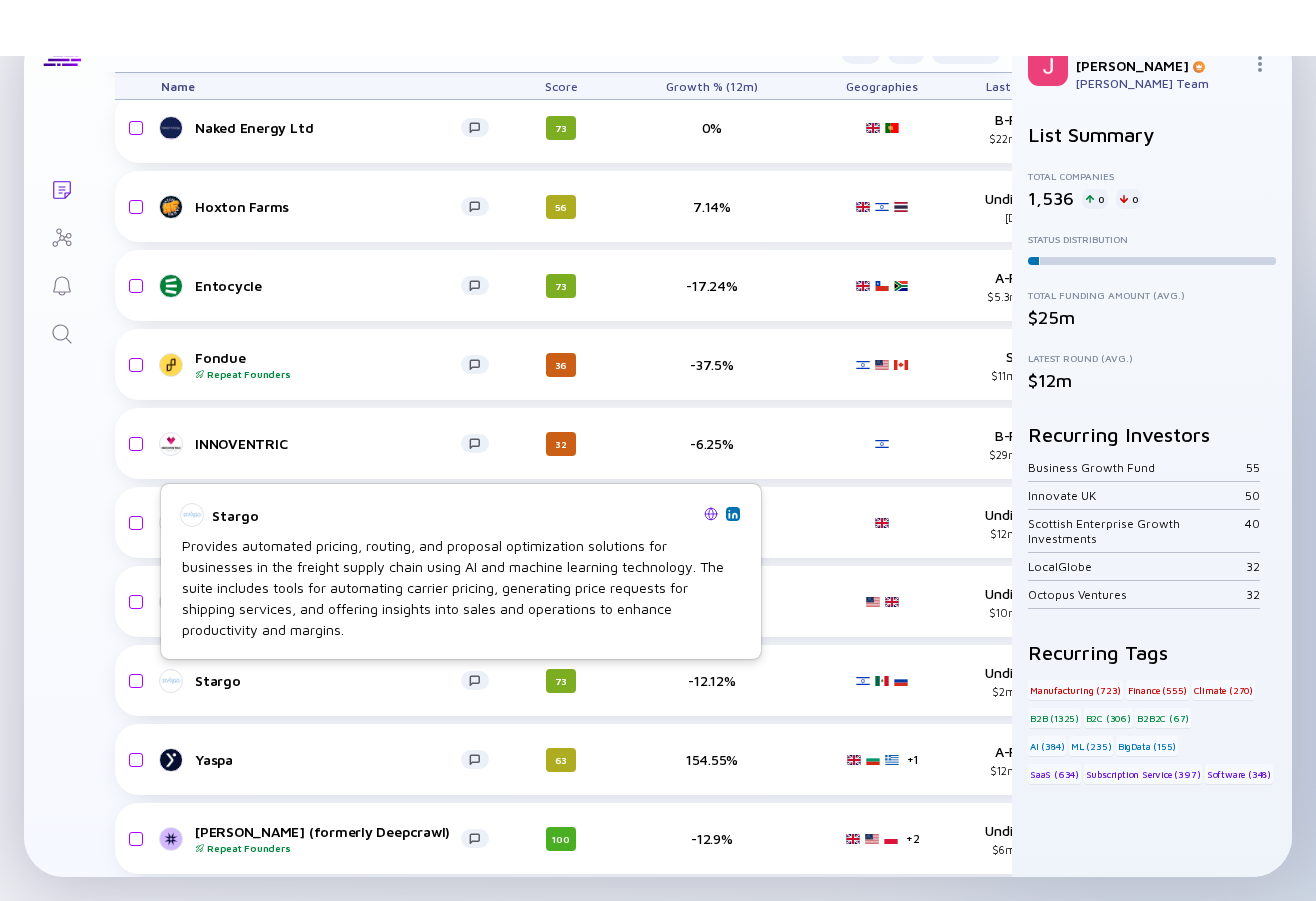 click at bounding box center (711, 514) 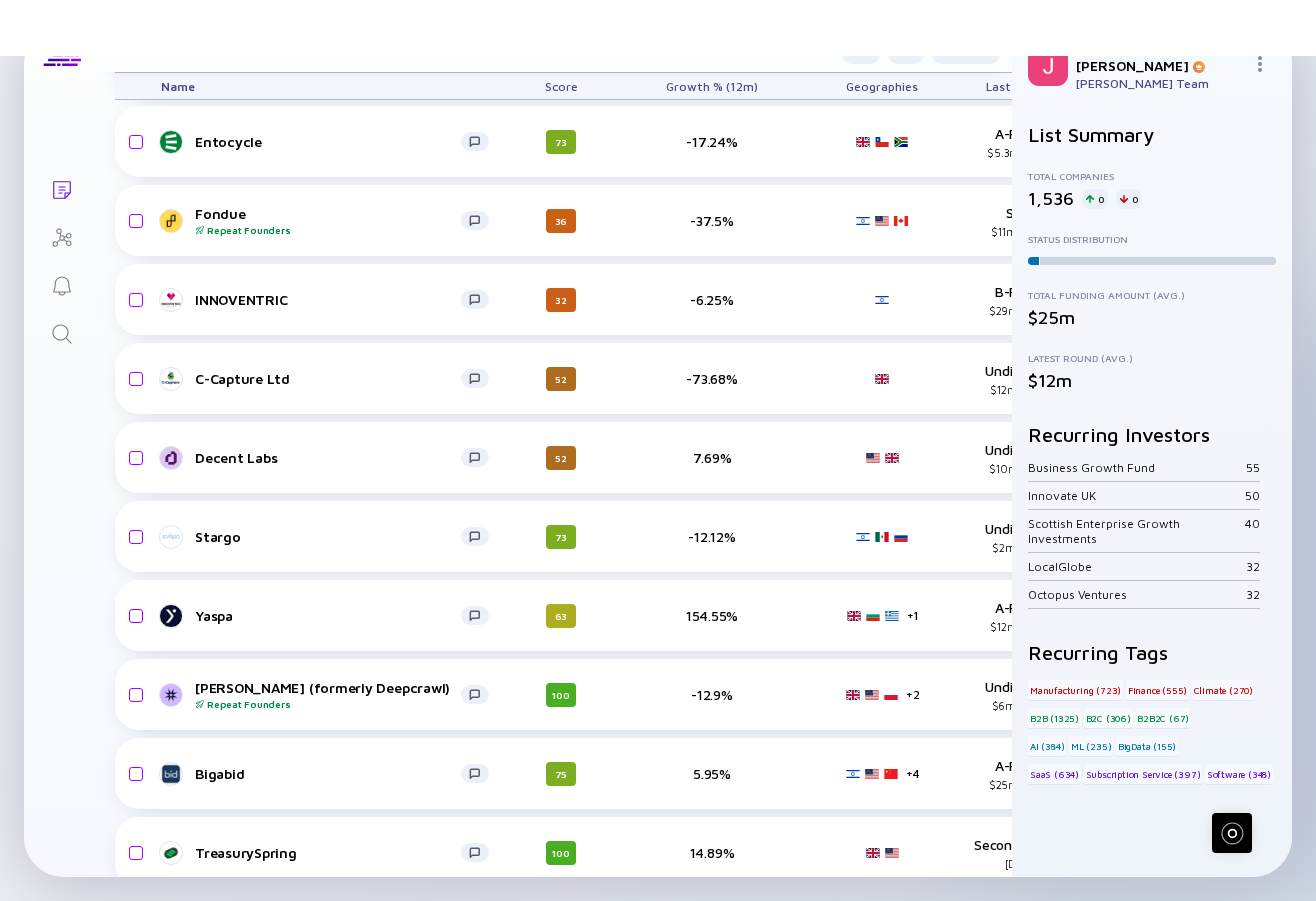 scroll, scrollTop: 4408, scrollLeft: 0, axis: vertical 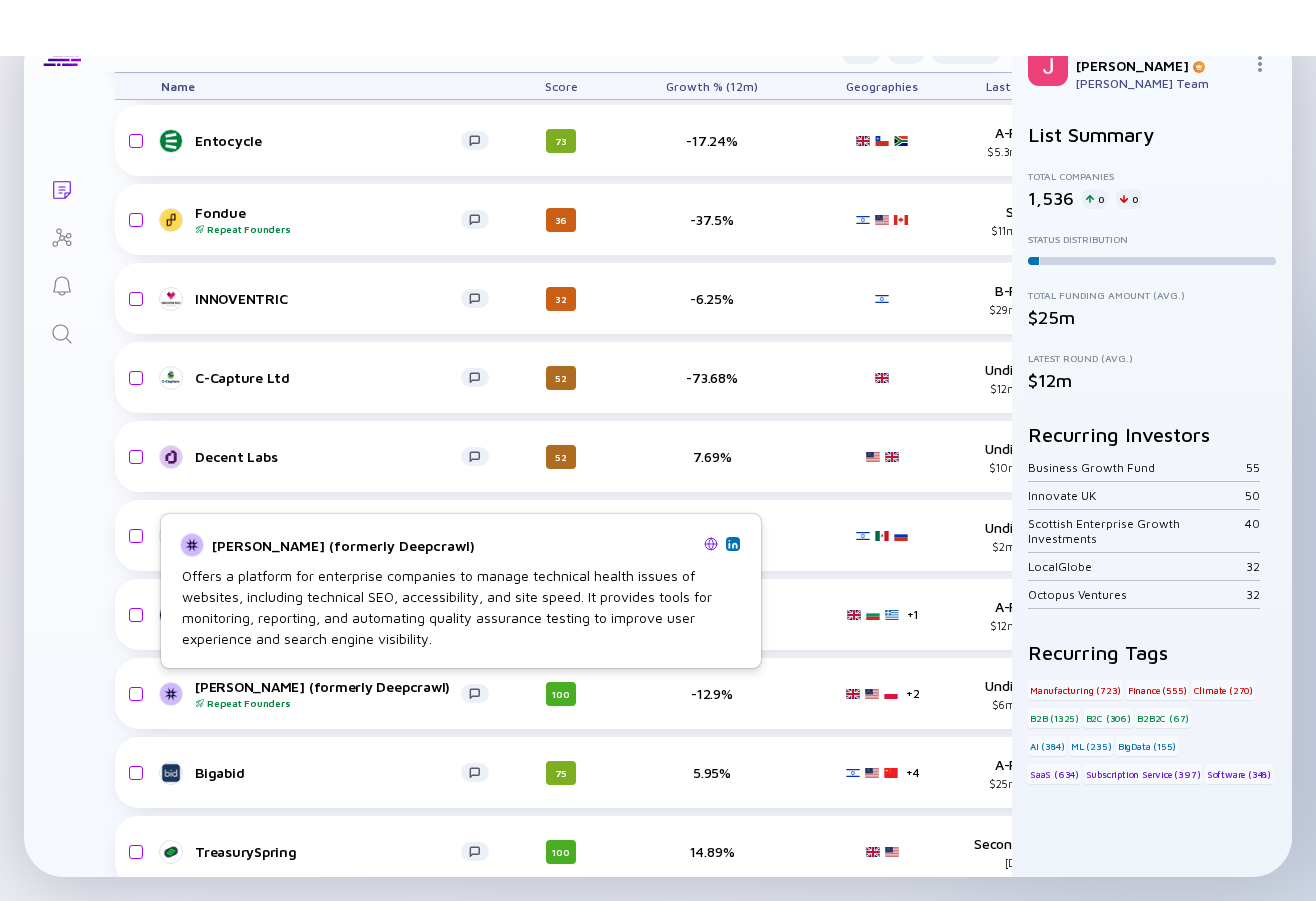 click at bounding box center [711, 544] 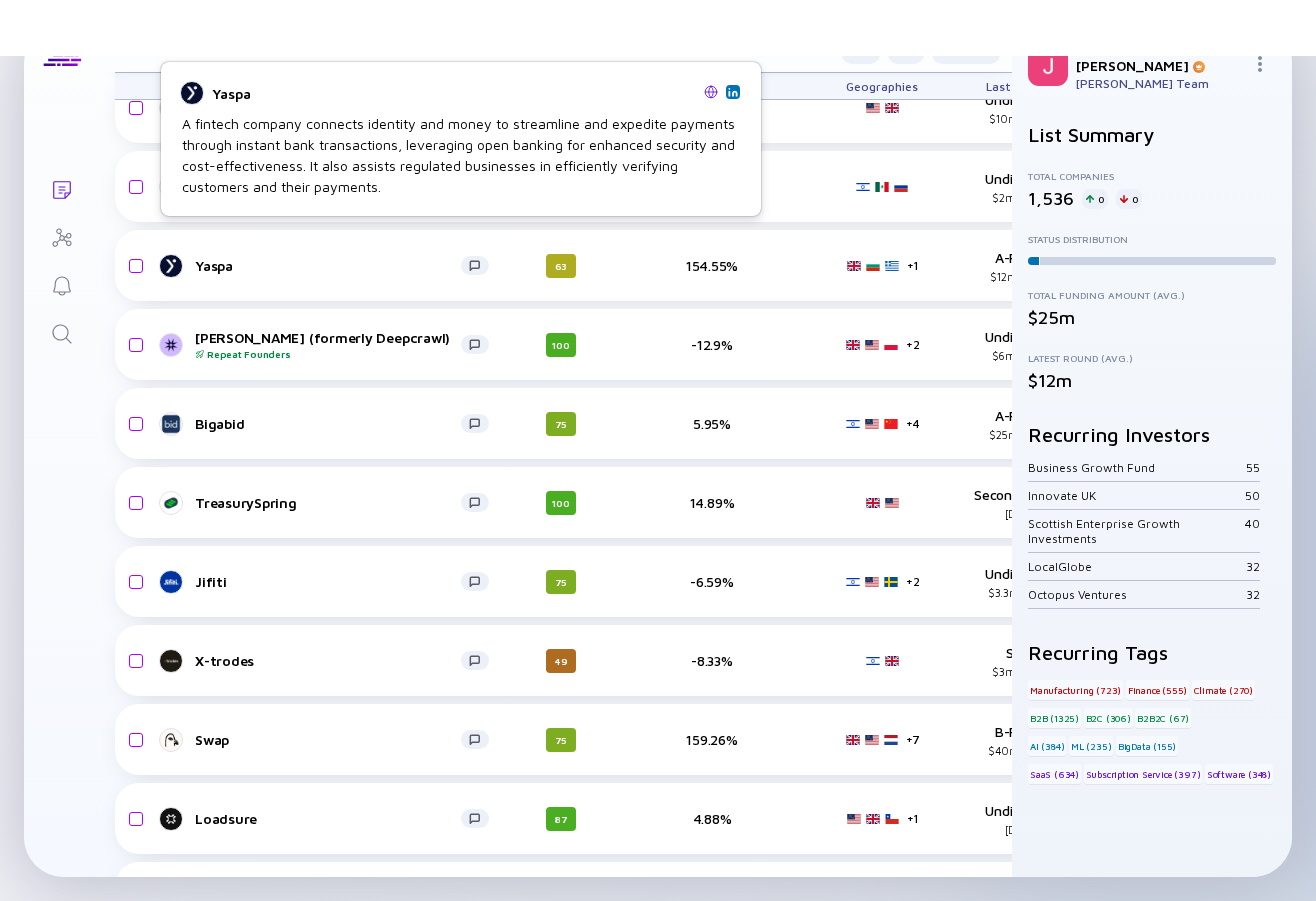 scroll, scrollTop: 4785, scrollLeft: 0, axis: vertical 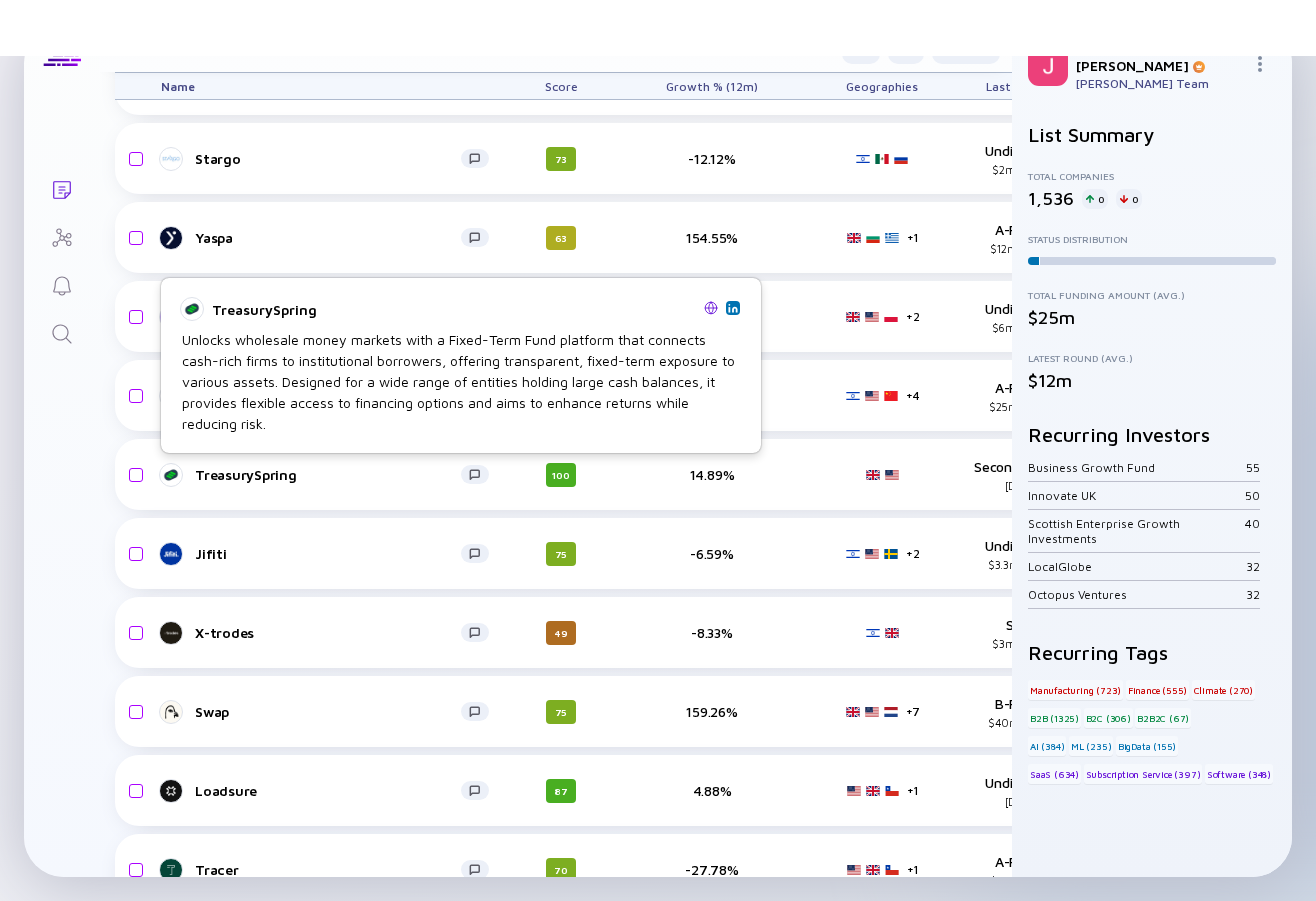 click at bounding box center (711, 308) 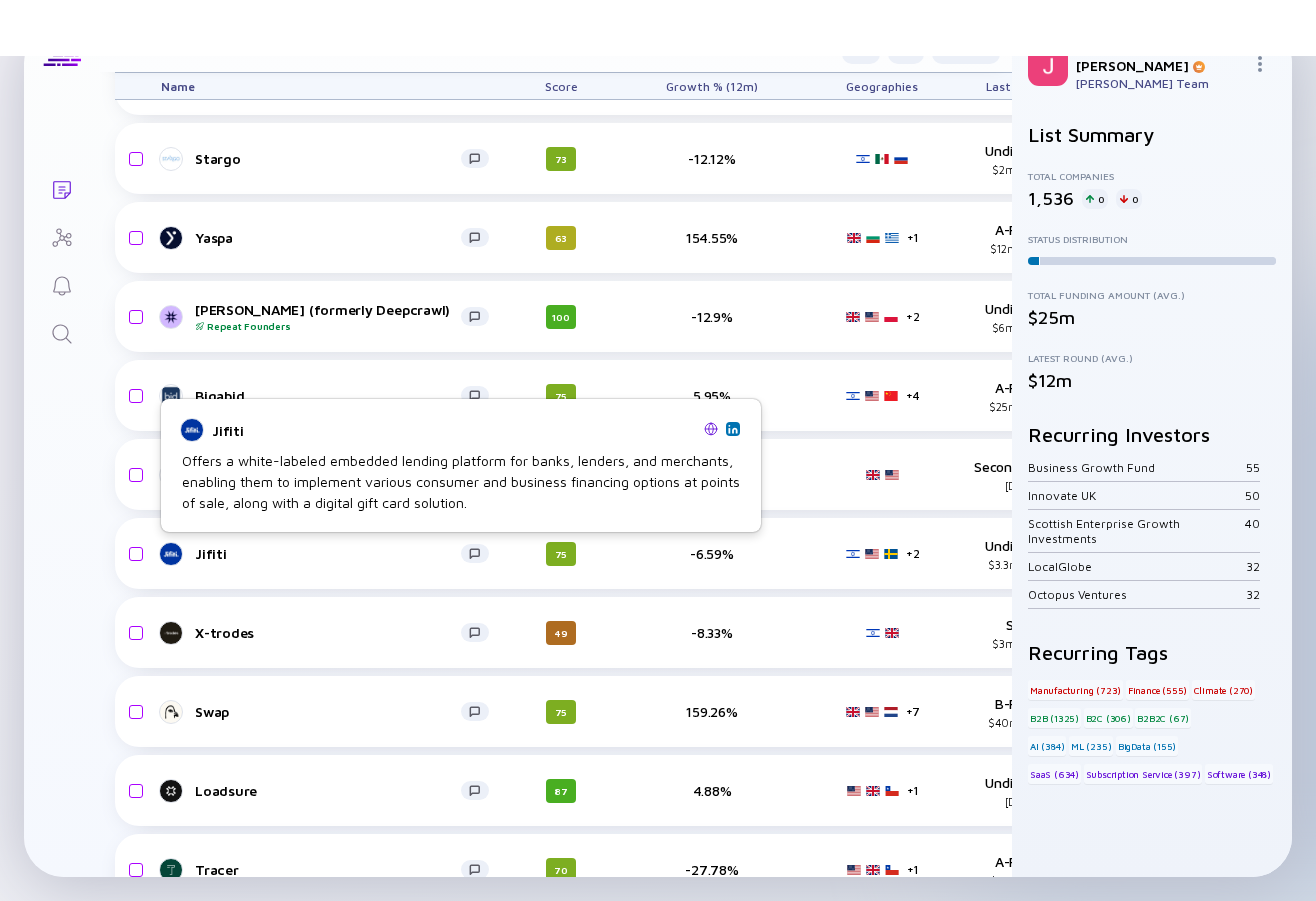 click at bounding box center (711, 429) 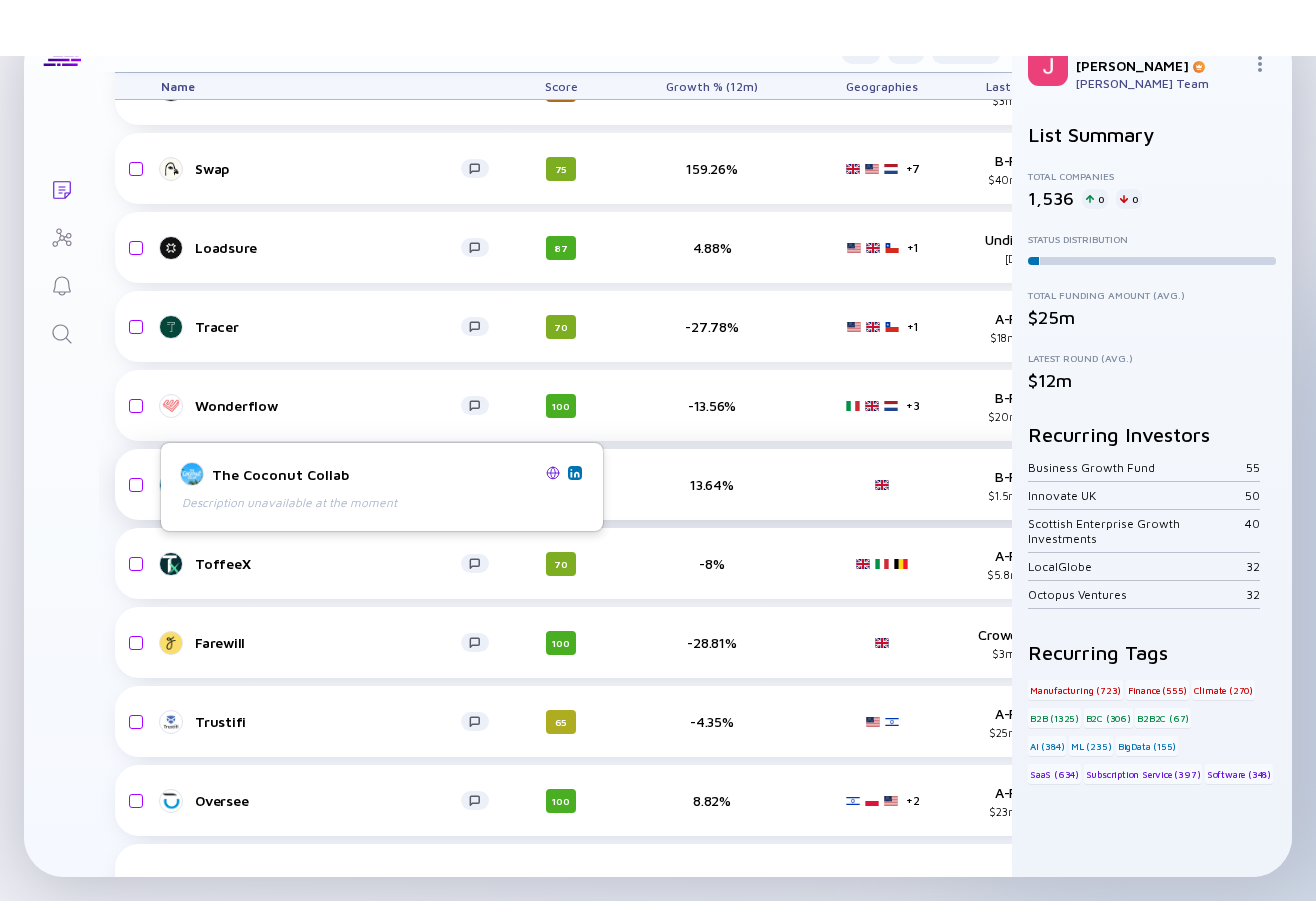 scroll, scrollTop: 5367, scrollLeft: 0, axis: vertical 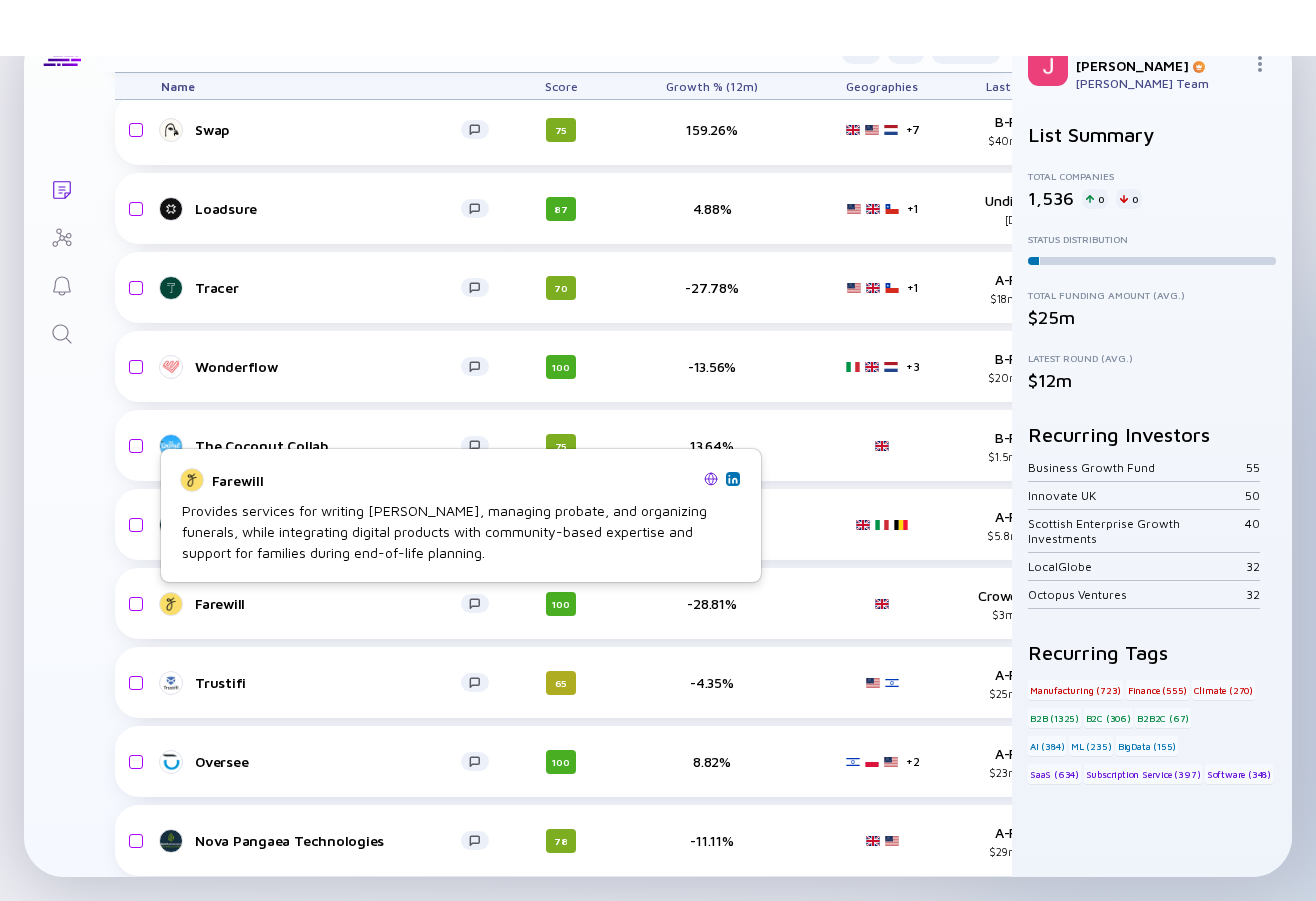 click at bounding box center [711, 479] 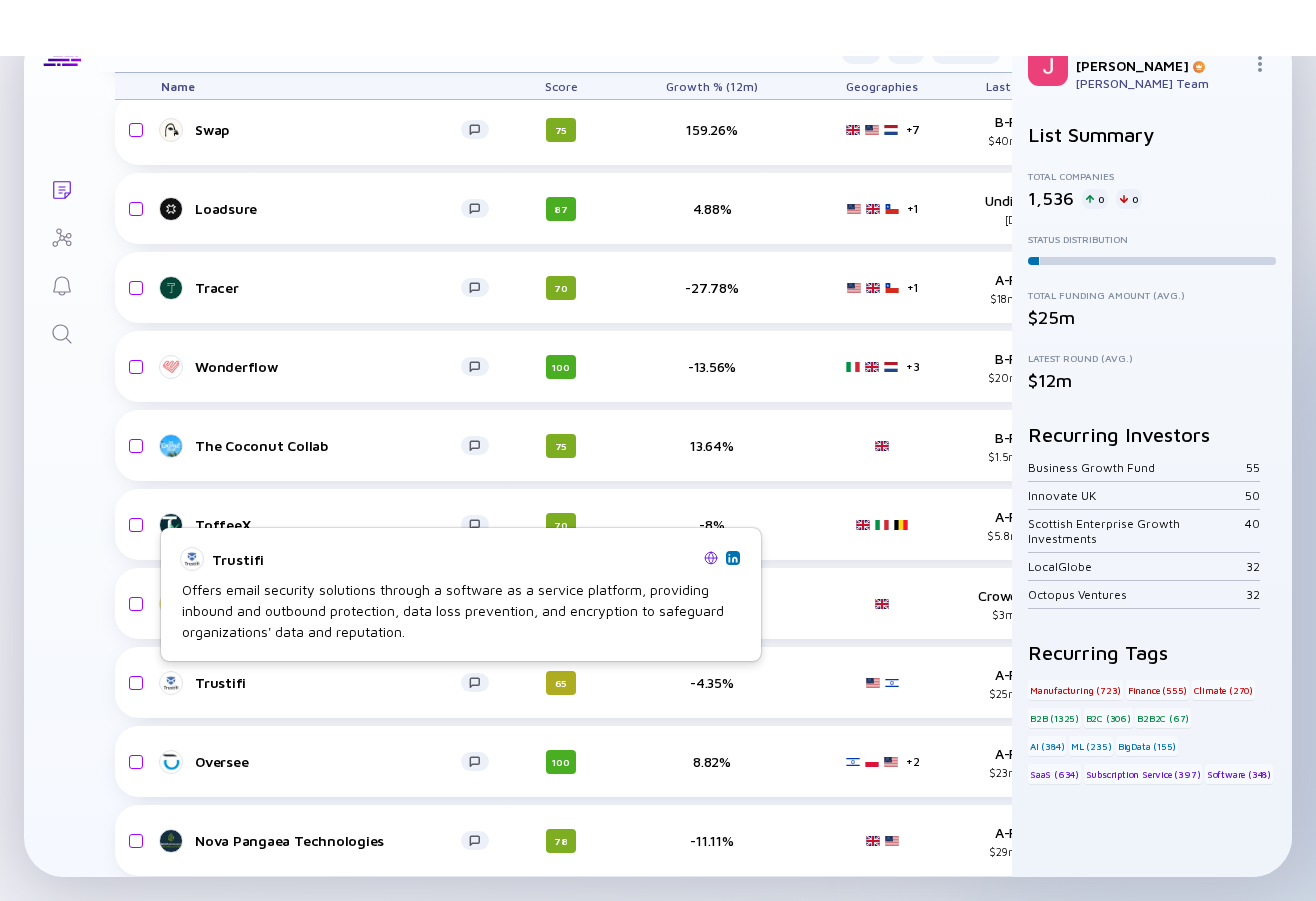 click at bounding box center (711, 558) 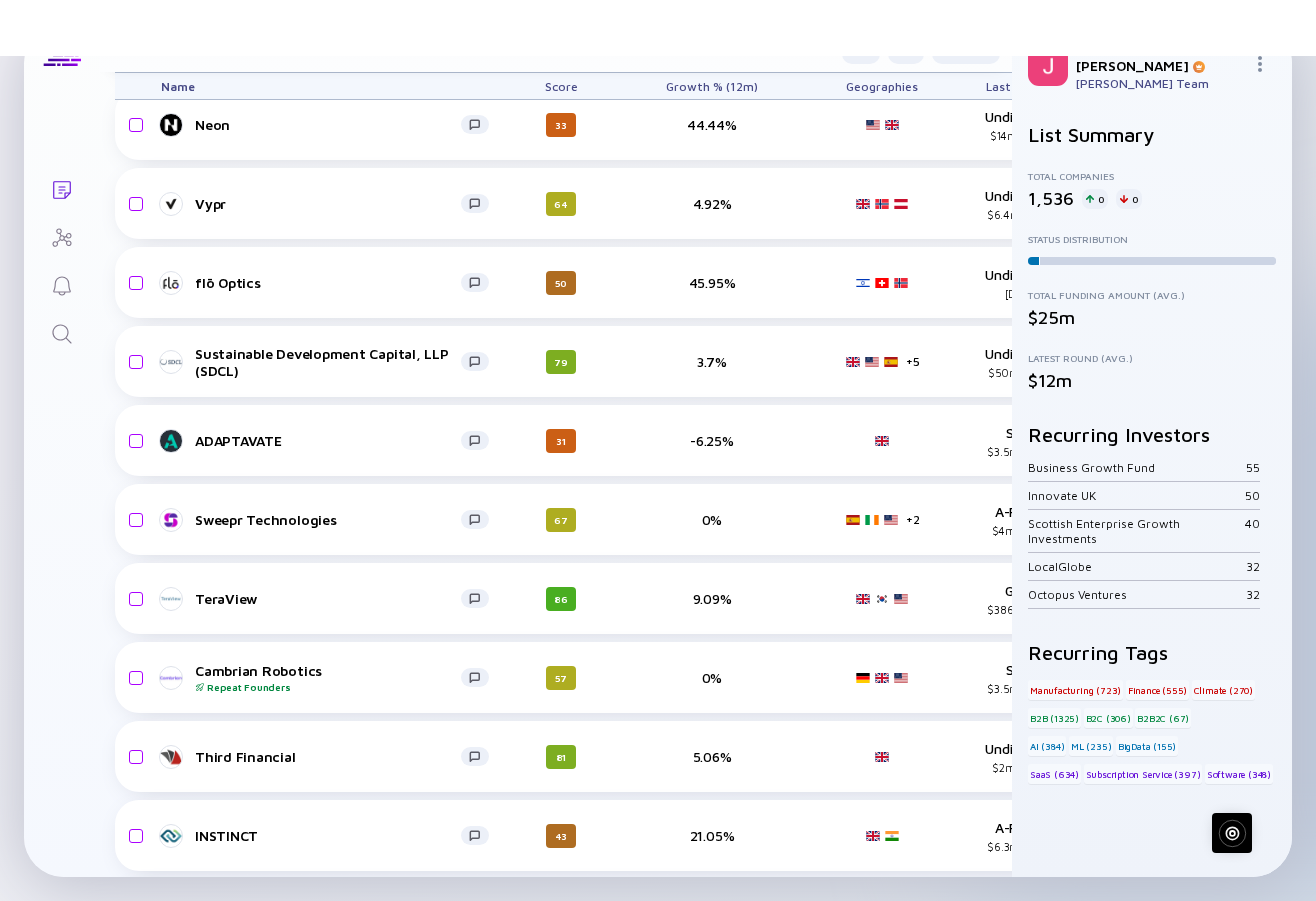 scroll, scrollTop: 6874, scrollLeft: 0, axis: vertical 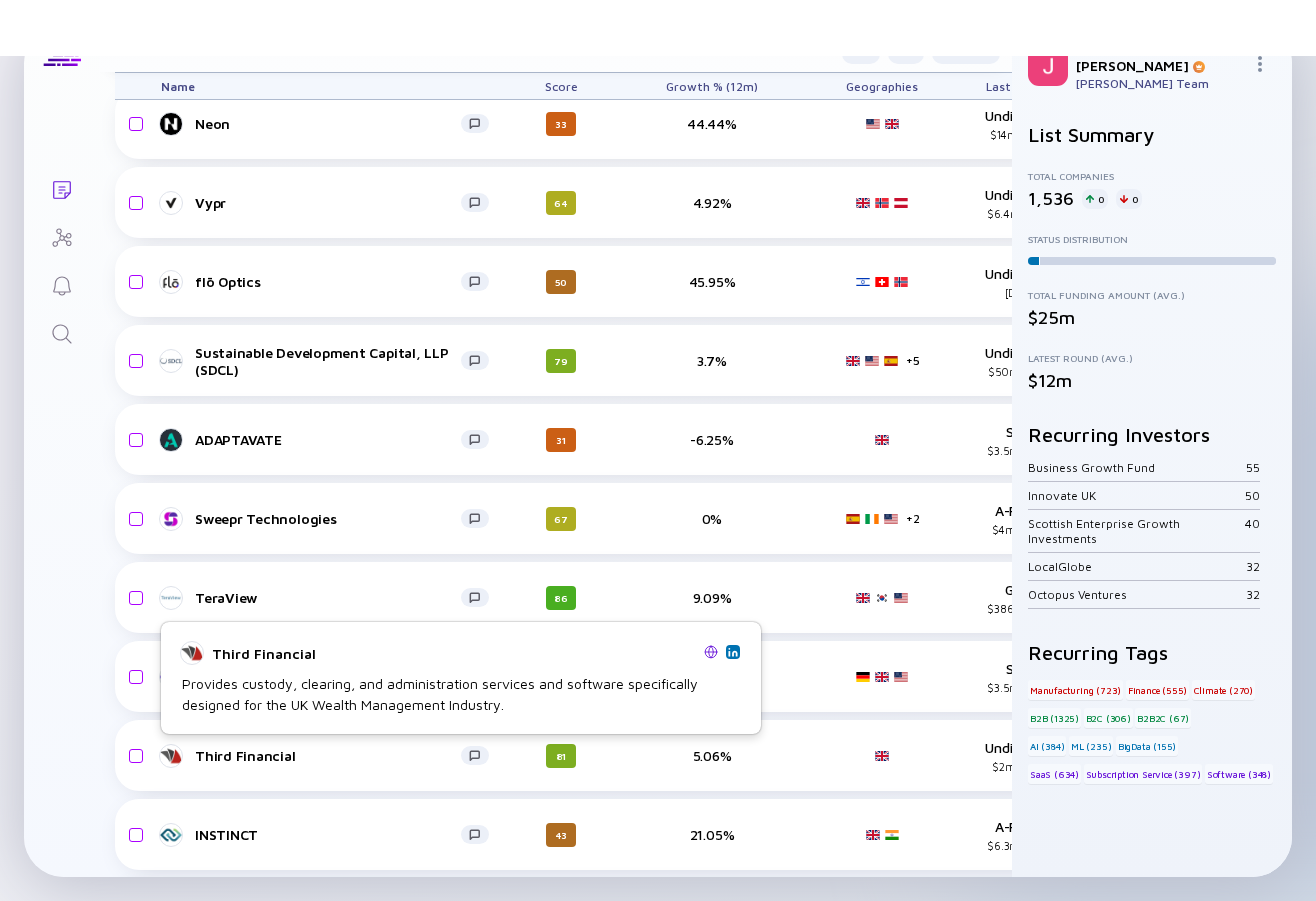click at bounding box center [711, 652] 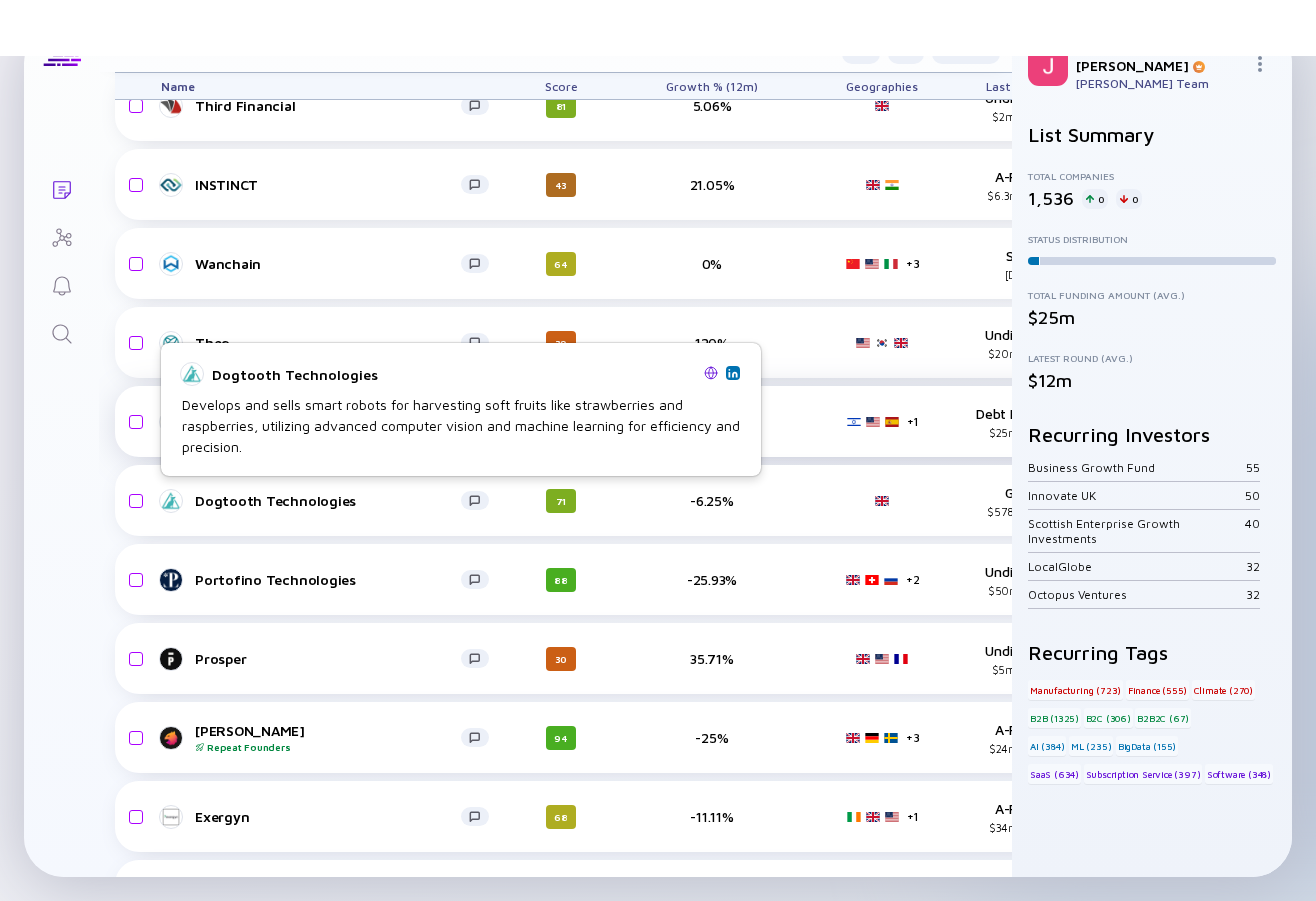 scroll, scrollTop: 7527, scrollLeft: 0, axis: vertical 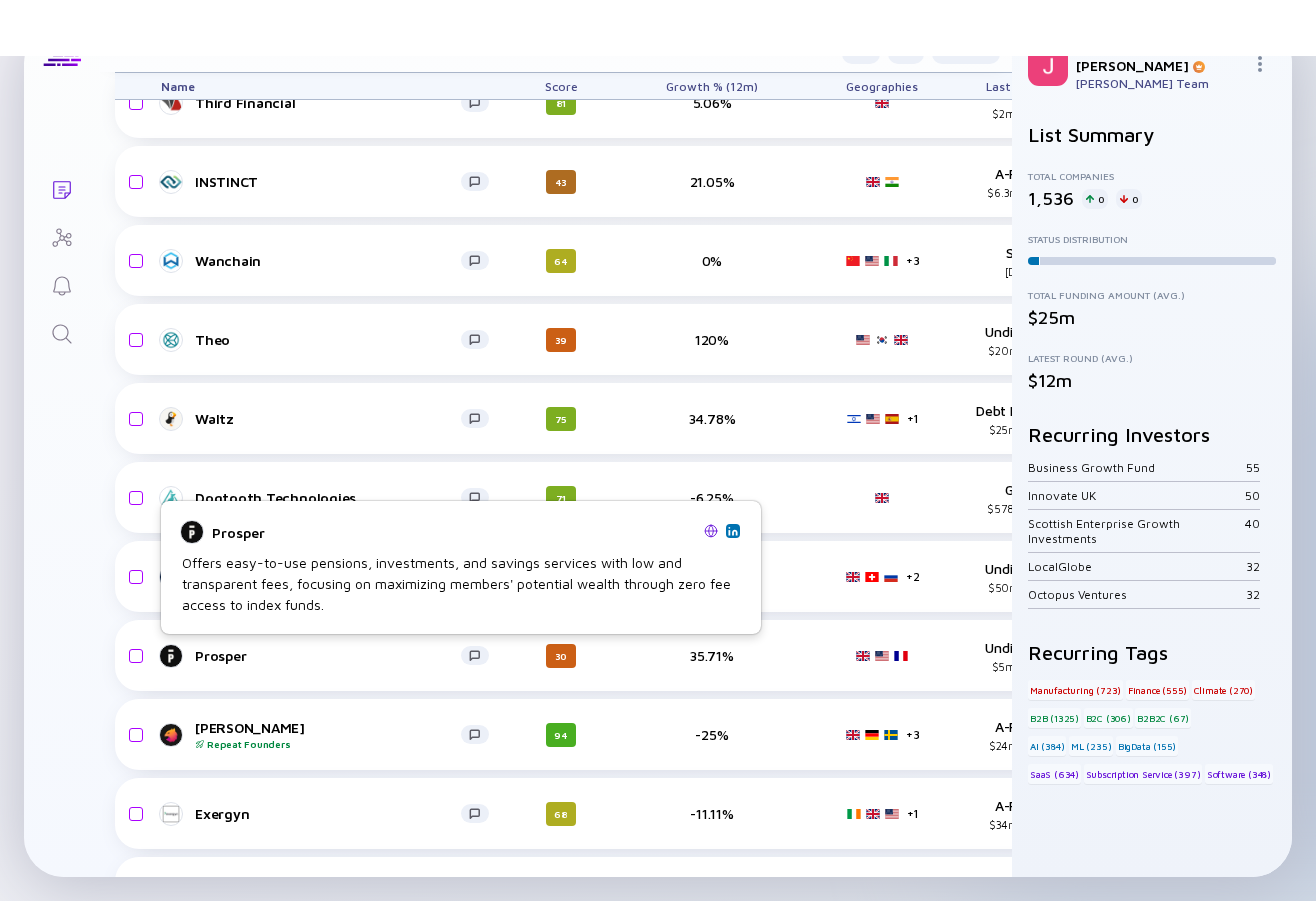 click at bounding box center [711, 531] 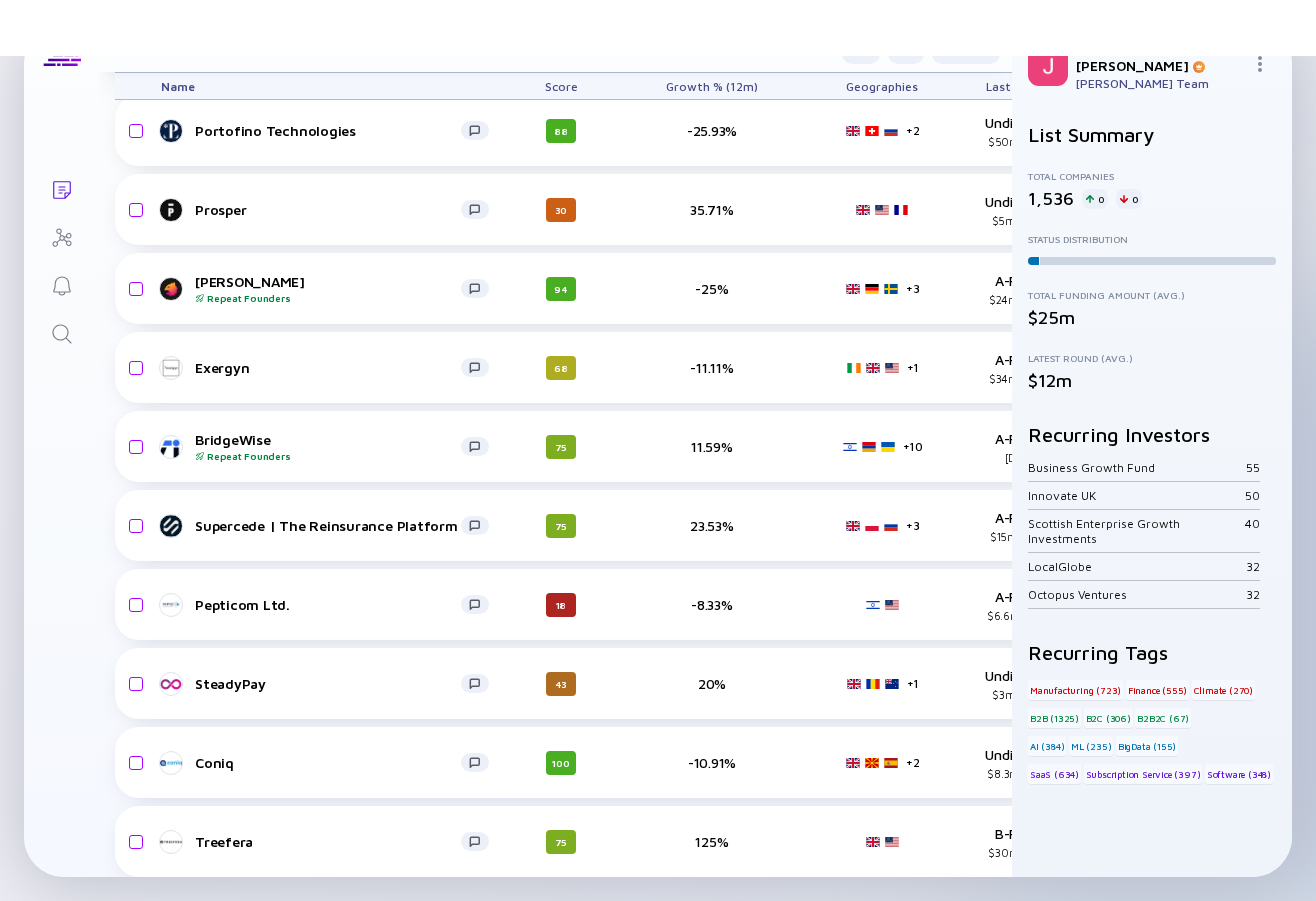 scroll, scrollTop: 7998, scrollLeft: 0, axis: vertical 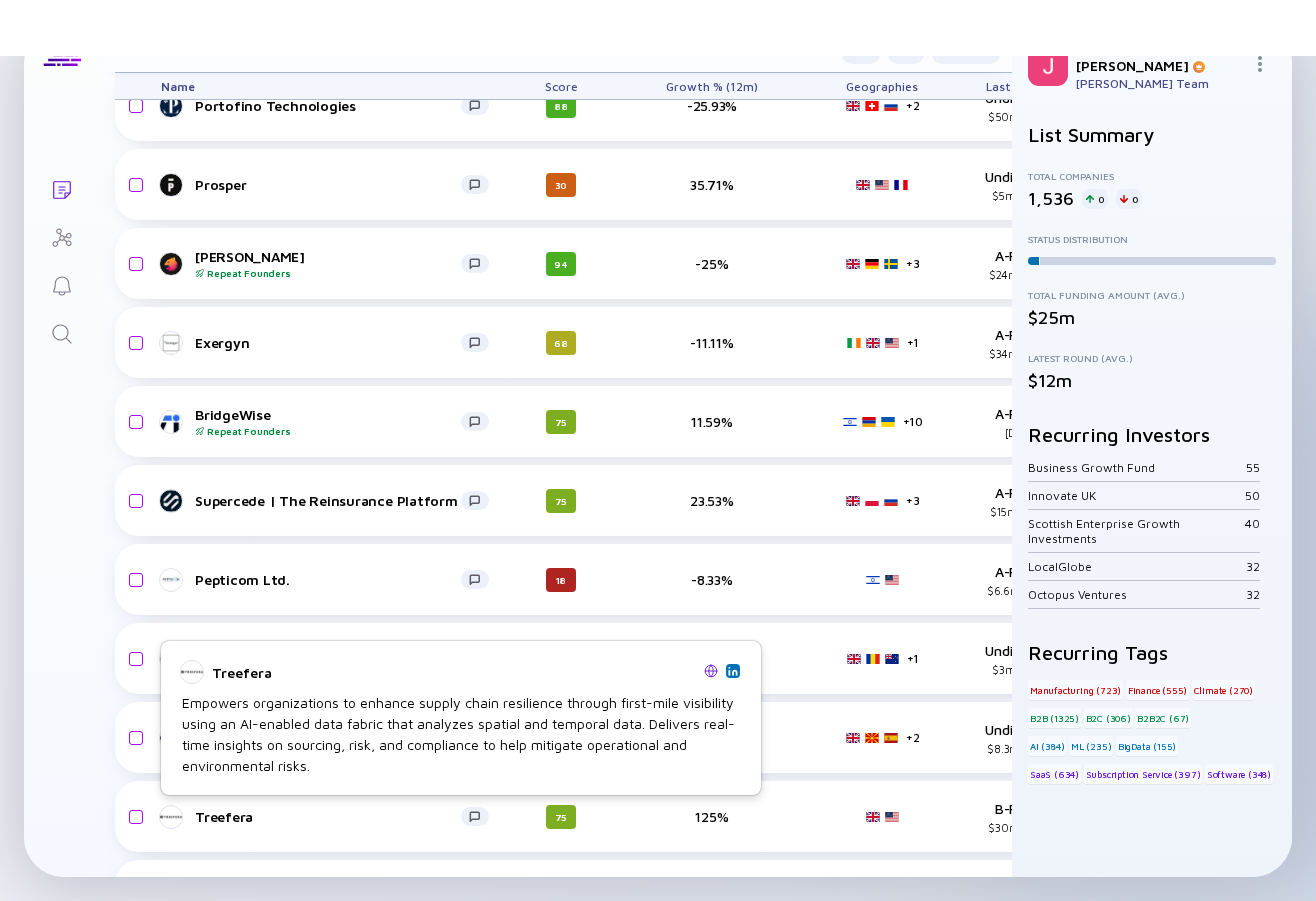 click at bounding box center [711, 671] 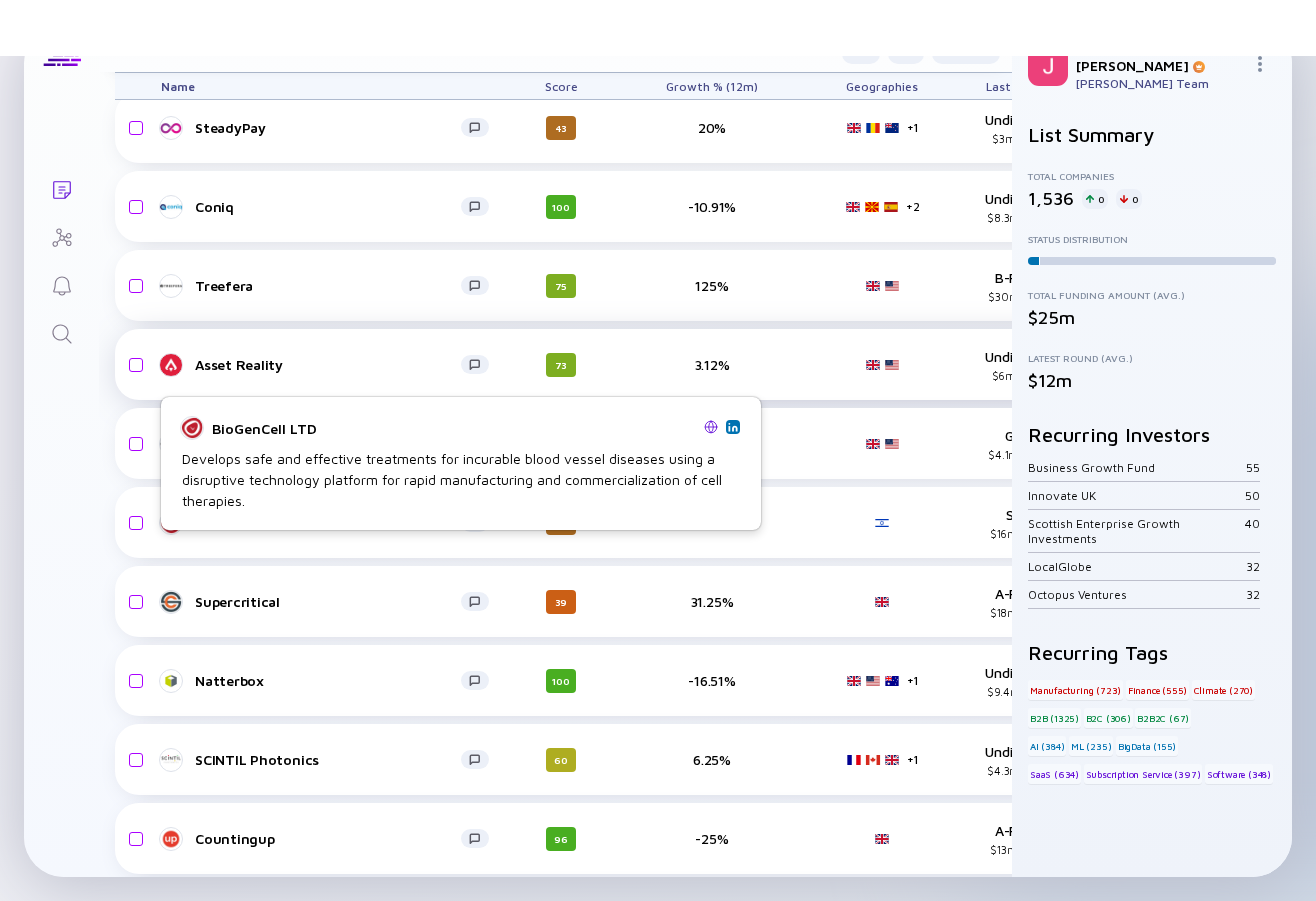 scroll, scrollTop: 8535, scrollLeft: 0, axis: vertical 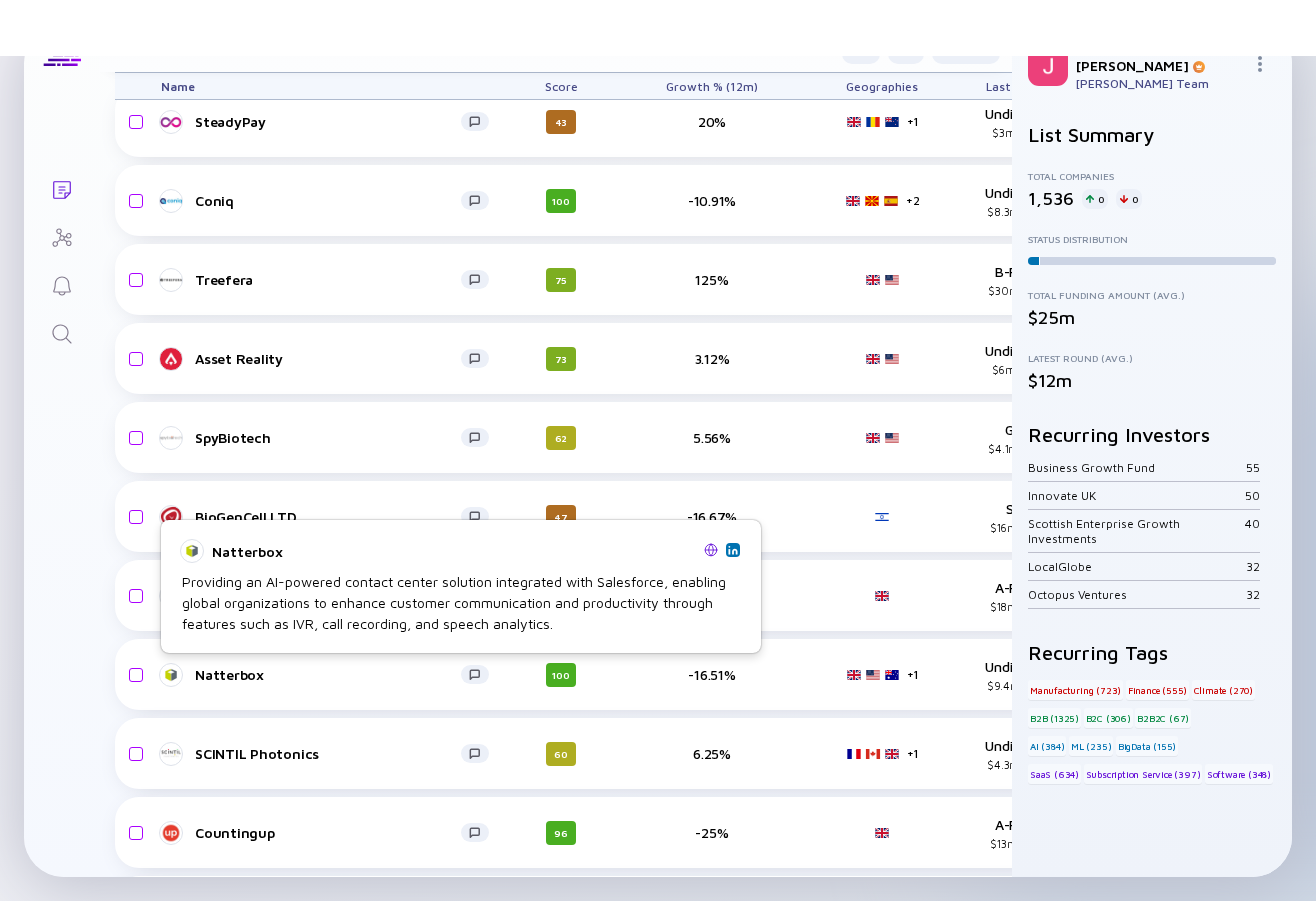 click at bounding box center (711, 550) 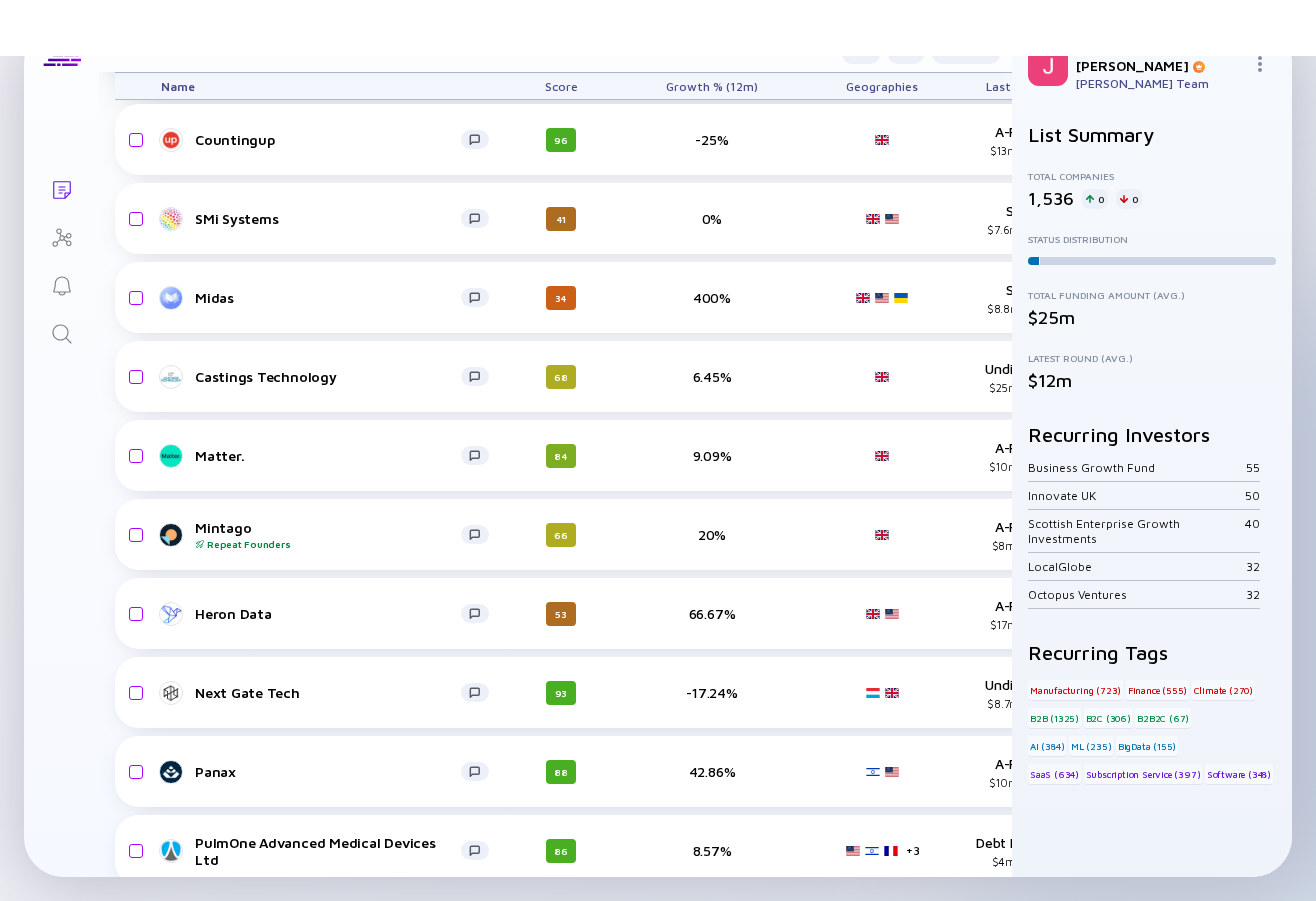 scroll, scrollTop: 9228, scrollLeft: 1, axis: both 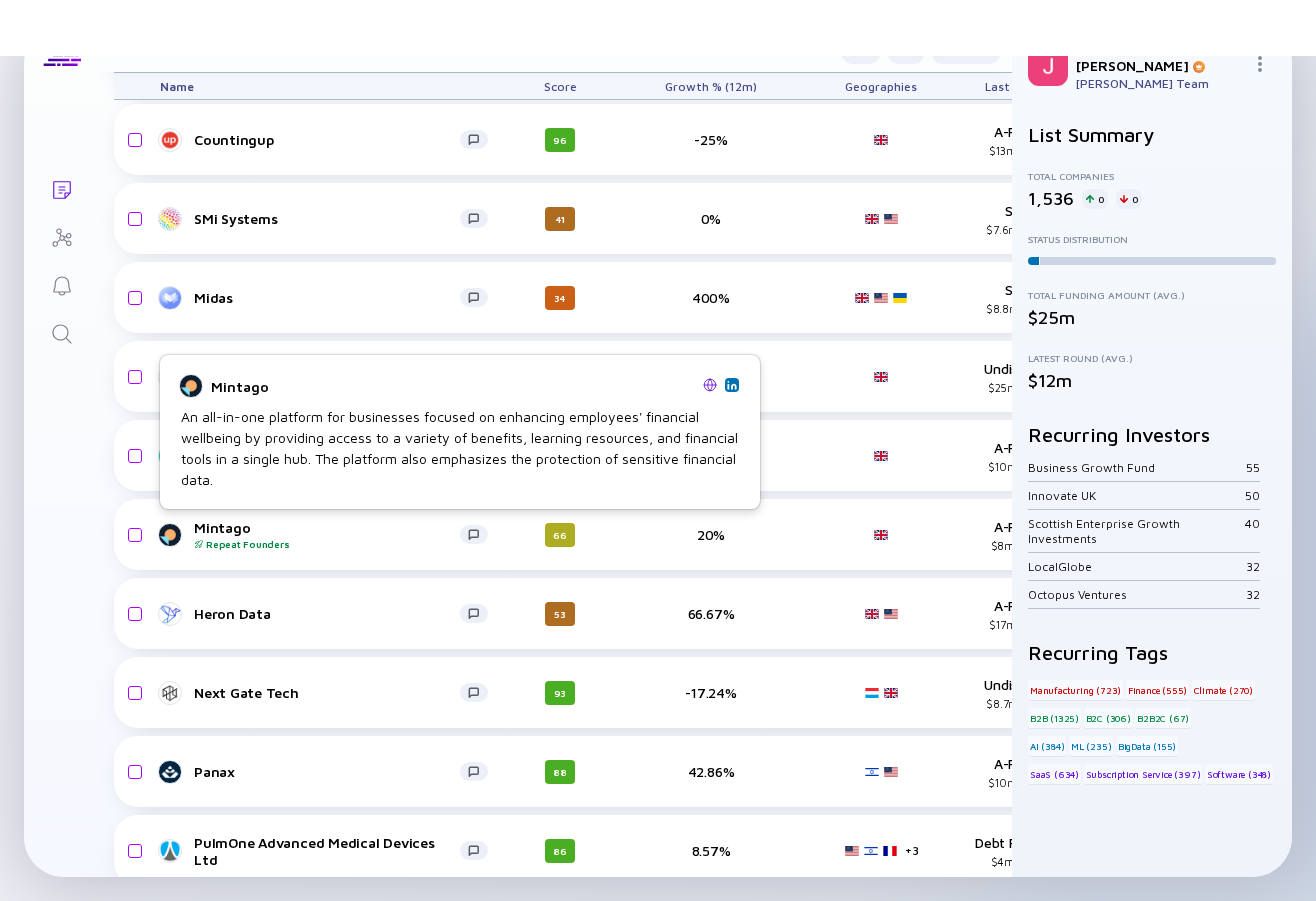 click at bounding box center (710, 385) 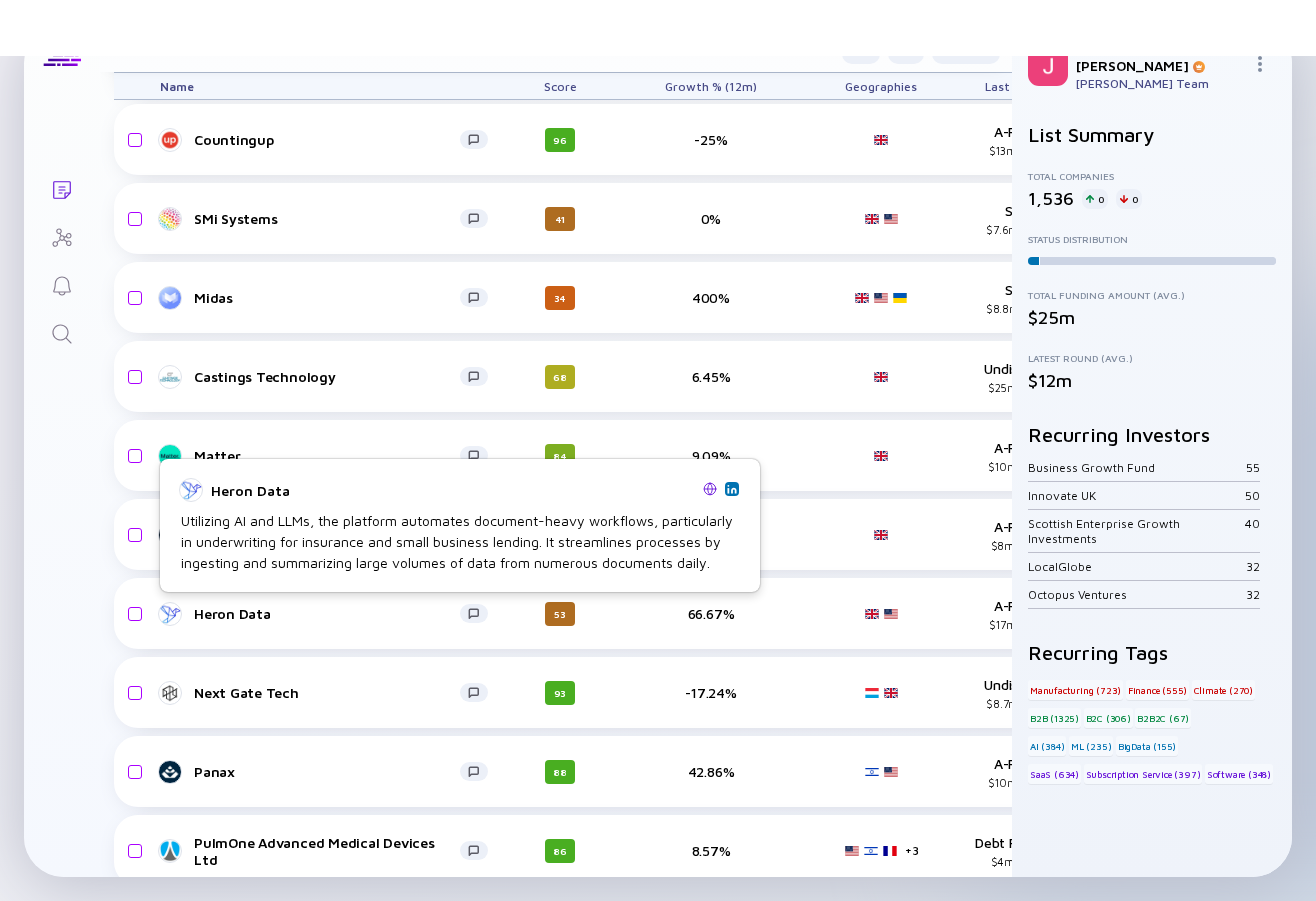 click at bounding box center (710, 489) 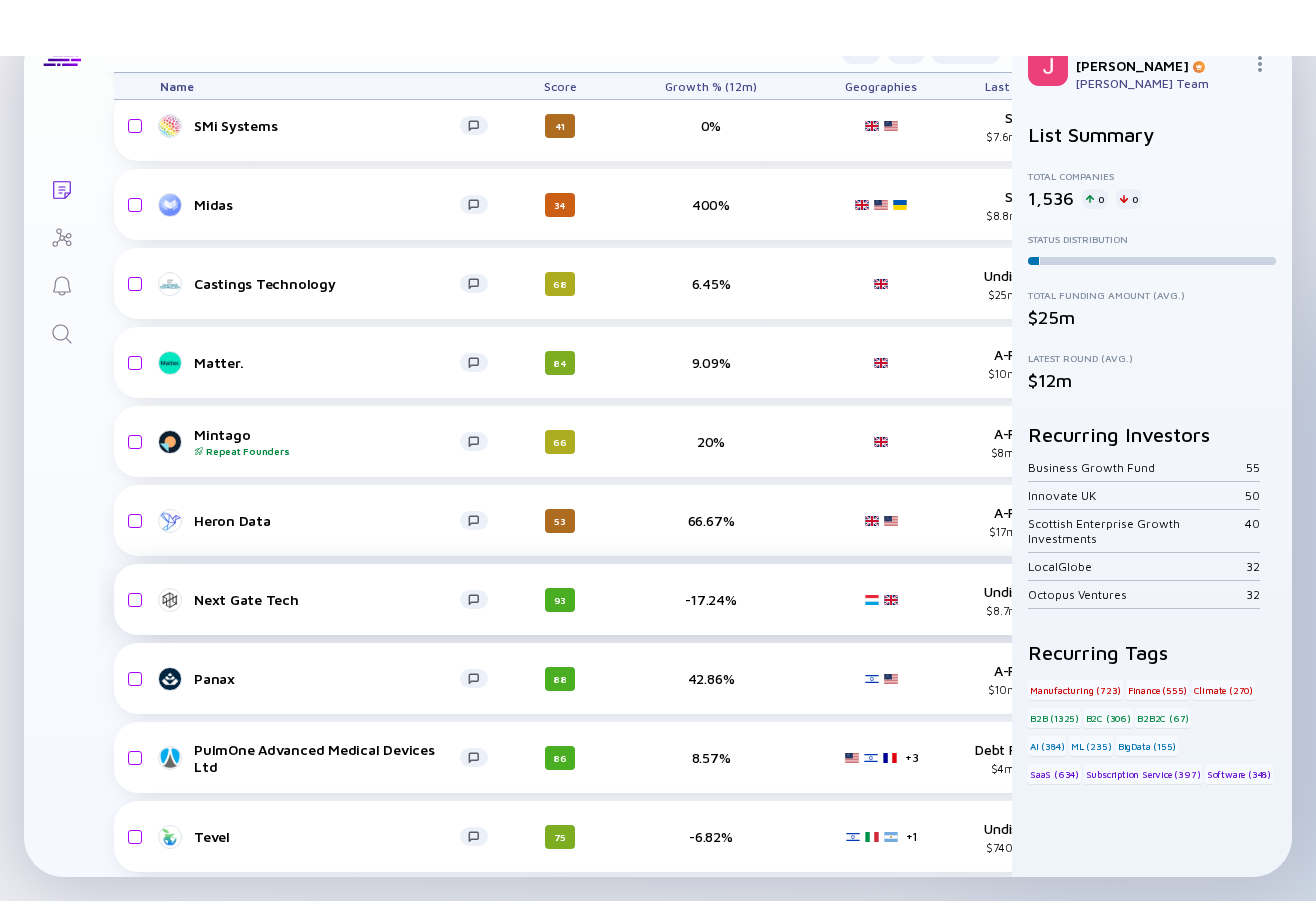 scroll, scrollTop: 9322, scrollLeft: 1, axis: both 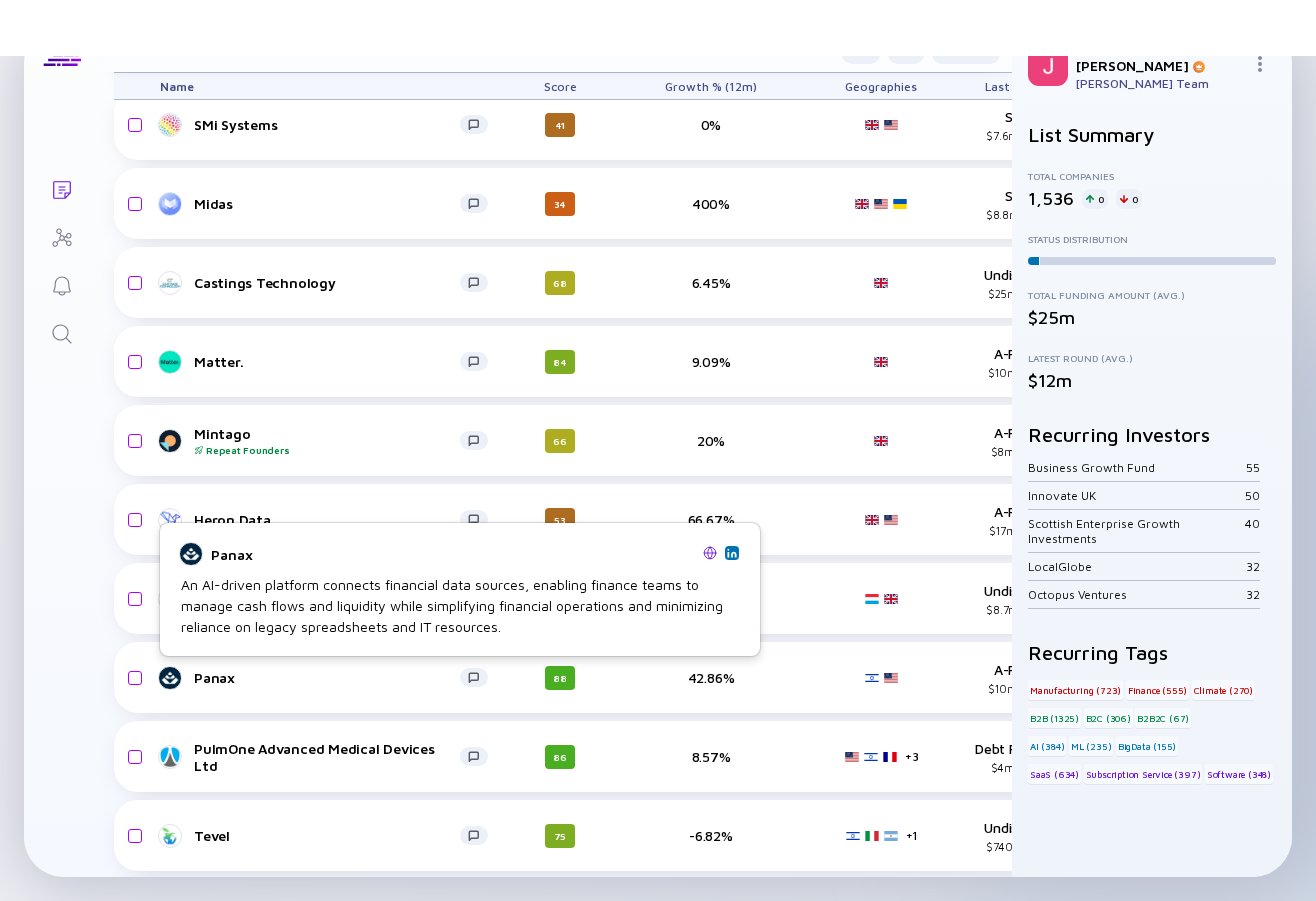click at bounding box center (710, 553) 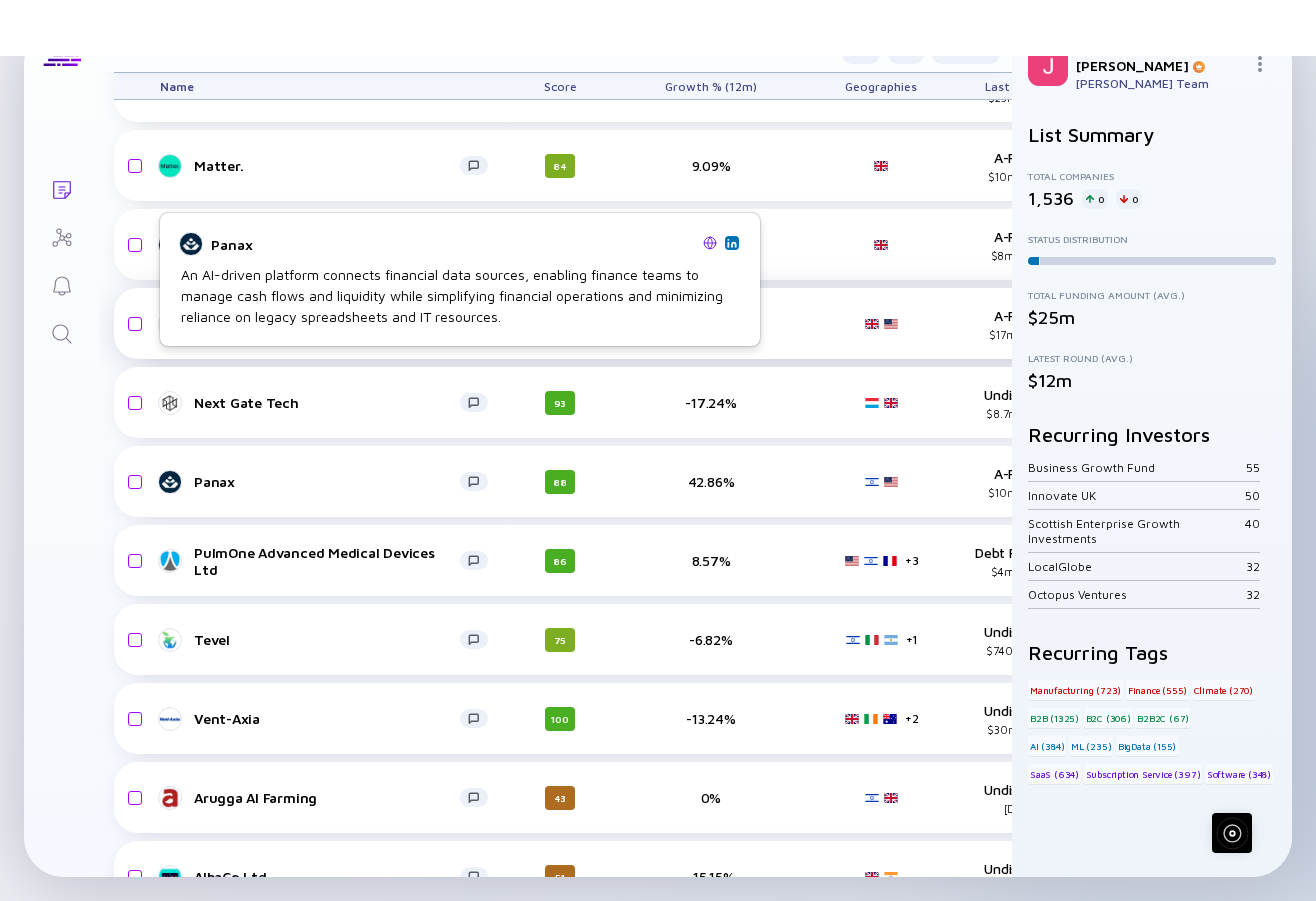 scroll, scrollTop: 9645, scrollLeft: 1, axis: both 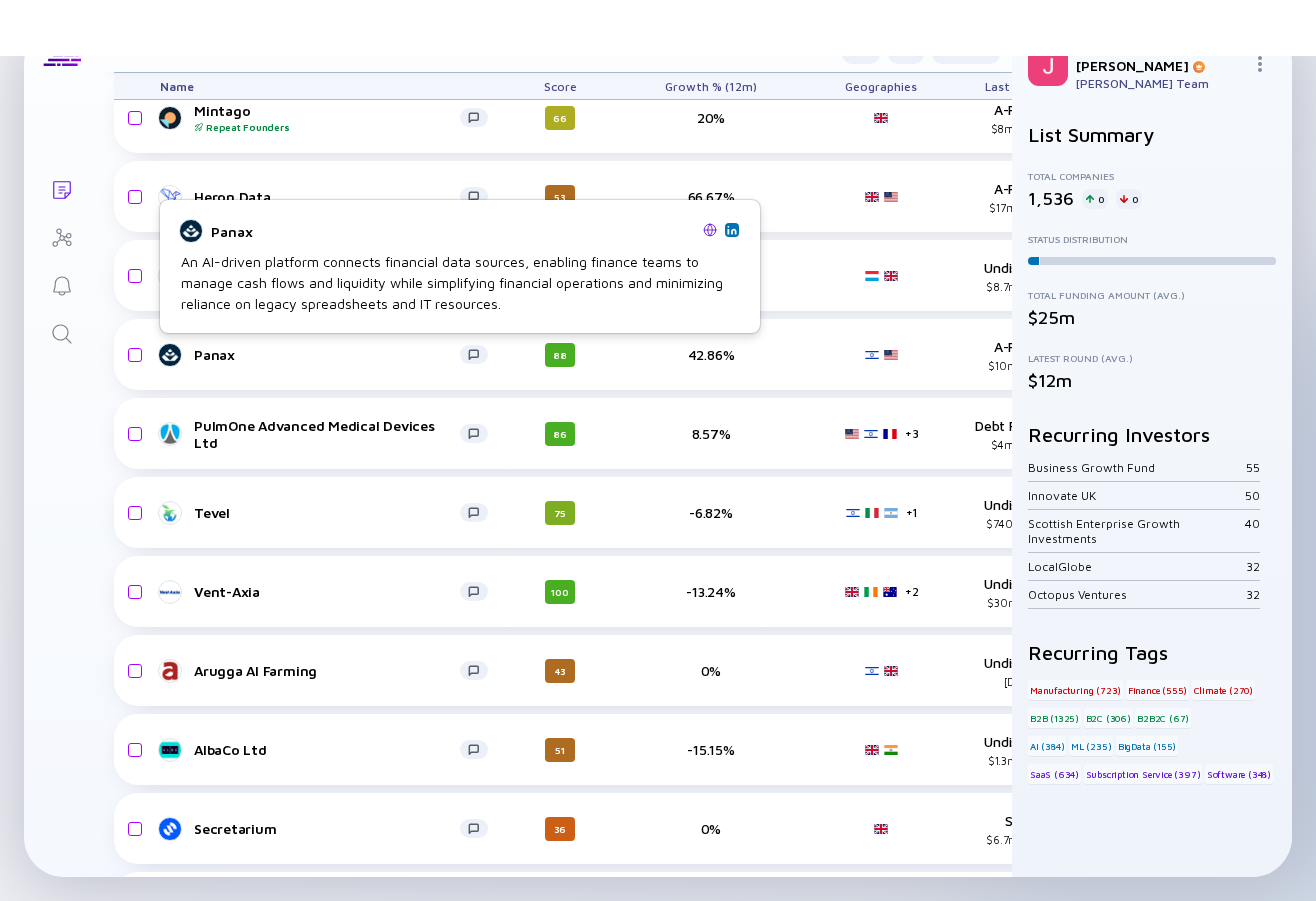 click at bounding box center [710, 230] 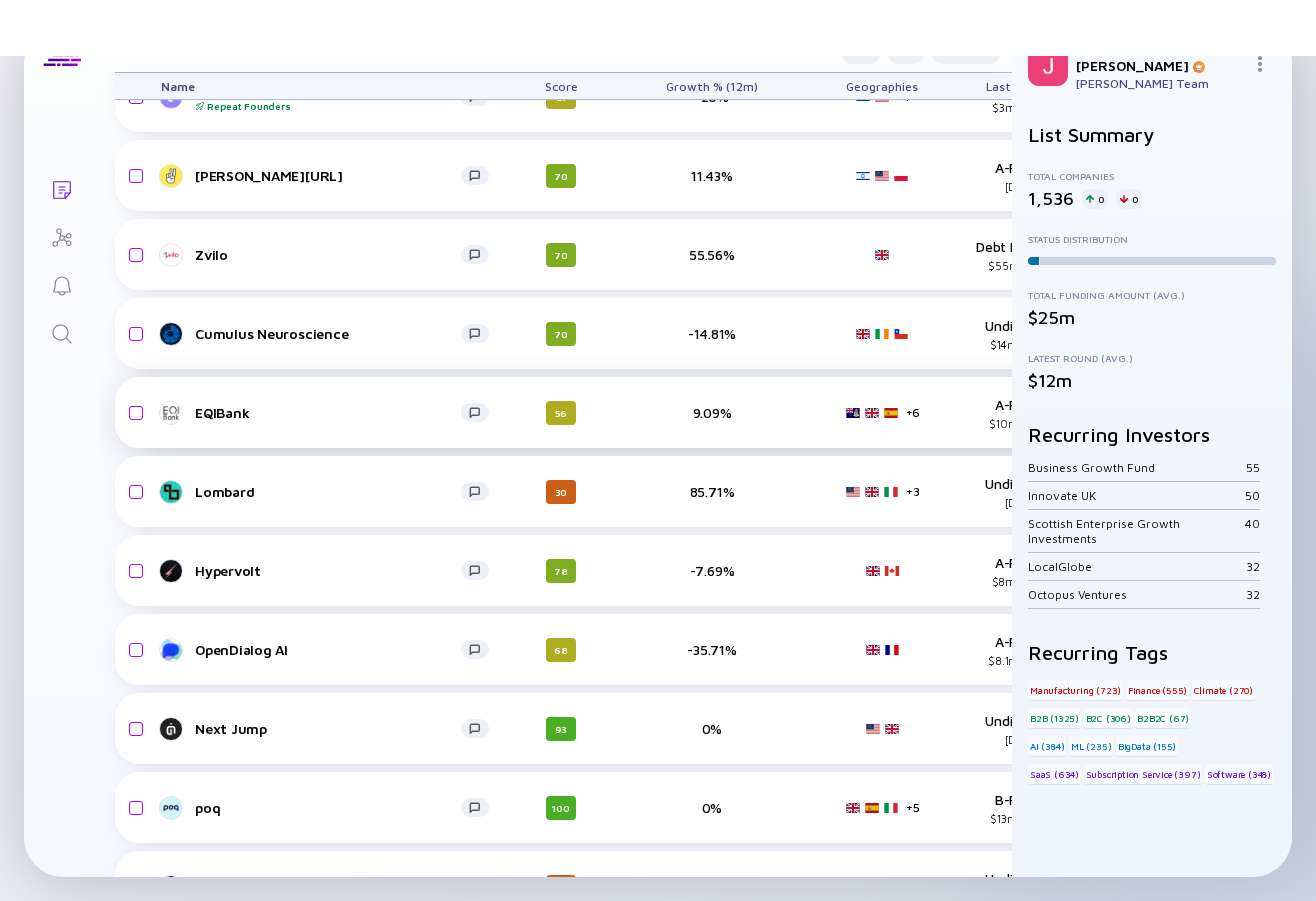 scroll, scrollTop: 13949, scrollLeft: 0, axis: vertical 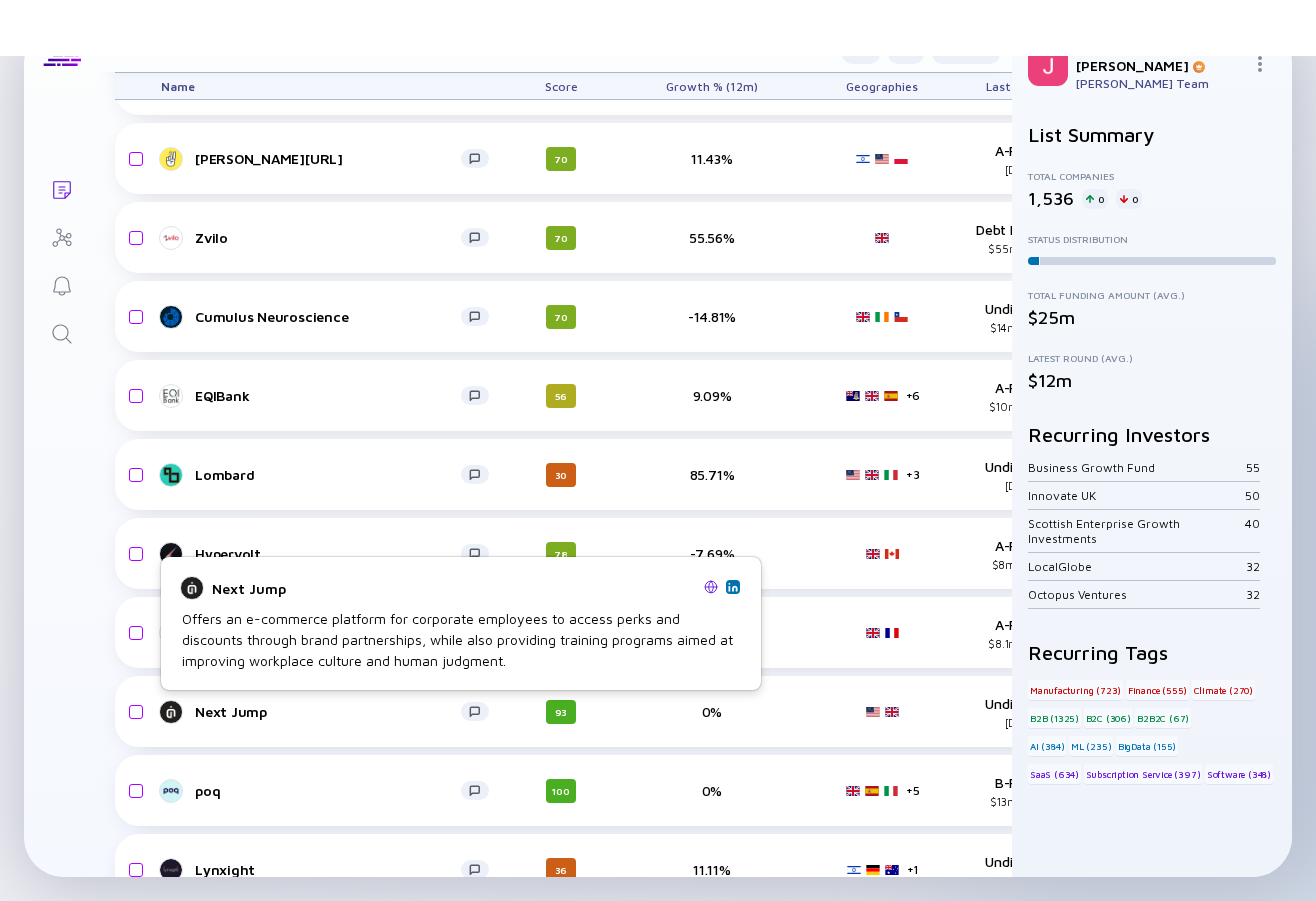 click at bounding box center (711, 587) 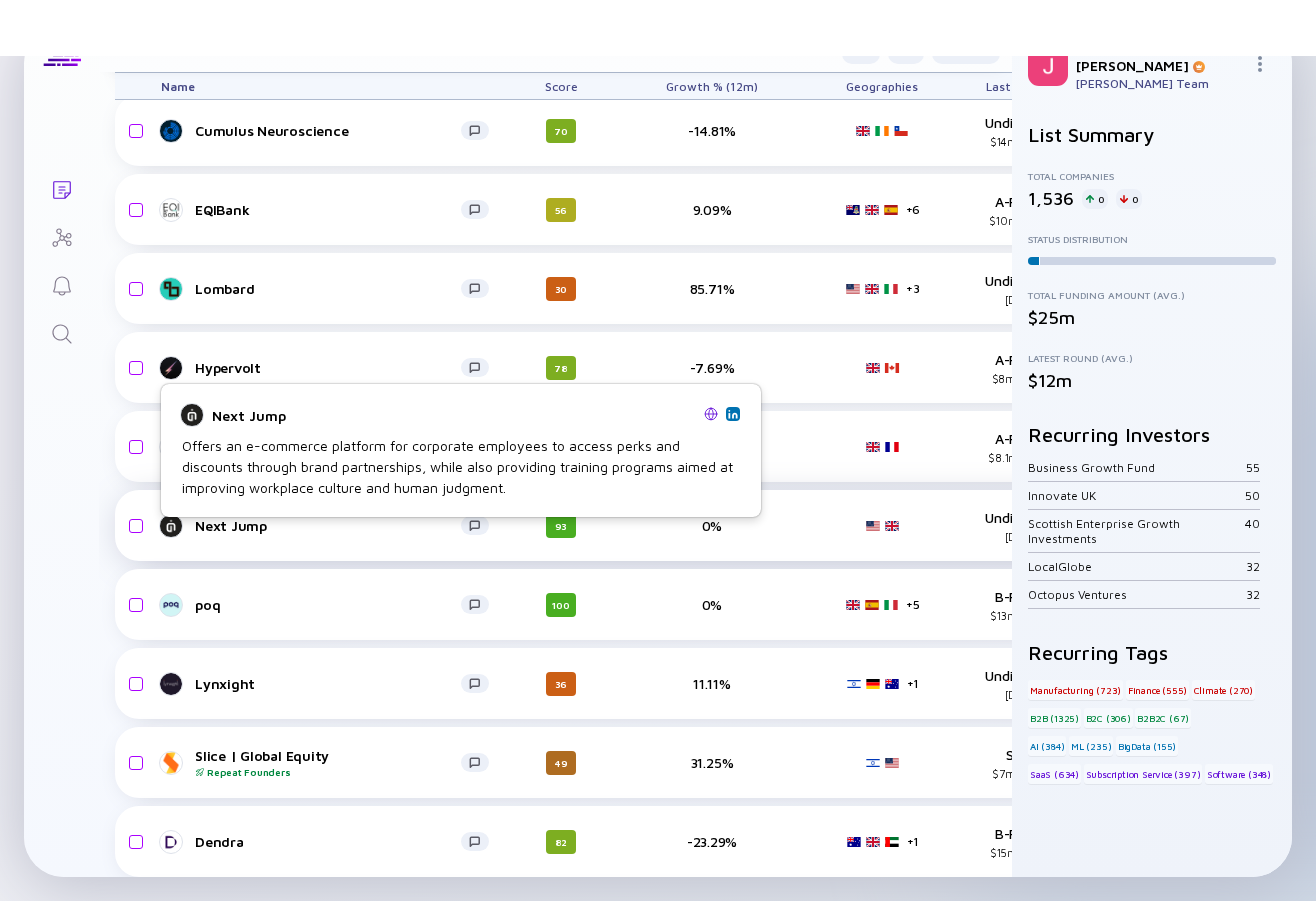 scroll, scrollTop: 14140, scrollLeft: 0, axis: vertical 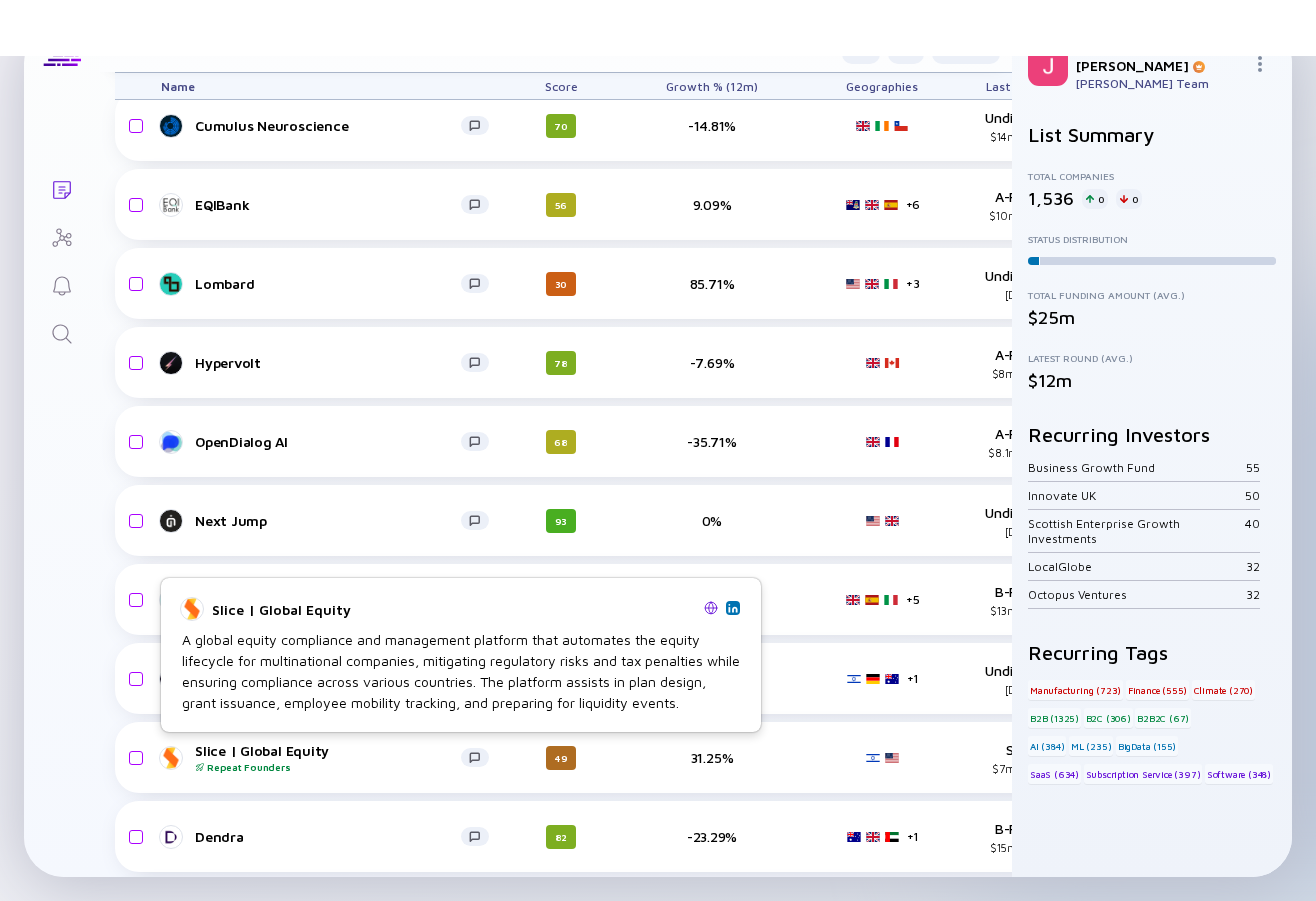 click at bounding box center [711, 608] 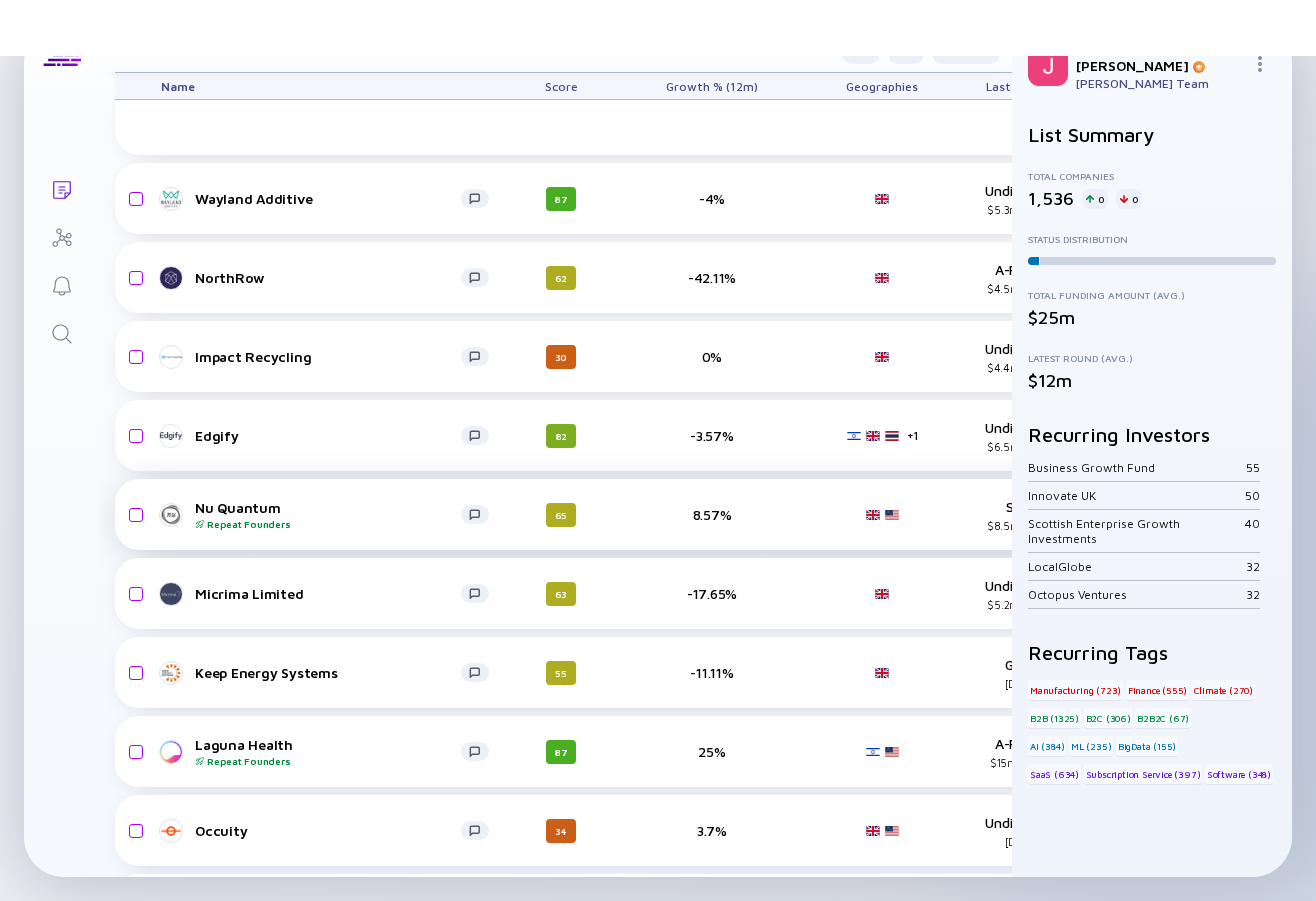 scroll, scrollTop: 15121, scrollLeft: 0, axis: vertical 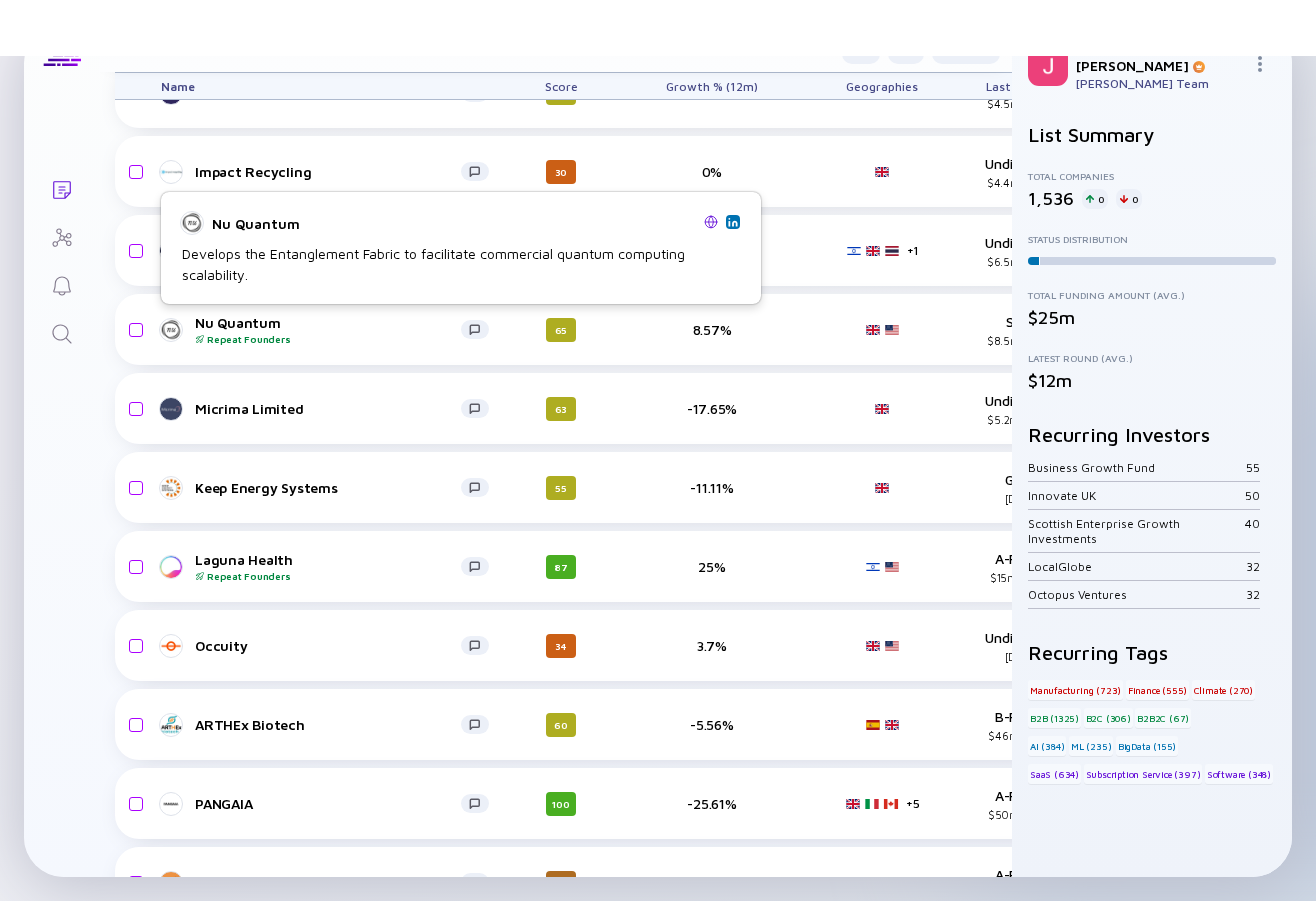 click at bounding box center [711, 222] 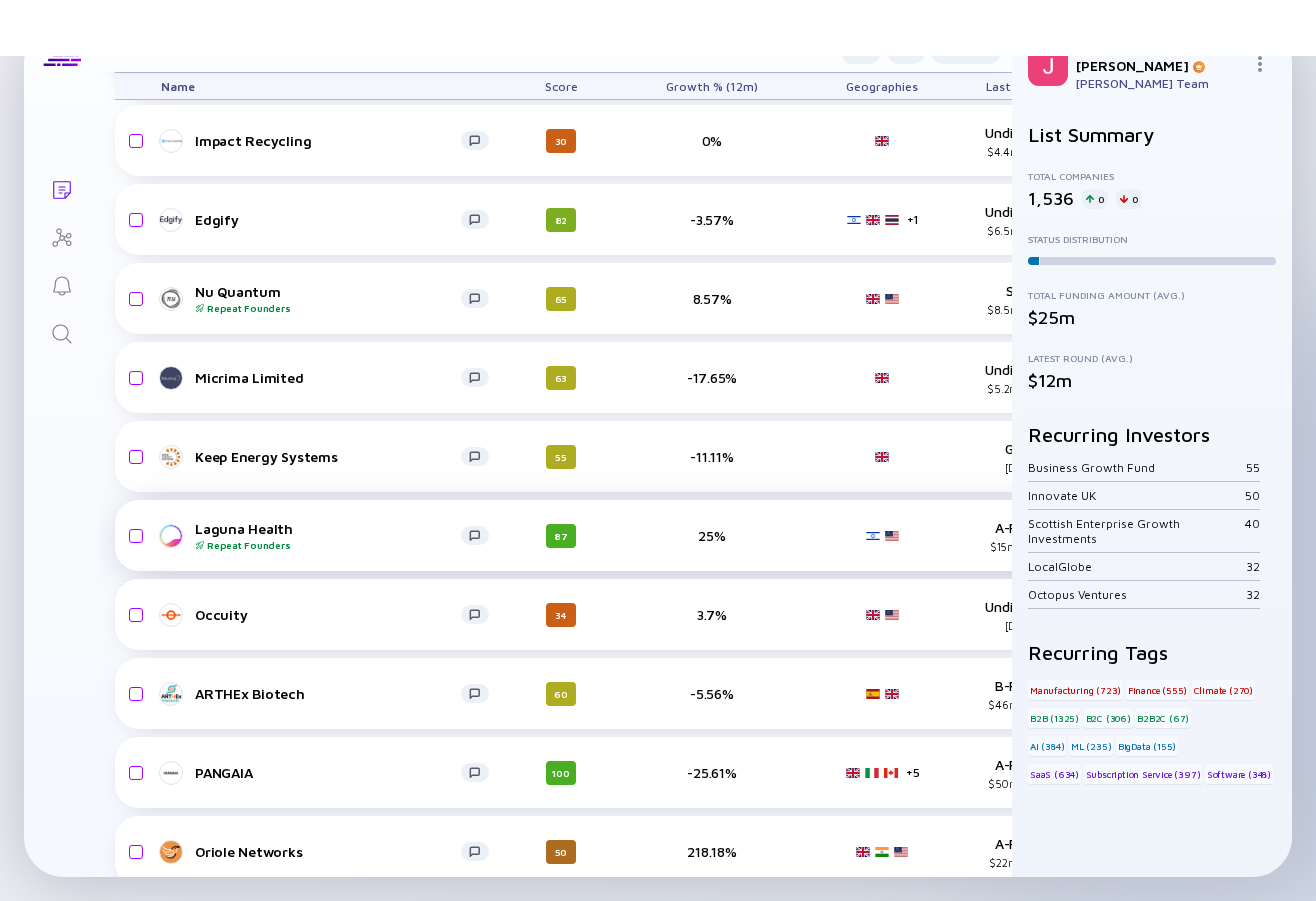 scroll, scrollTop: 15231, scrollLeft: 0, axis: vertical 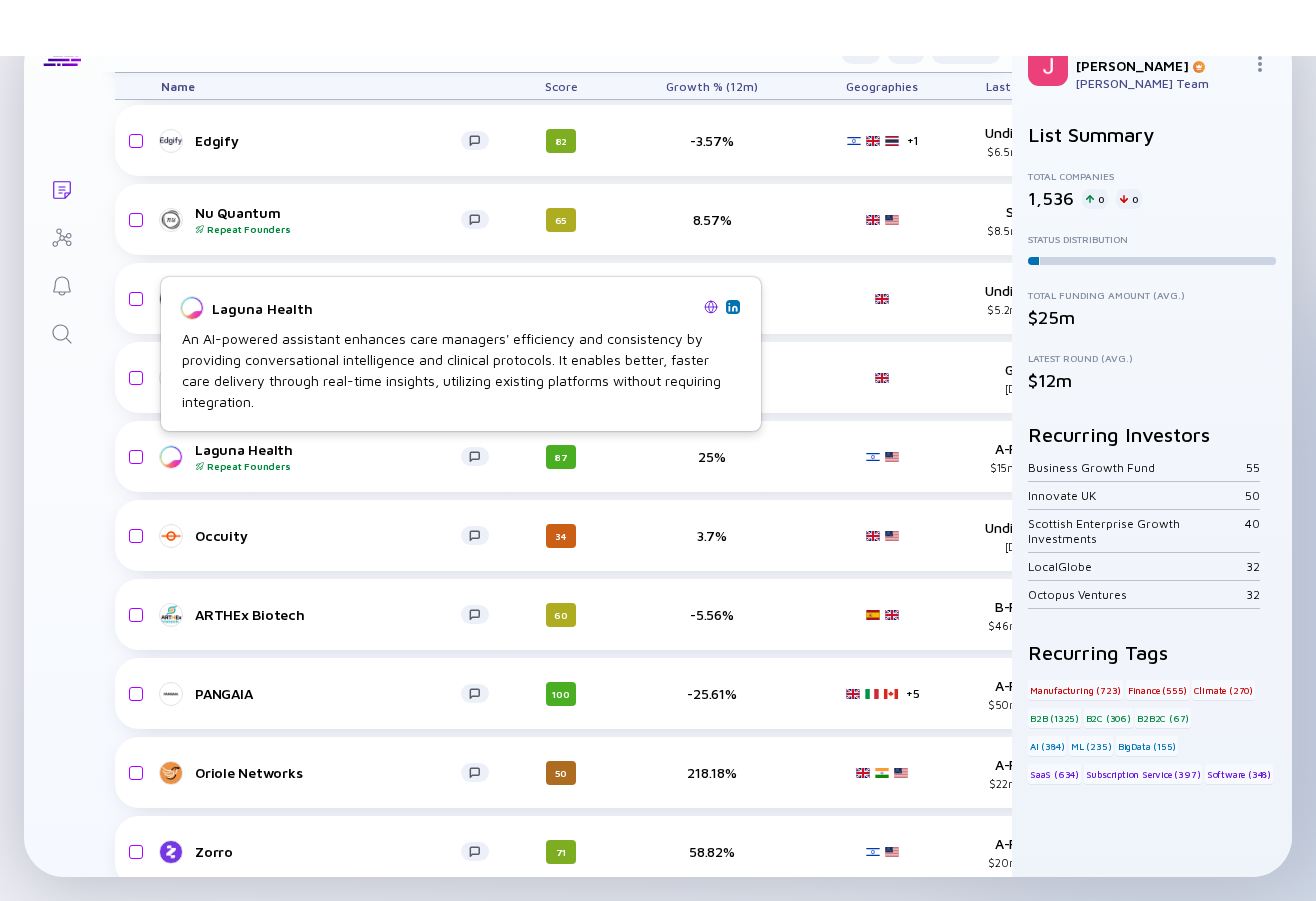 click at bounding box center (711, 307) 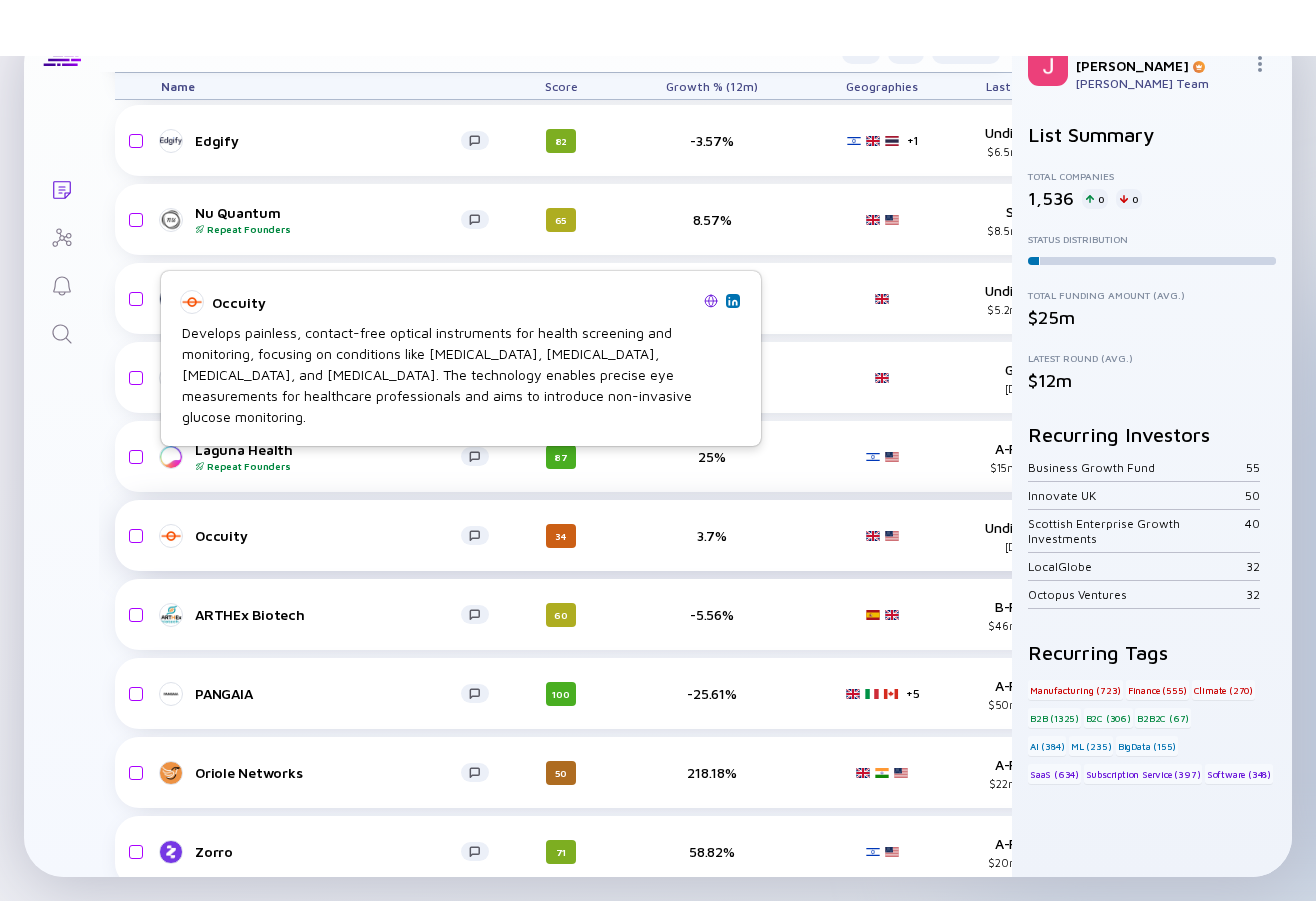 scroll, scrollTop: 15299, scrollLeft: 0, axis: vertical 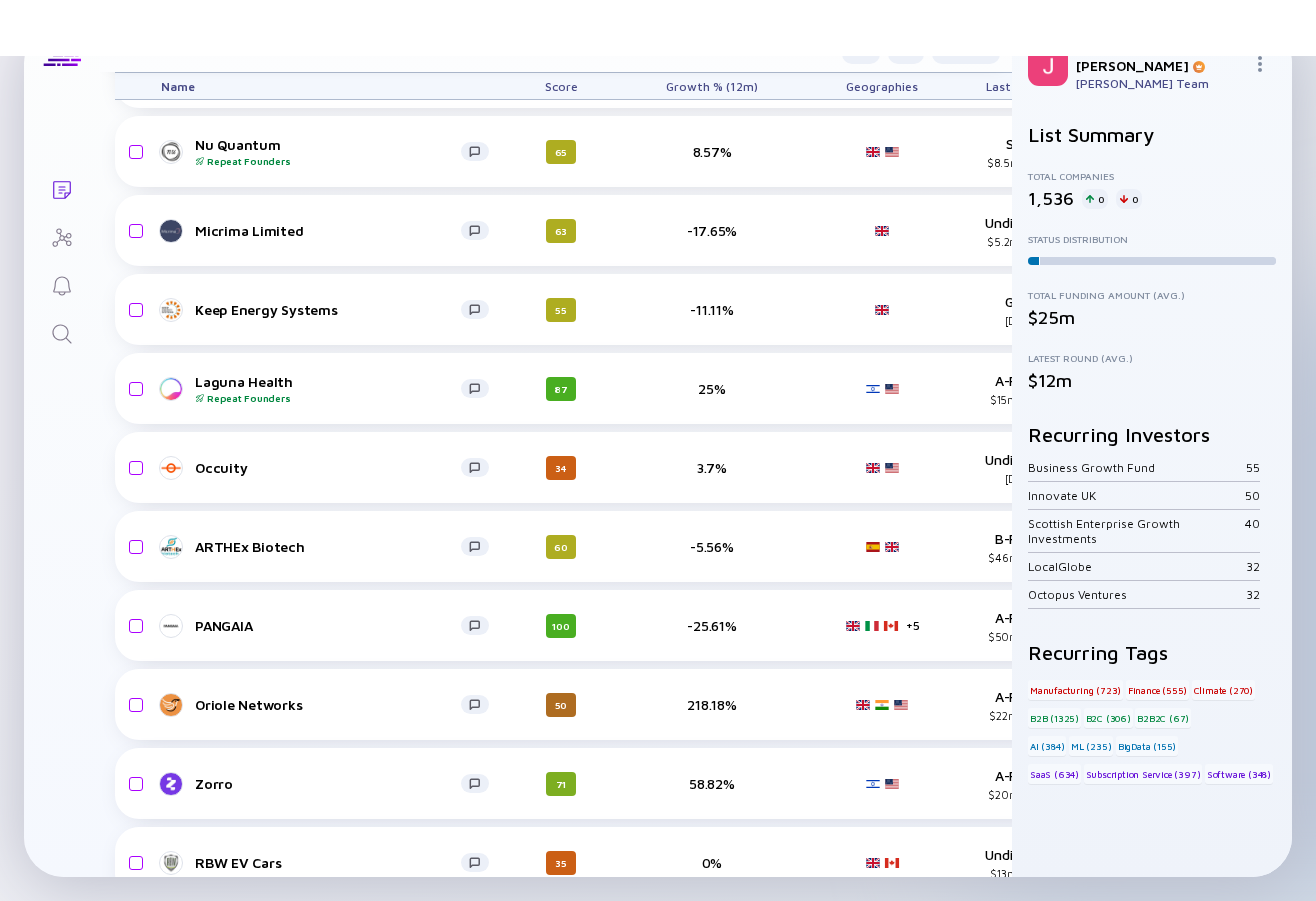 click on "Lists 27th View Name Score Growth % (12m) Geographies Last Funding ARR beta Add Company Impact Recycling 30 0%   Undisclosed $4.4m,
[DATE] N/A Edgify 82 -3.57%
+  1 Undisclosed $6.5m,
[DATE] $2.5m-$3.8m
Nu Quantum Repeat Founders 65 8.57%
Seed $8.5m,
[DATE] $2.4m-$3.7m
Micrima Limited 63 -17.65%
Undisclosed $5.2m,
[DATE] N/A Keep Energy Systems 55 -11.11%
Grant
[DATE] N/A Laguna Health Repeat Founders 87 25%
A-Round $15m,
[DATE] $2.8m-$4.2m
Occuity 34 3.7%
Undisclosed
[DATE] $2.8m-$4.2m
ARTHEx Biotech 60 -5.56%
B-Round $46m,
[DATE] N/A PANGAIA 100 -25.61%
+  5 A-Round $50m,
[DATE] N/A Oriole Networks 50 218.18%
A-Round $22m,
[DATE] $1.9m-$2.9m
Zorro 71" at bounding box center (658, 450) 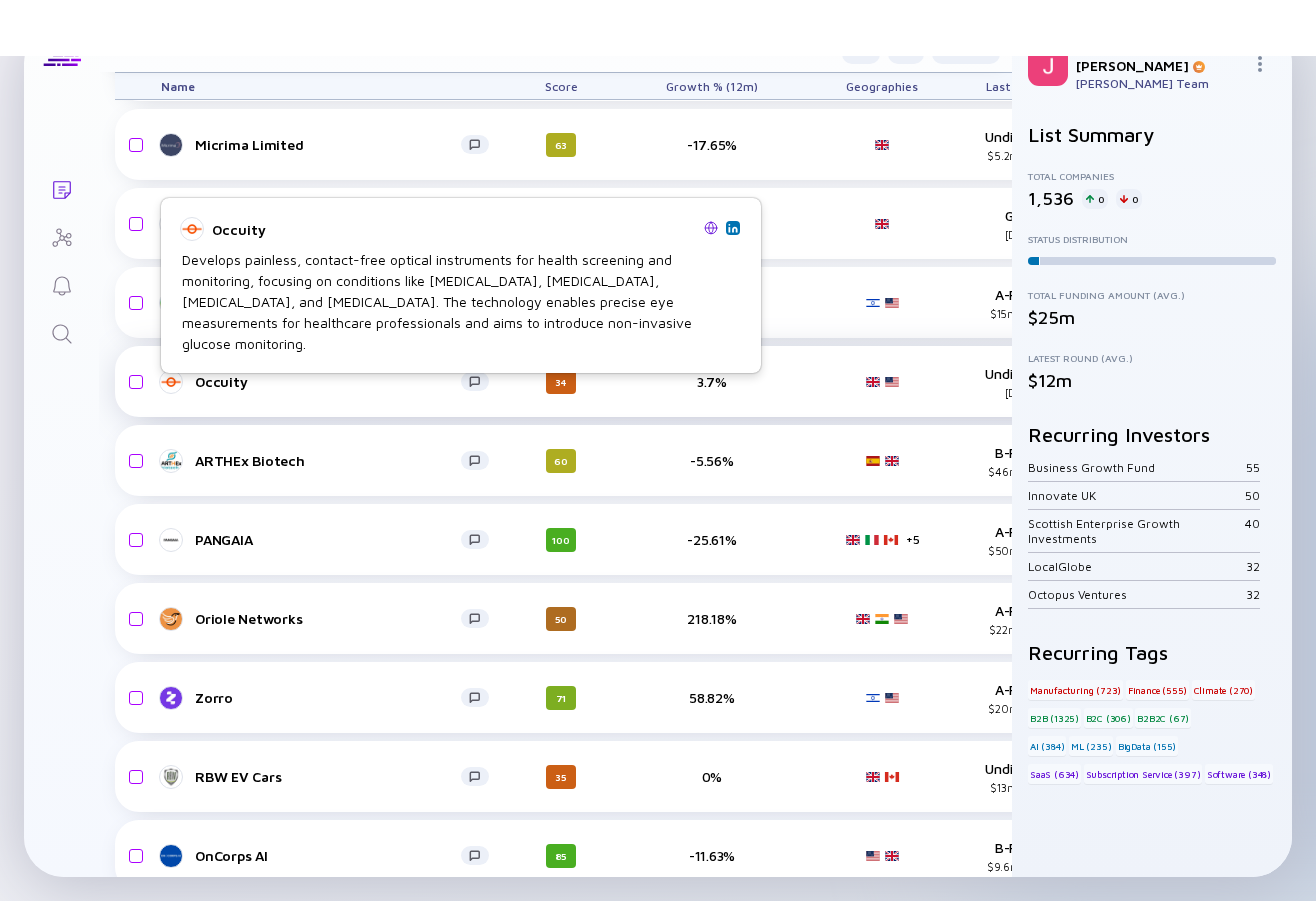 scroll, scrollTop: 15389, scrollLeft: 0, axis: vertical 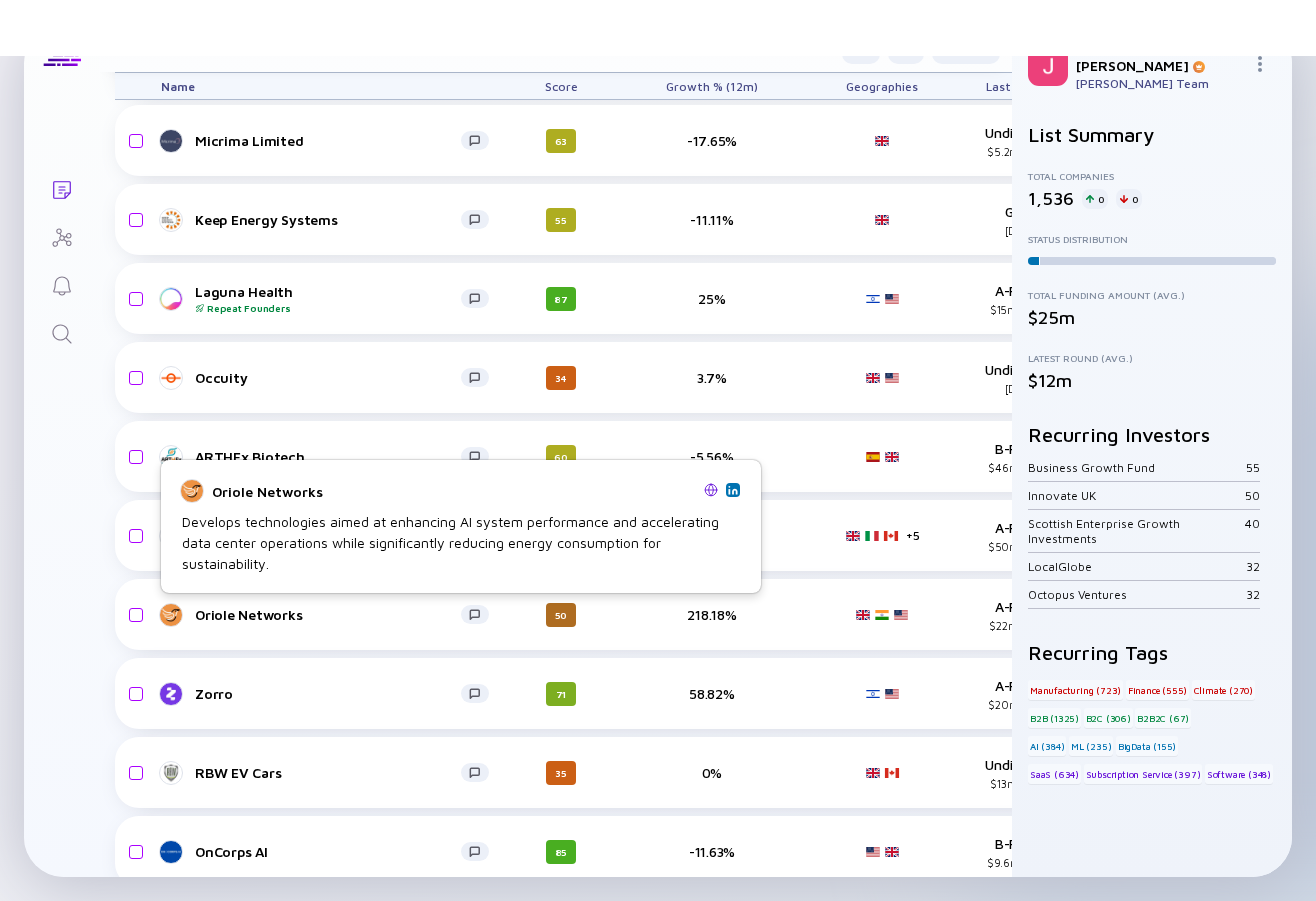 click at bounding box center [711, 490] 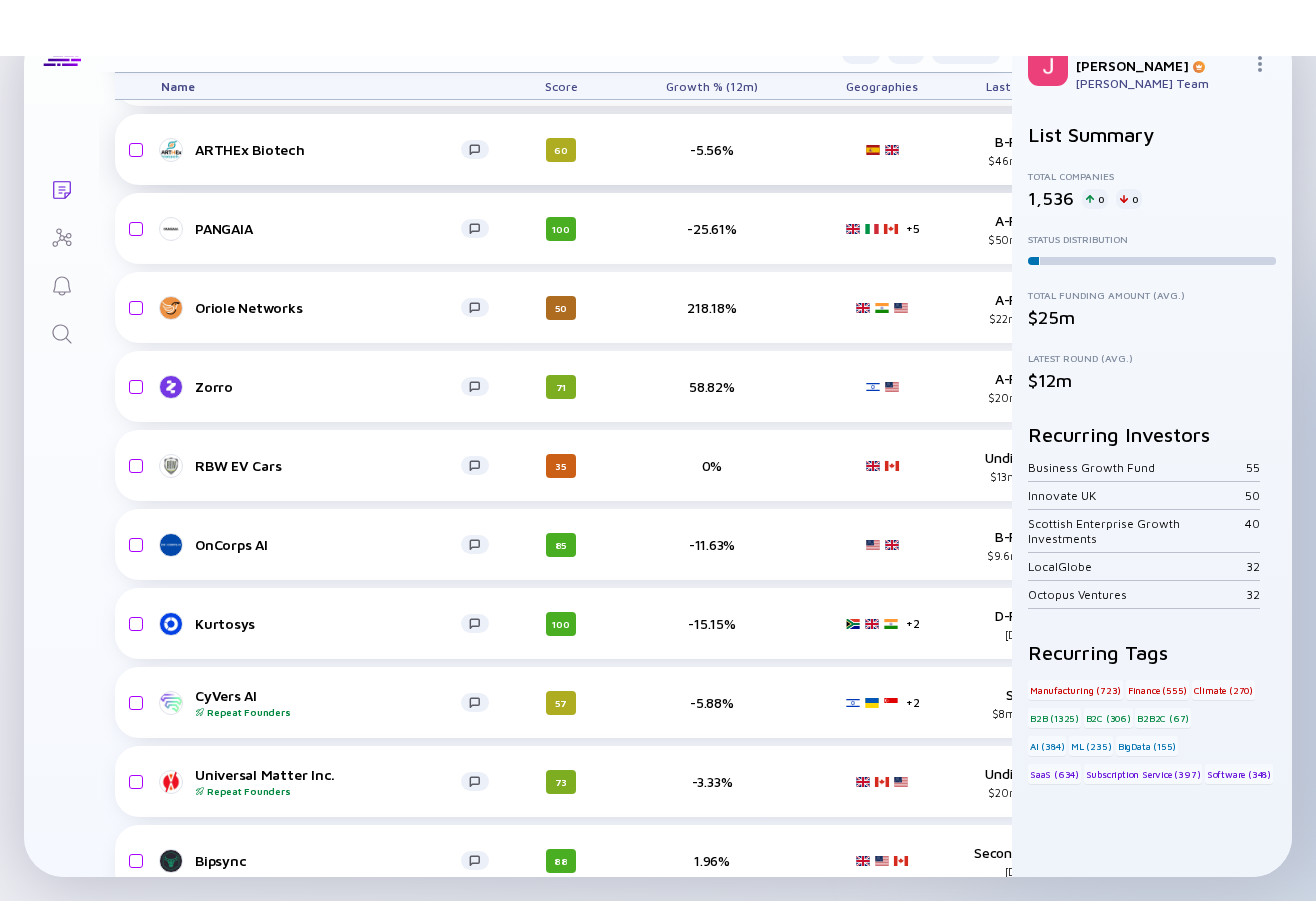 scroll, scrollTop: 15696, scrollLeft: 1, axis: both 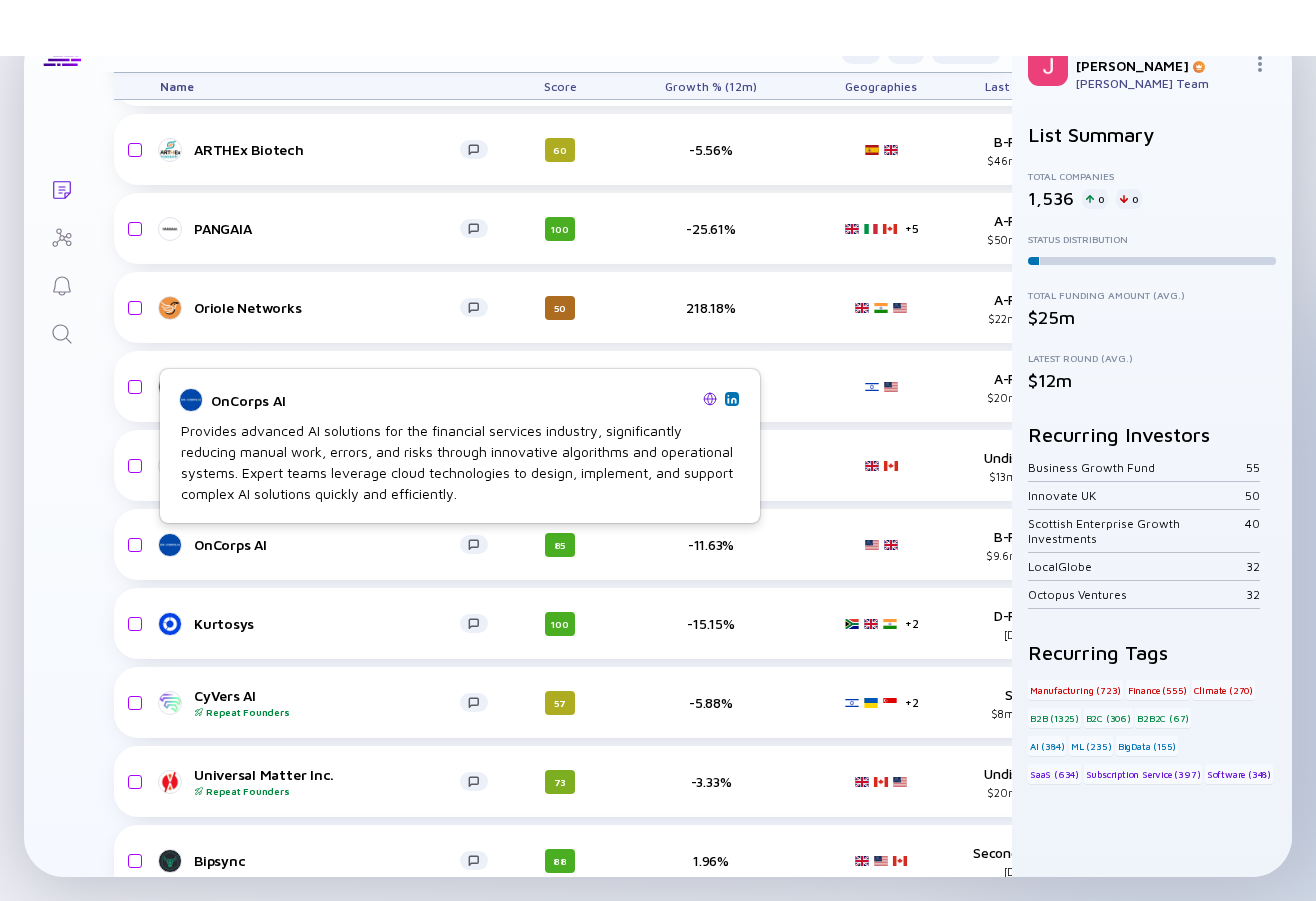 click on "OnCorps AI" at bounding box center (460, 400) 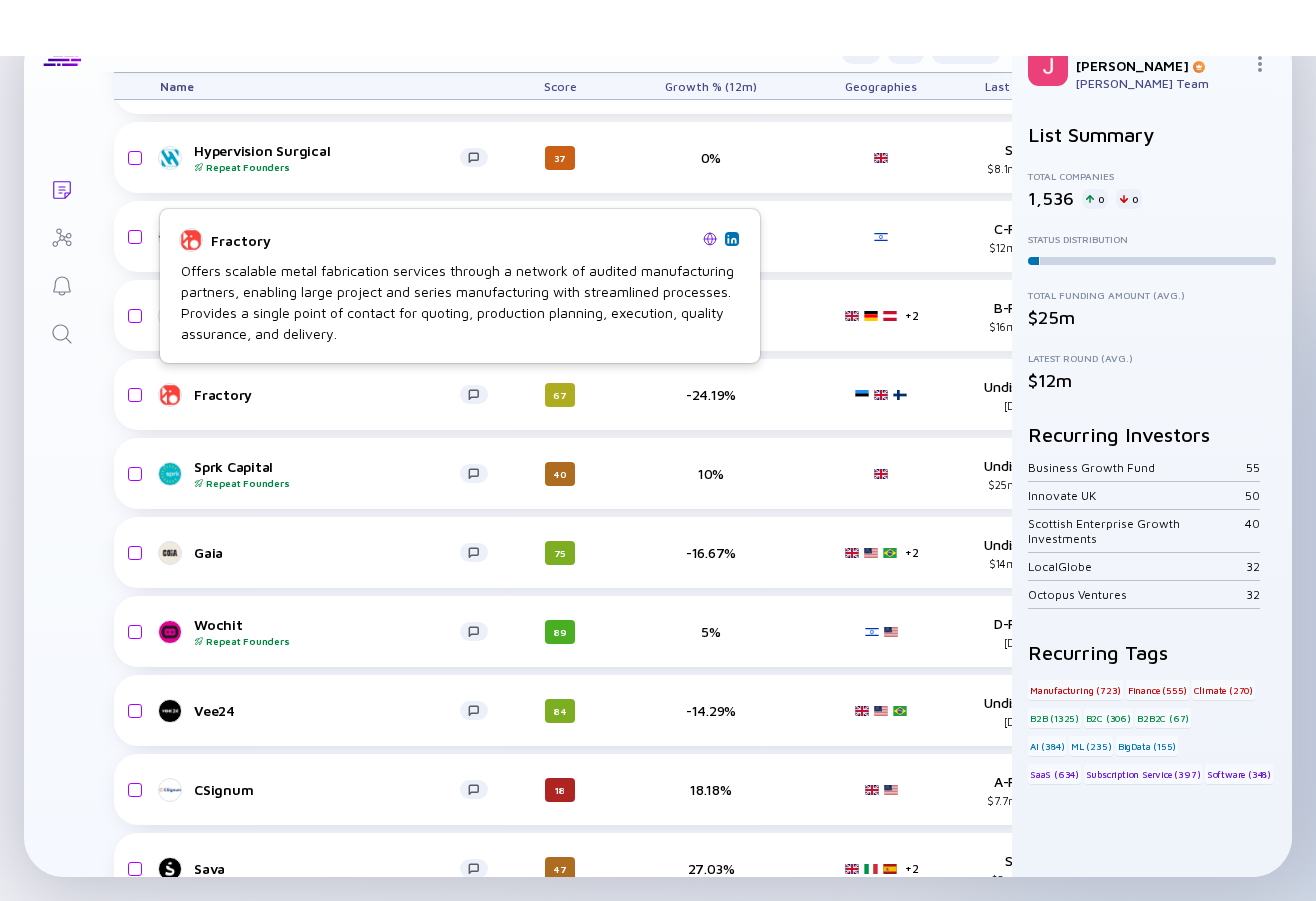scroll, scrollTop: 16962, scrollLeft: 3, axis: both 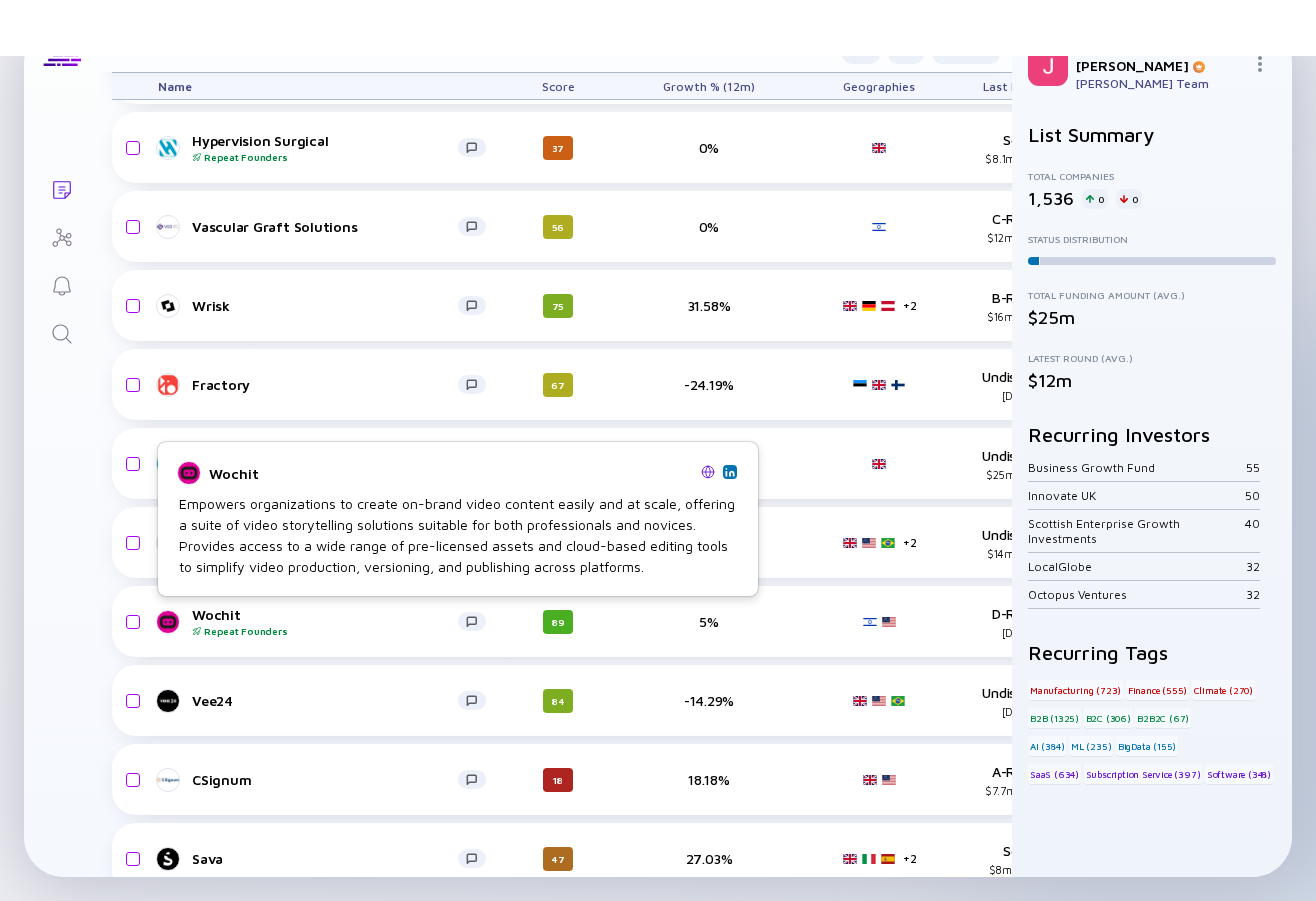 click on "Wochit" at bounding box center (458, 473) 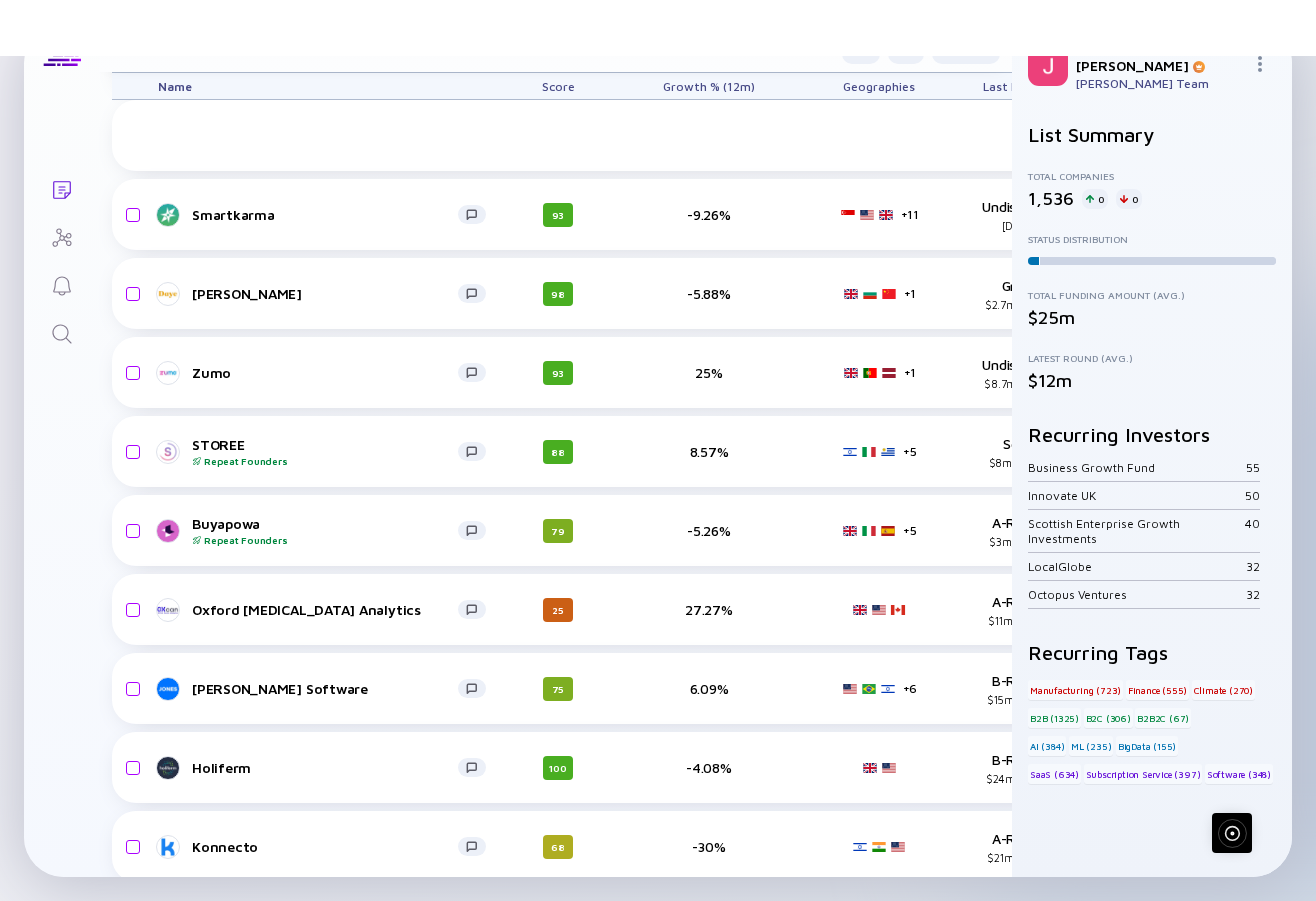 scroll, scrollTop: 18478, scrollLeft: 3, axis: both 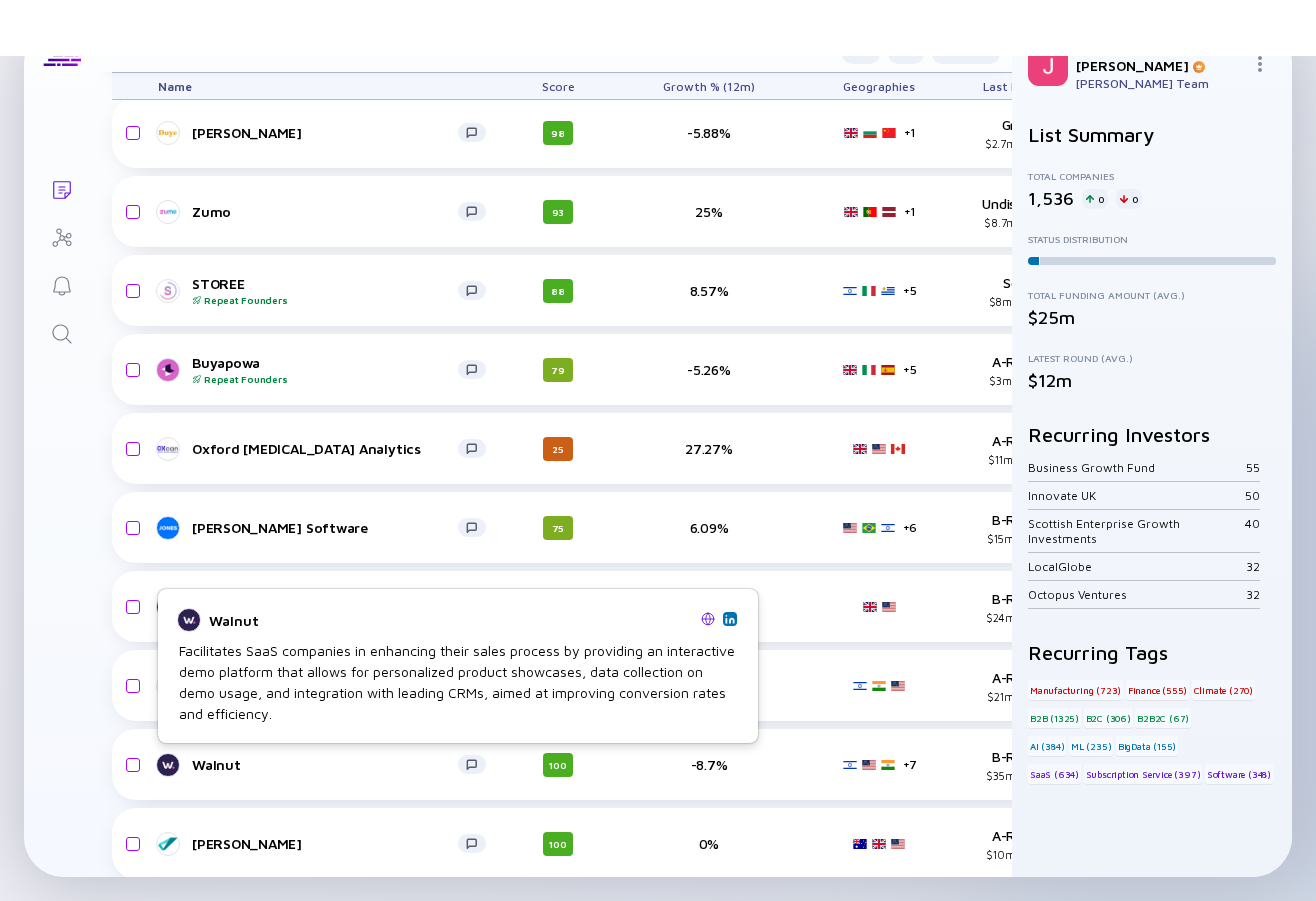 click at bounding box center [708, 619] 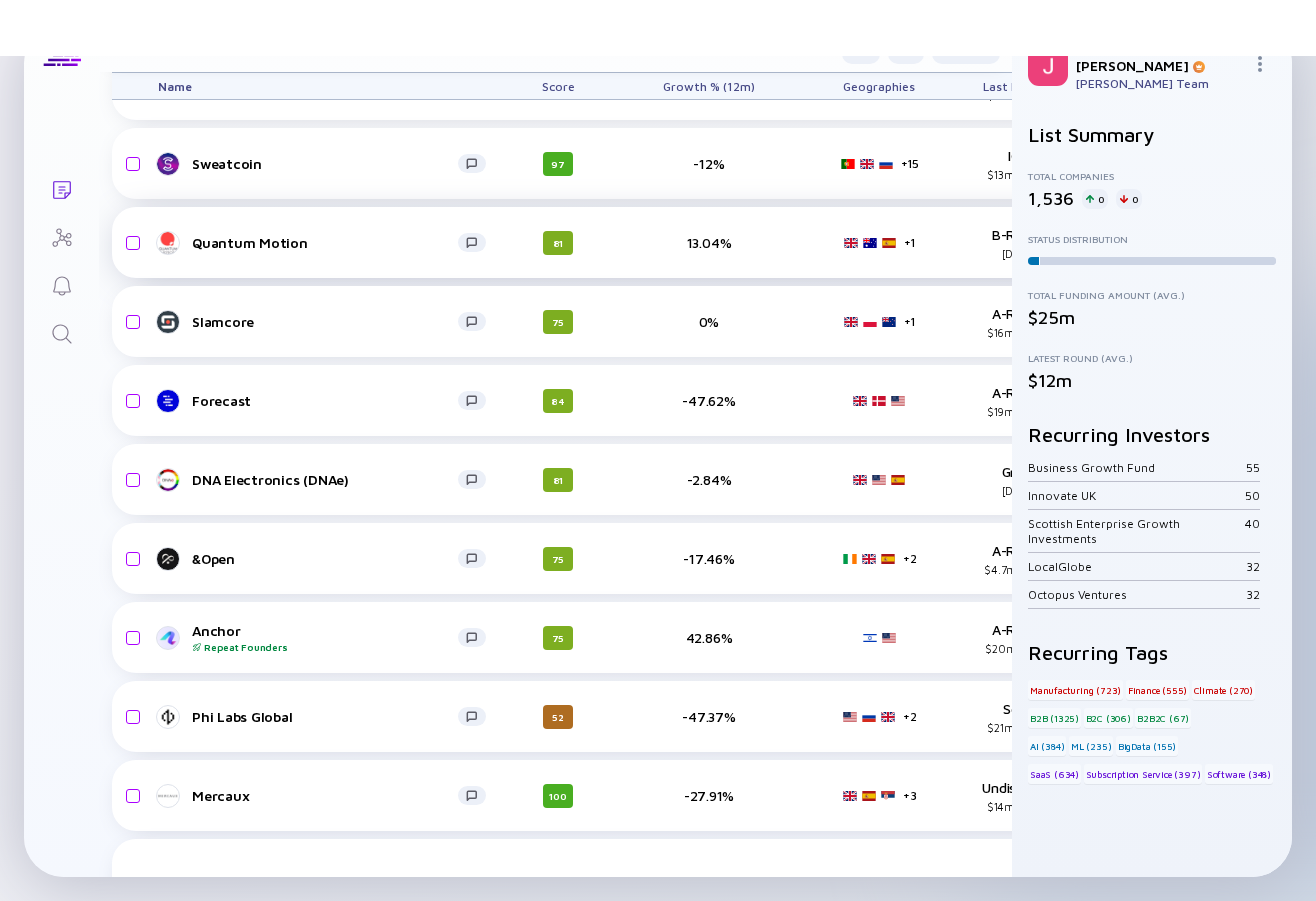 scroll, scrollTop: 21149, scrollLeft: 3, axis: both 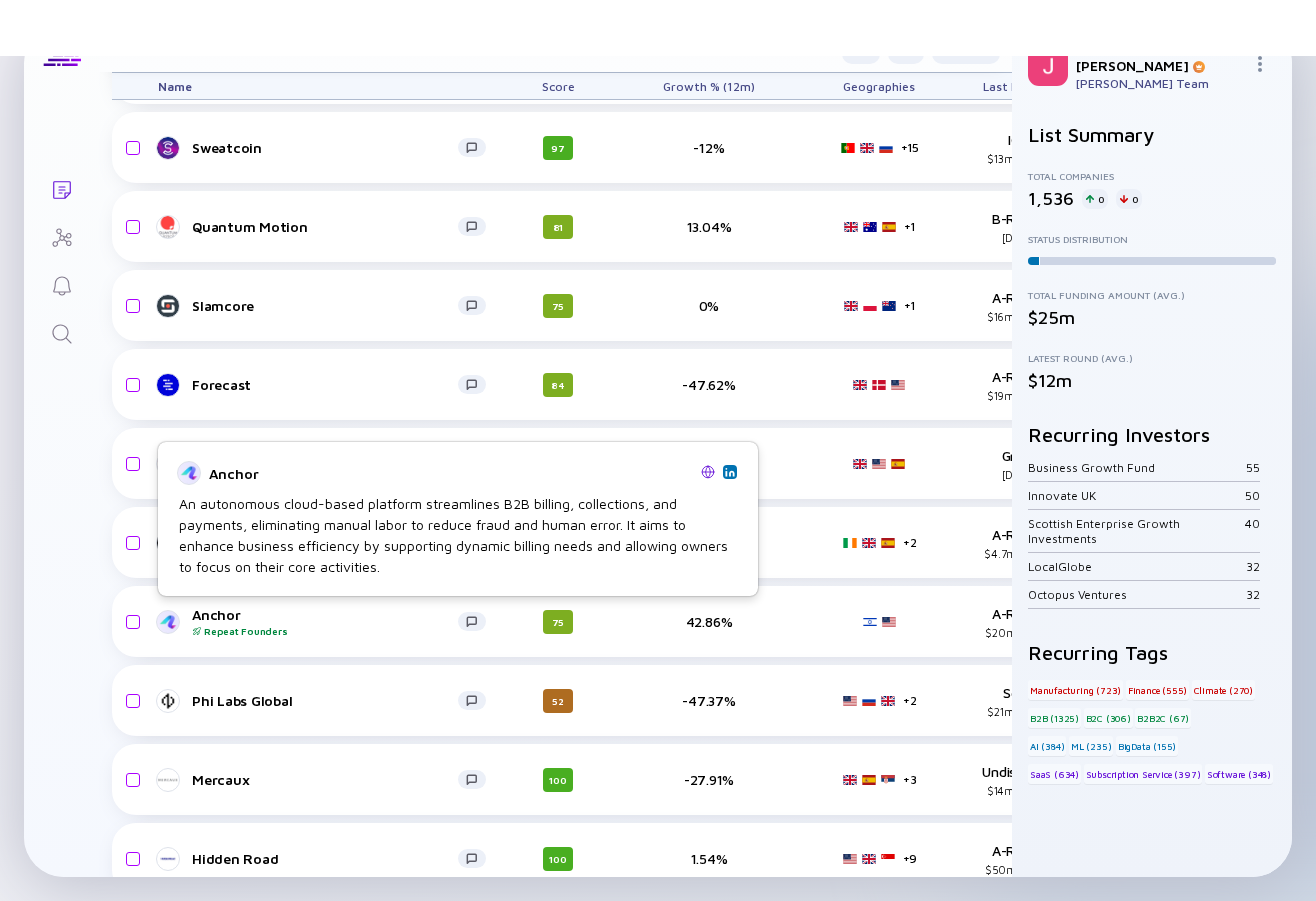 click at bounding box center [708, 472] 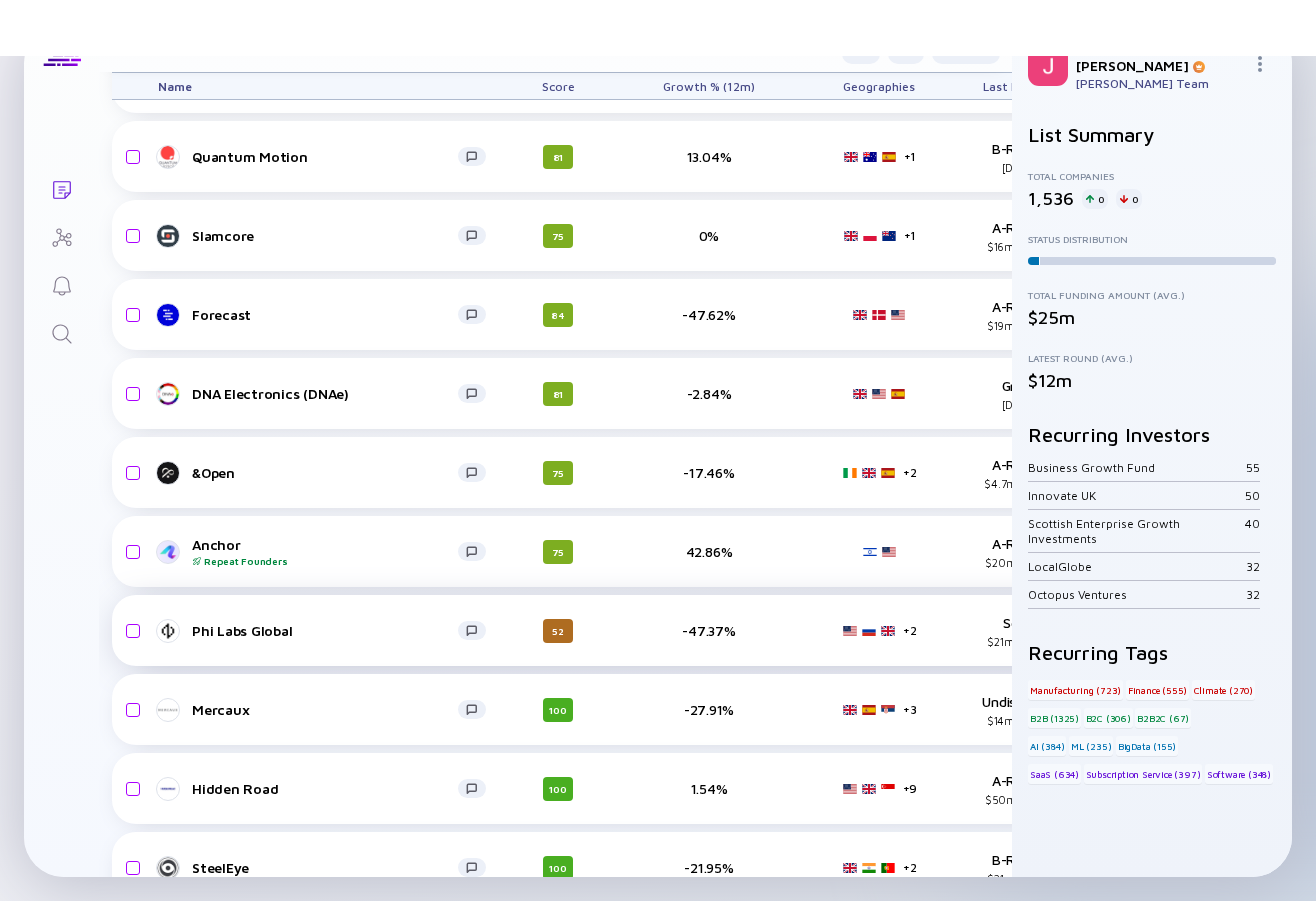 scroll, scrollTop: 21221, scrollLeft: 3, axis: both 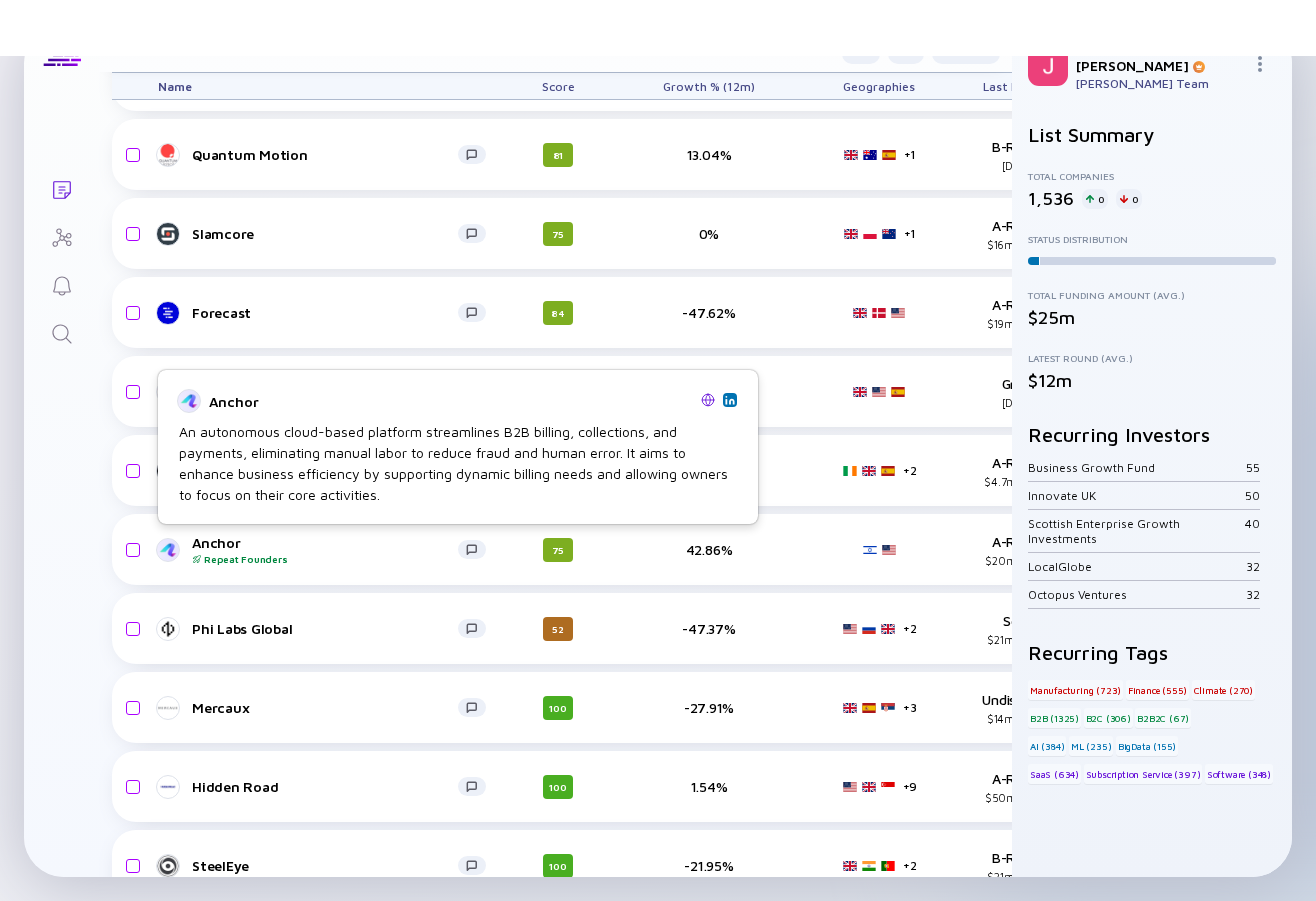click at bounding box center [708, 400] 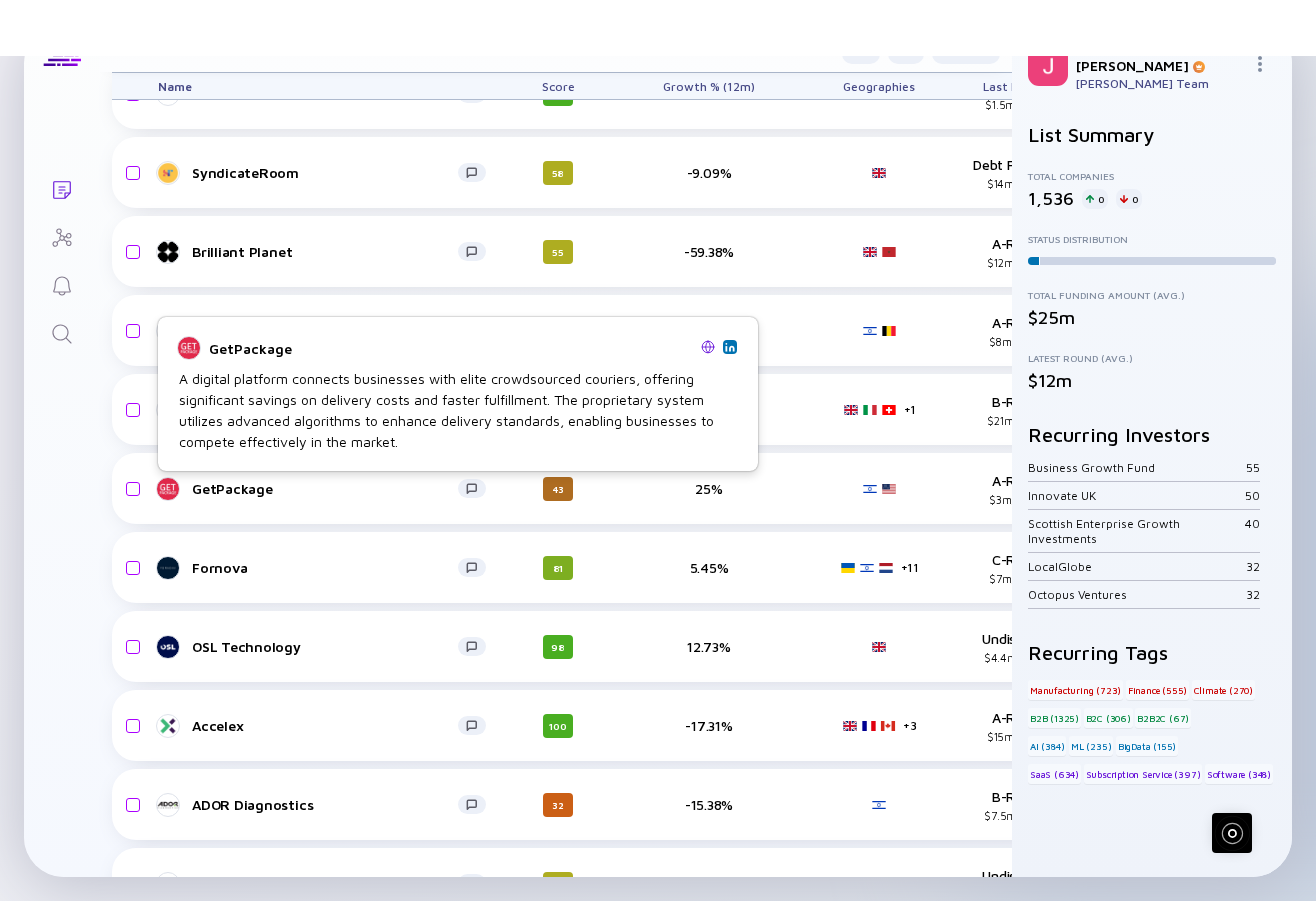 scroll, scrollTop: 22392, scrollLeft: 3, axis: both 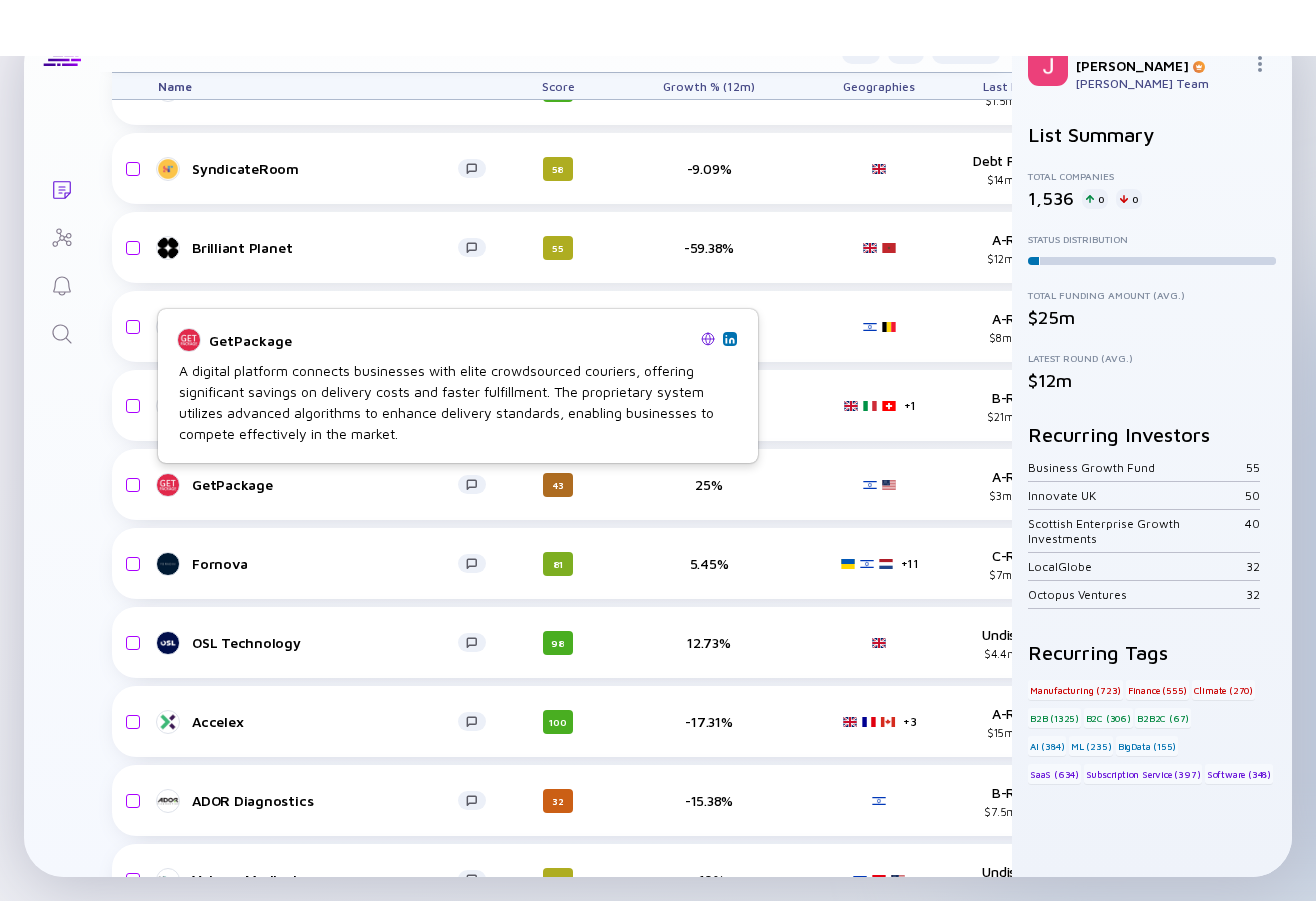 click at bounding box center [708, 339] 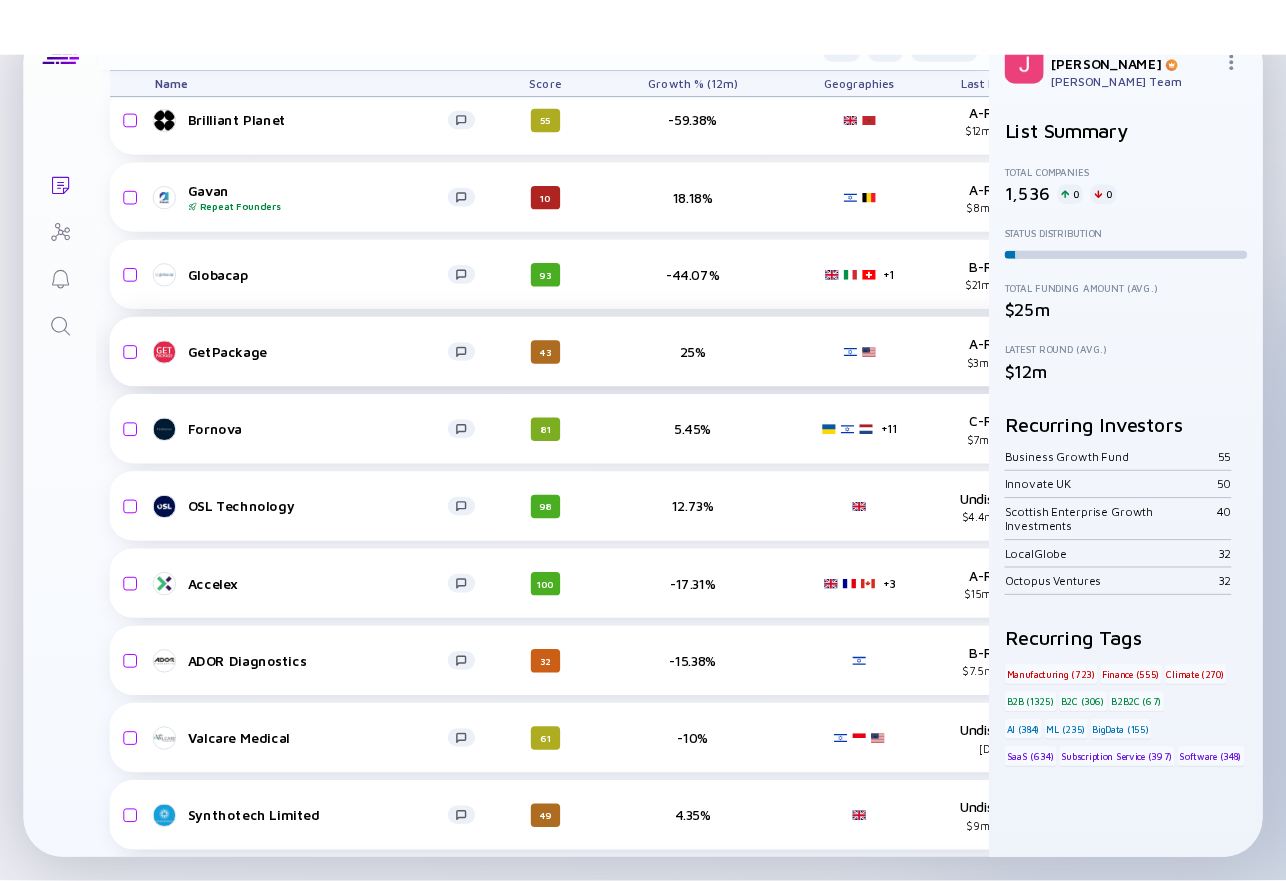 scroll, scrollTop: 22518, scrollLeft: 3, axis: both 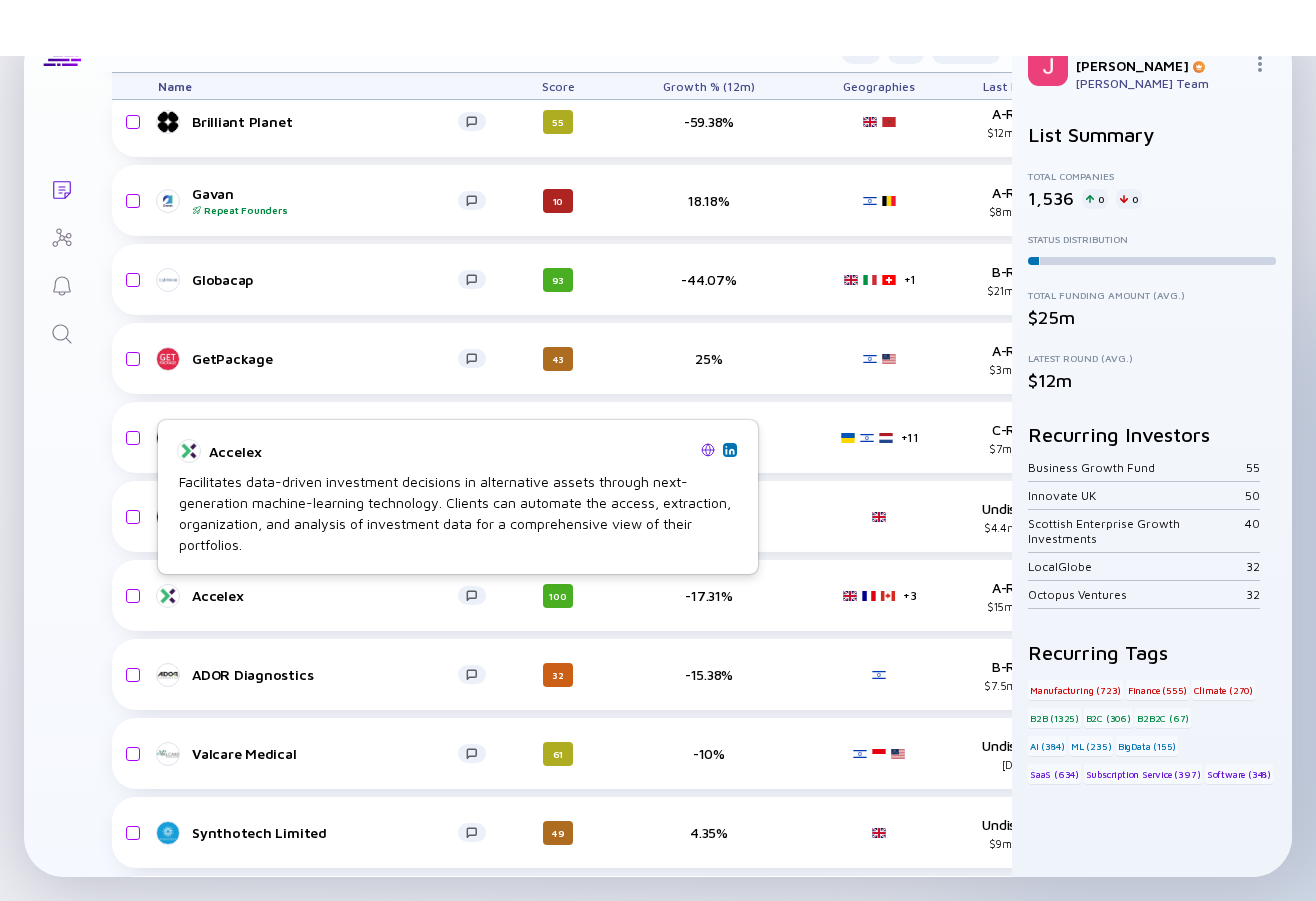 click at bounding box center [708, 450] 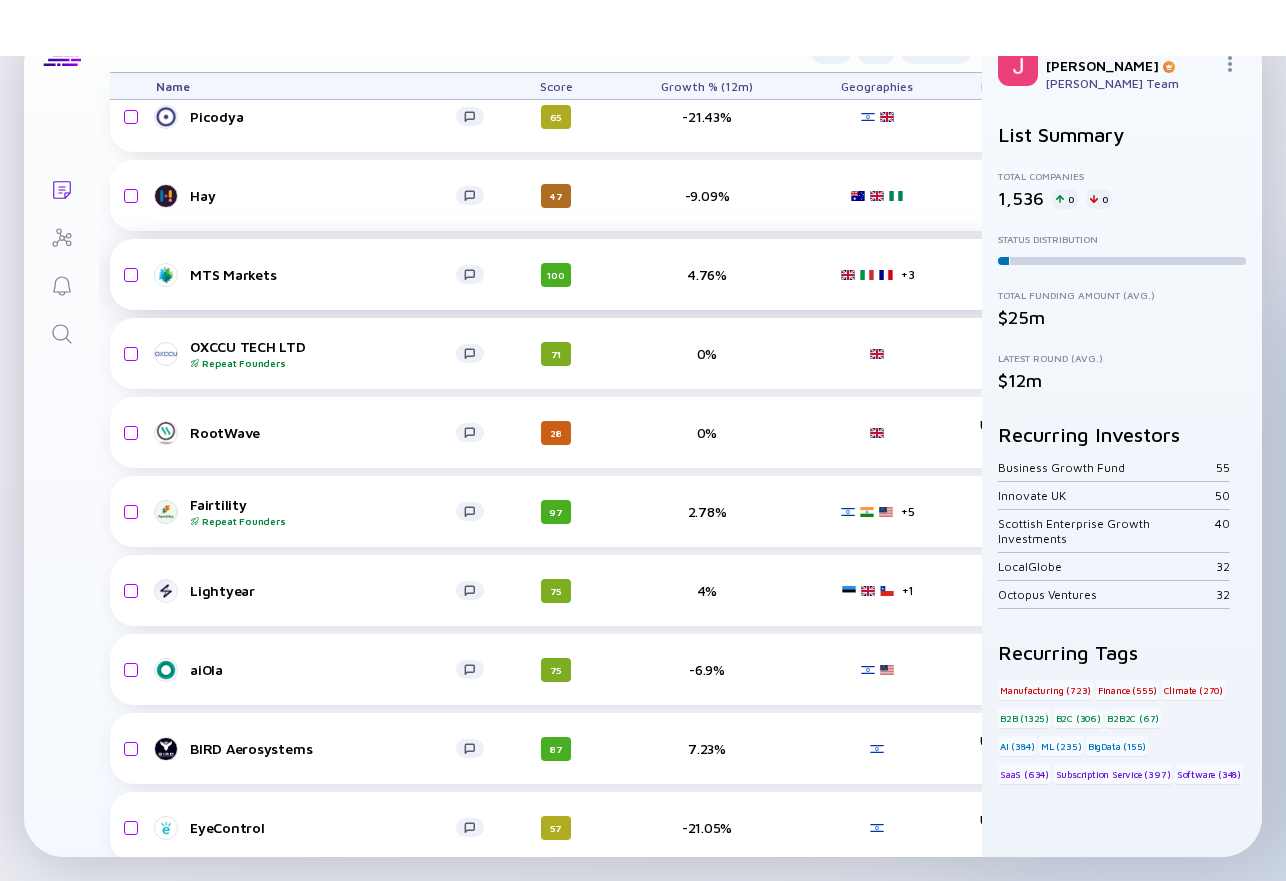 scroll, scrollTop: 25623, scrollLeft: 5, axis: both 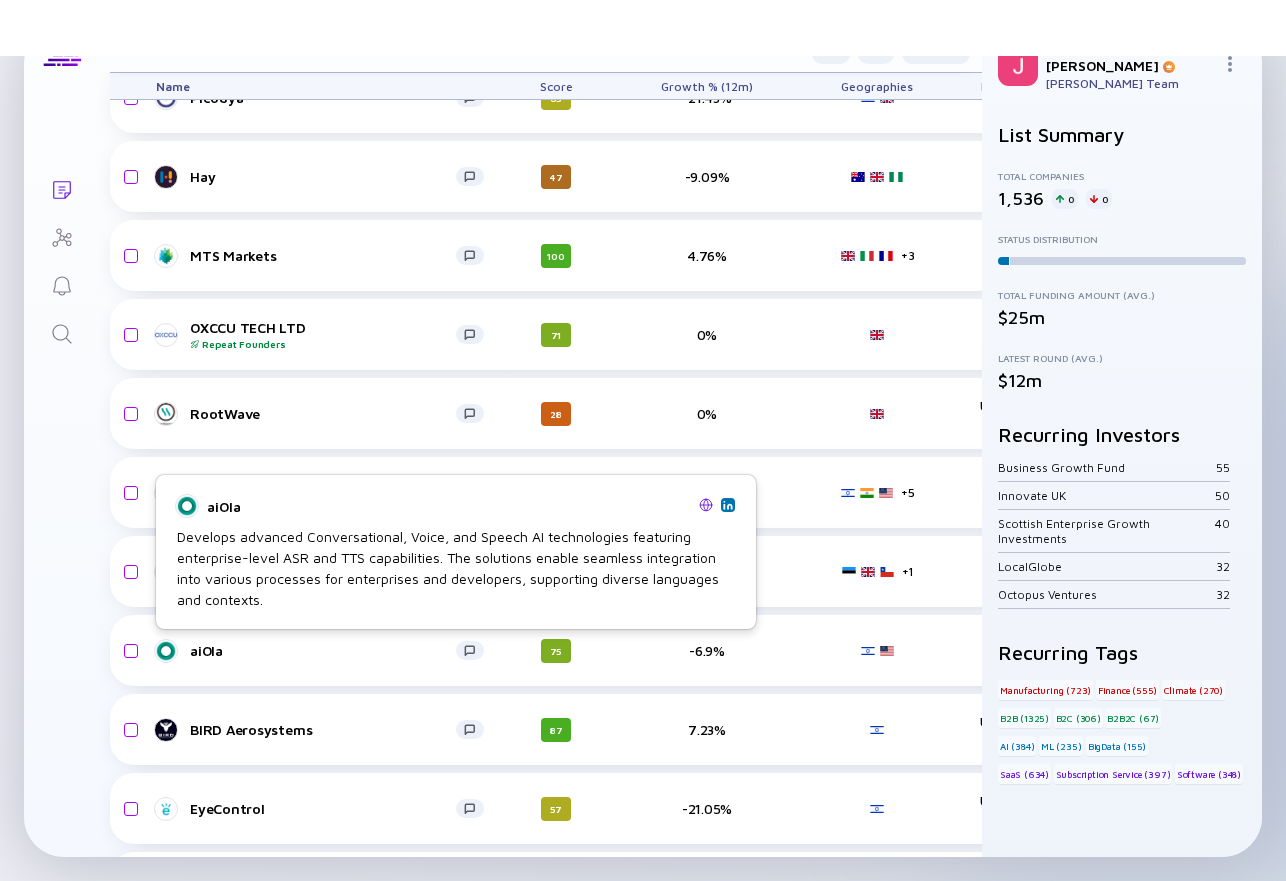 click at bounding box center [706, 505] 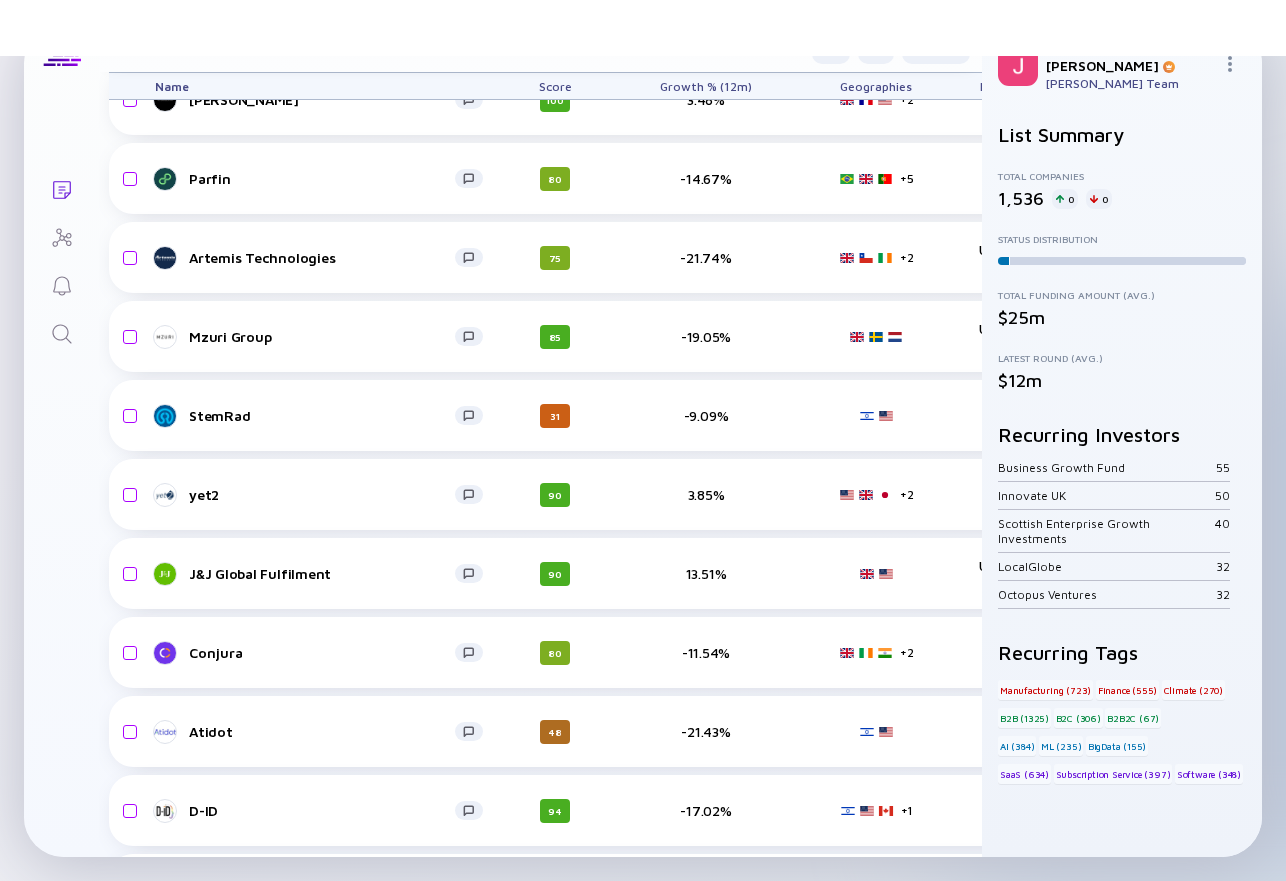 scroll, scrollTop: 26497, scrollLeft: 6, axis: both 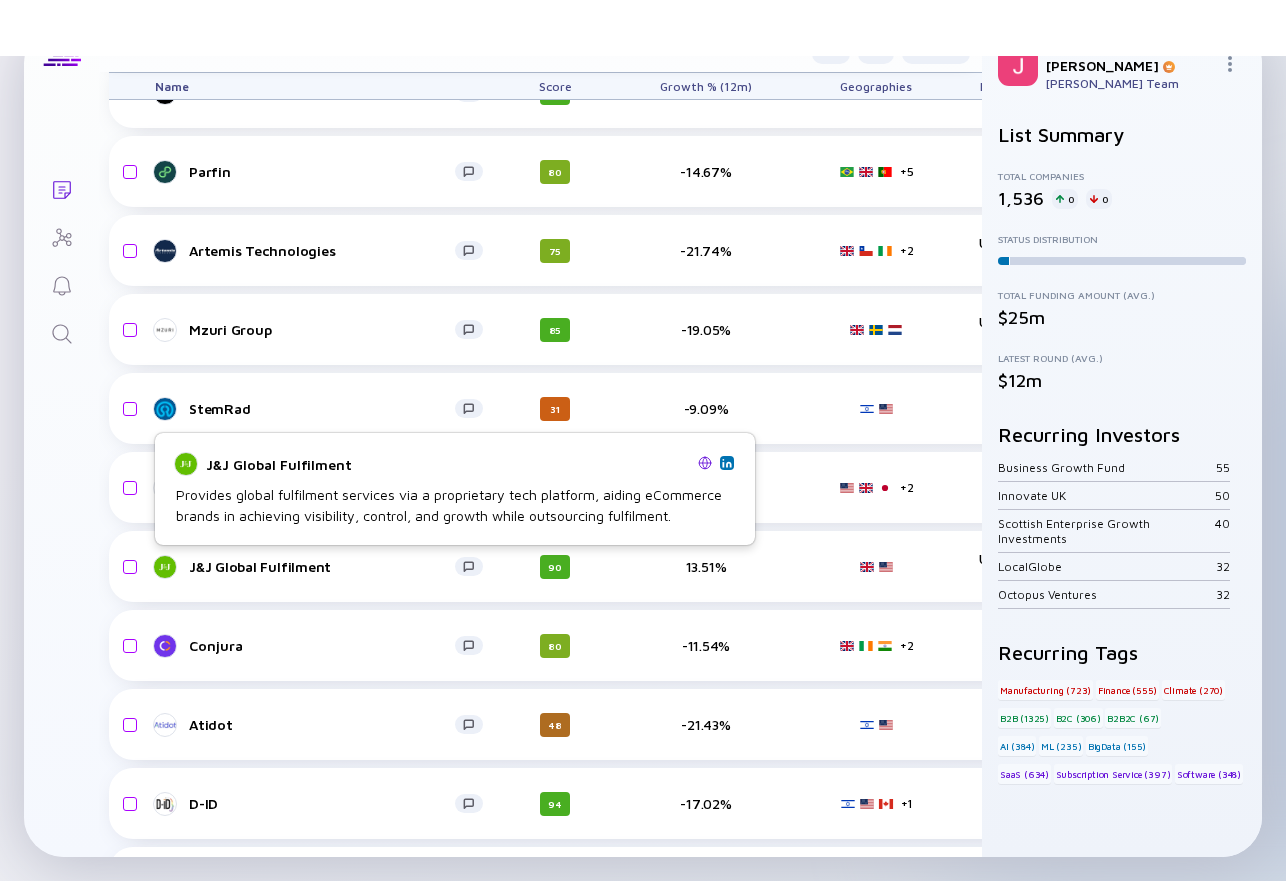click at bounding box center [705, 463] 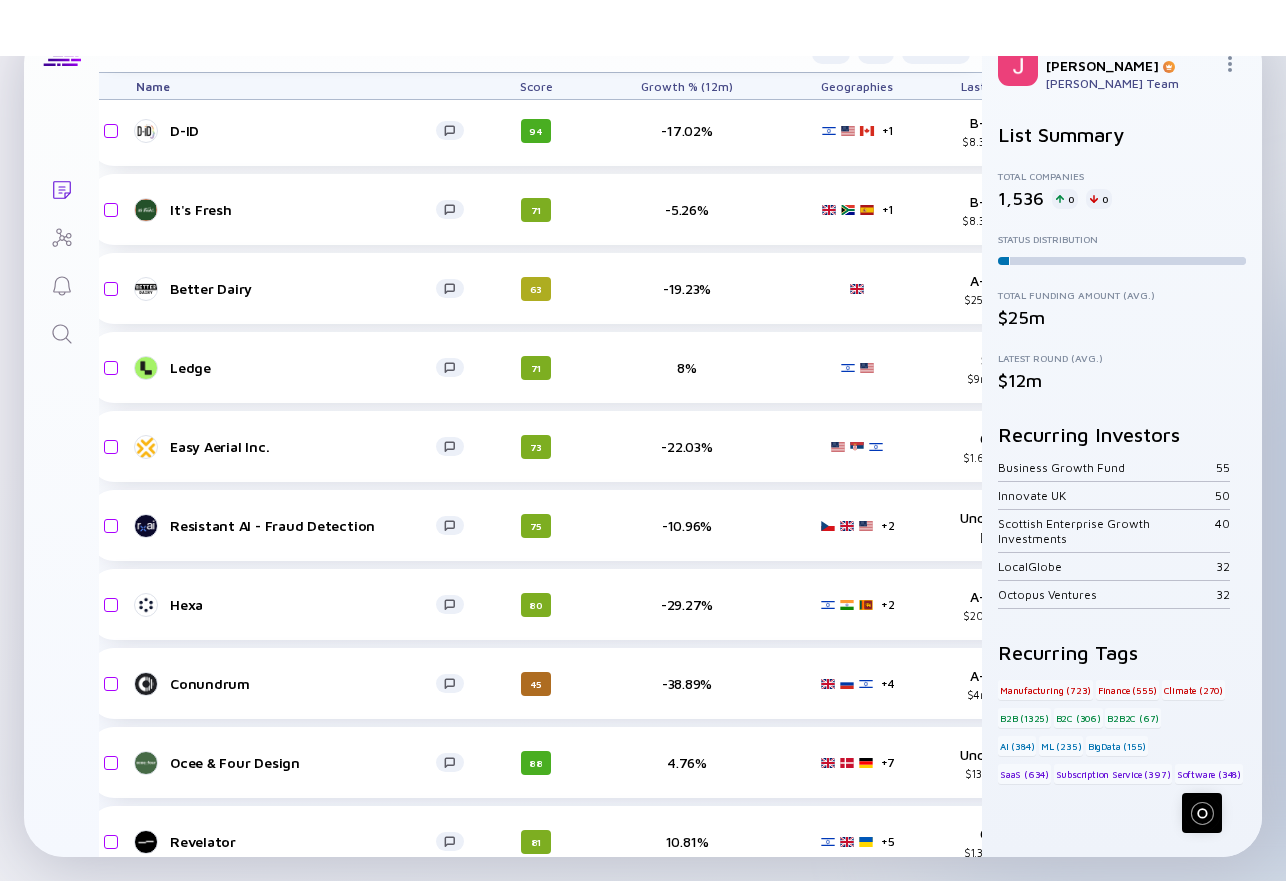 scroll, scrollTop: 27180, scrollLeft: 25, axis: both 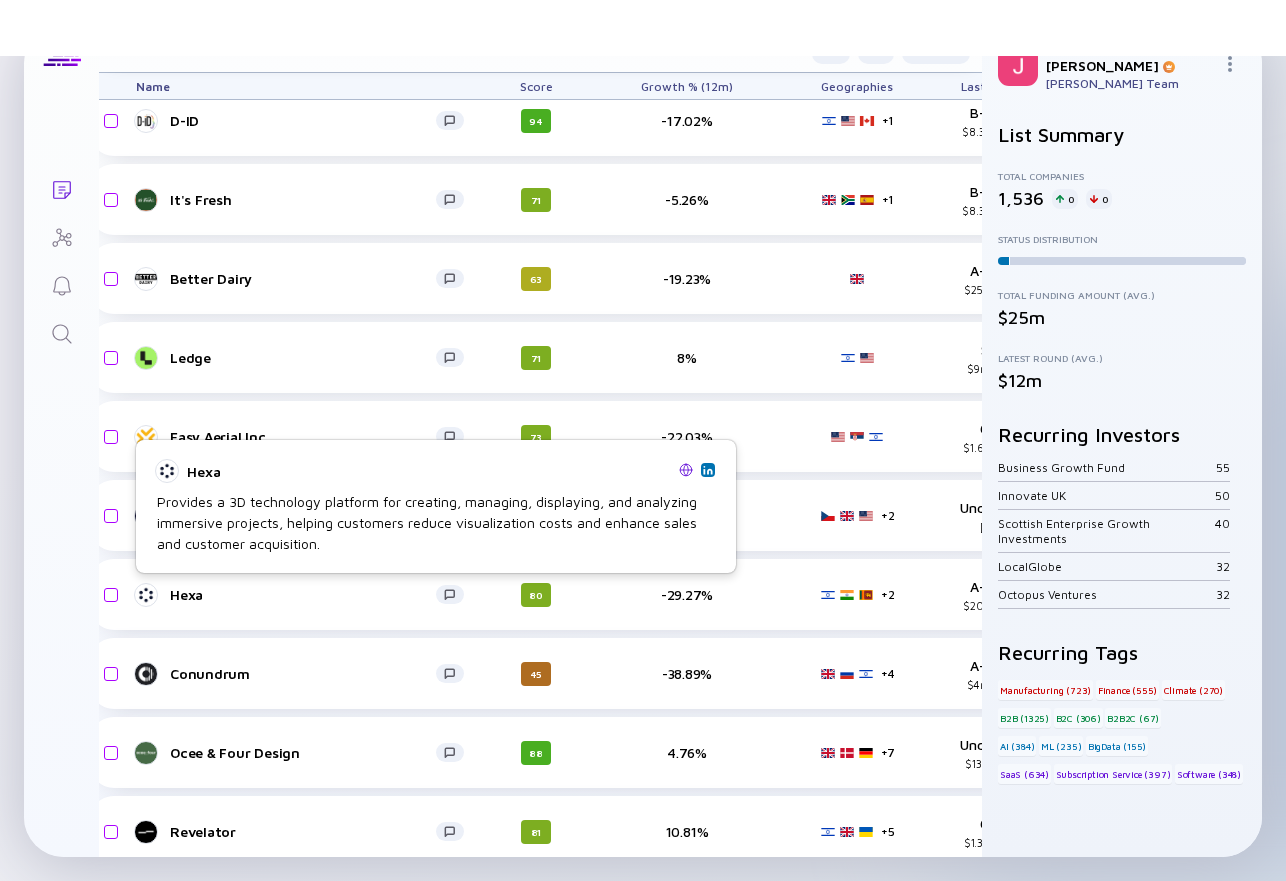 click at bounding box center [686, 470] 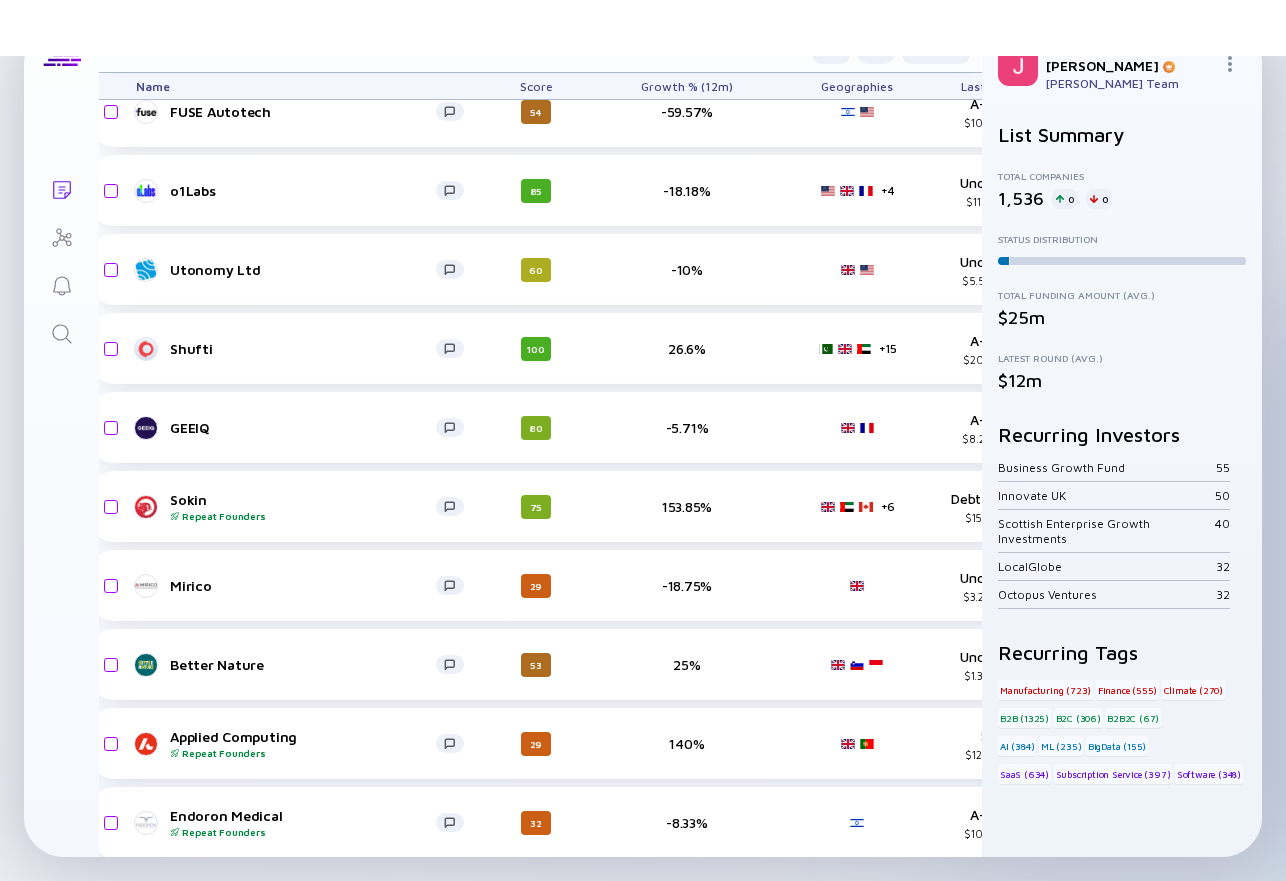 scroll, scrollTop: 30358, scrollLeft: 25, axis: both 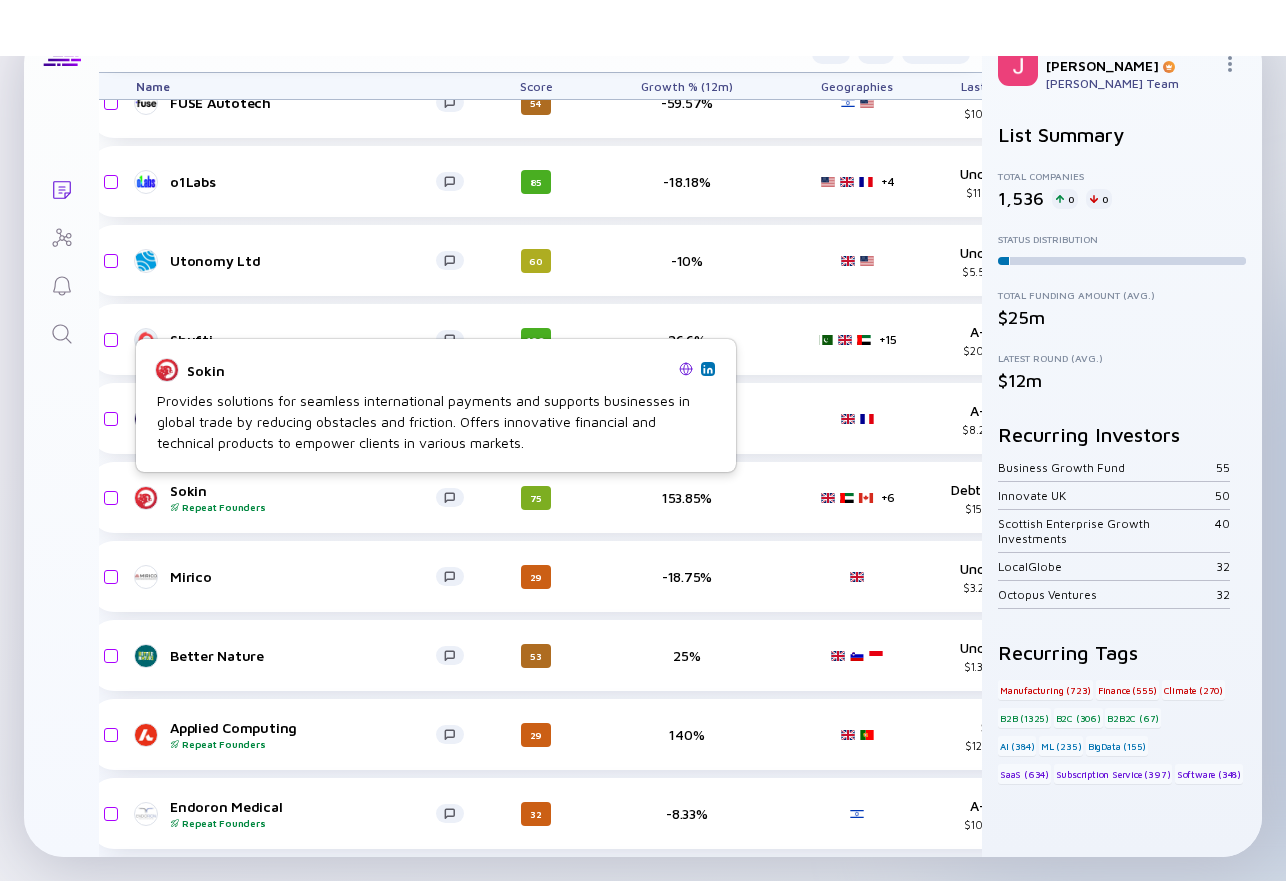 click at bounding box center [686, 369] 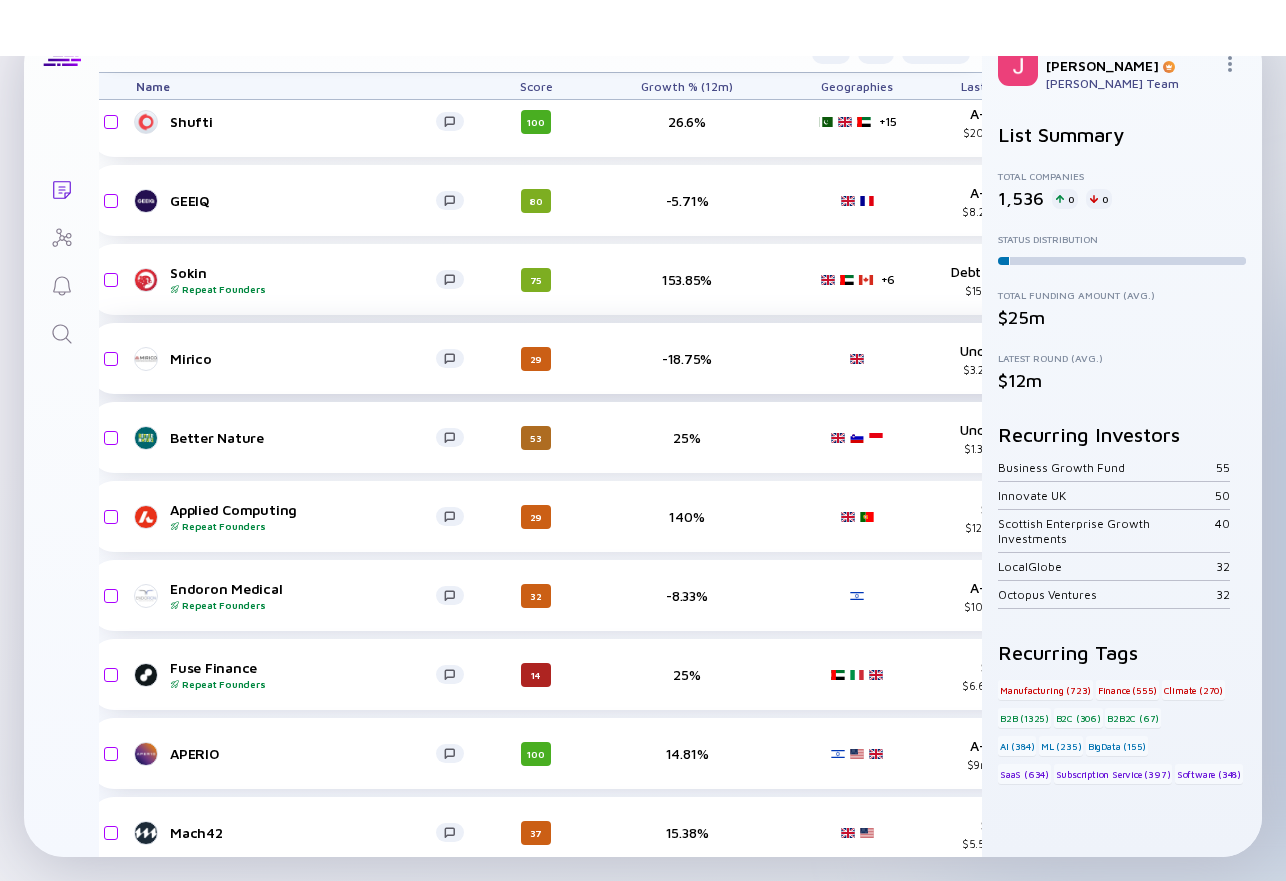 scroll, scrollTop: 30701, scrollLeft: 25, axis: both 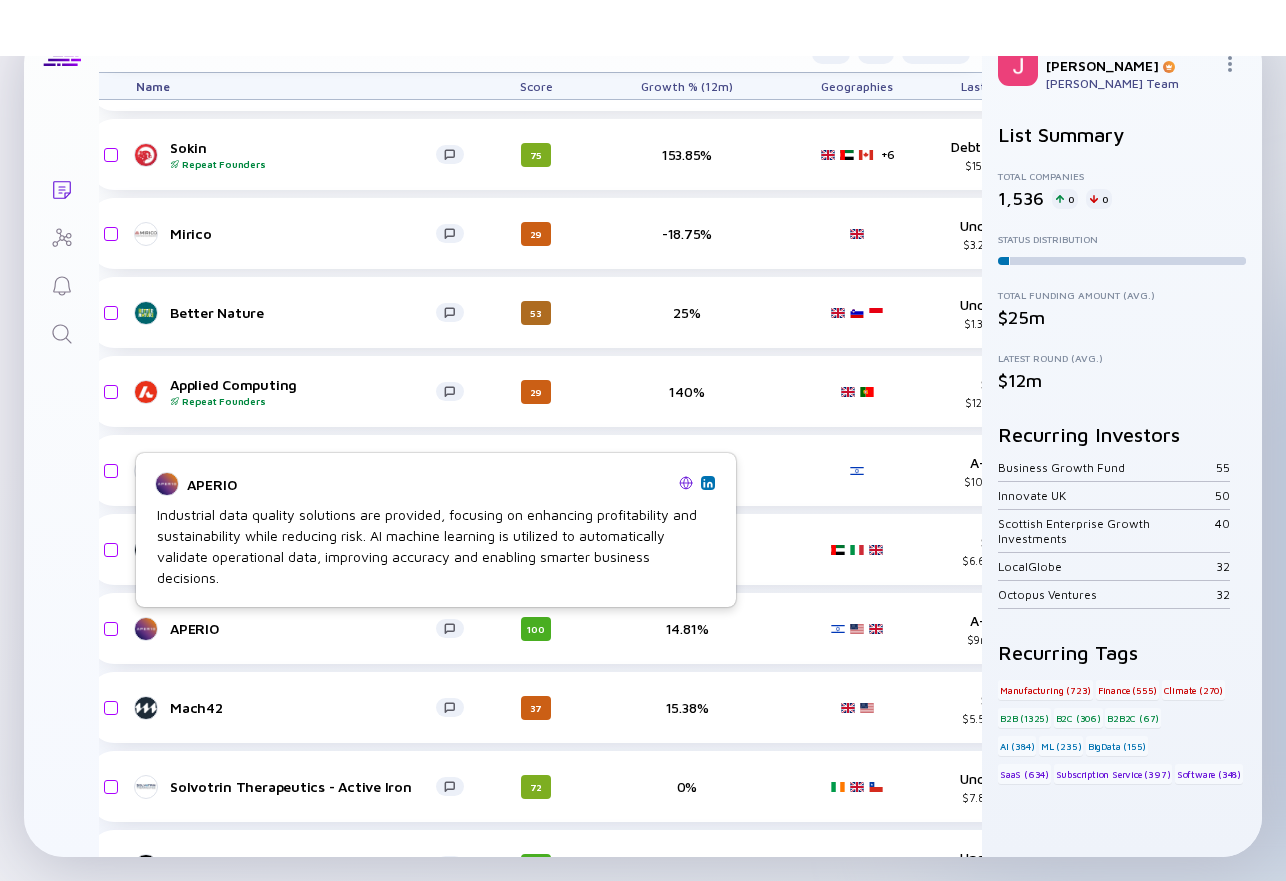 click at bounding box center [686, 483] 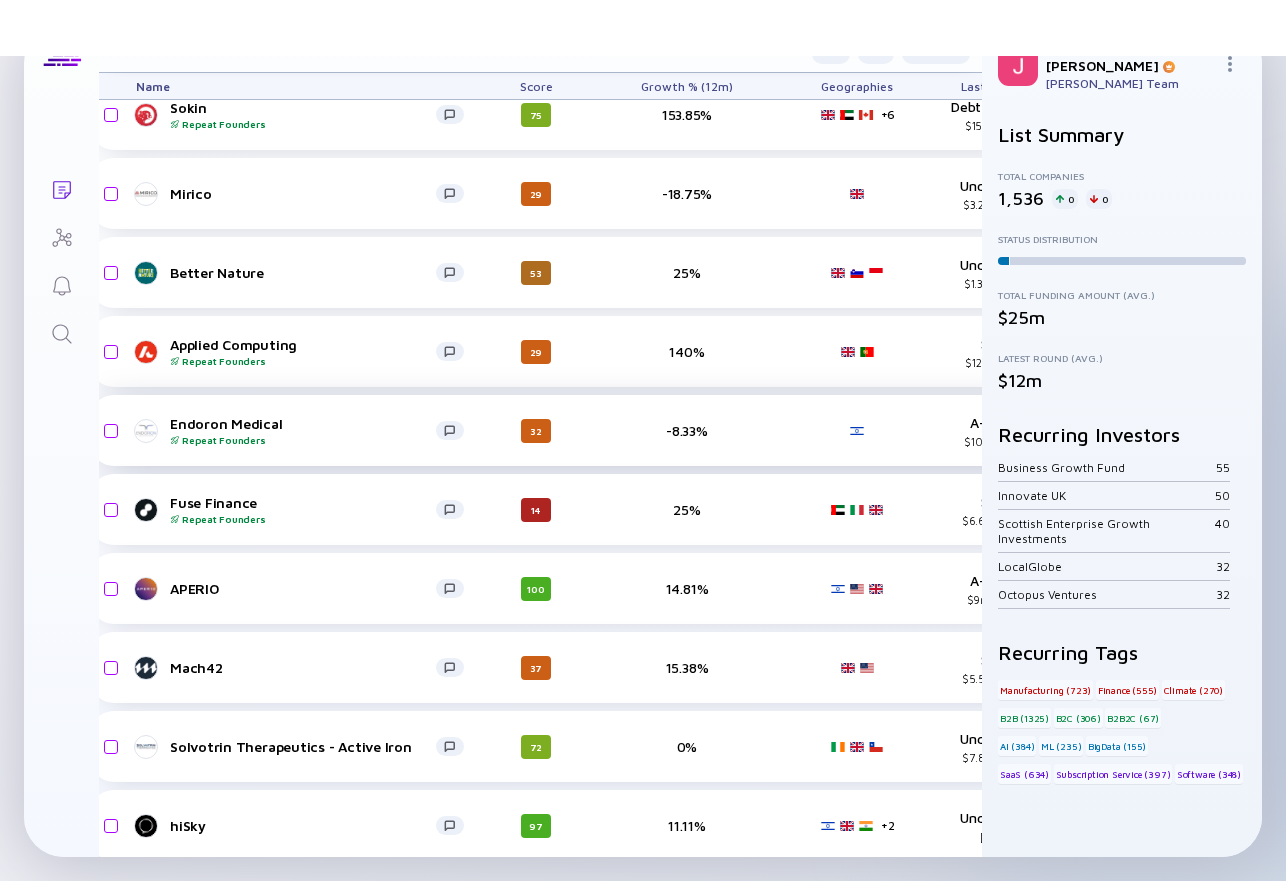 scroll, scrollTop: 30784, scrollLeft: 25, axis: both 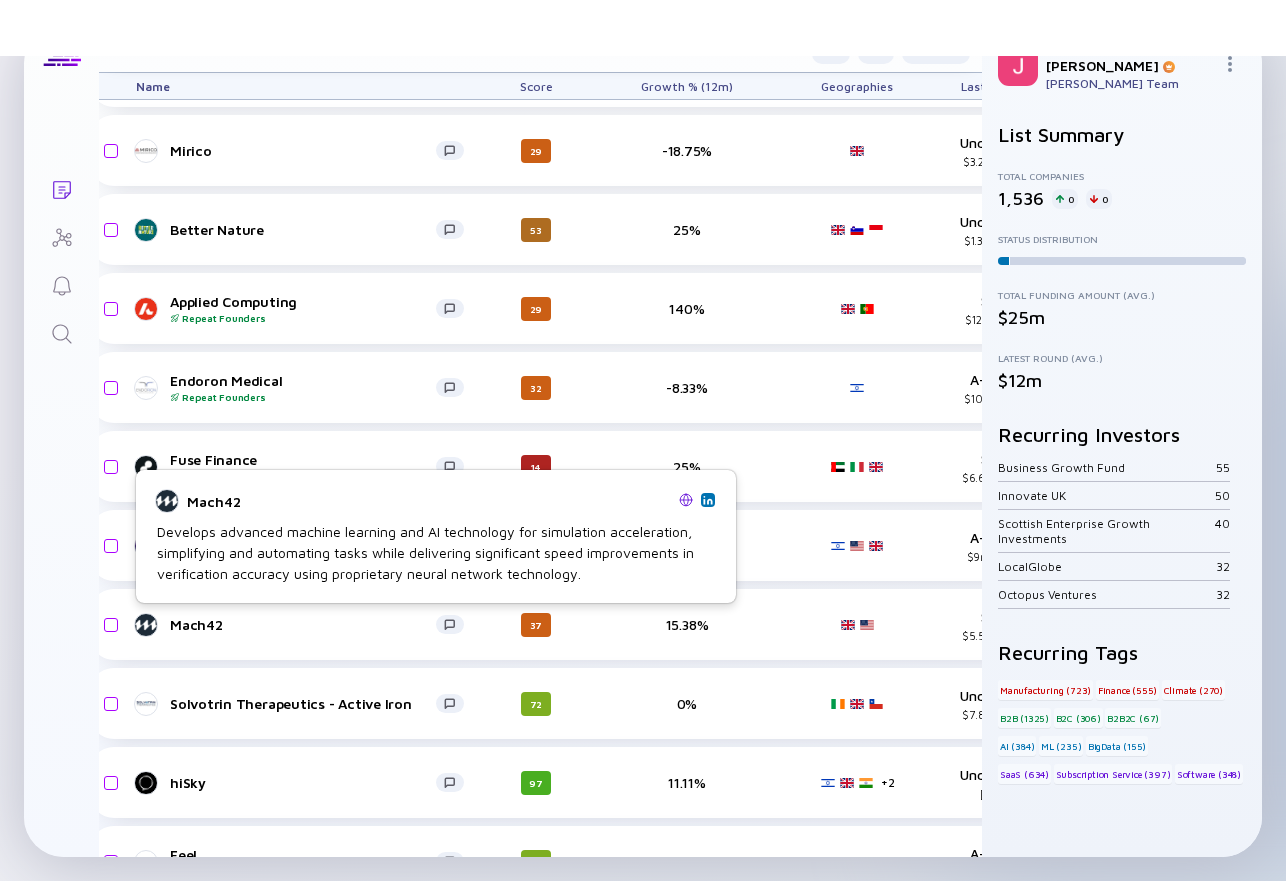click at bounding box center [686, 500] 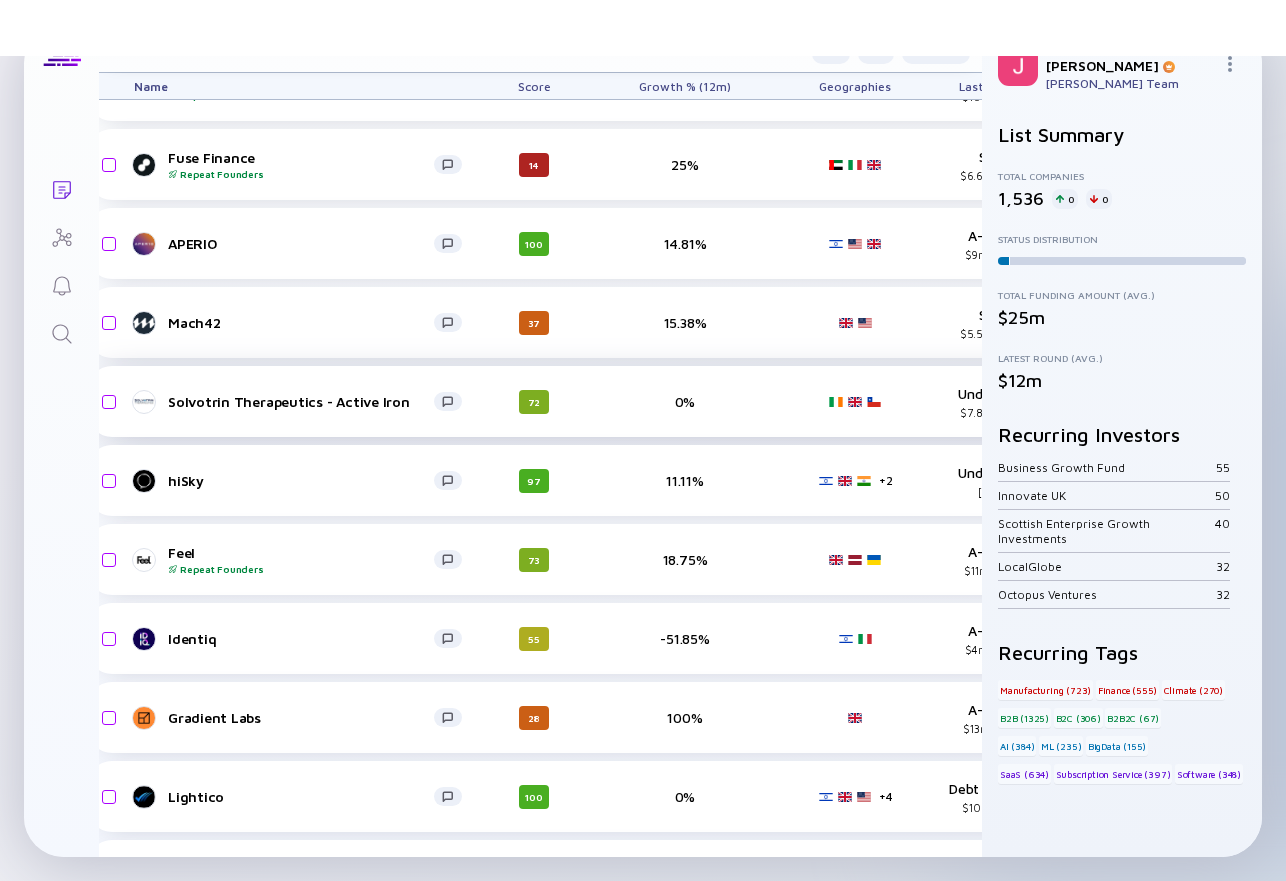 scroll, scrollTop: 31092, scrollLeft: 27, axis: both 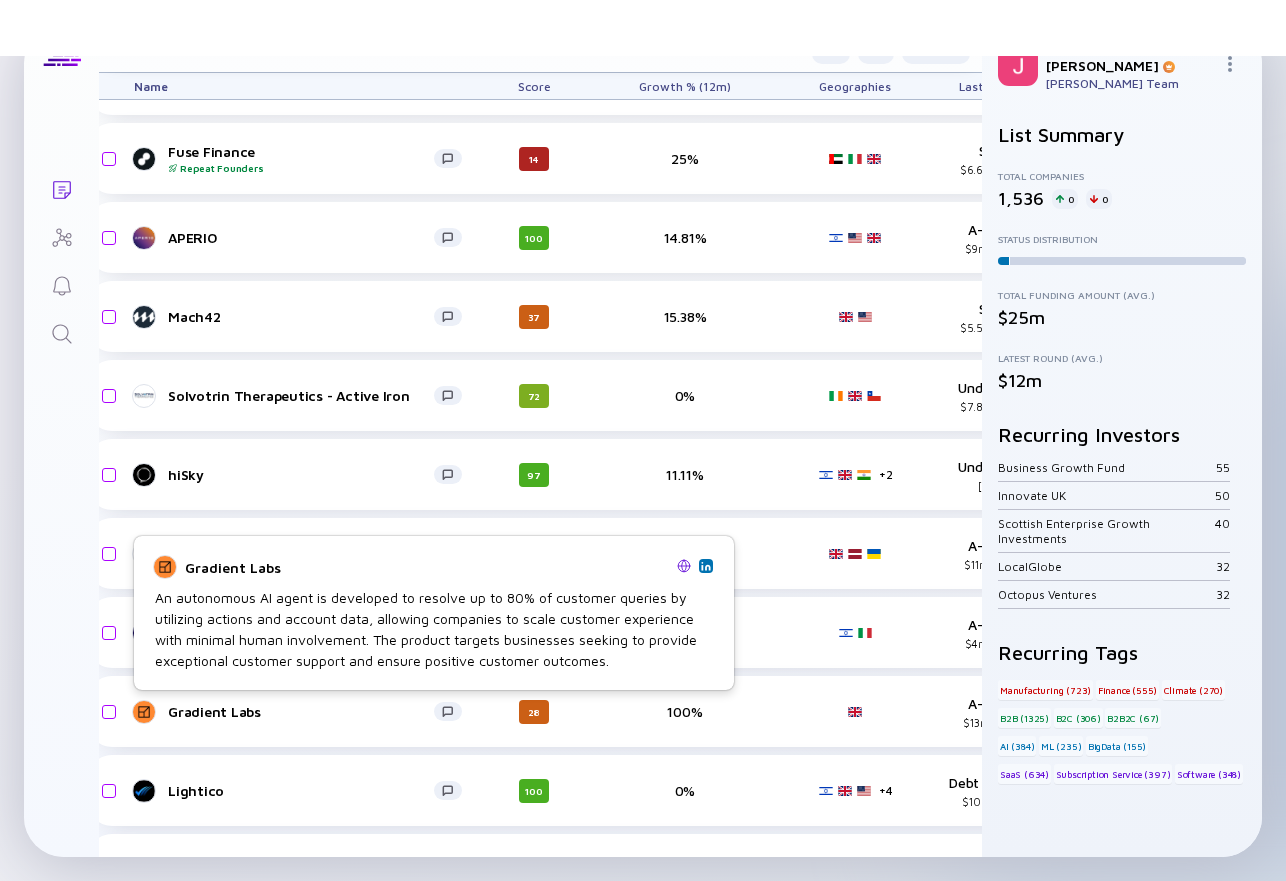 click at bounding box center (684, 566) 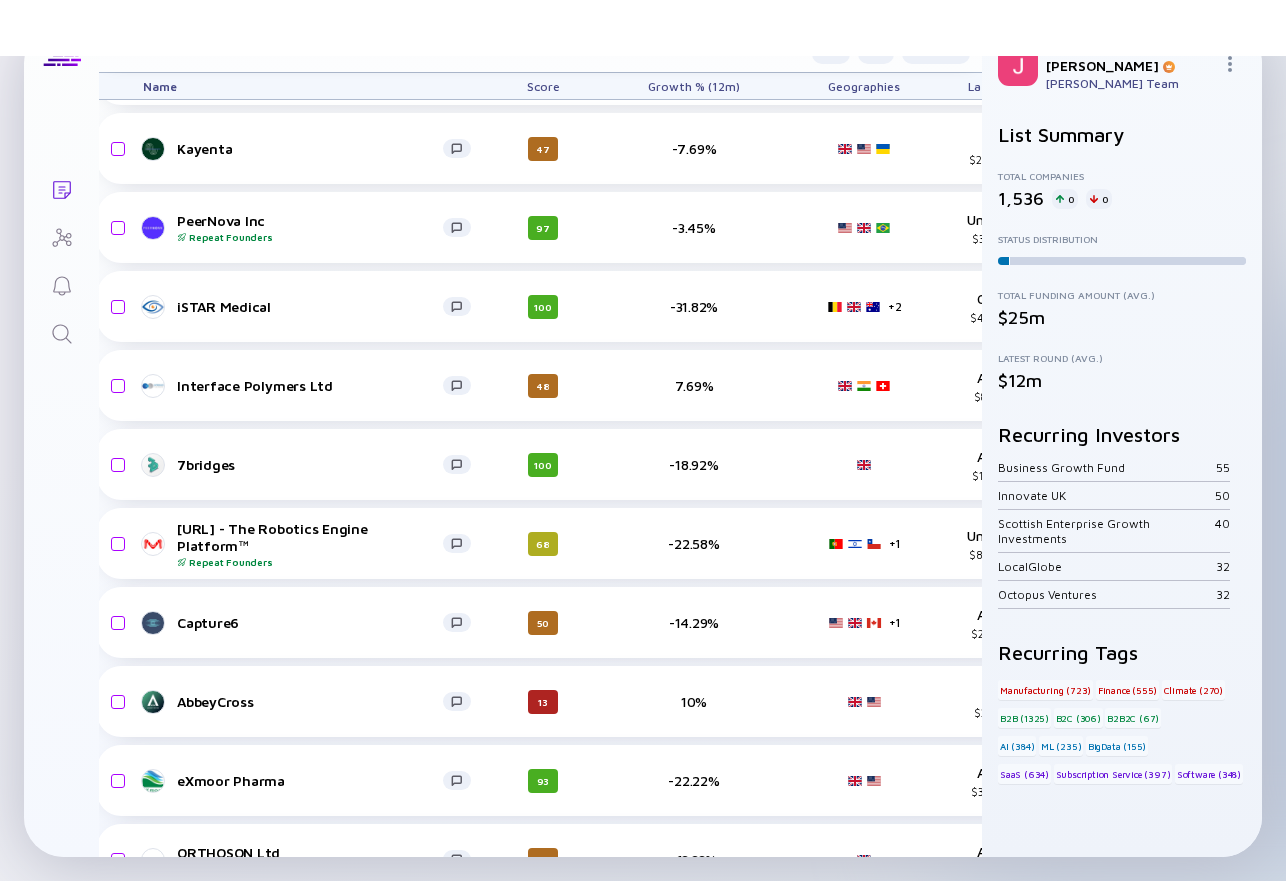 scroll, scrollTop: 33002, scrollLeft: 18, axis: both 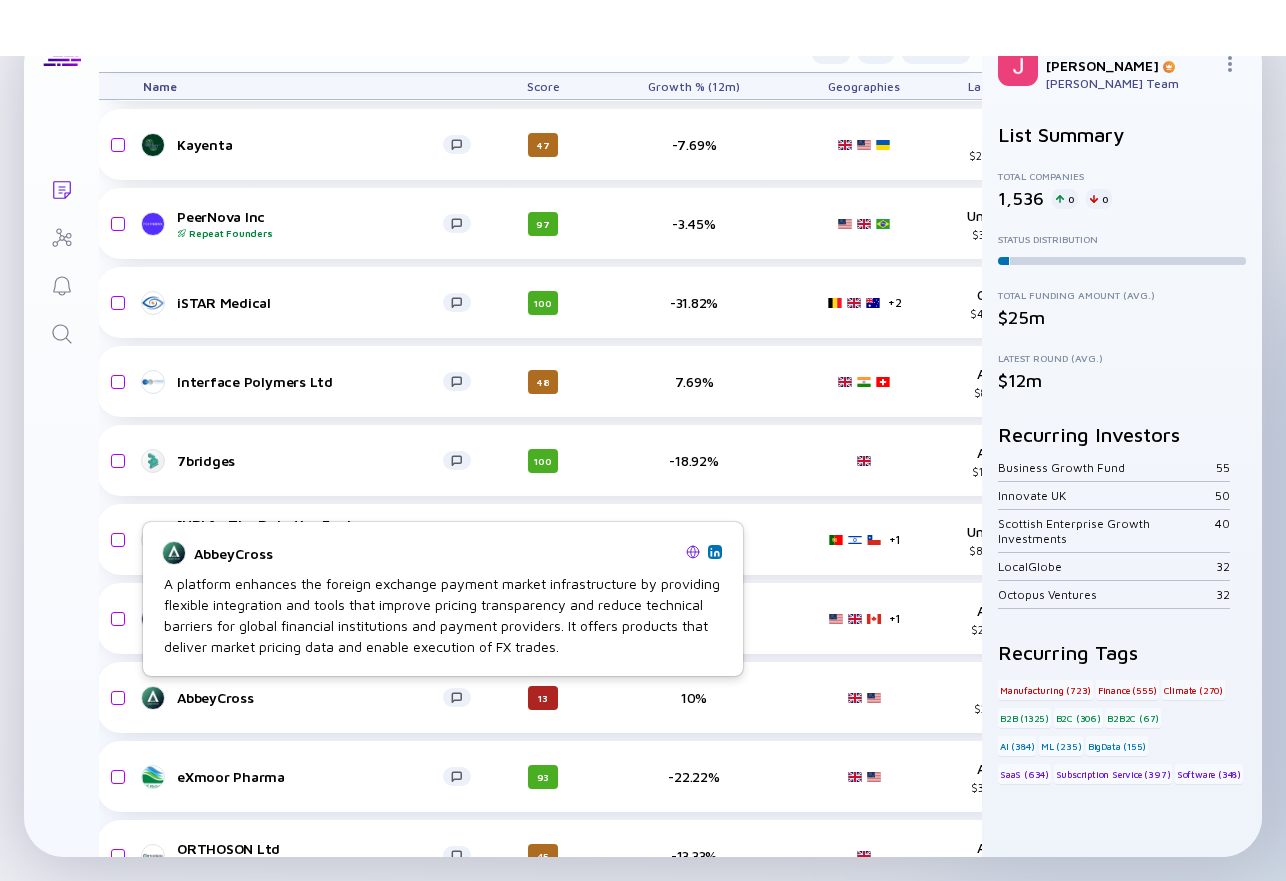 click at bounding box center (693, 552) 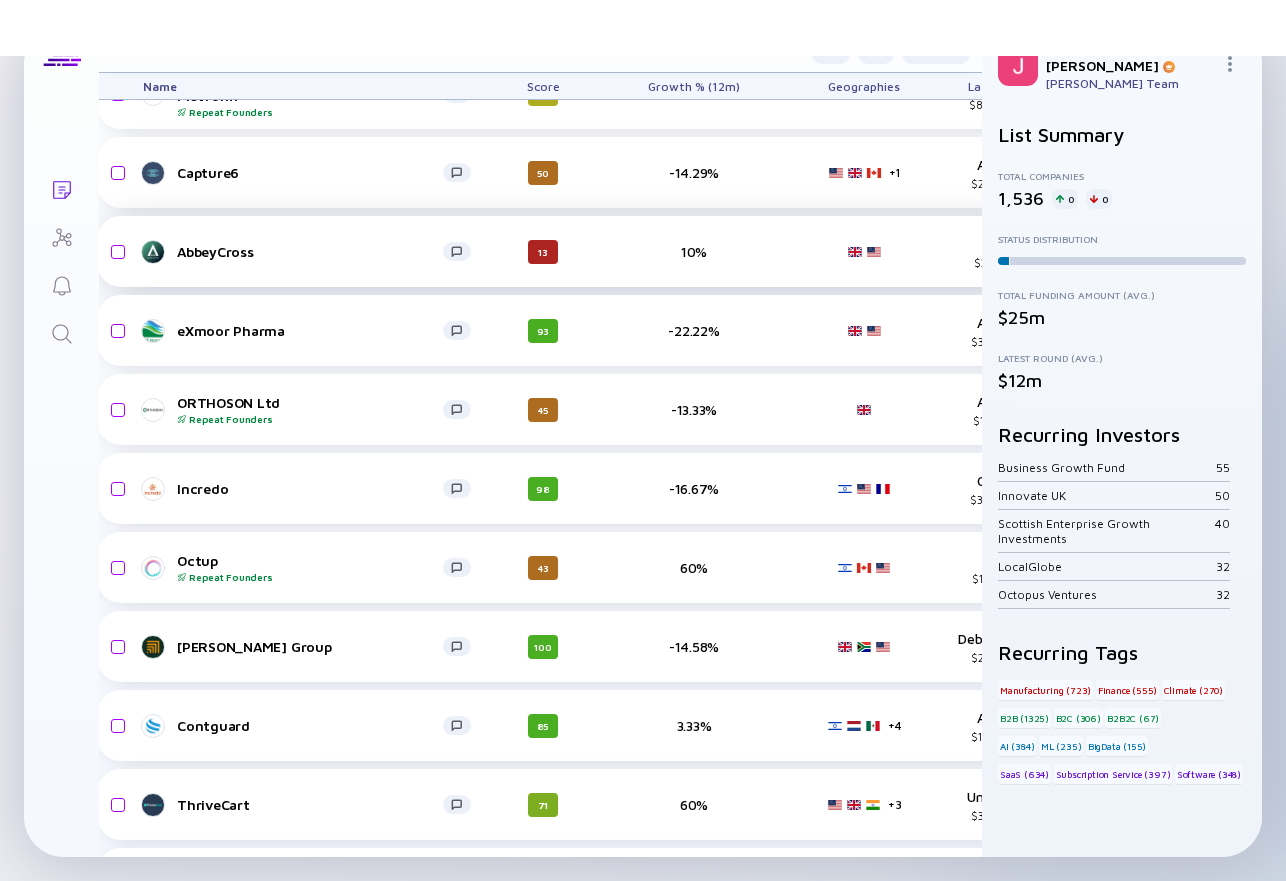 scroll, scrollTop: 33488, scrollLeft: 18, axis: both 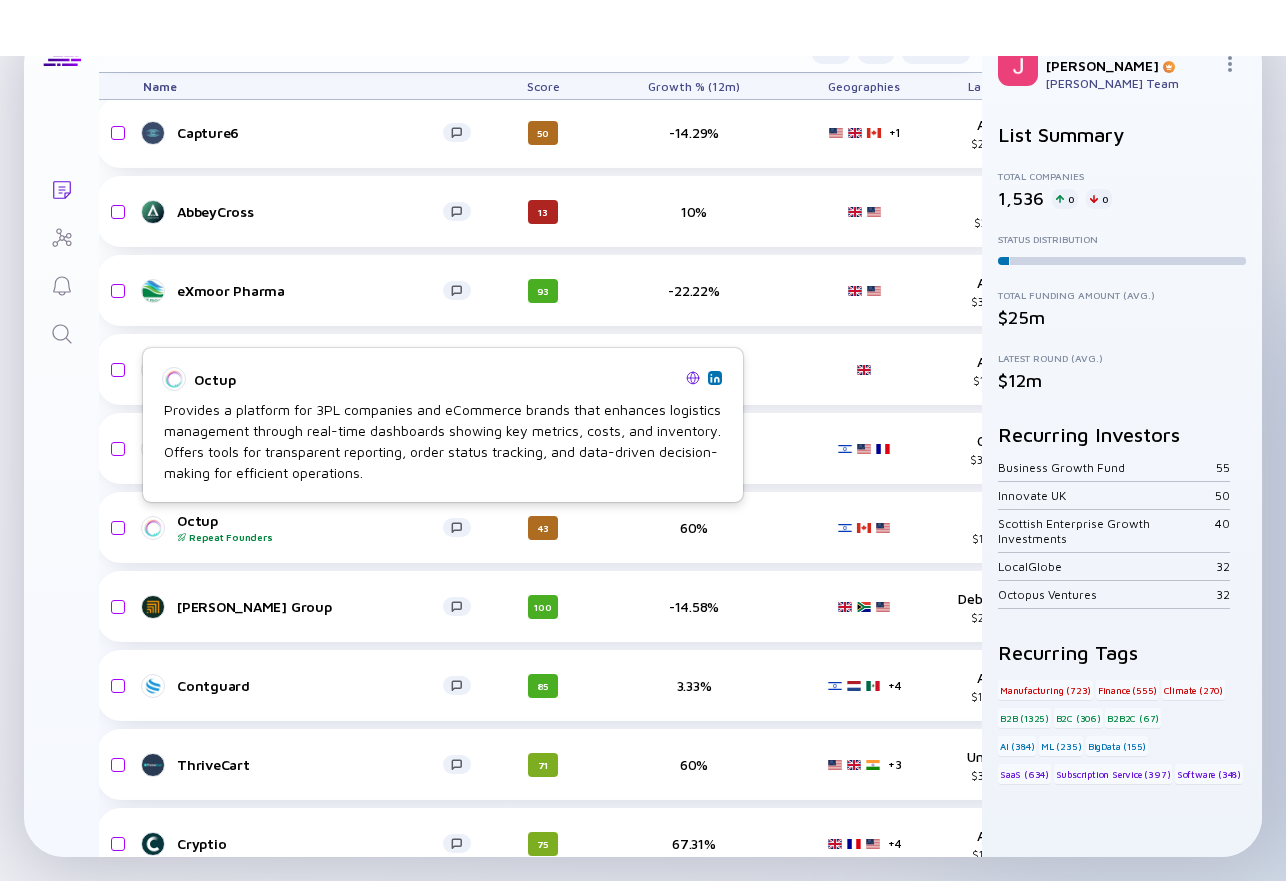 click at bounding box center (693, 378) 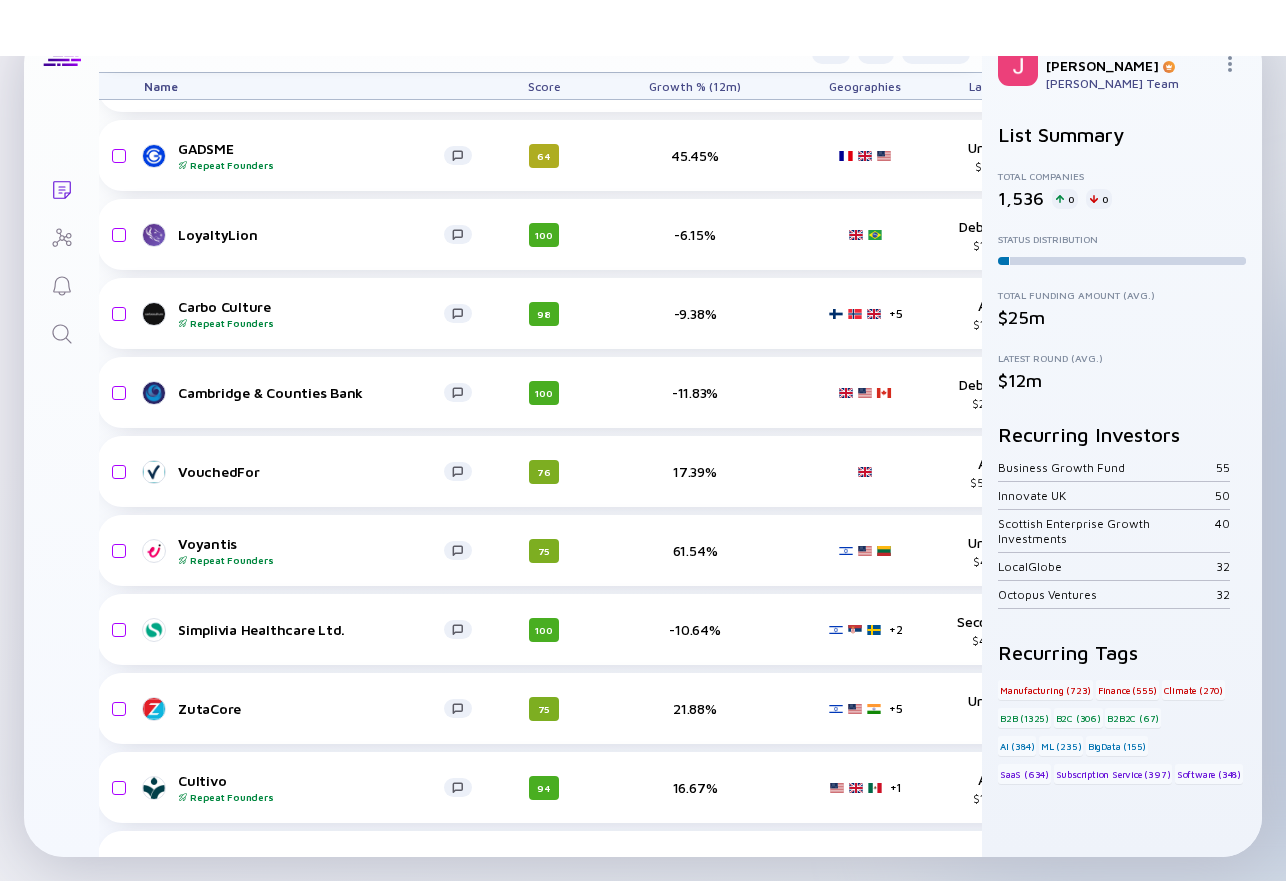 scroll, scrollTop: 35385, scrollLeft: 17, axis: both 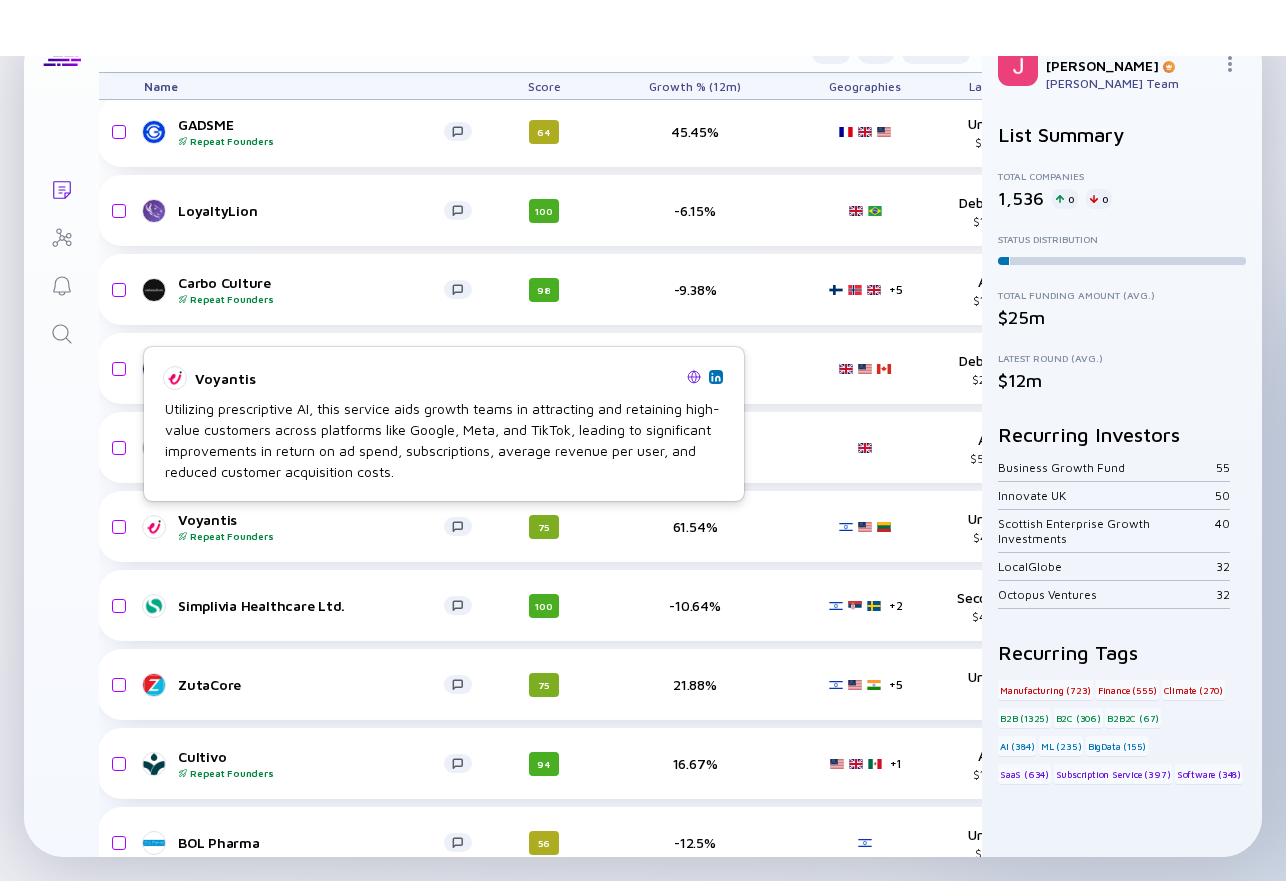 click at bounding box center (694, 377) 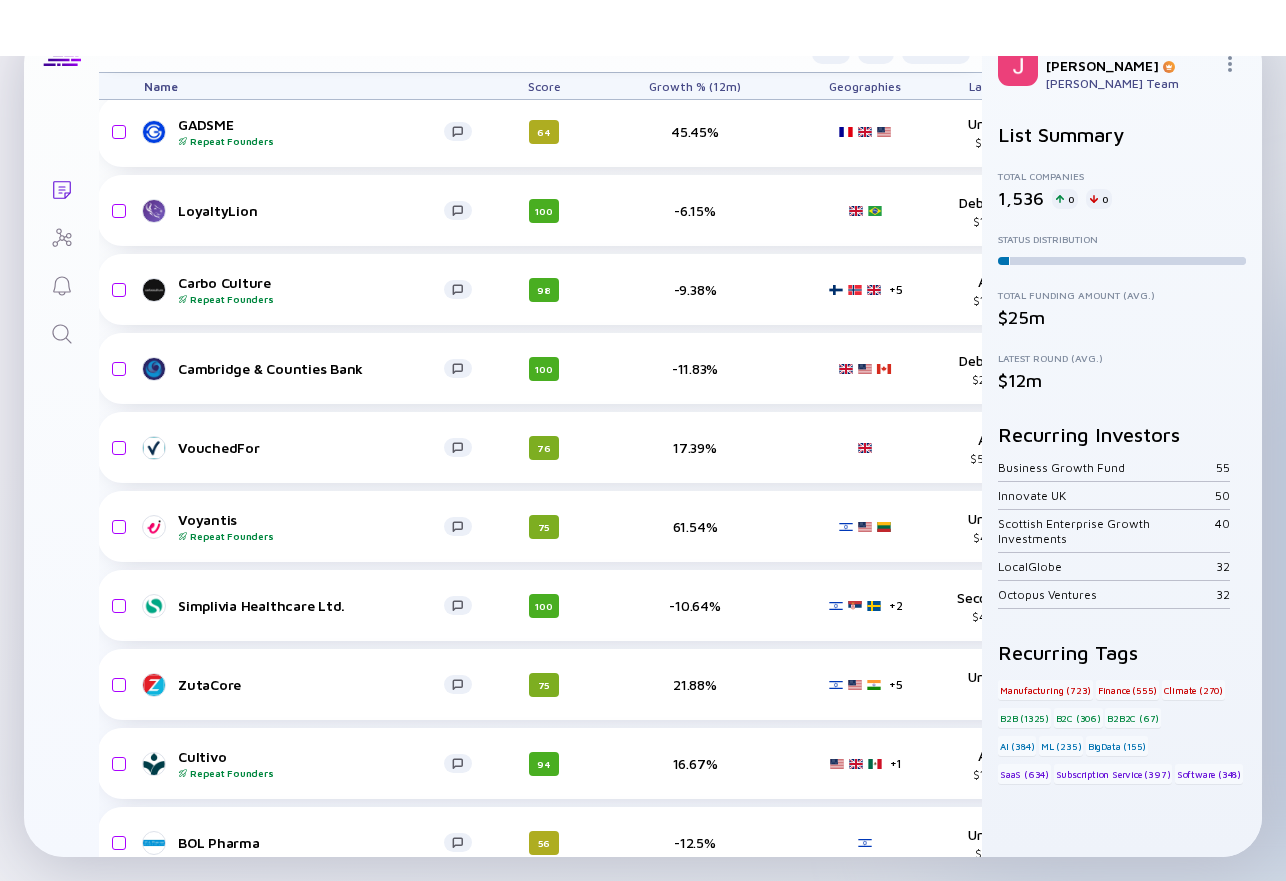 scroll, scrollTop: 0, scrollLeft: 0, axis: both 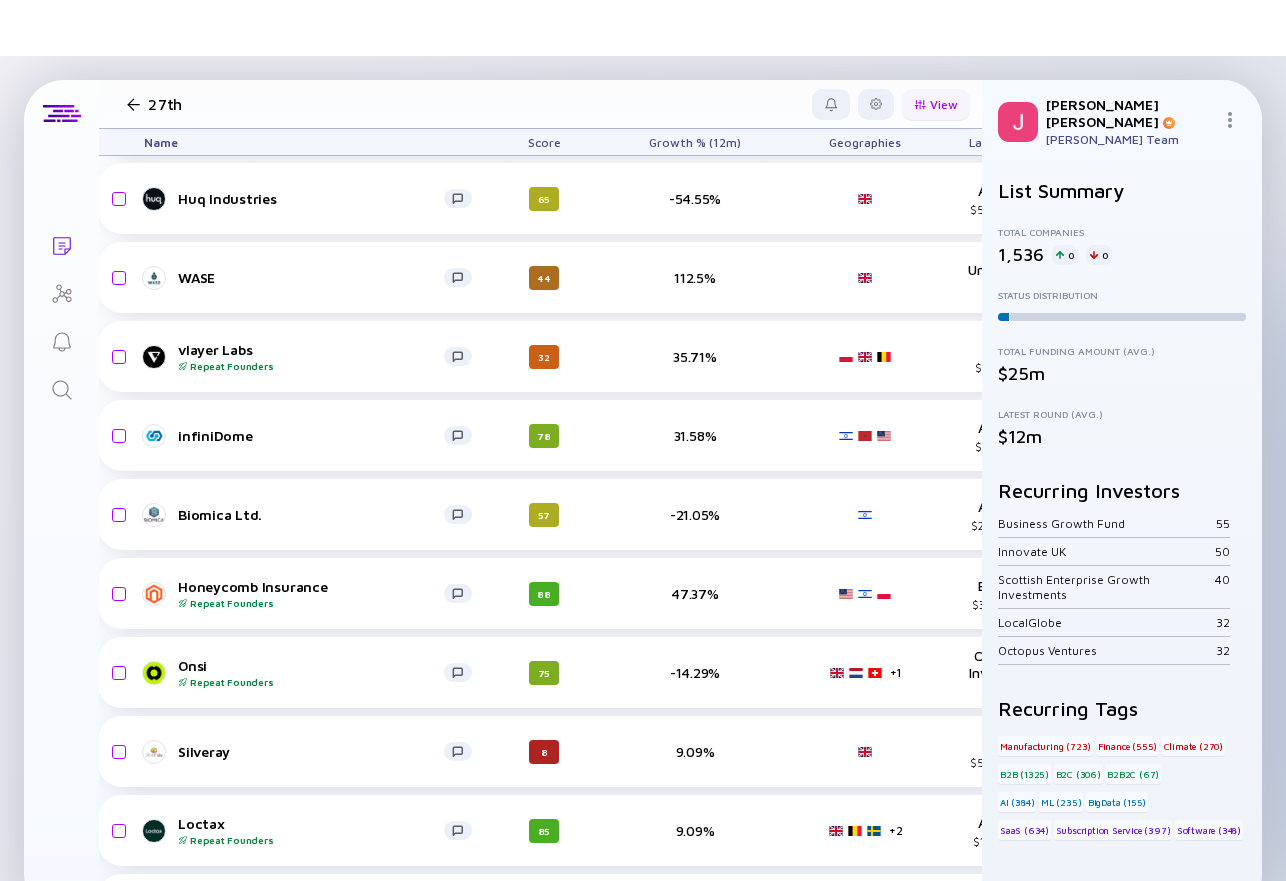 click on "View" at bounding box center [936, 104] 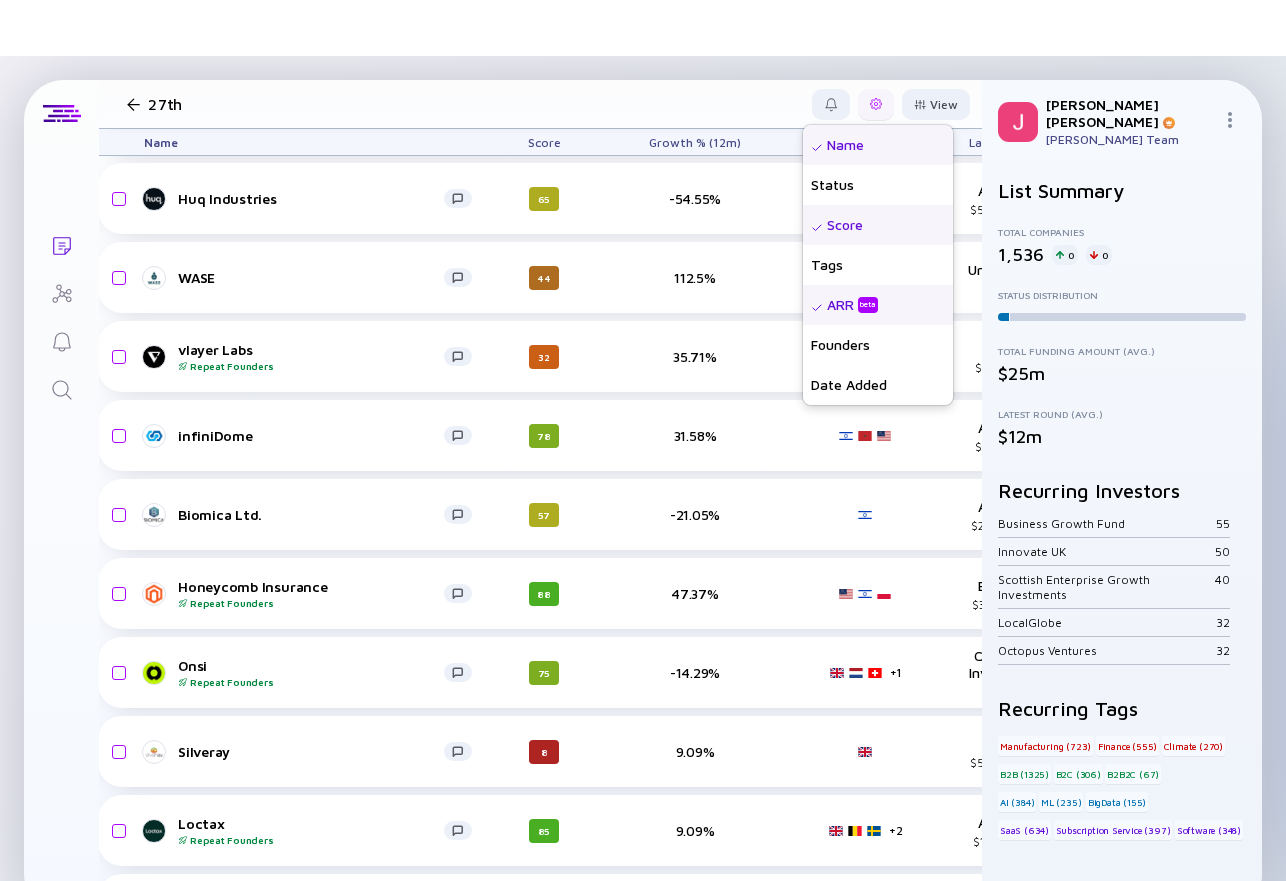 click at bounding box center (876, 104) 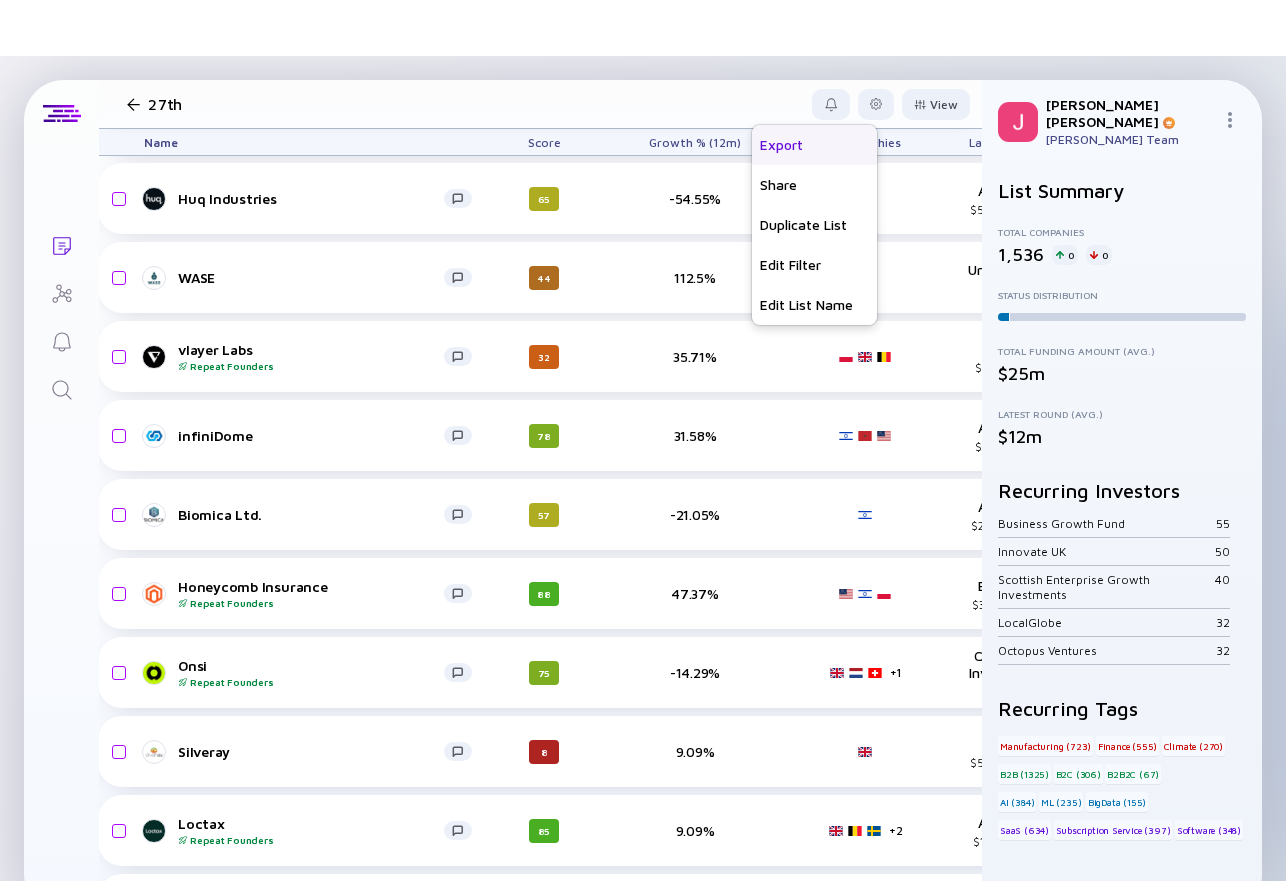 click on "Export" at bounding box center [814, 145] 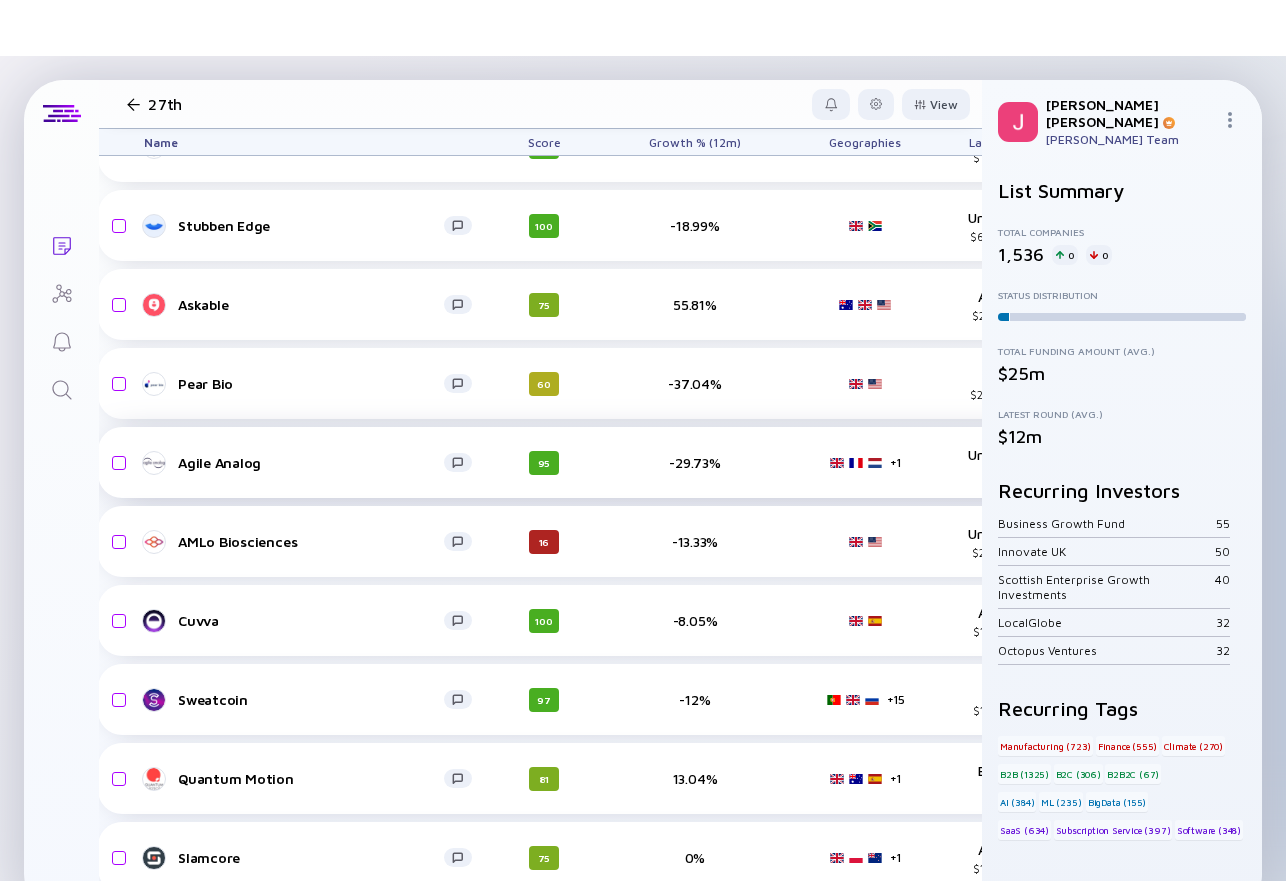 scroll, scrollTop: 20347, scrollLeft: 17, axis: both 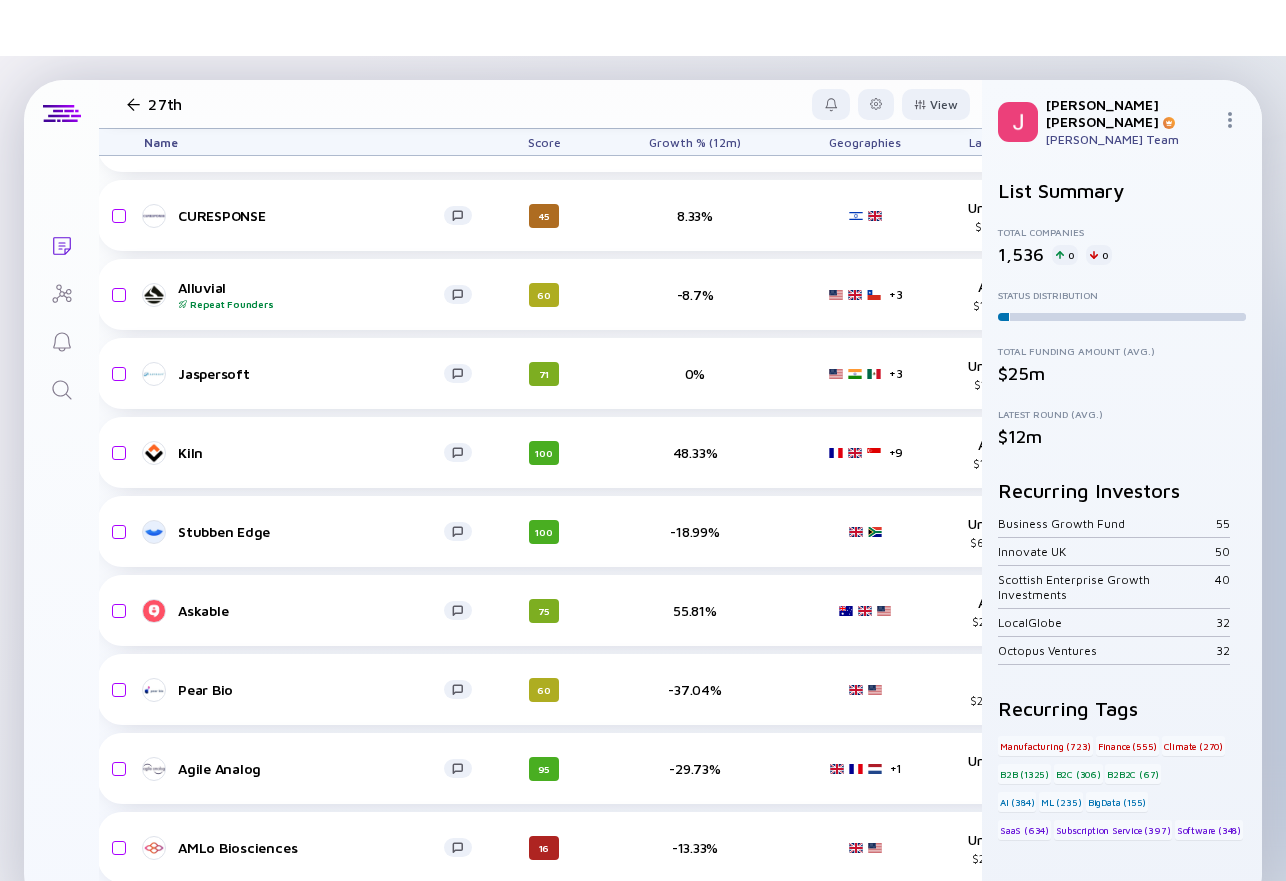 click on "Exporting List... Lists 27th View Name Score Growth % (12m) Geographies Last Funding ARR beta Add Company IndiNature 46 0%   Debt Financing $2.4m,
[DATE] N/A Biobeat 95 -3.12%
A-Round $7m,
[DATE] $2.3m-$3.5m
CURESPONSE 45 8.33%
Undisclosed $8m,
[DATE] N/A Alluvial Repeat Founders 60 -8.7%
+  3 A-Round $12m,
[DATE] $1.7m-$2.5m
Jaspersoft 71 0%       +  3 Undisclosed $11m,
[DATE] N/A Kiln 100 48.33%
+  9 A-Round $17m,
[DATE] $10m-$15m
Stubben Edge 100 -18.99%
Undisclosed $6.9m,
[DATE] $9.5m-$14m
Askable 75 55.81%
A-Round $22m,
[DATE] $7.7m-$12m
Pear Bio 60 -37.04%
Grant $259k,
[DATE] N/A Agile Analog 95 -29.73%
+  1 Undisclosed
[DATE] $3.7m-$5.6m
16" at bounding box center [643, 496] 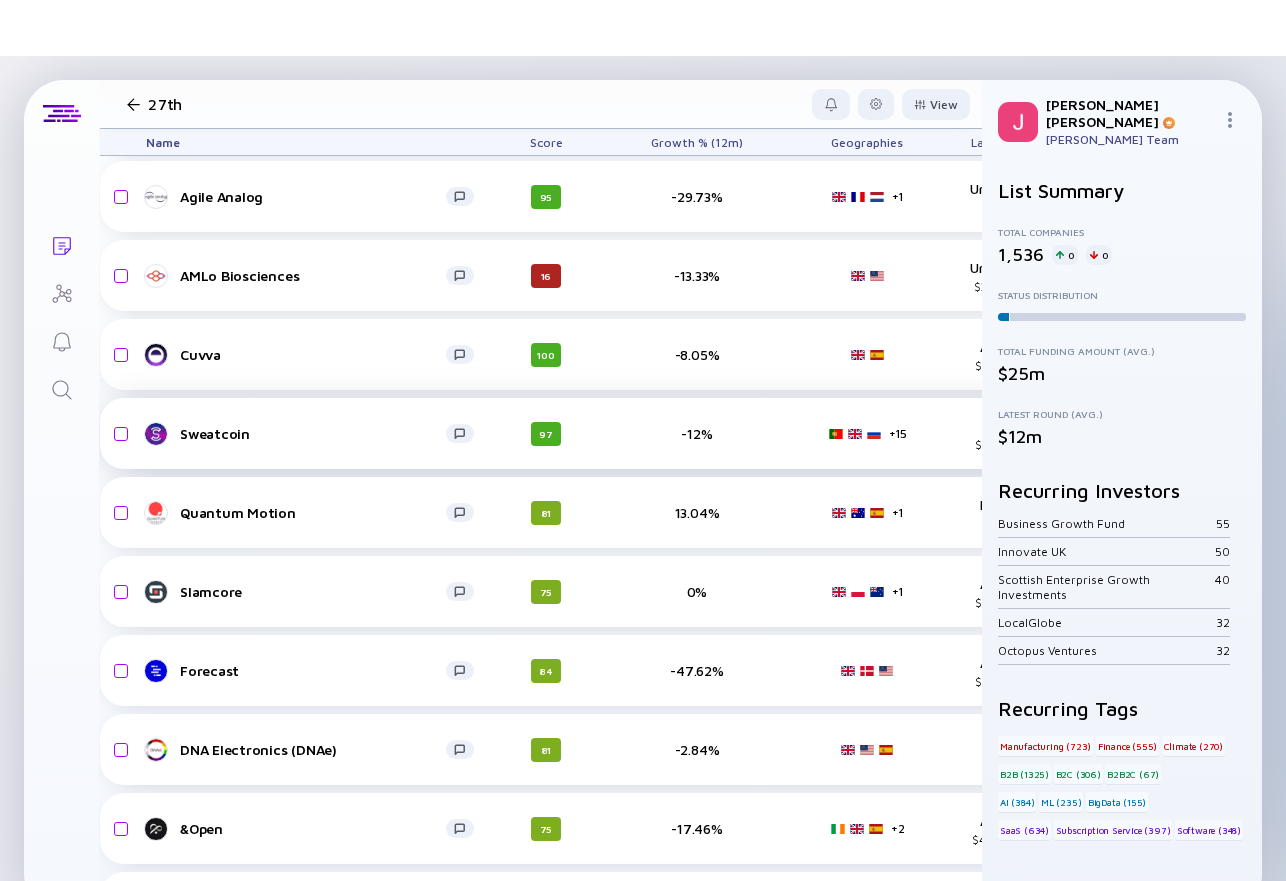 scroll, scrollTop: 20919, scrollLeft: 17, axis: both 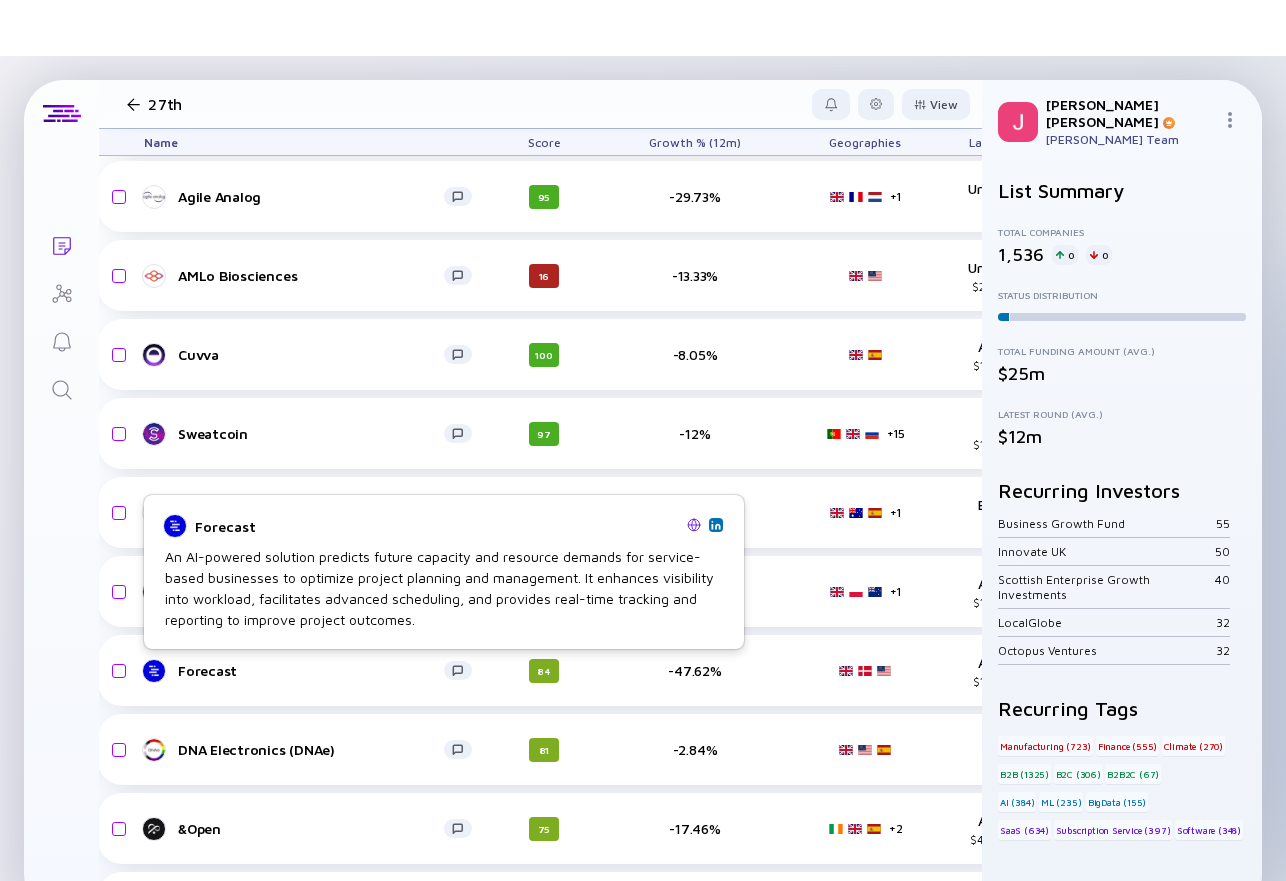 click at bounding box center (694, 525) 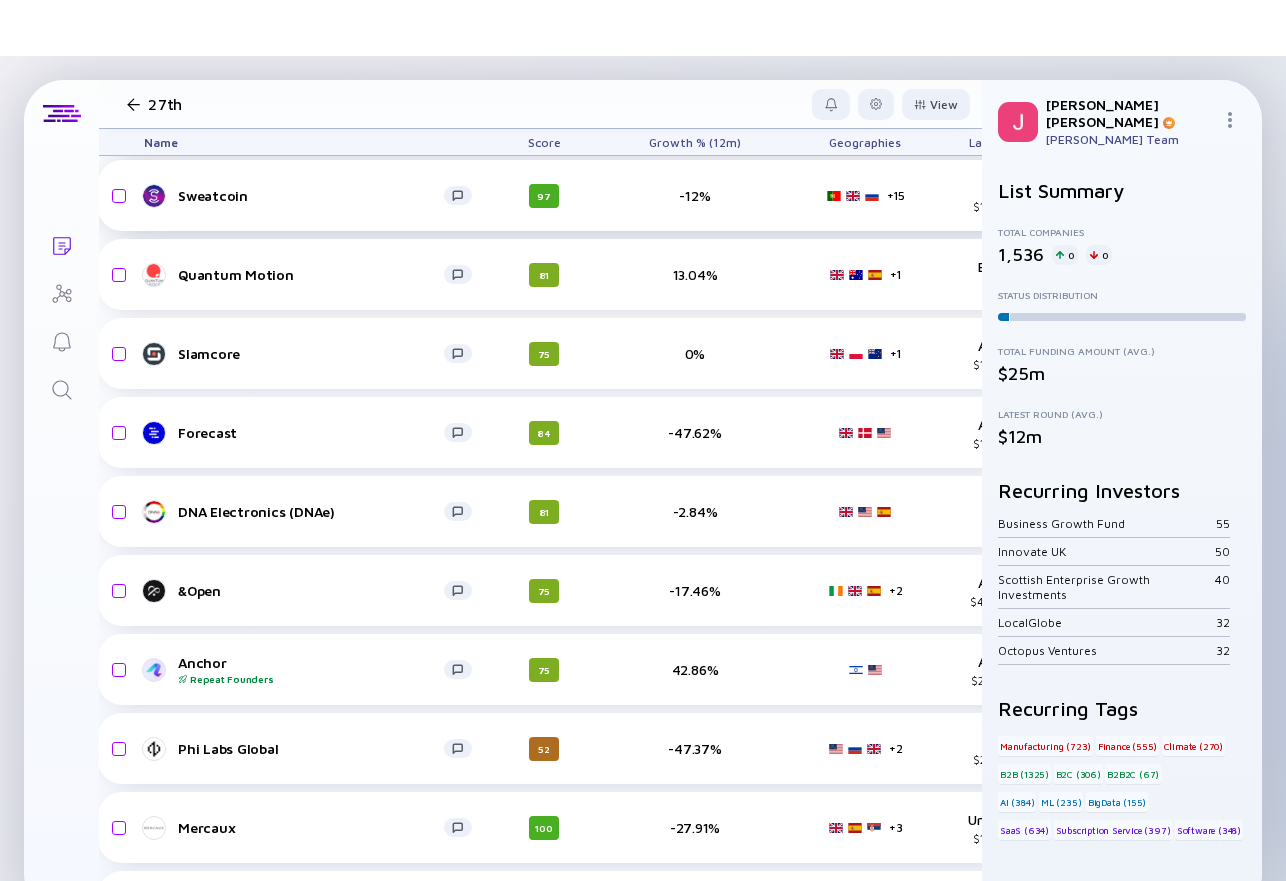 scroll, scrollTop: 21160, scrollLeft: 15, axis: both 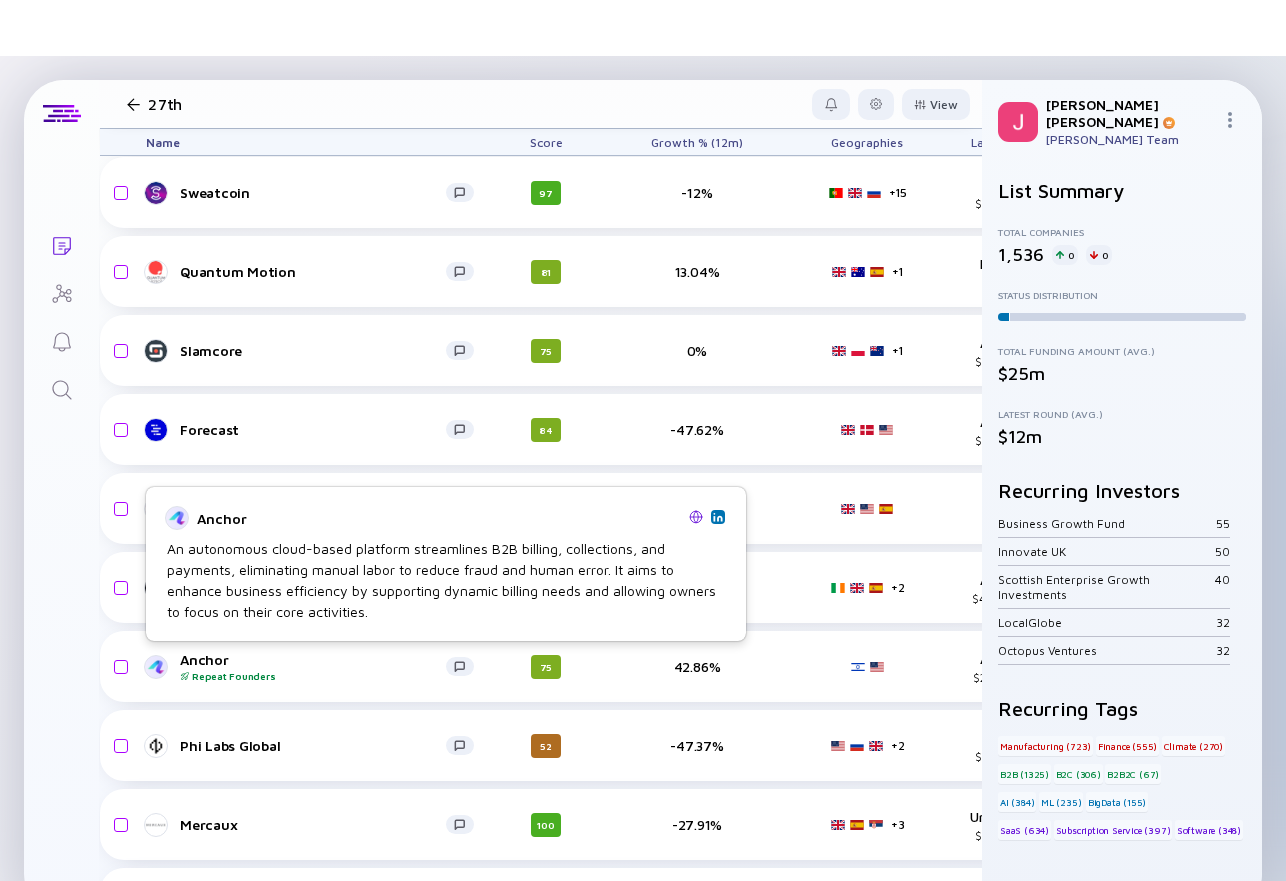 click at bounding box center [696, 517] 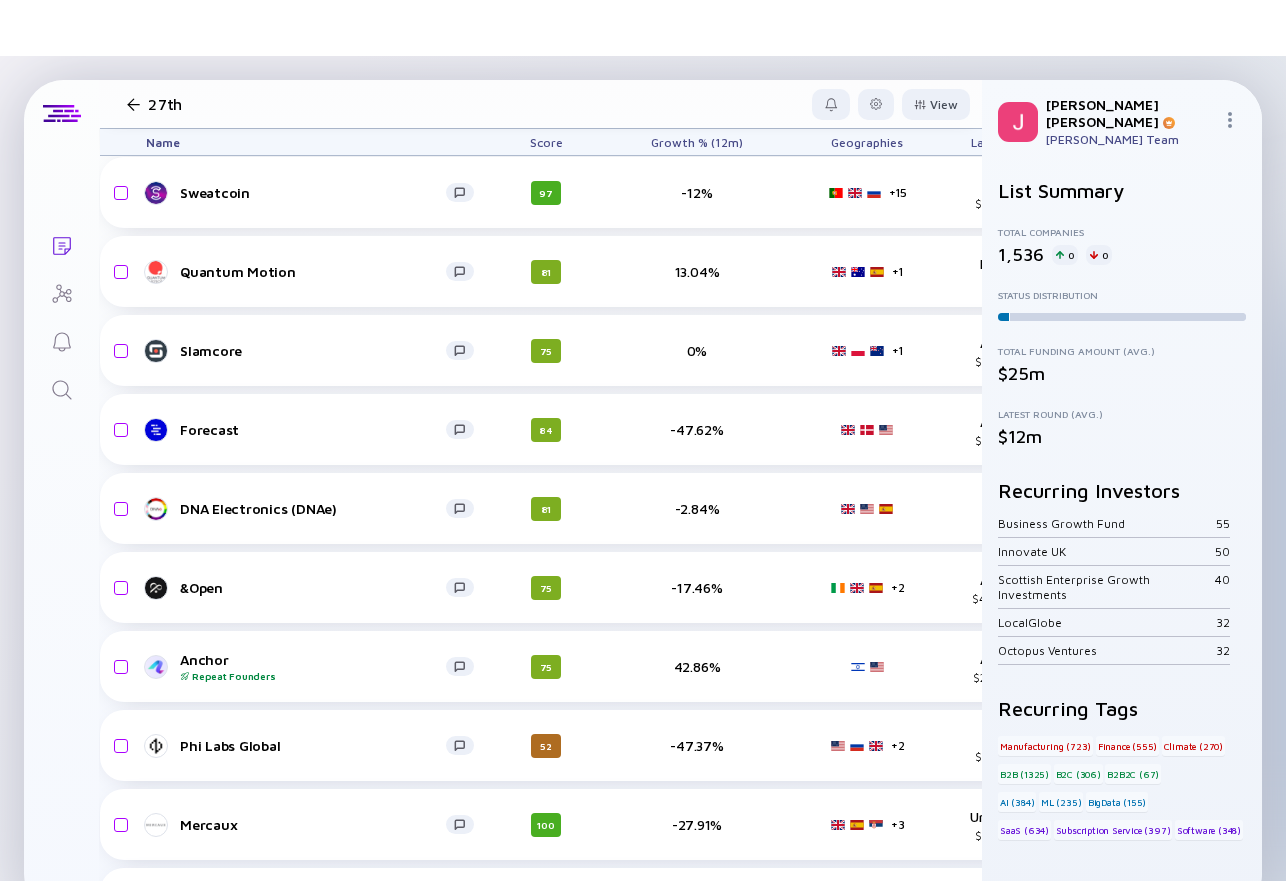 click on "Lists 27th View Name Score Growth % (12m) Geographies Last Funding ARR beta Add Company Cuvva 100 -8.05%
A-Round $19m,
[DATE] $13m-$19m
Sweatcoin 97 -12%
+  15 ICO $13m,
[DATE] $12m-$19m
Quantum Motion 81 13.04%
+  1 B-Round
[DATE] $6m-$9m
Slamcore 75 0%       +  1 A-Round $16m,
[DATE] $2.4m-$3.6m
Forecast 84 -47.62%
A-Round $19m,
[DATE] $4.3m-$6.5m
DNA Electronics (DNAe) 81 -2.84%
Grant
[DATE] N/A &Open 75 -17.46%
+  2 A-Round $4.7m,
[DATE] $7.6m-$11m
Anchor Repeat Founders 75 42.86%
A-Round $20m,
[DATE] $2.4m-$3.6m
Phi Labs Global 52 -47.37%
+  2 Seed $21m,
[DATE] N/A Mercaux 100 -27.91%
+  3 Undisclosed $14m,
[DATE]" at bounding box center (643, 496) 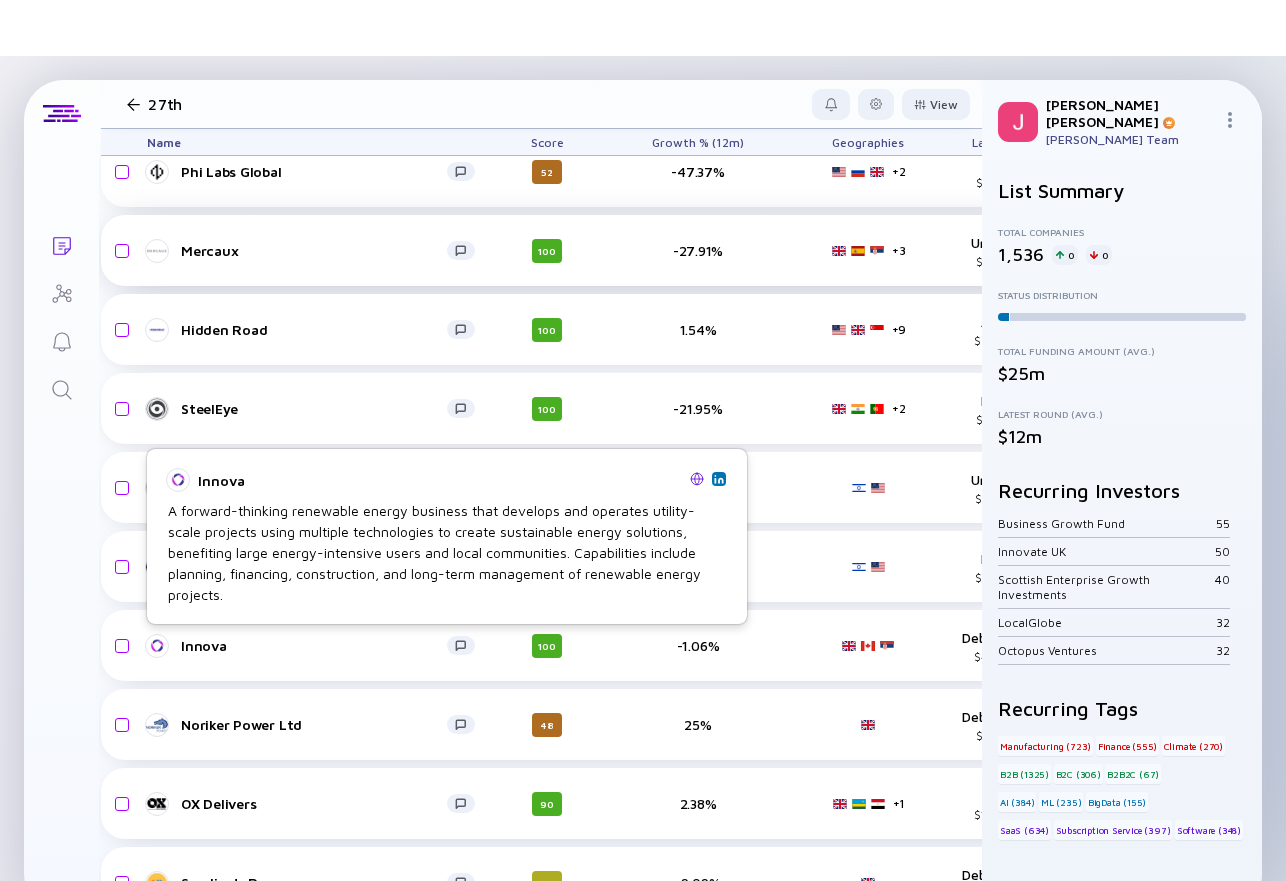 scroll, scrollTop: 21736, scrollLeft: 14, axis: both 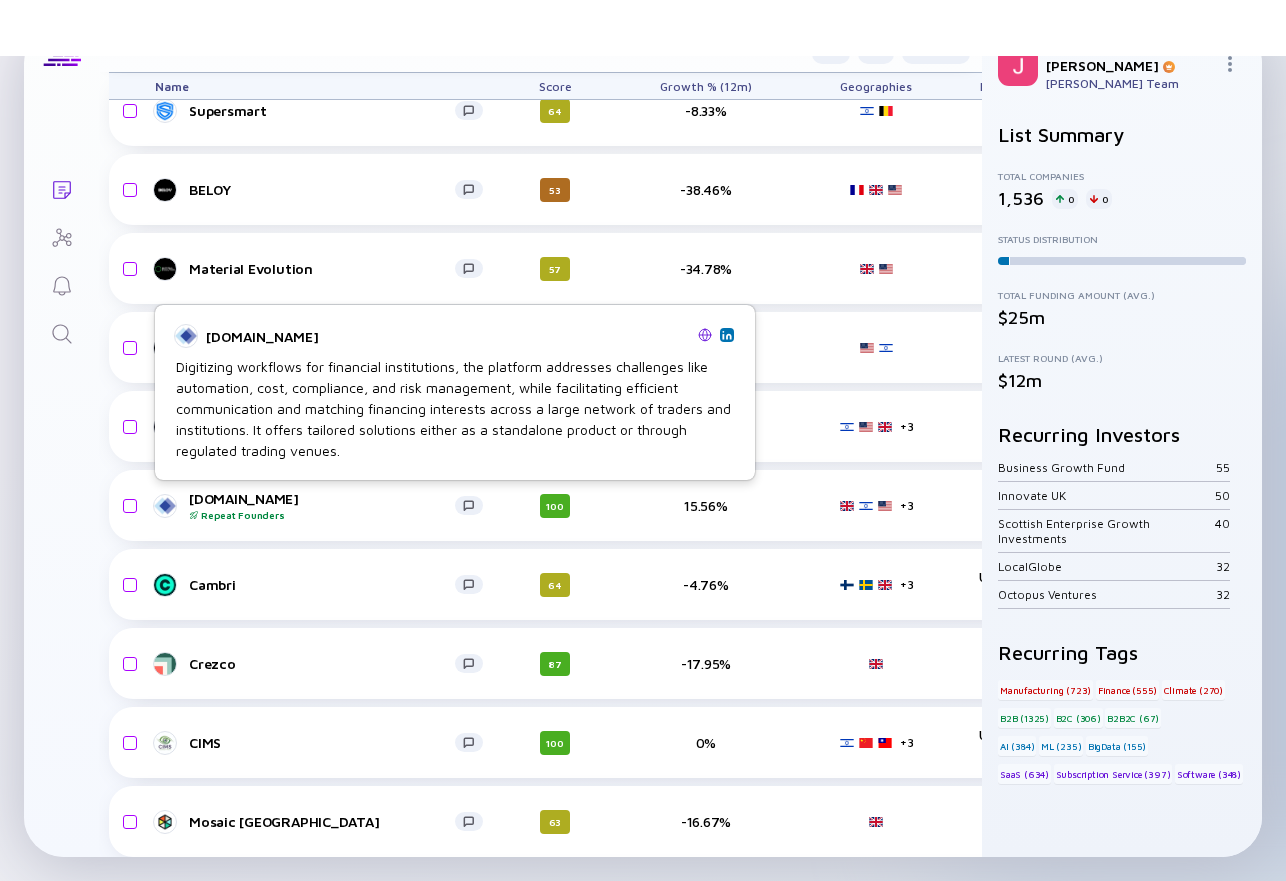 click at bounding box center (705, 335) 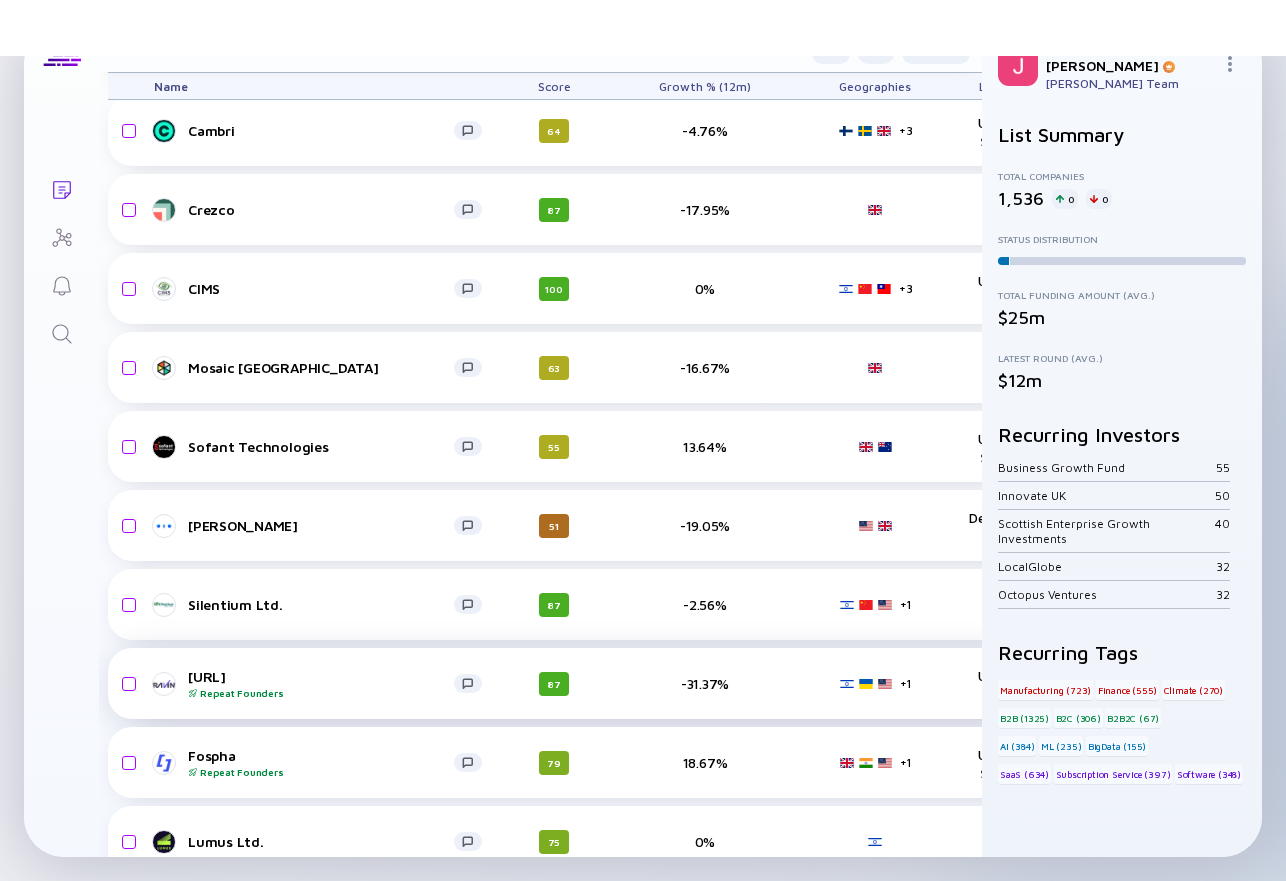 scroll, scrollTop: 23827, scrollLeft: 7, axis: both 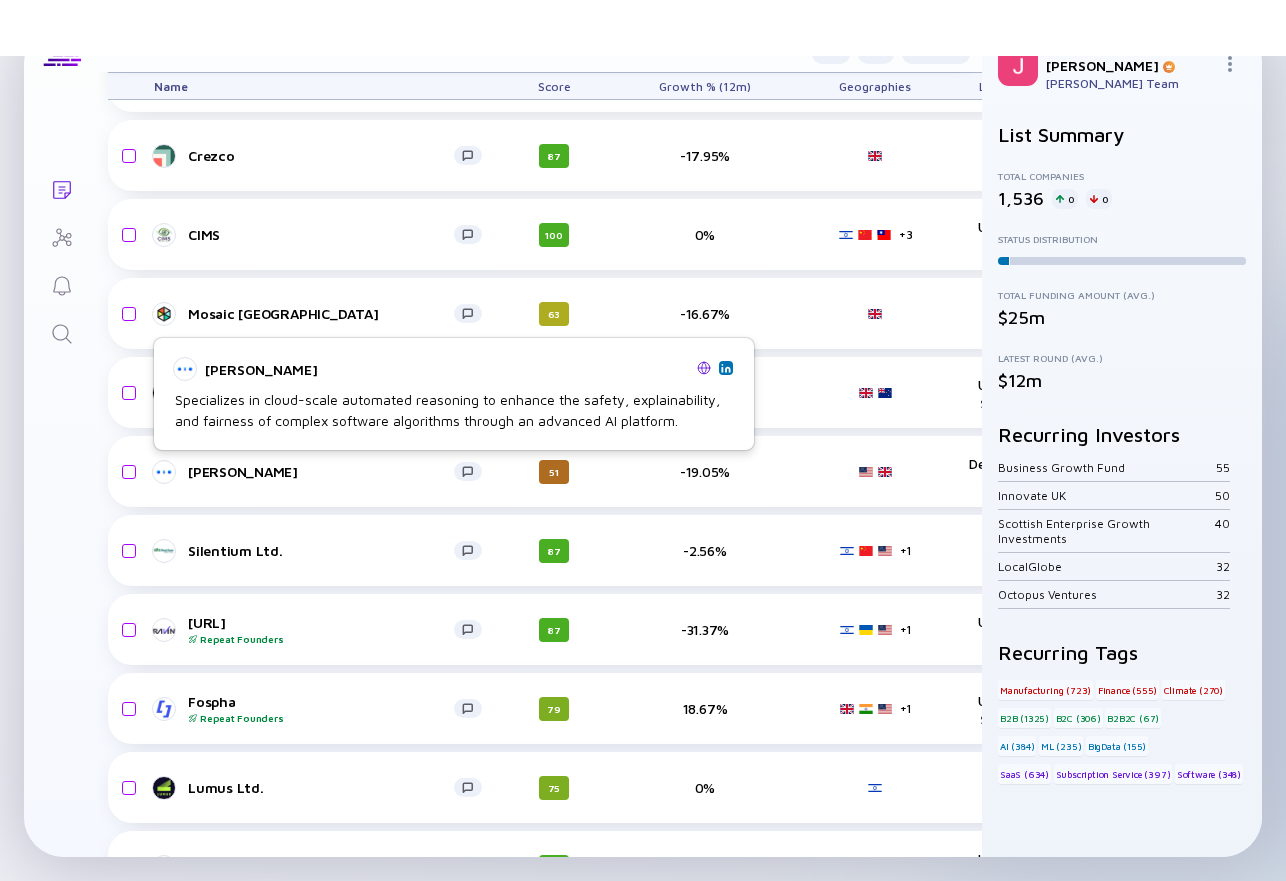 click on "[PERSON_NAME]" at bounding box center (454, 369) 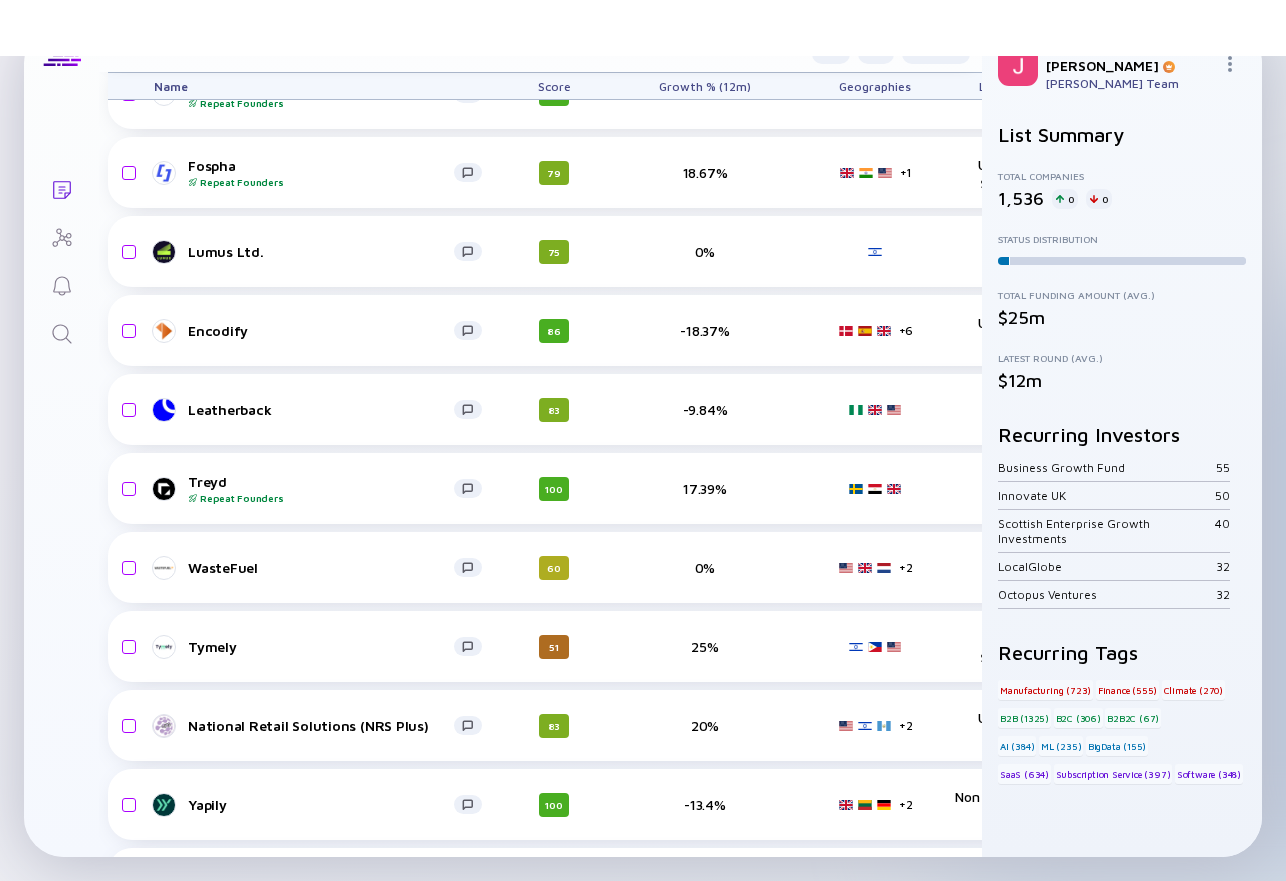 scroll, scrollTop: 24366, scrollLeft: 7, axis: both 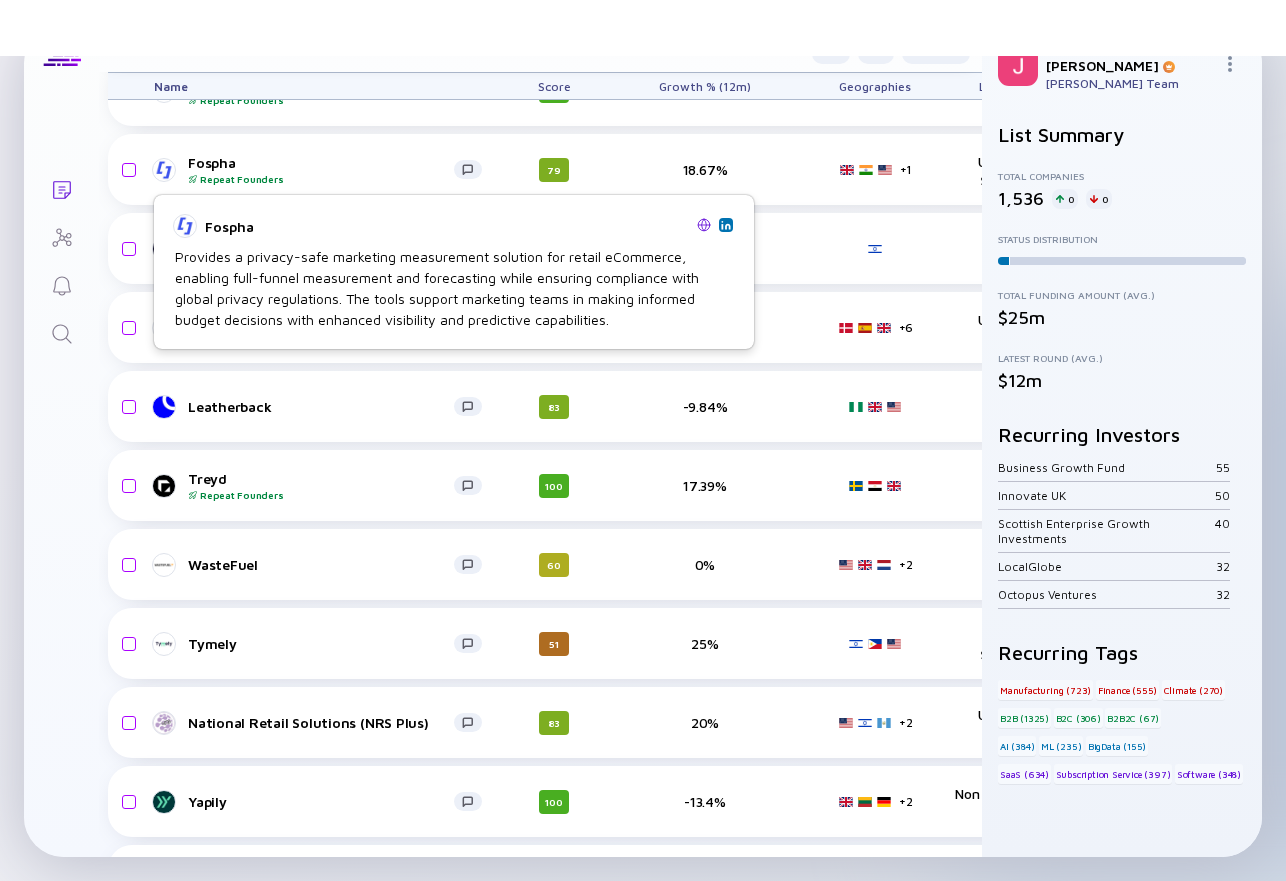 click at bounding box center (704, 225) 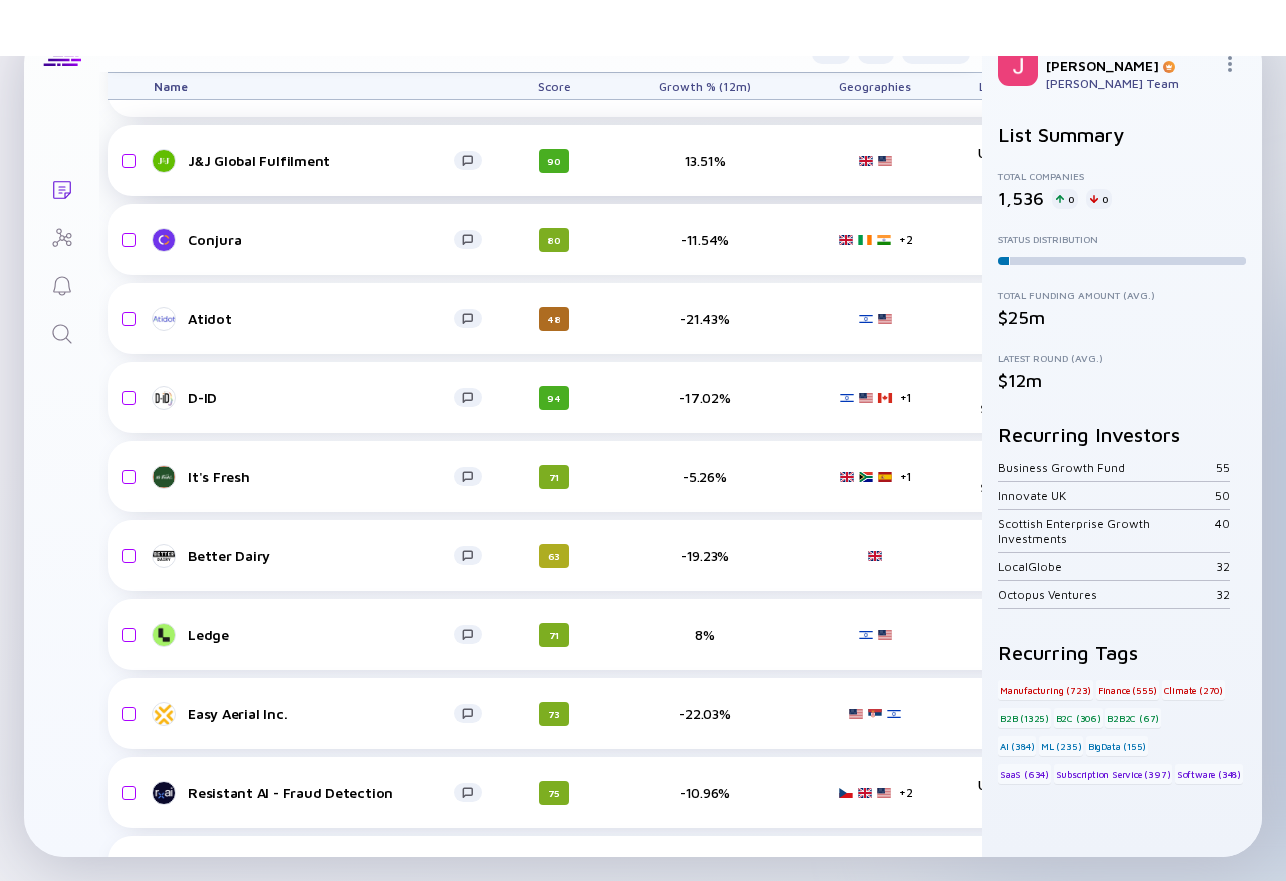 scroll, scrollTop: 26911, scrollLeft: 7, axis: both 